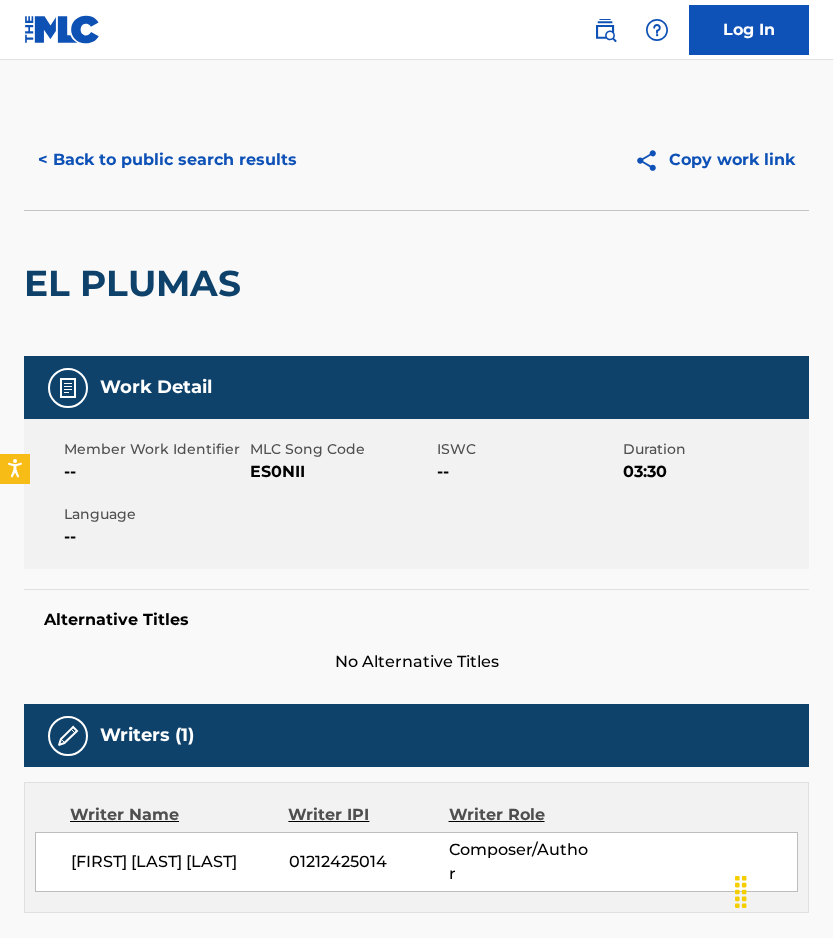 scroll, scrollTop: 0, scrollLeft: 0, axis: both 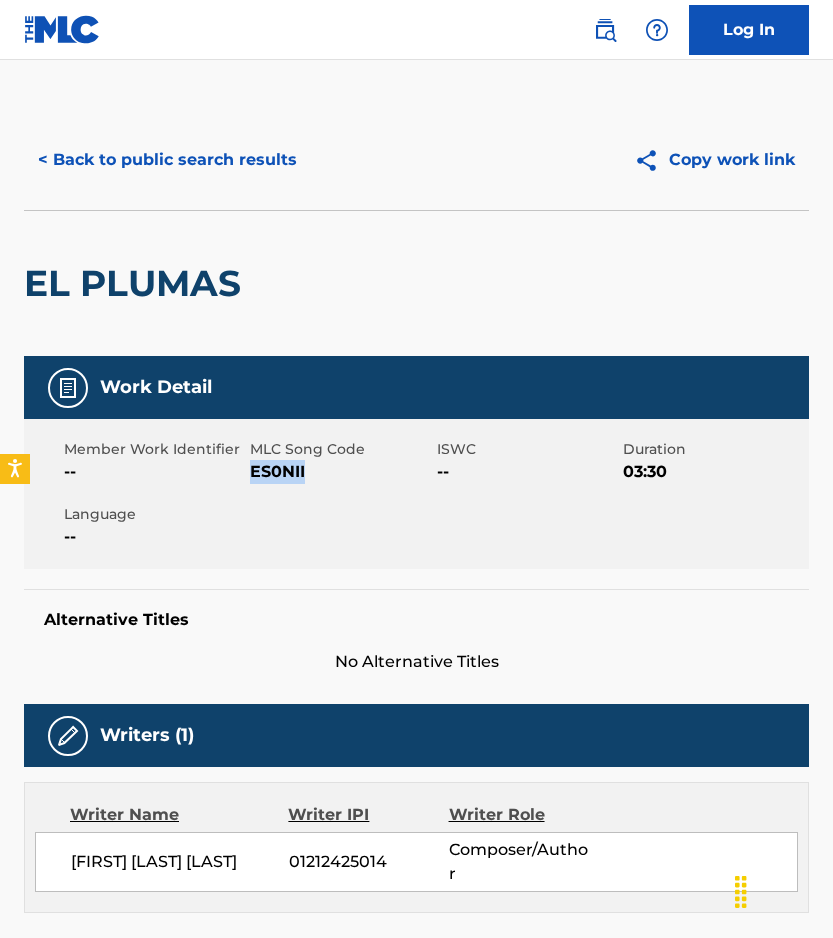 click on "< Back to public search results" at bounding box center (167, 160) 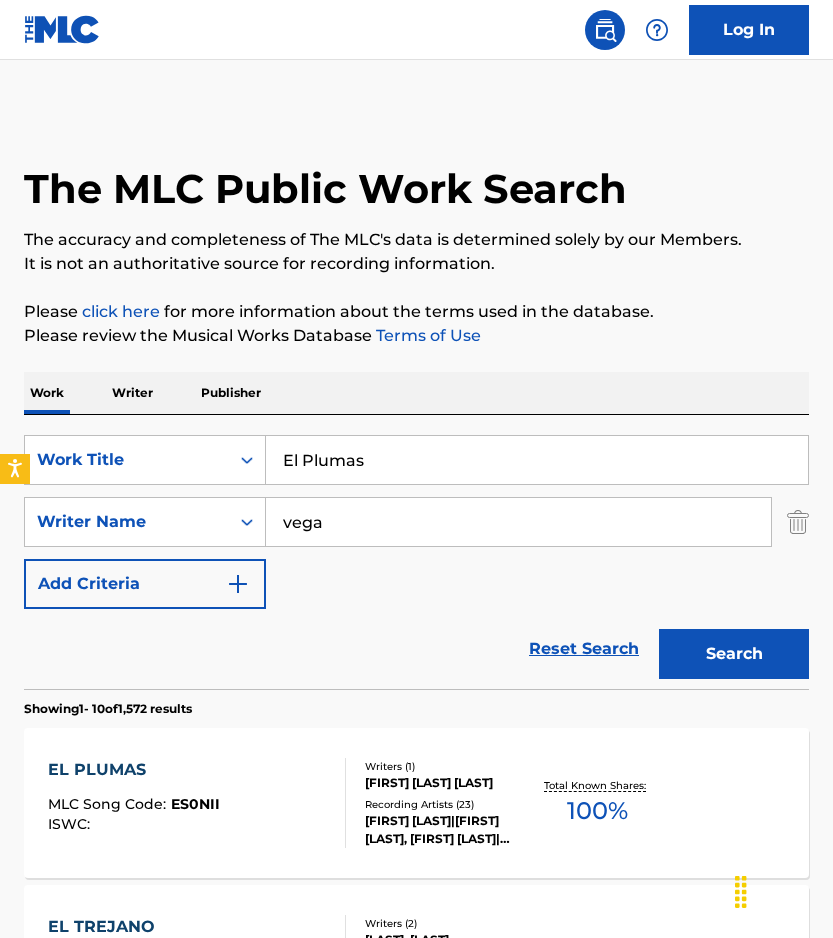 scroll, scrollTop: 360, scrollLeft: 0, axis: vertical 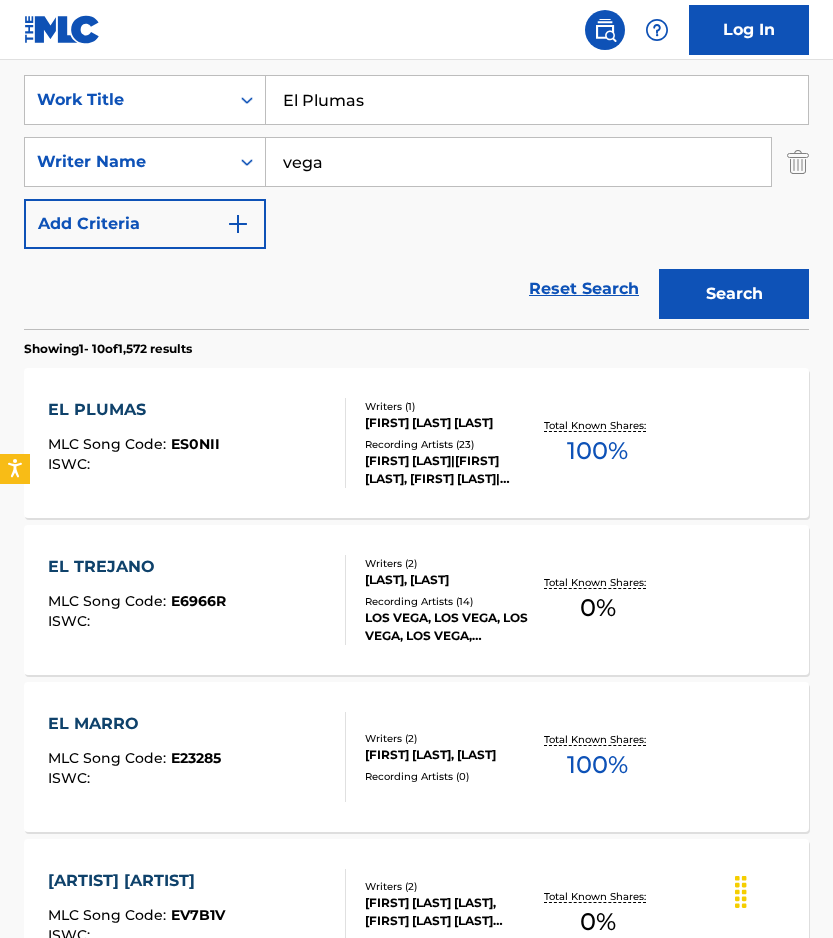 click on "SearchWithCriteria4dda6cc8-b60e-4438-a03b-3a3edcfd05c3 Work Title El Plumas SearchWithCriteria34fb67ea-ac41-414e-a66b-58cc4101750c Writer Name [LAST] Add Criteria" at bounding box center (416, 162) 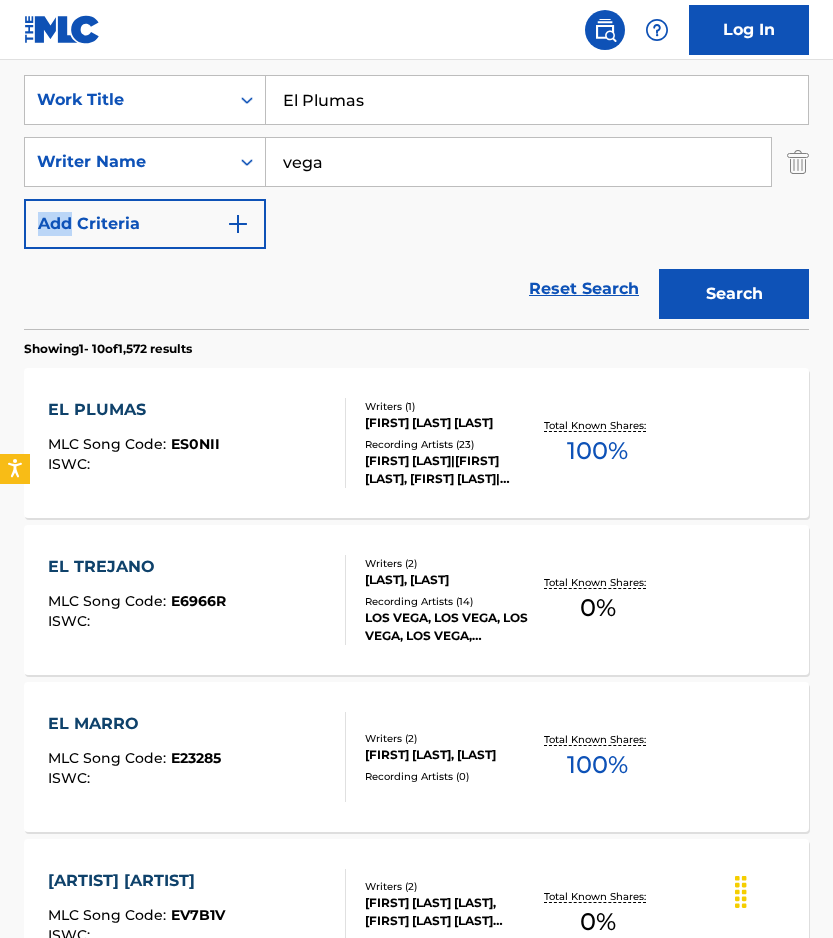 click on "SearchWithCriteria4dda6cc8-b60e-4438-a03b-3a3edcfd05c3 Work Title El Plumas SearchWithCriteria34fb67ea-ac41-414e-a66b-58cc4101750c Writer Name [LAST] Add Criteria" at bounding box center [416, 162] 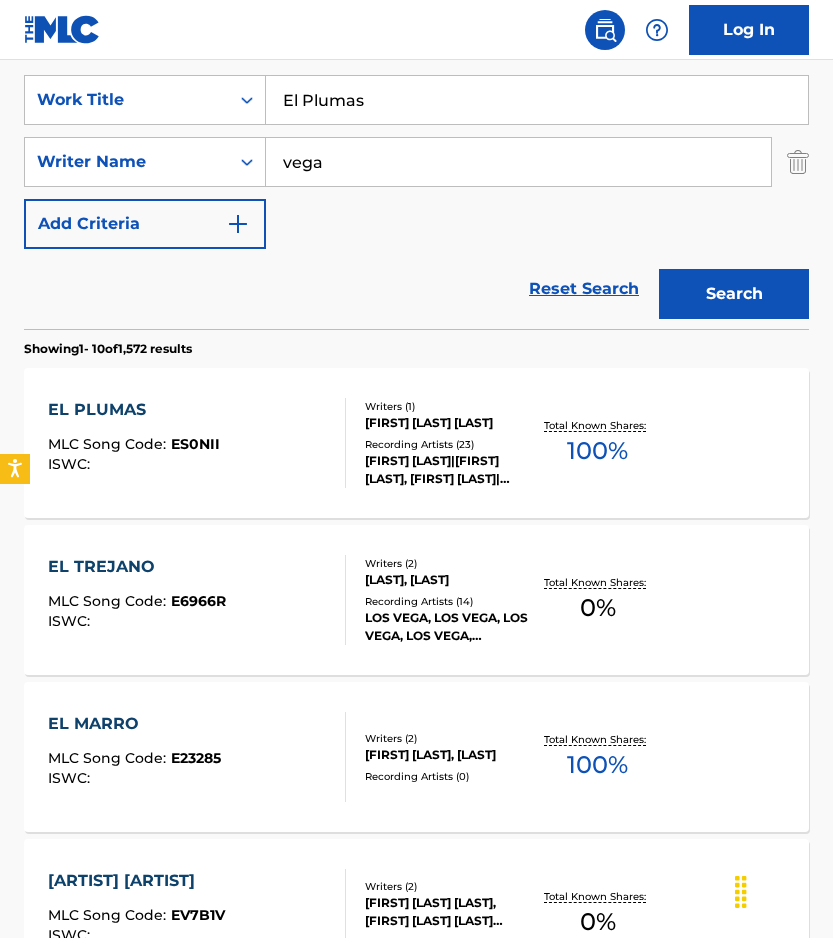 click on "vega" at bounding box center (518, 162) 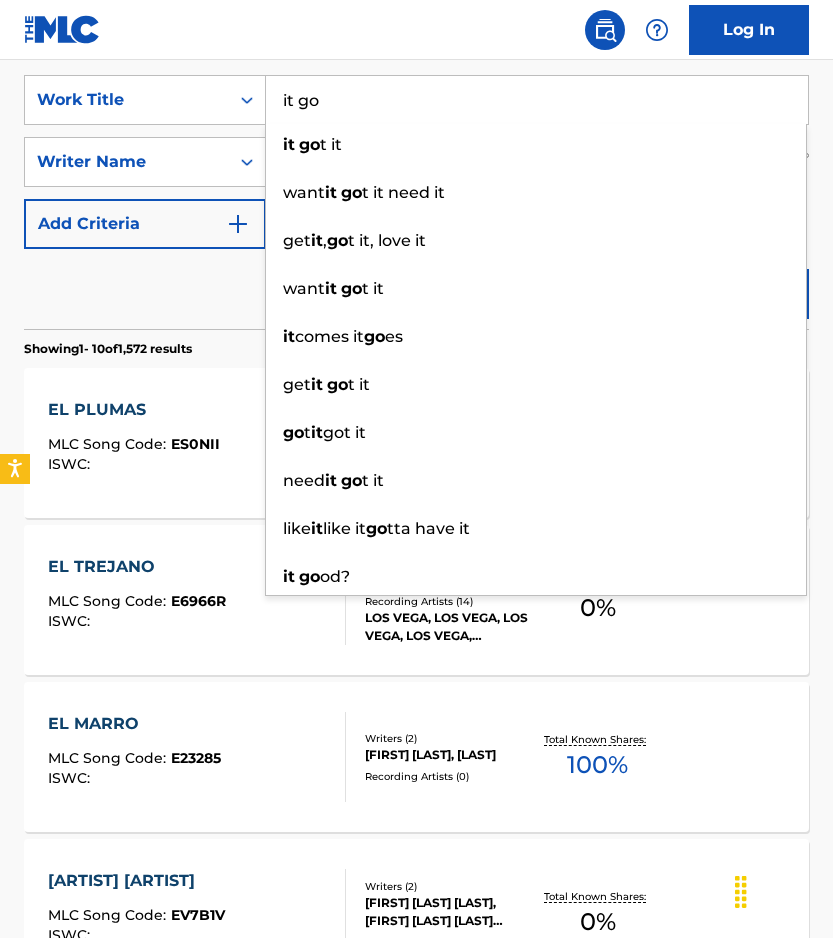 type on "it go" 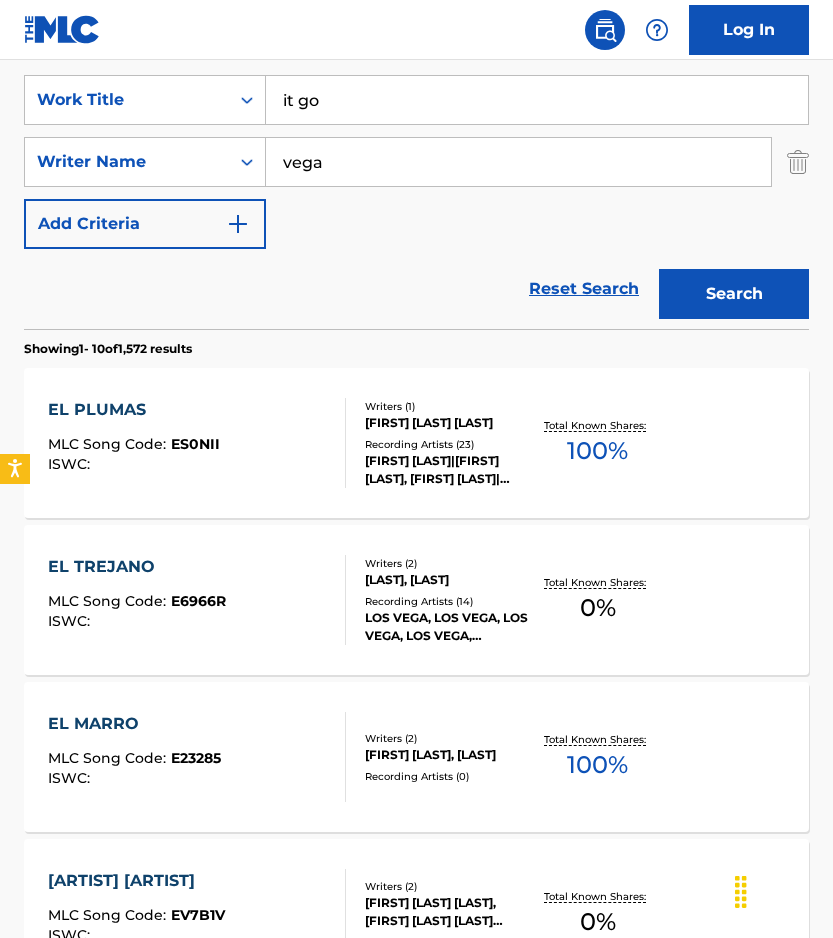 click on "vega" at bounding box center (518, 162) 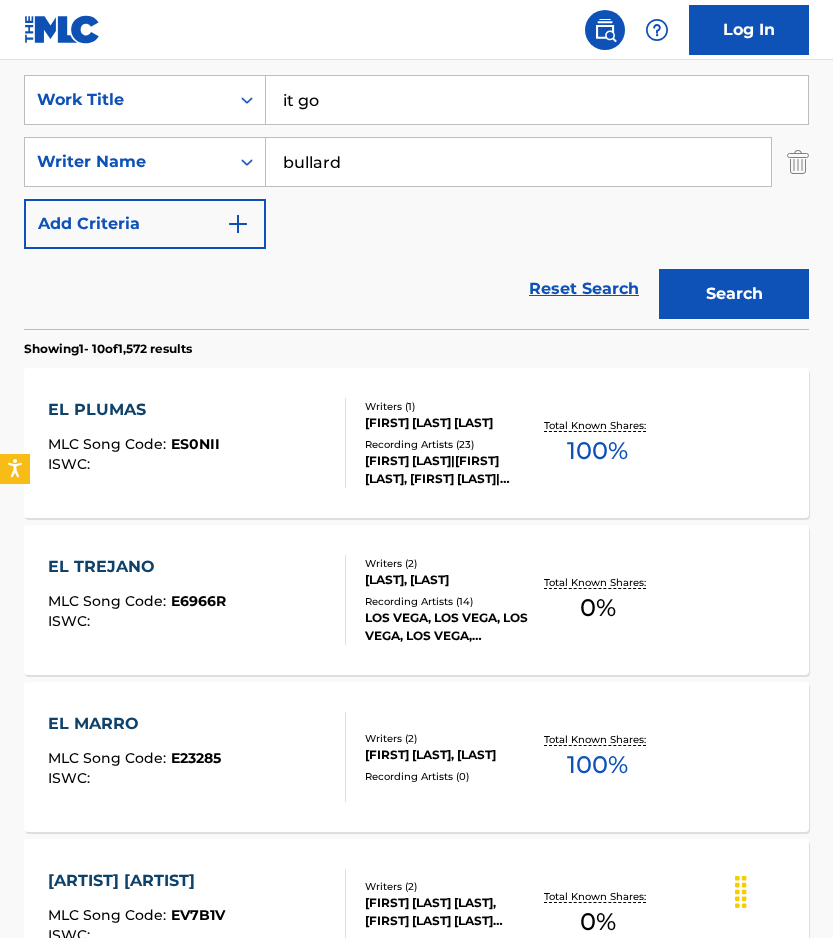 type on "bullard" 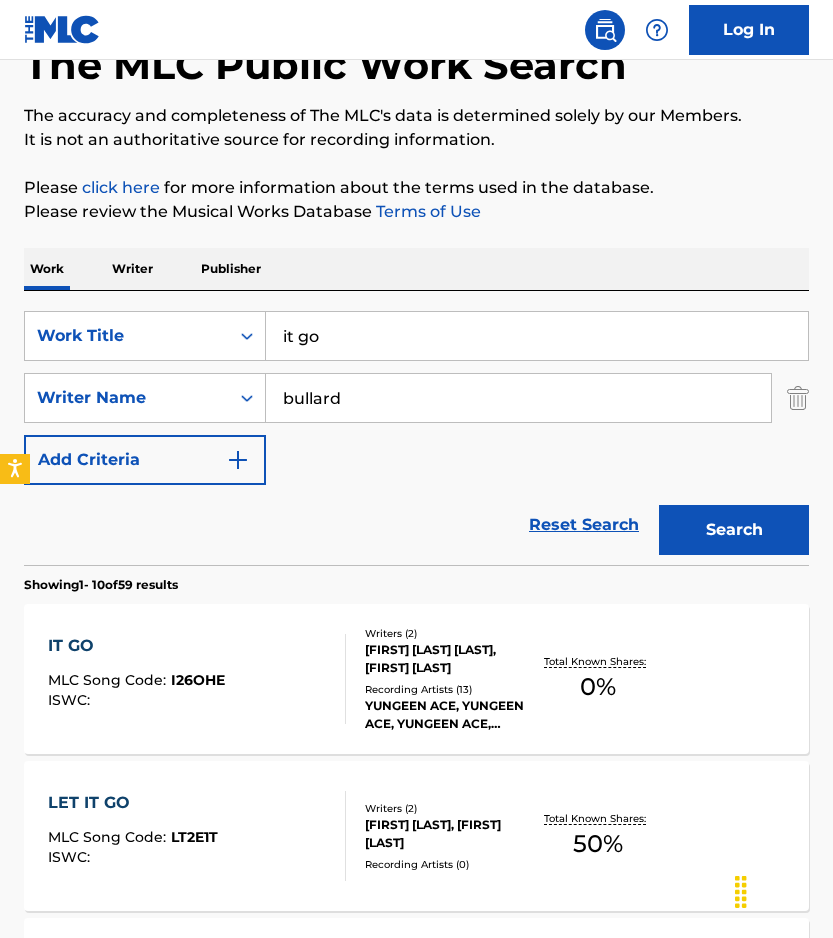 scroll, scrollTop: 138, scrollLeft: 0, axis: vertical 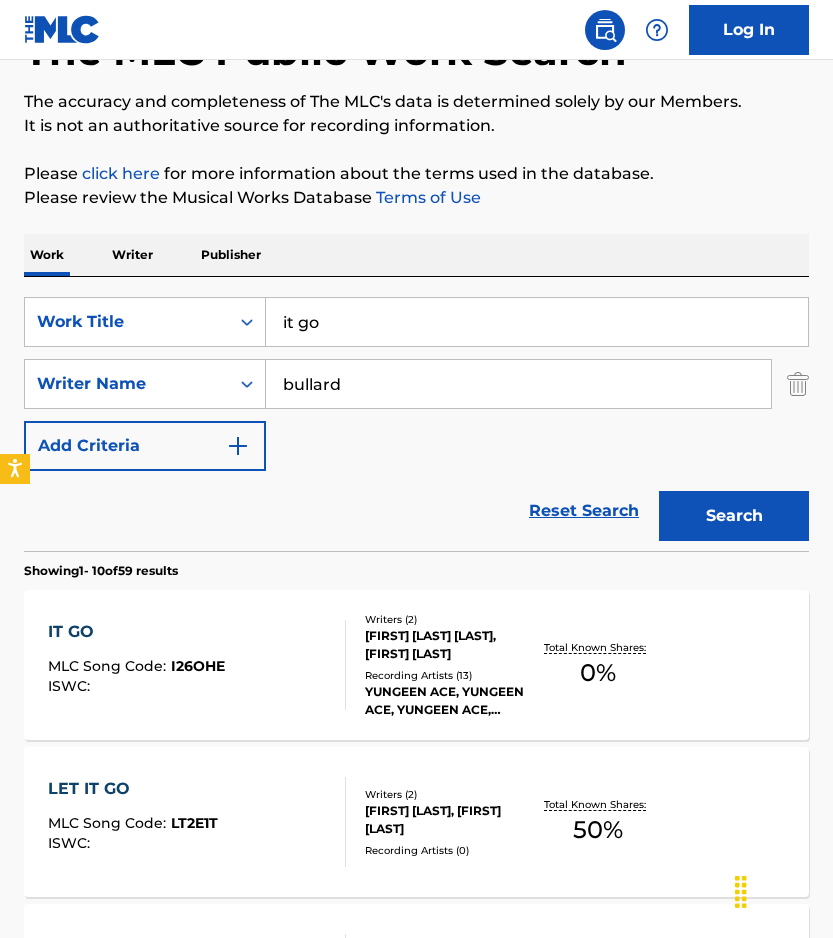 click on "IT GO MLC Song Code : I26OHE ISWC :" at bounding box center [136, 665] 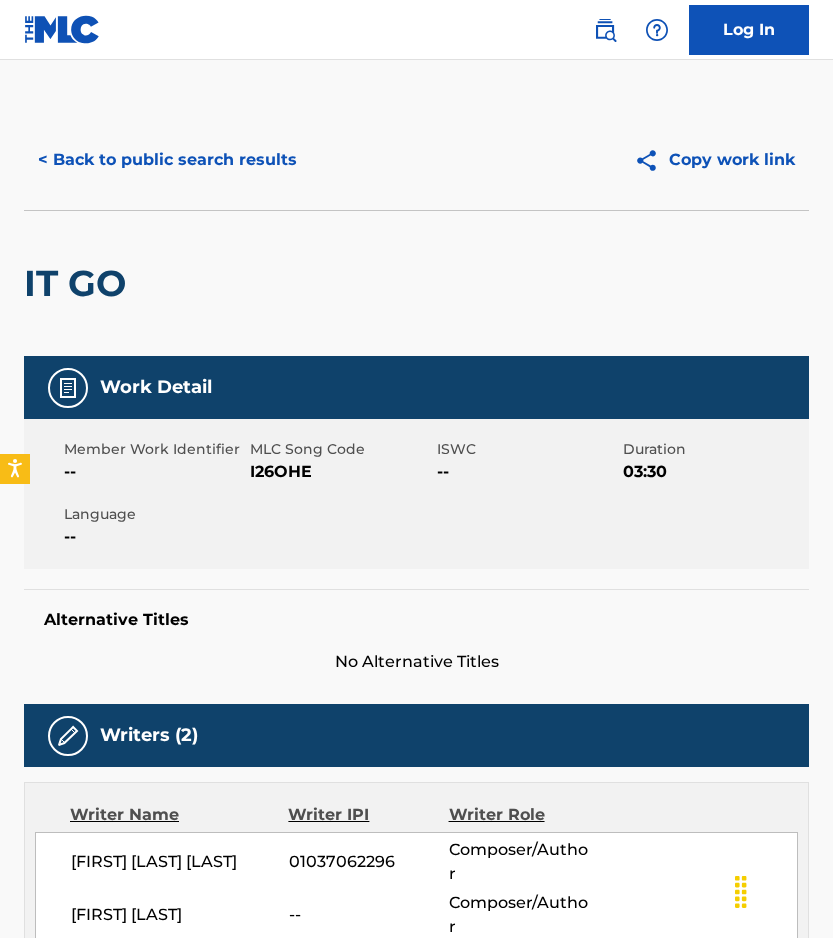 click on "I26OHE" at bounding box center [340, 472] 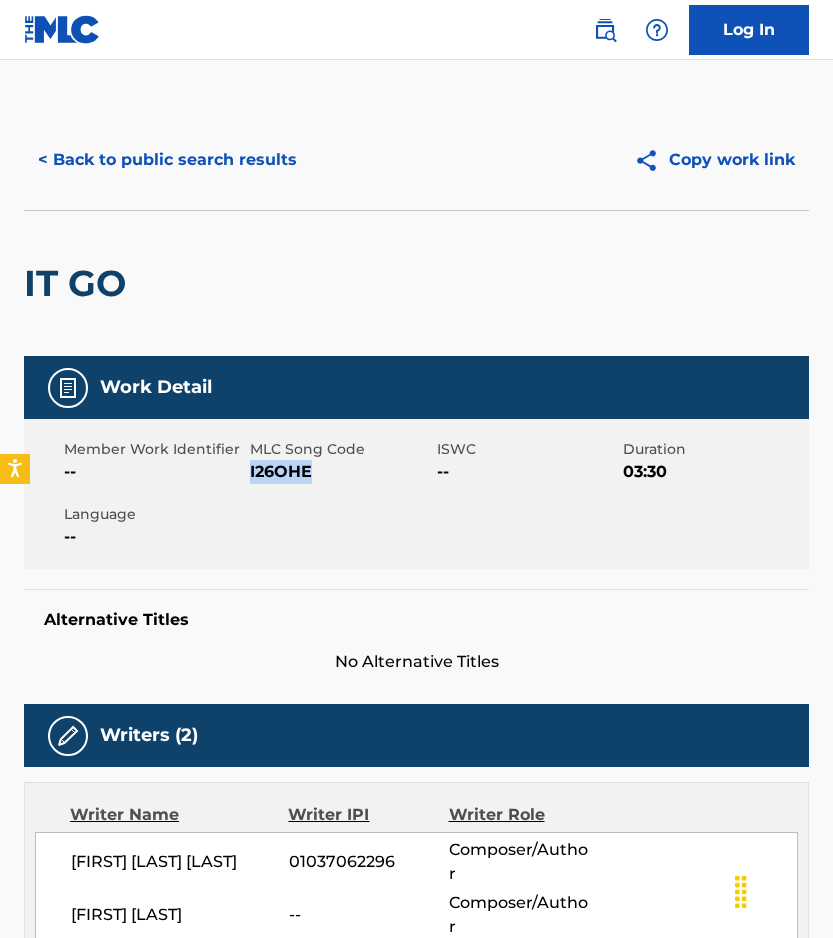 copy on "I26OHE" 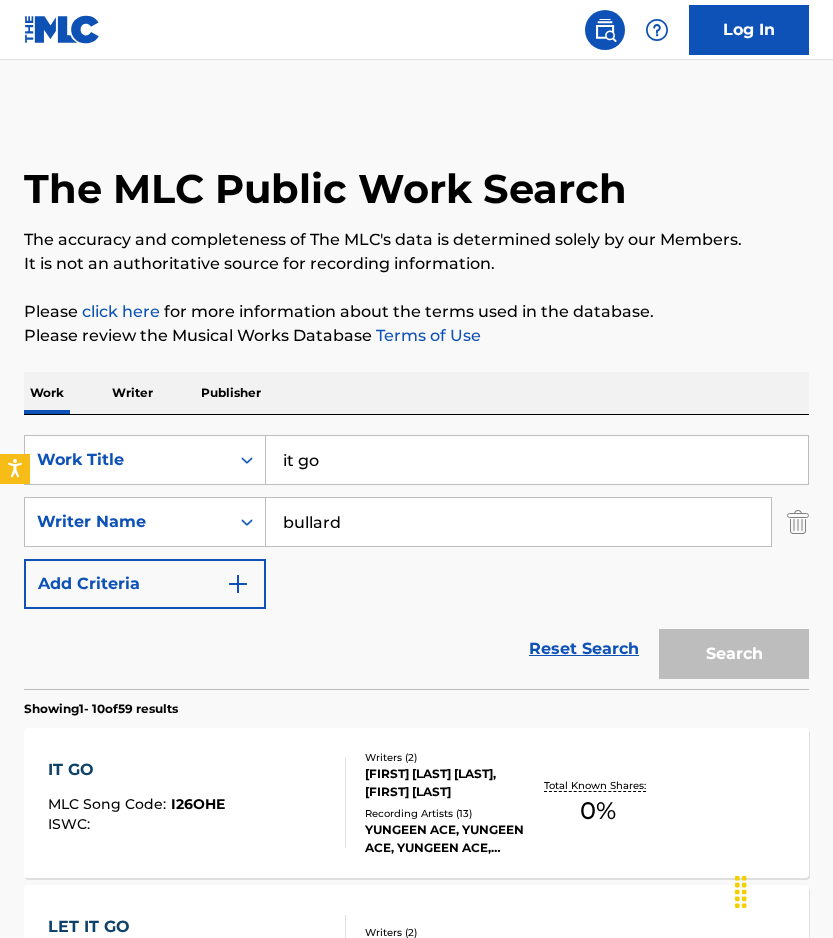 scroll, scrollTop: 138, scrollLeft: 0, axis: vertical 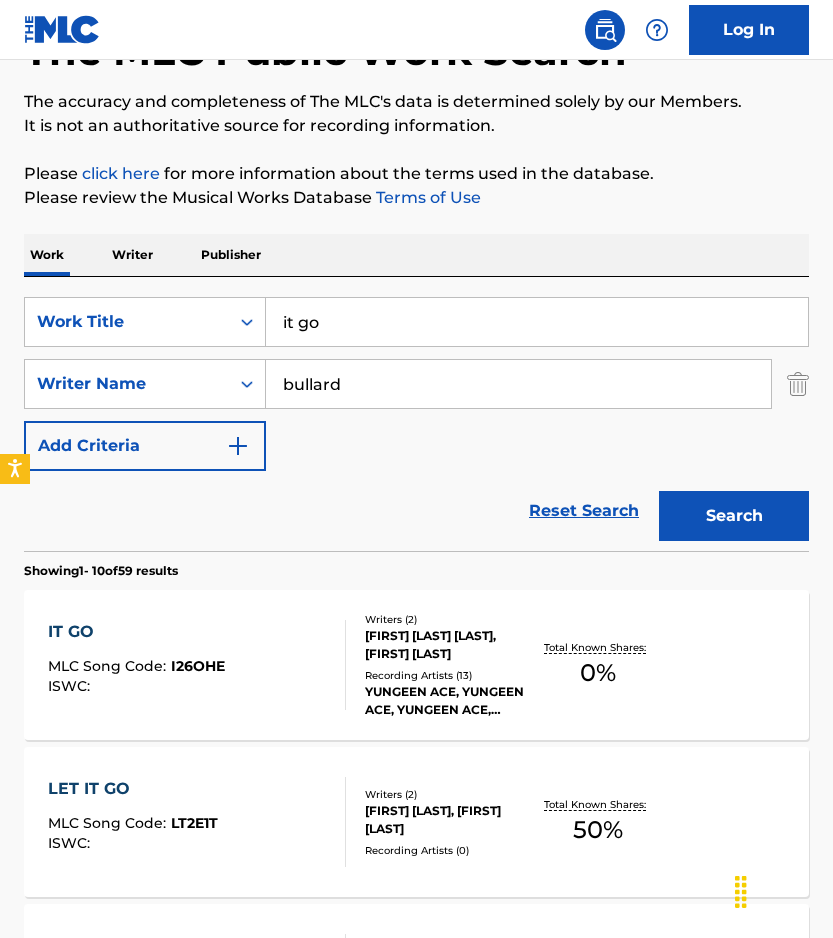click on "bullard" at bounding box center [518, 384] 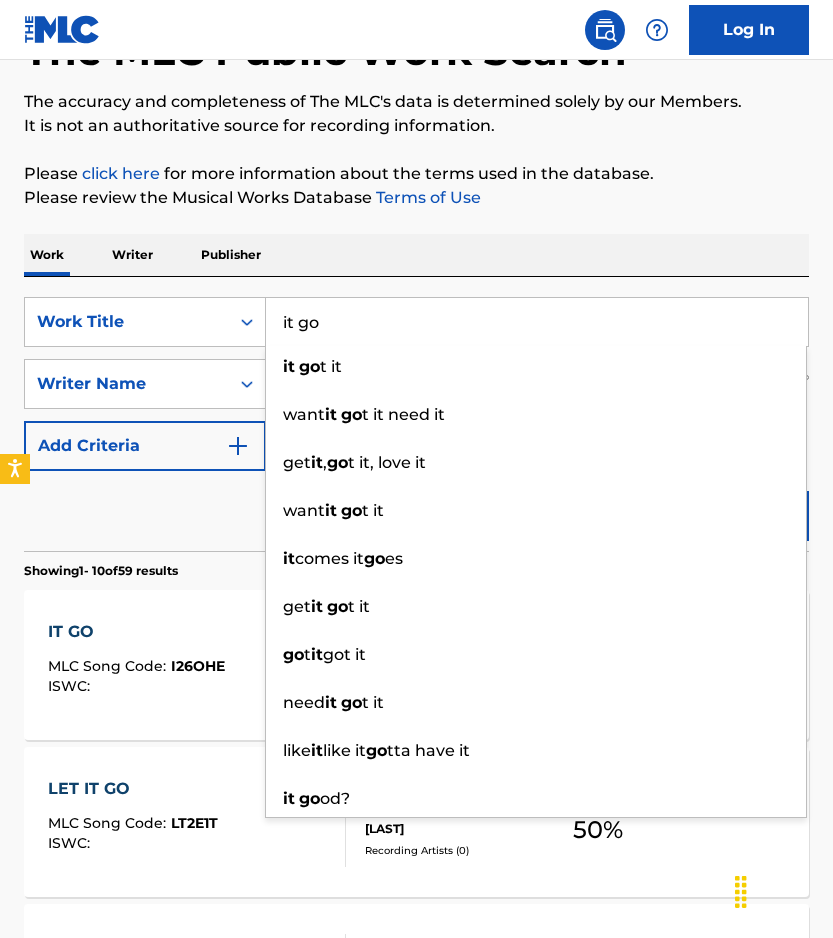 click on "it go" at bounding box center (537, 322) 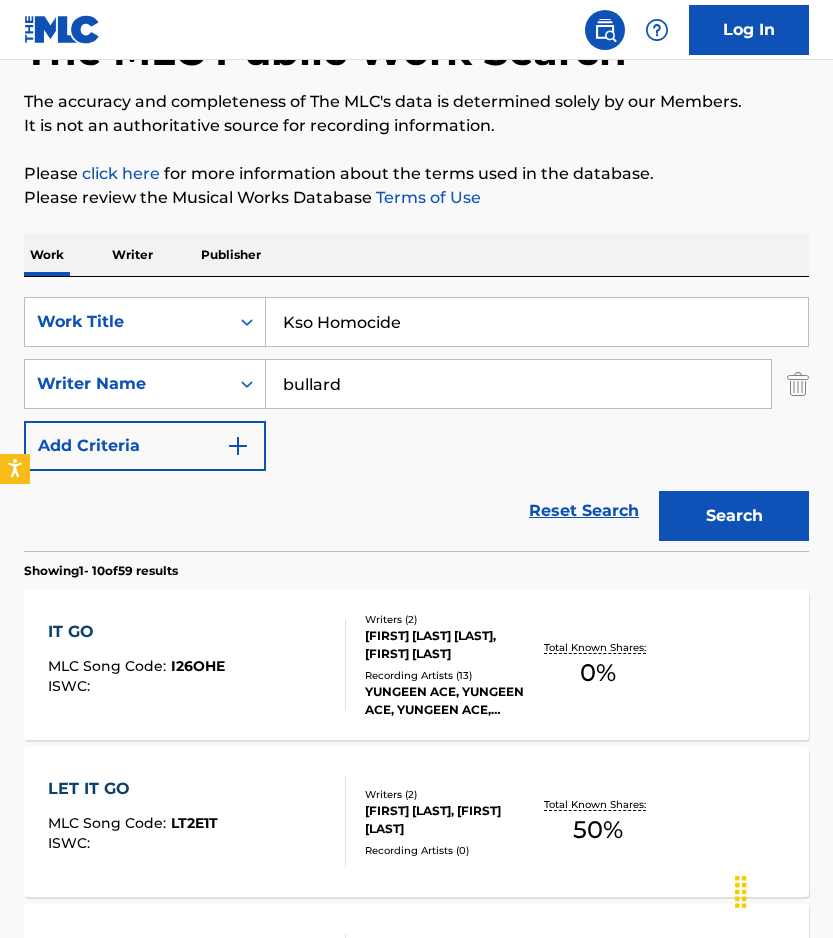 click on "Work Writer Publisher" at bounding box center (416, 255) 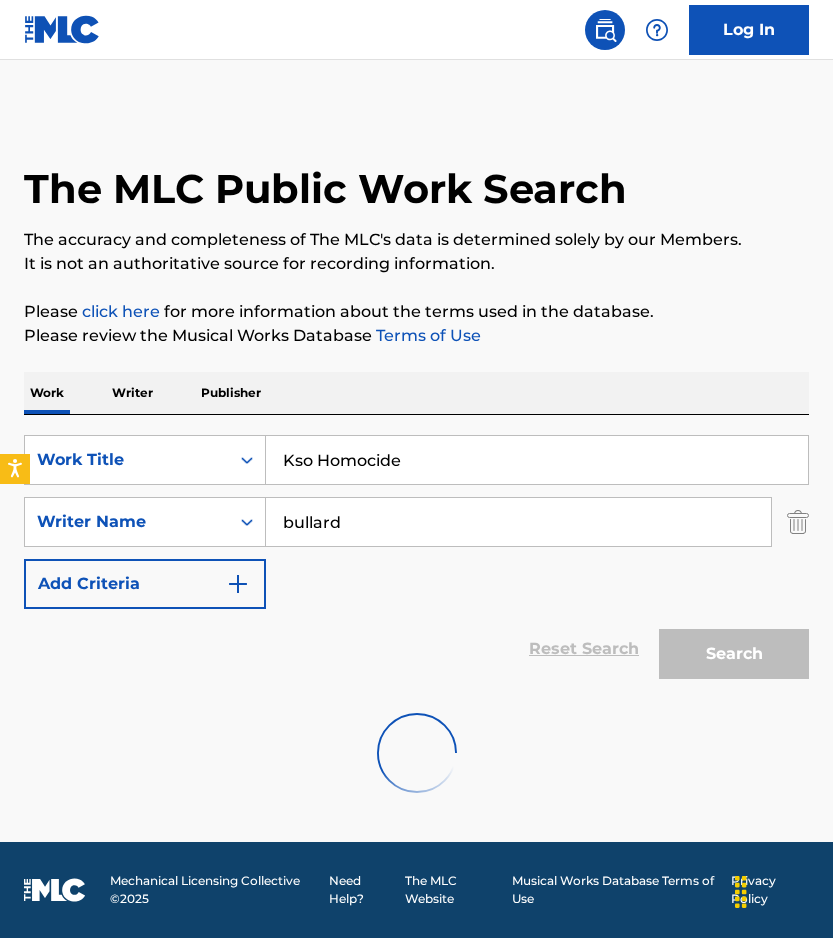 scroll, scrollTop: 0, scrollLeft: 0, axis: both 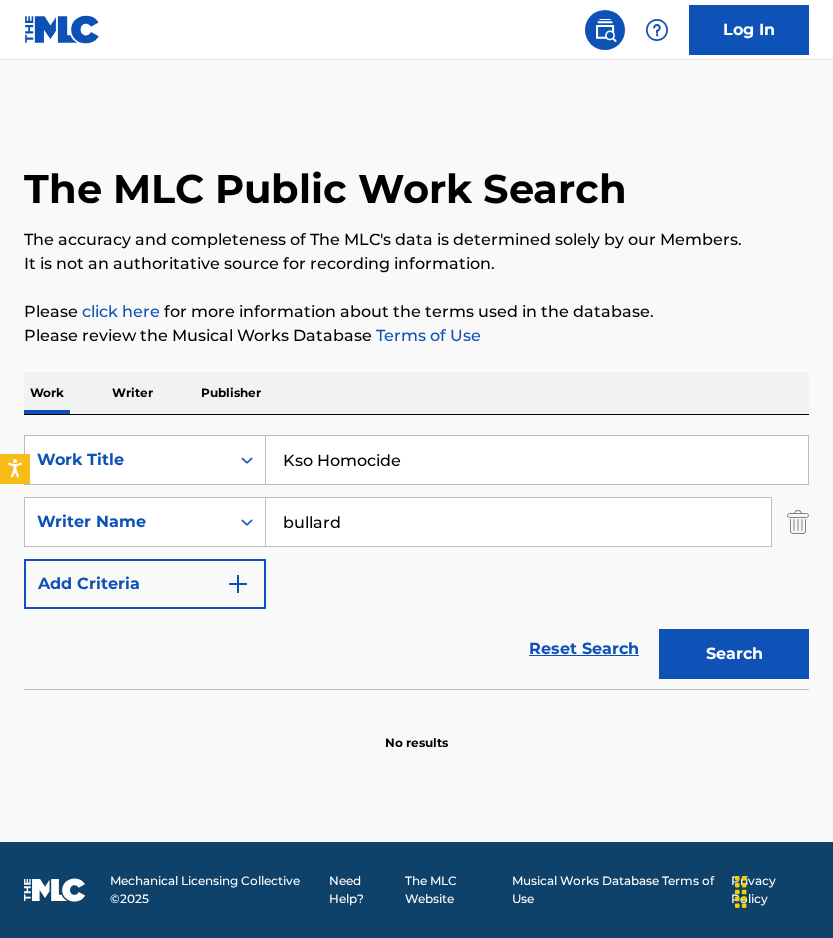 click on "Kso Homocide" at bounding box center (537, 460) 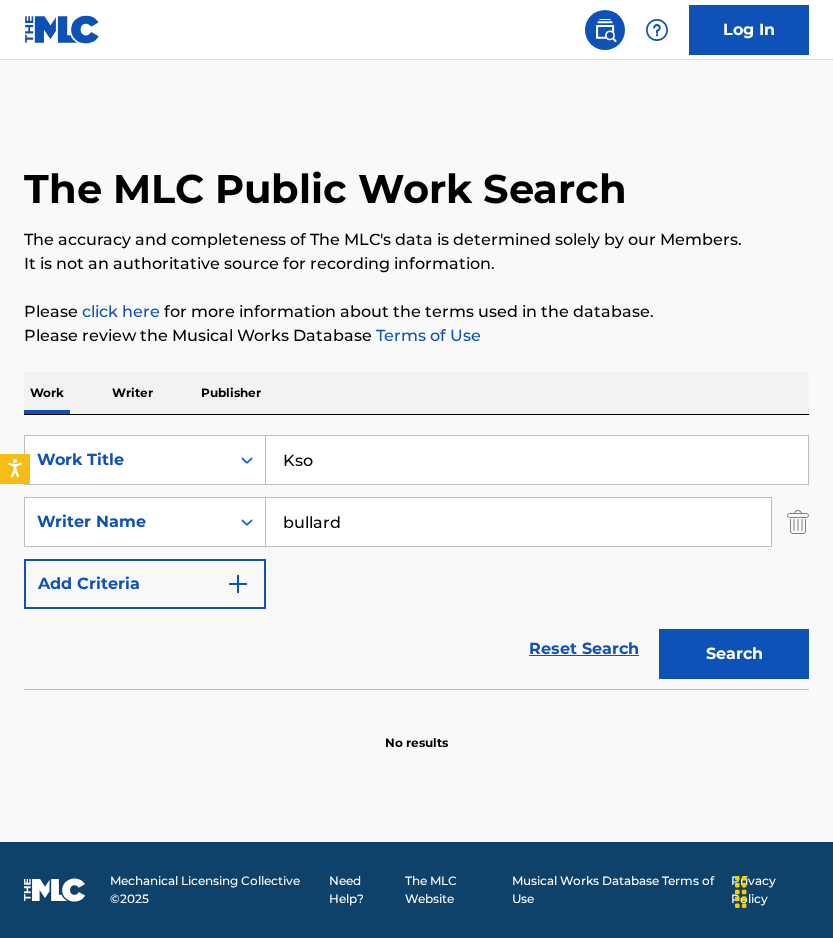 click on "Search" at bounding box center (734, 654) 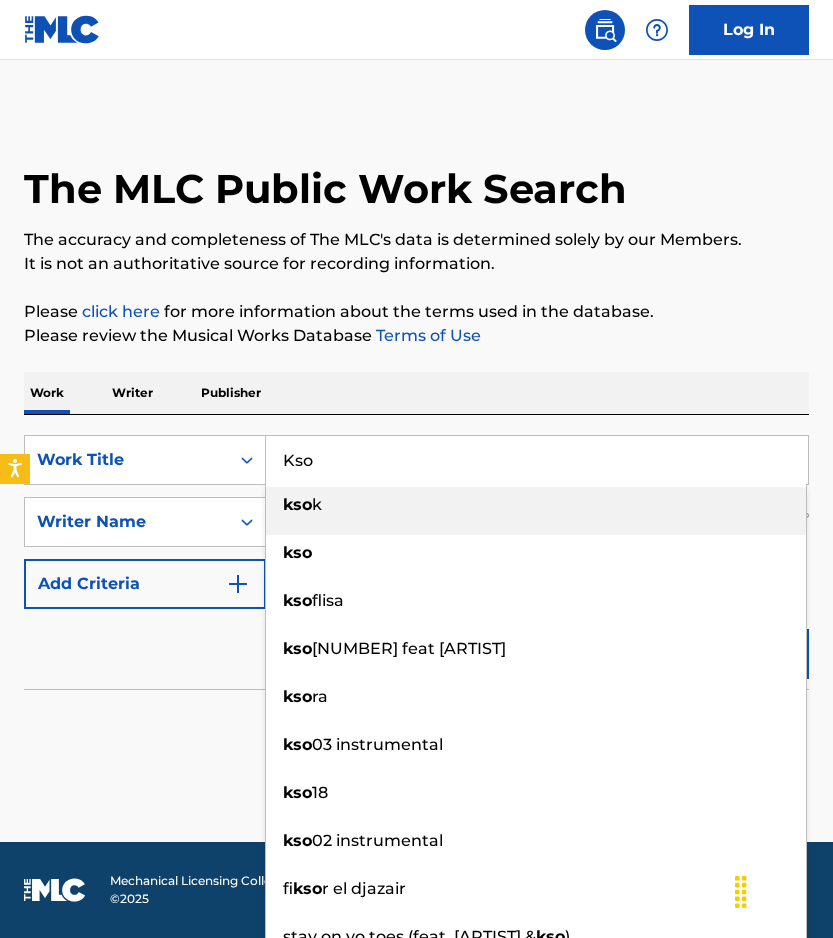 click on "Work Writer Publisher" at bounding box center (416, 393) 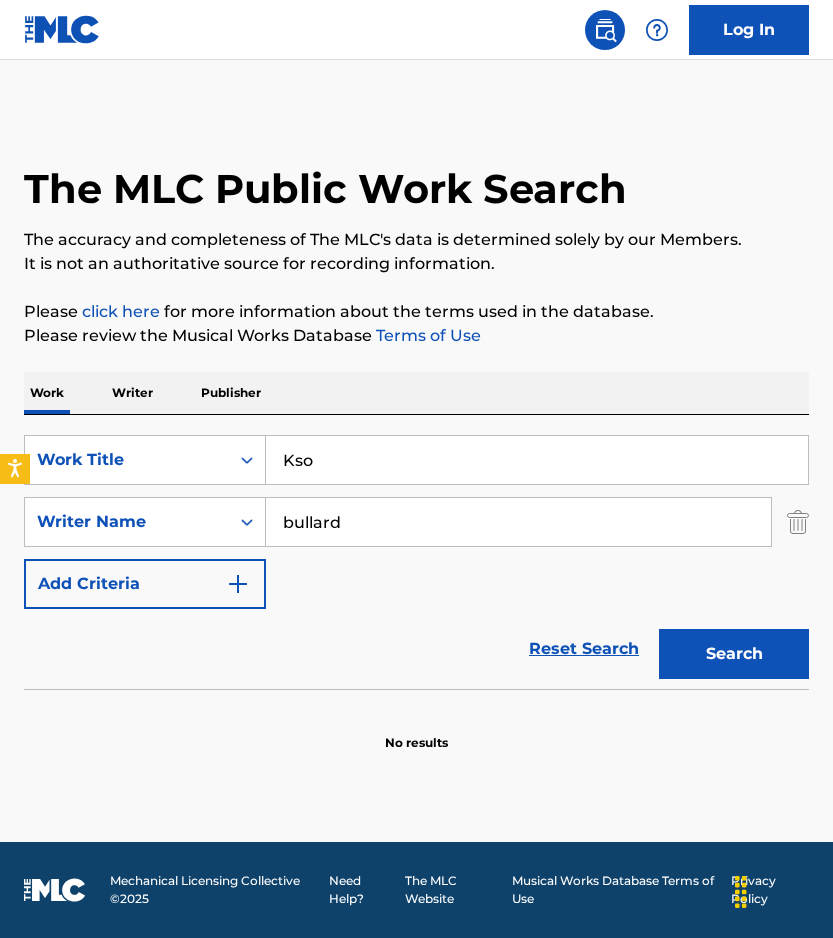 click on "Kso" at bounding box center (537, 460) 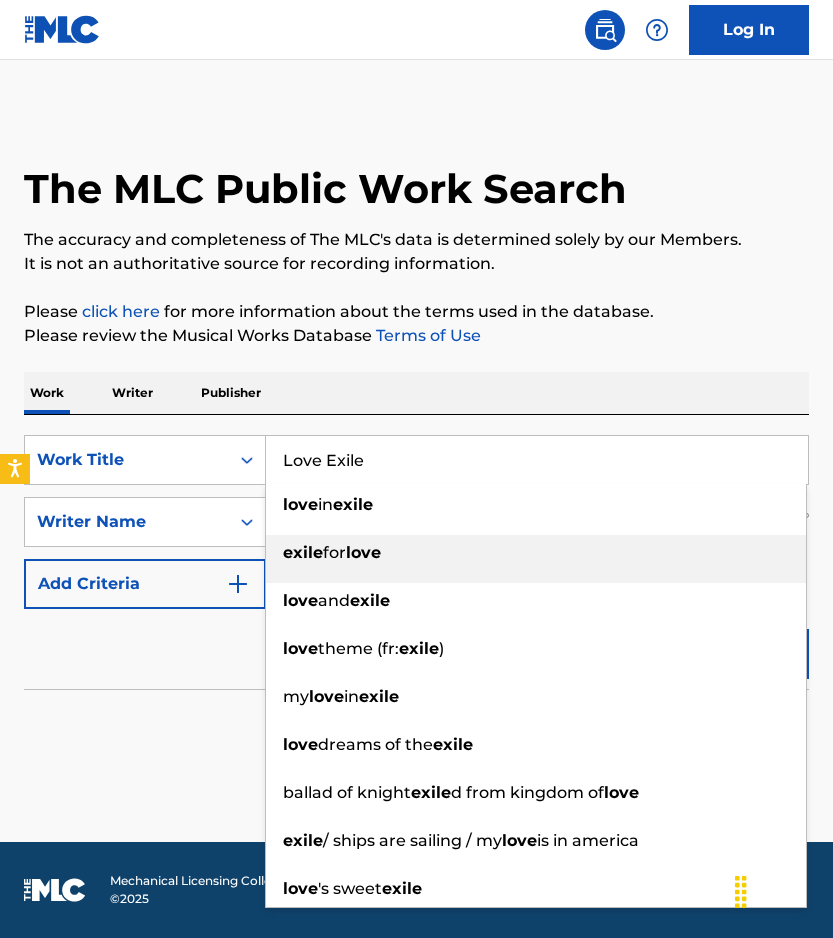 click on "Please   click here   for more information about the terms used in the database." at bounding box center [416, 312] 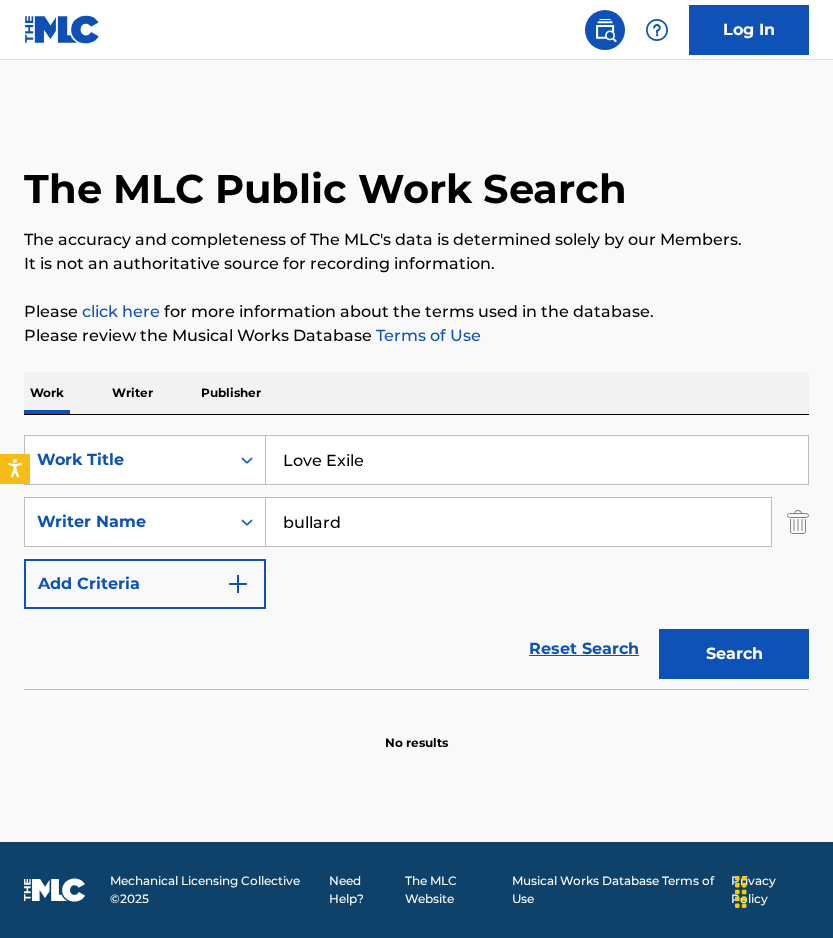 click at bounding box center [416, 694] 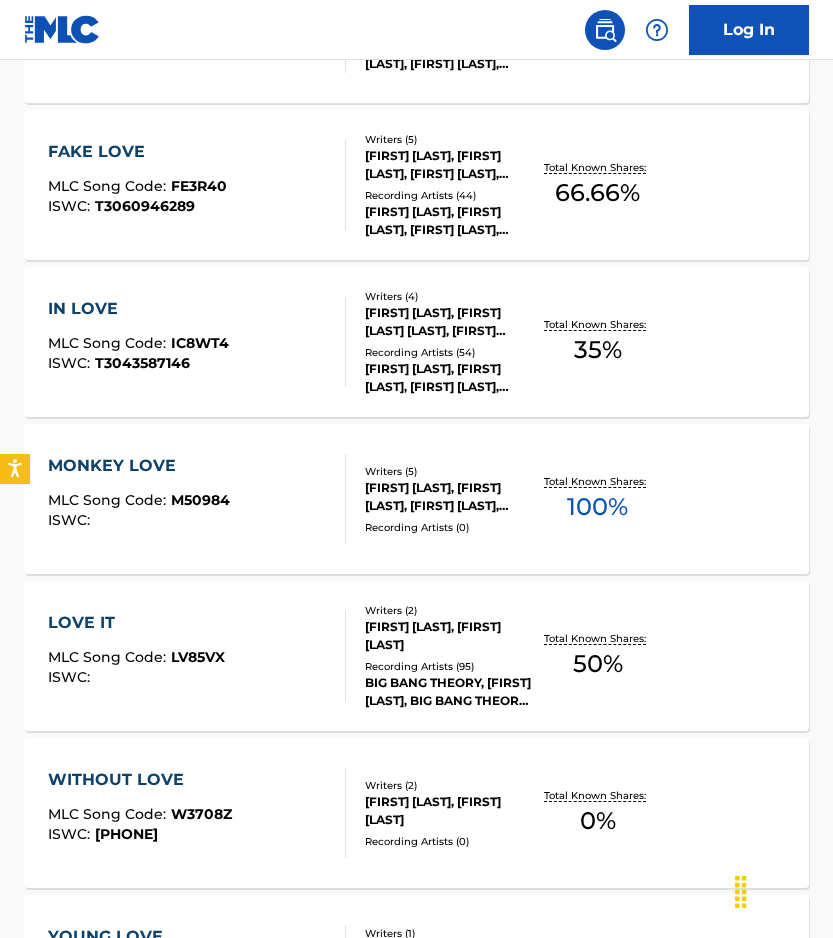 scroll, scrollTop: 1562, scrollLeft: 0, axis: vertical 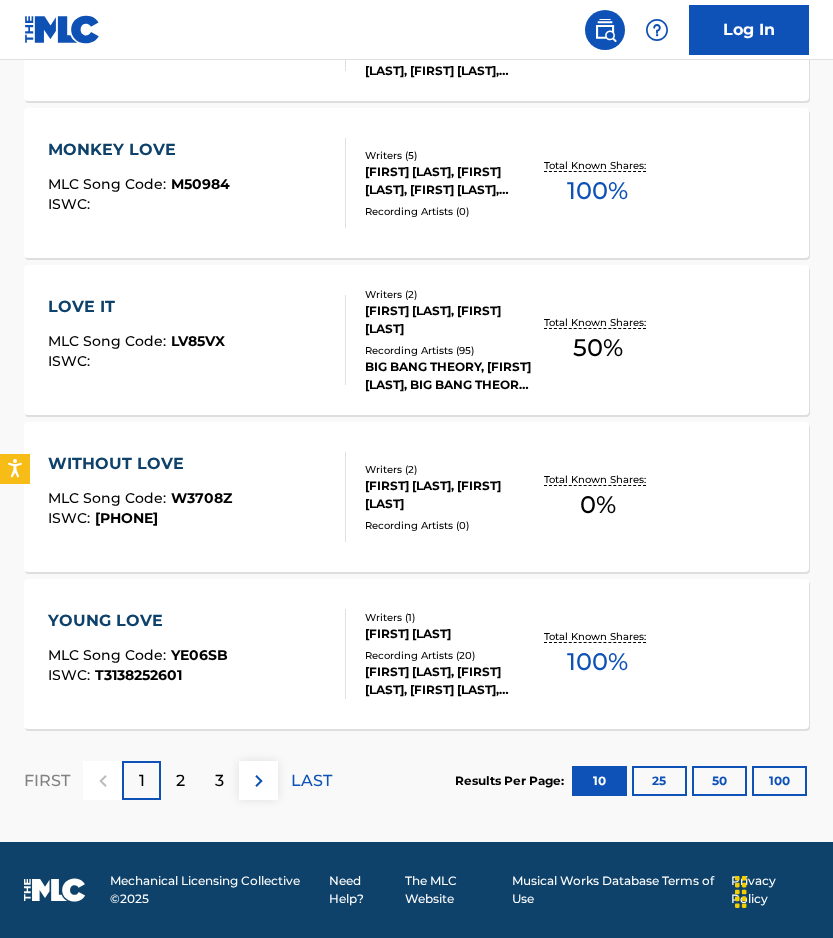 click on "2" at bounding box center [180, 780] 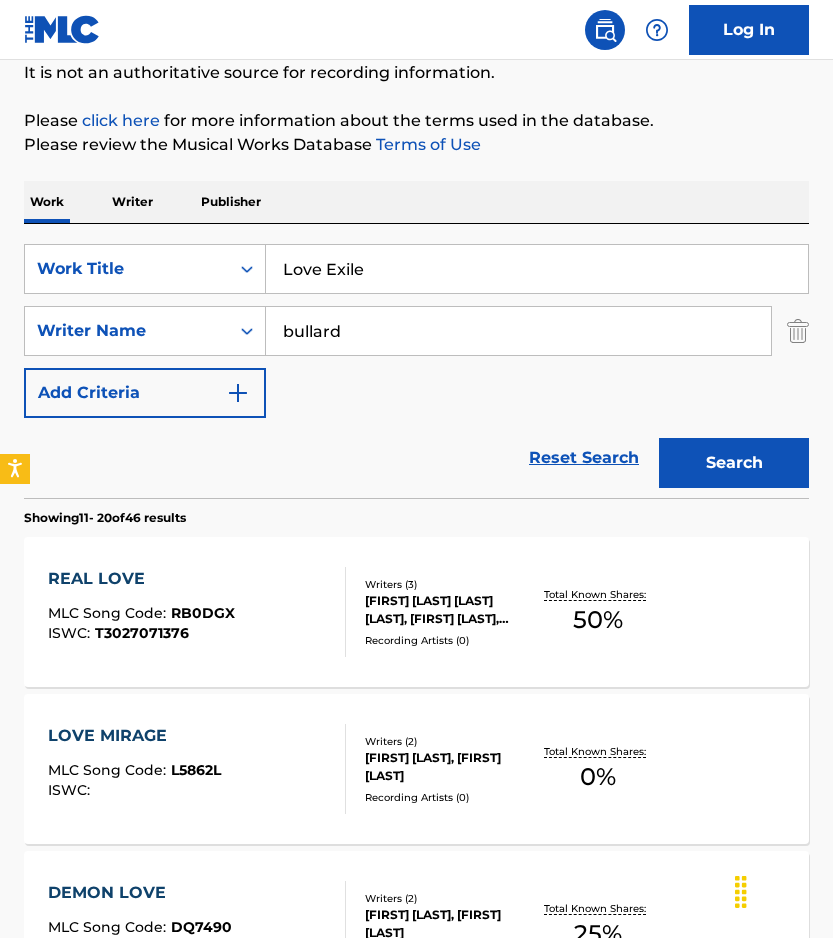 scroll, scrollTop: 215, scrollLeft: 0, axis: vertical 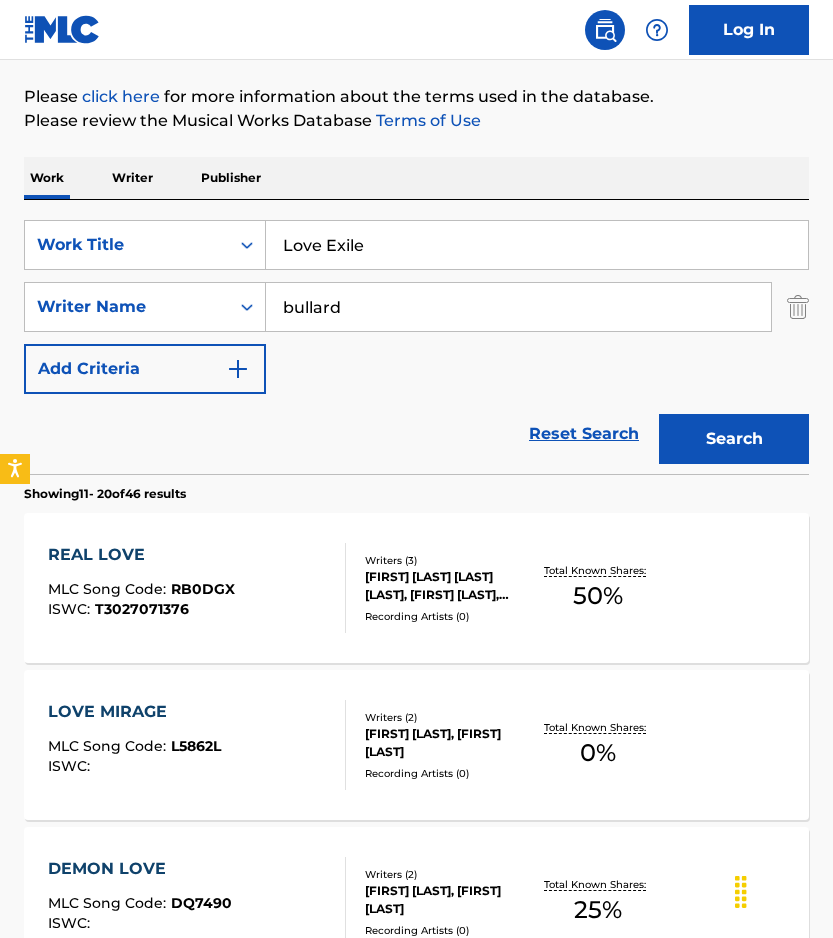 click on "Love Exile" at bounding box center (537, 245) 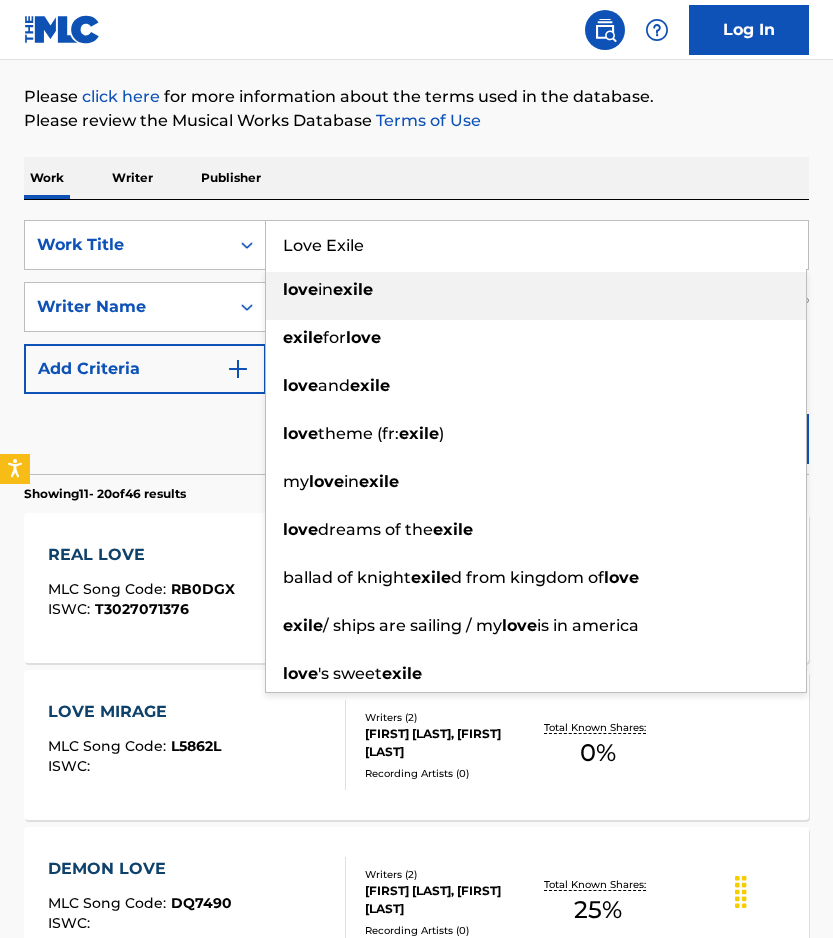 click on "Love Exile" at bounding box center (537, 245) 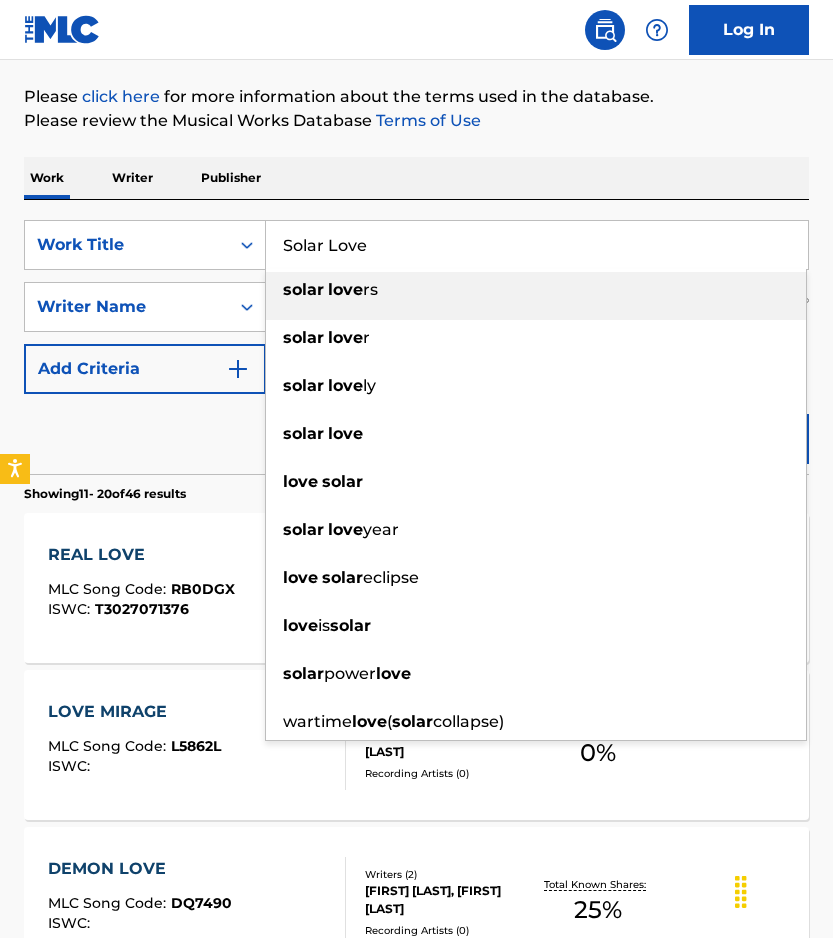 click on "Please review the Musical Works Database   Terms of Use" at bounding box center [416, 121] 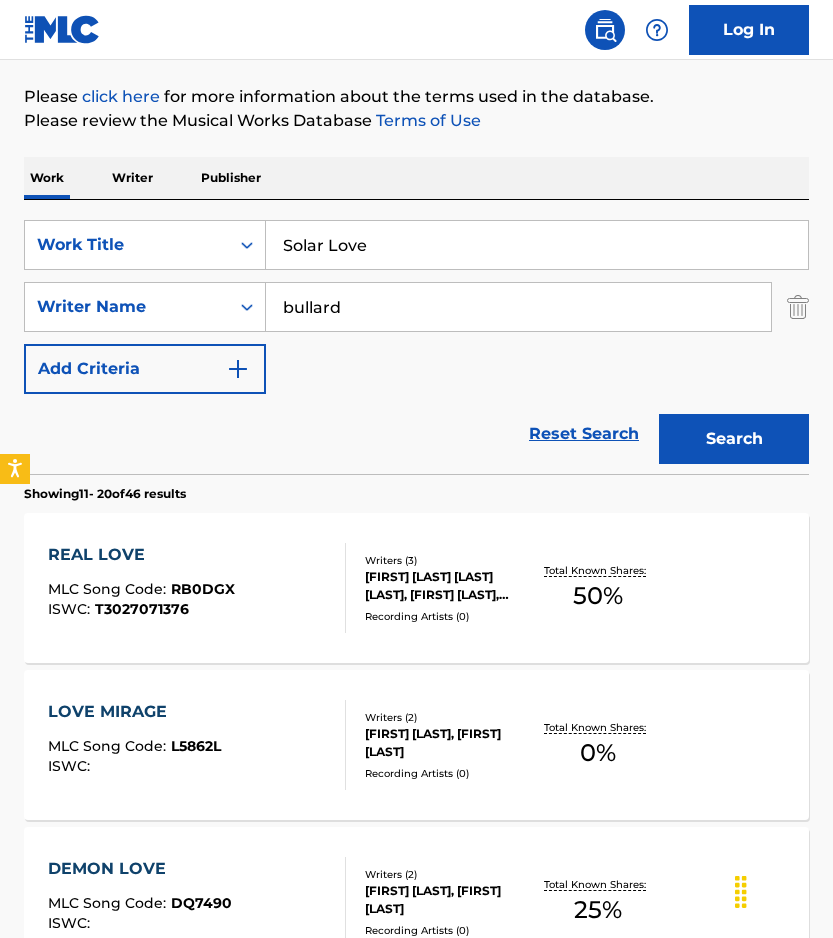 click on "Search" at bounding box center (734, 439) 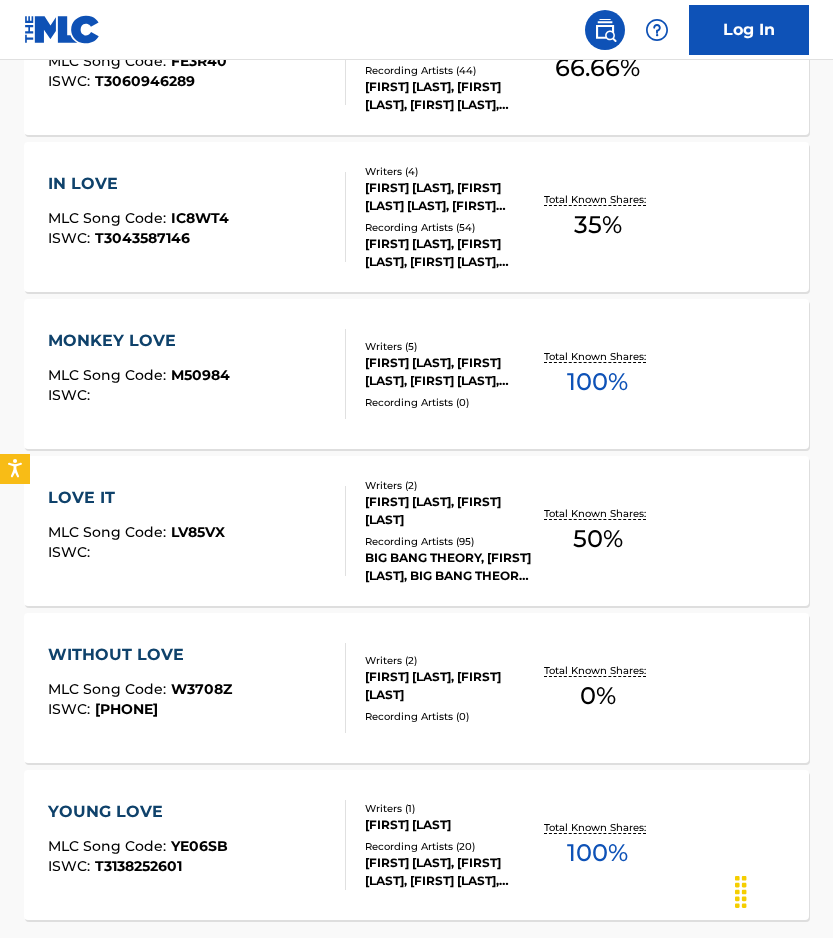 scroll, scrollTop: 1562, scrollLeft: 0, axis: vertical 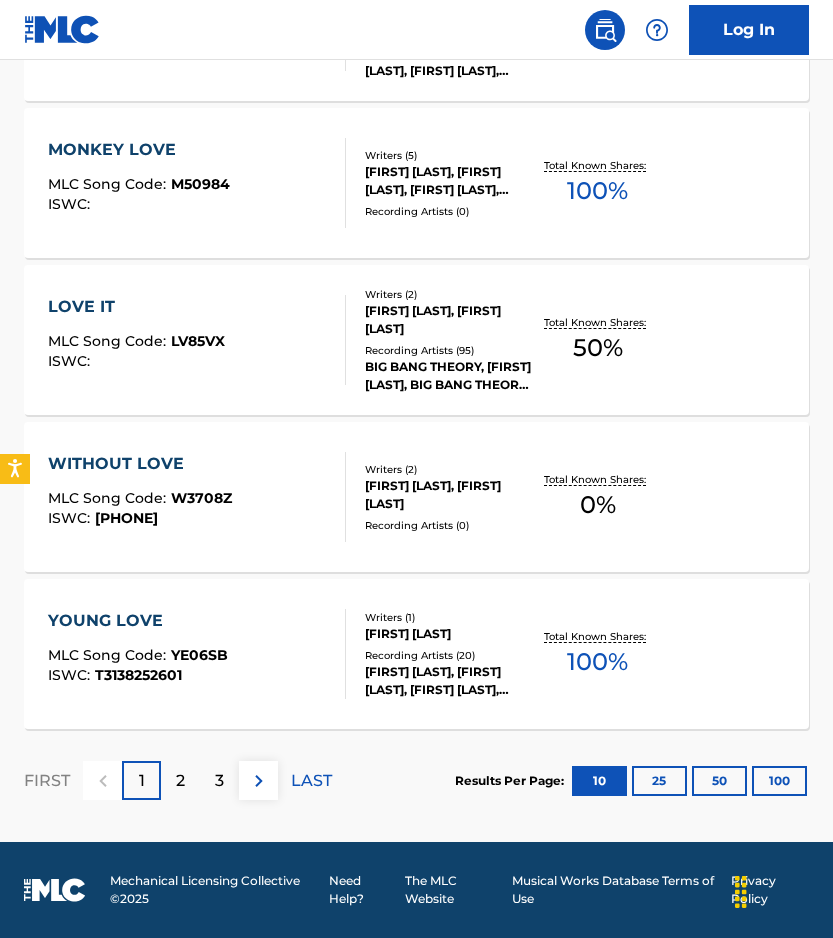 click on "2" at bounding box center [180, 780] 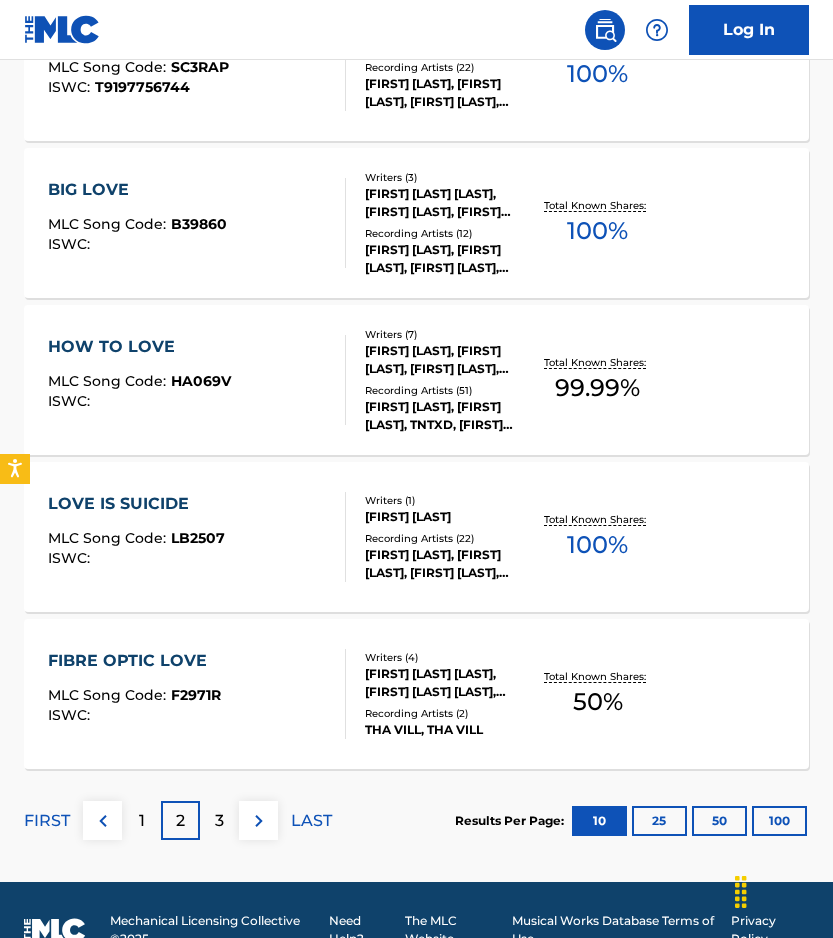 scroll, scrollTop: 1562, scrollLeft: 0, axis: vertical 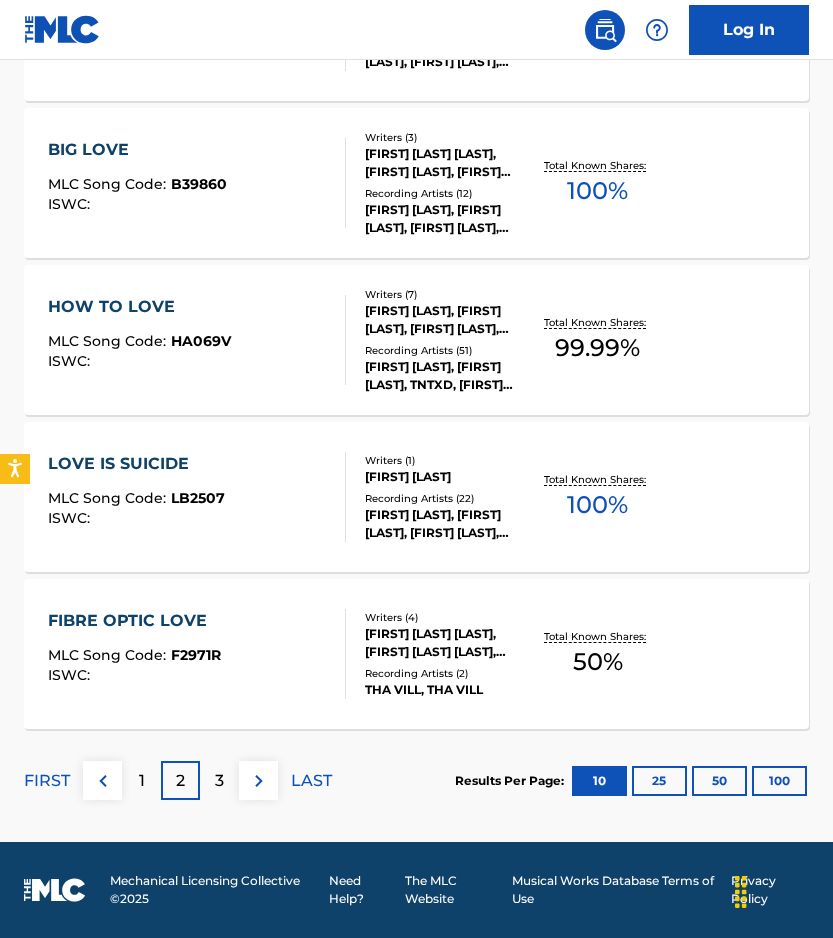 click on "3" at bounding box center [219, 780] 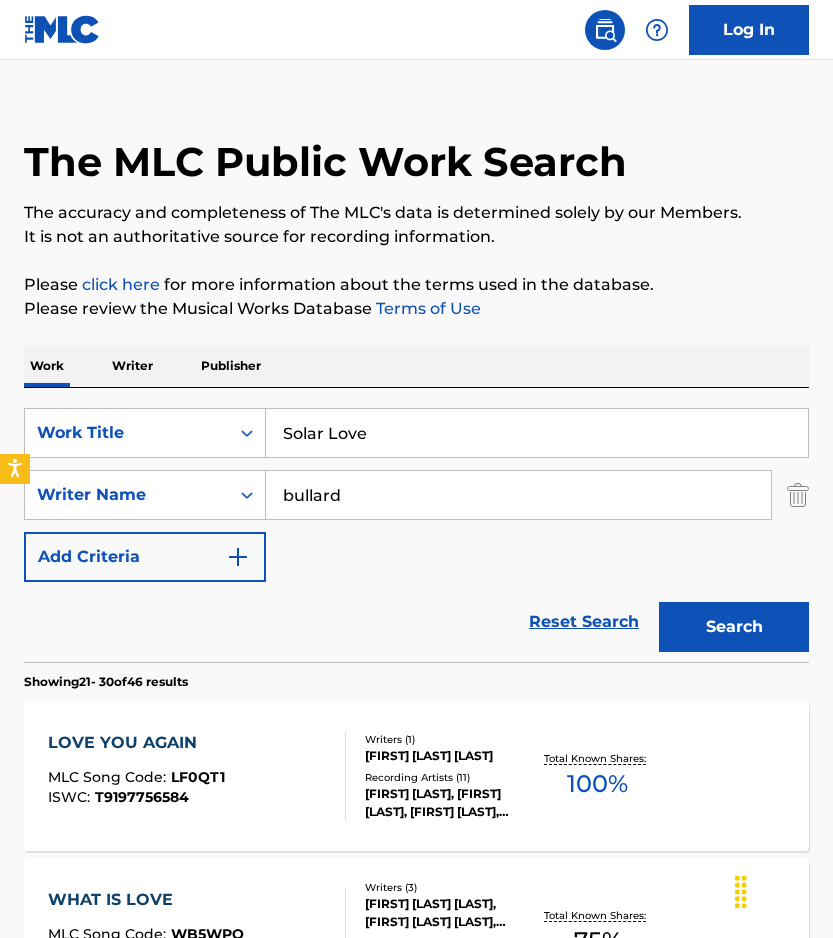 scroll, scrollTop: 0, scrollLeft: 0, axis: both 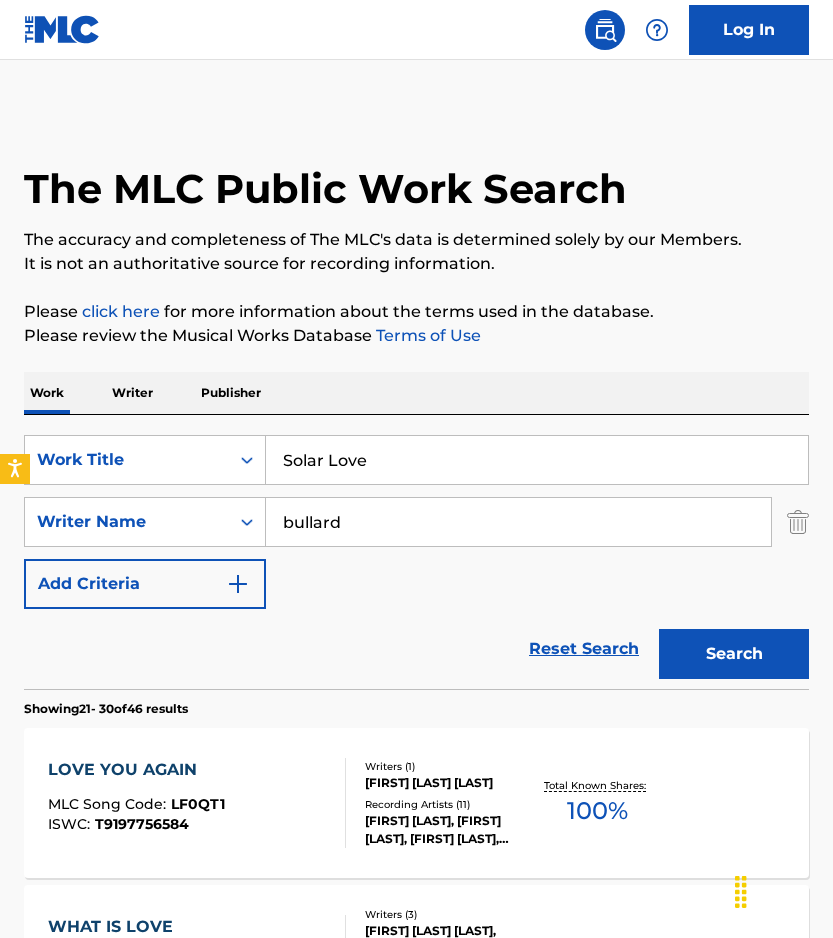 click on "Solar Love" at bounding box center (537, 460) 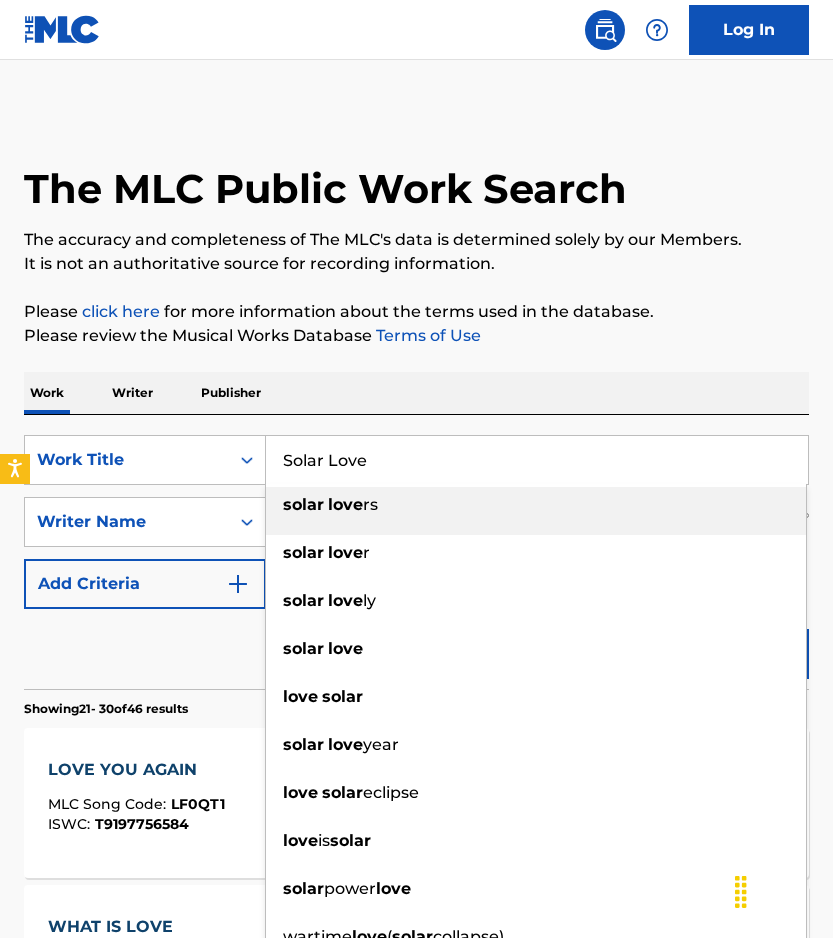 click on "Solar Love" at bounding box center [537, 460] 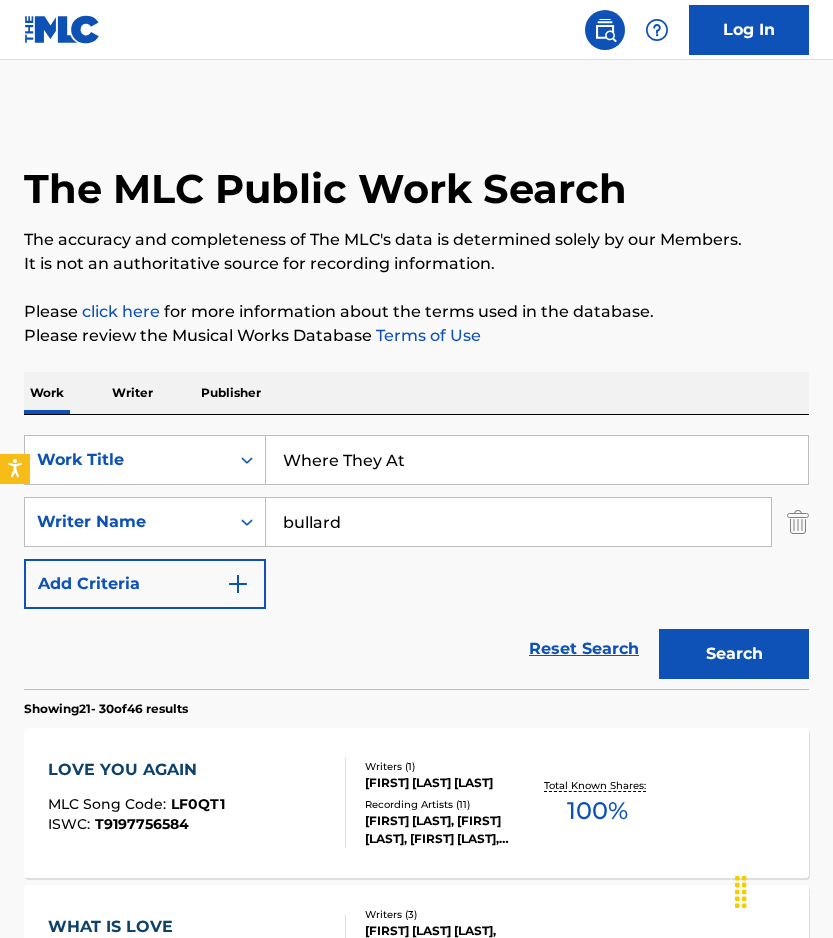 click on "SearchWithCriteria4dda6cc8-b60e-4438-a03b-3a3edcfd05c3 Work Title Where They At SearchWithCriteria34fb67ea-ac41-414e-a66b-58cc4101750c Writer Name [LAST] Add Criteria Reset Search Search" at bounding box center (416, 552) 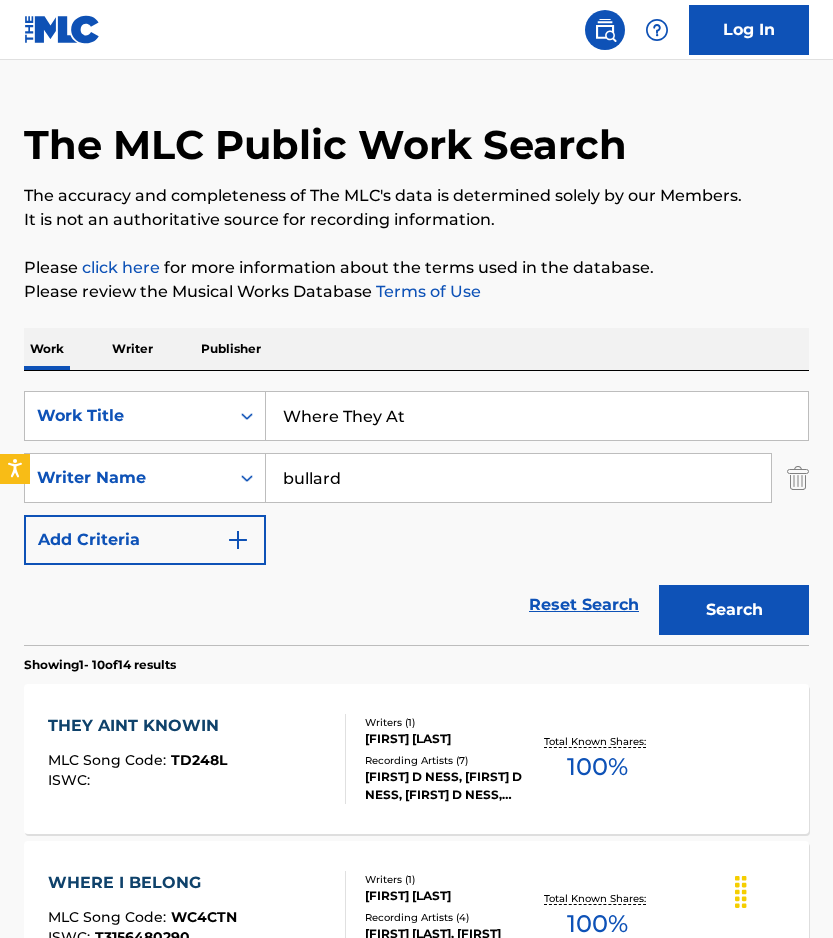 scroll, scrollTop: 0, scrollLeft: 0, axis: both 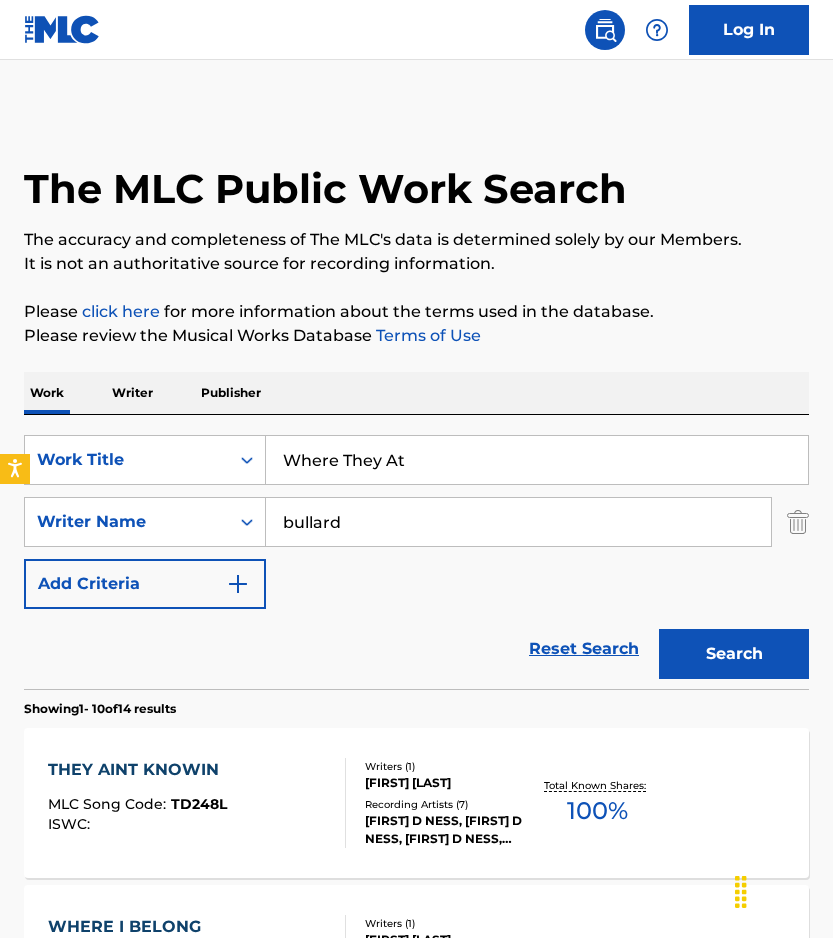 click on "Where They At" at bounding box center [537, 460] 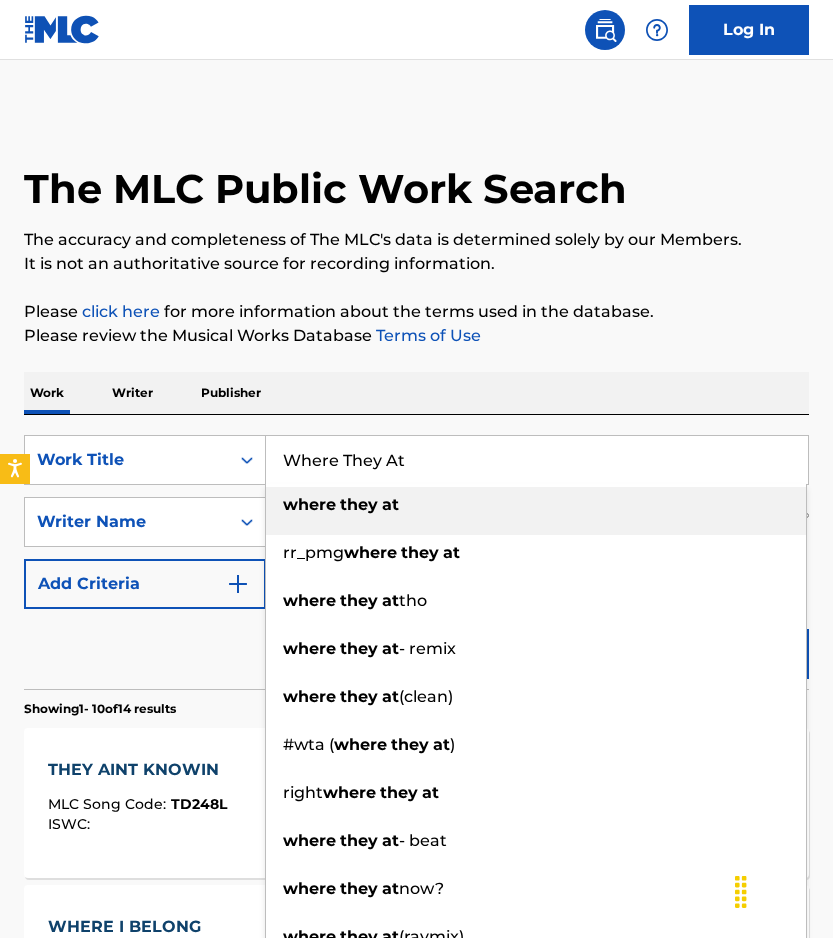 click on "Where They At" at bounding box center (537, 460) 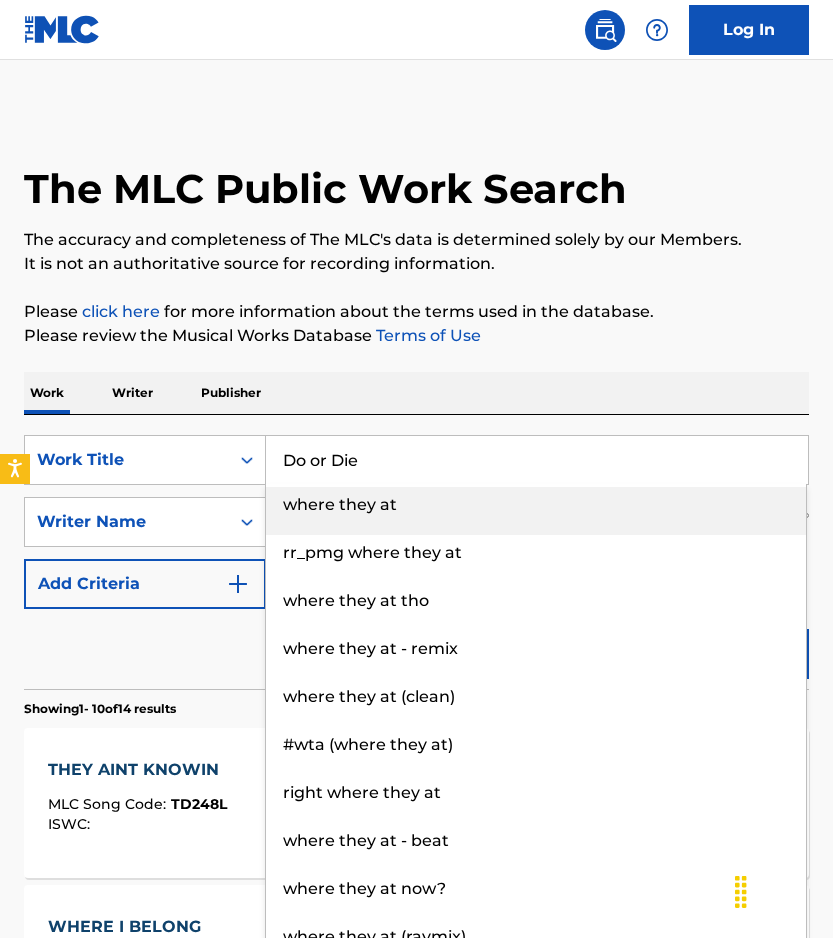 click on "Work Writer Publisher" at bounding box center (416, 393) 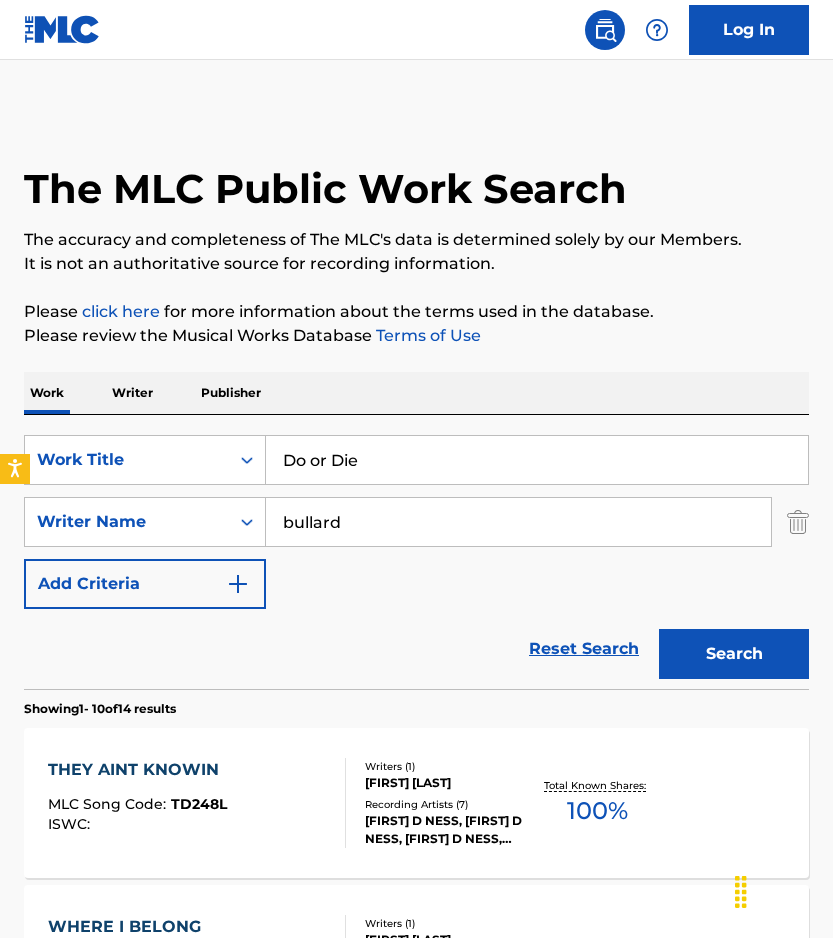 click on "Search" at bounding box center [734, 654] 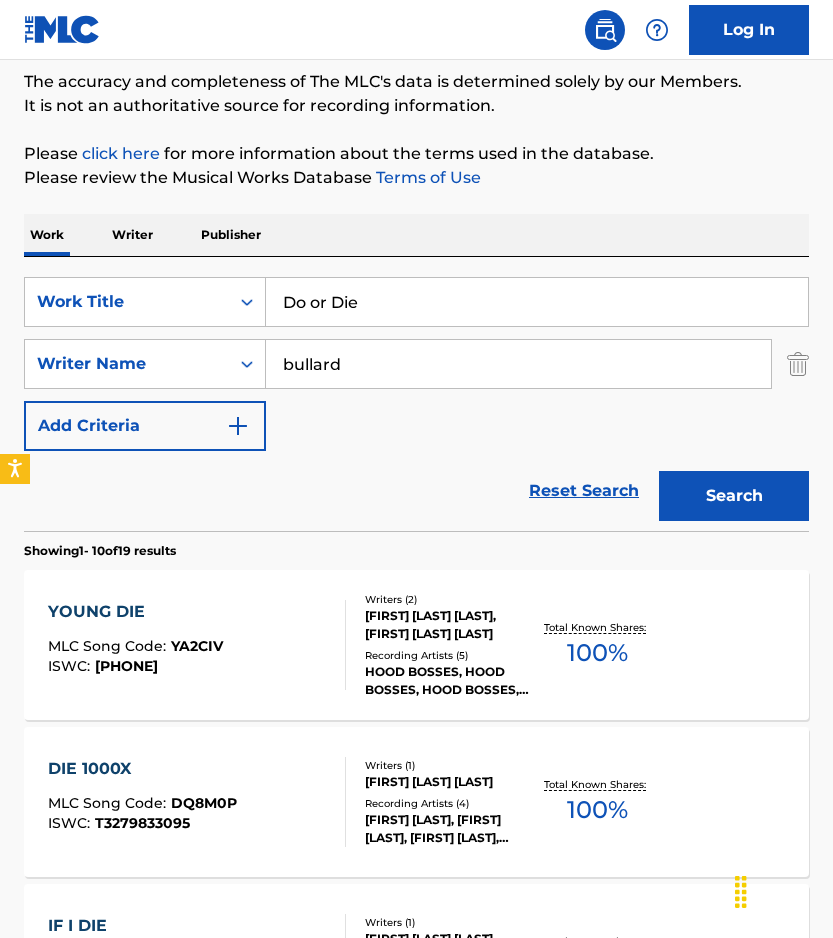 scroll, scrollTop: 160, scrollLeft: 0, axis: vertical 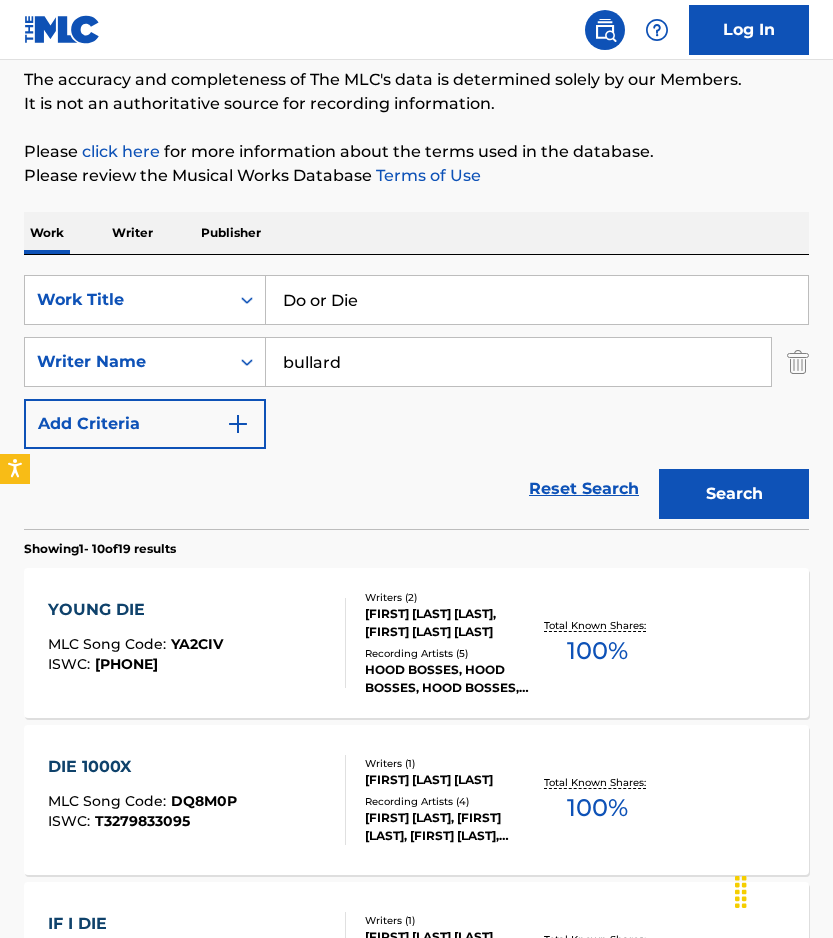 click on "Do or Die" at bounding box center [537, 300] 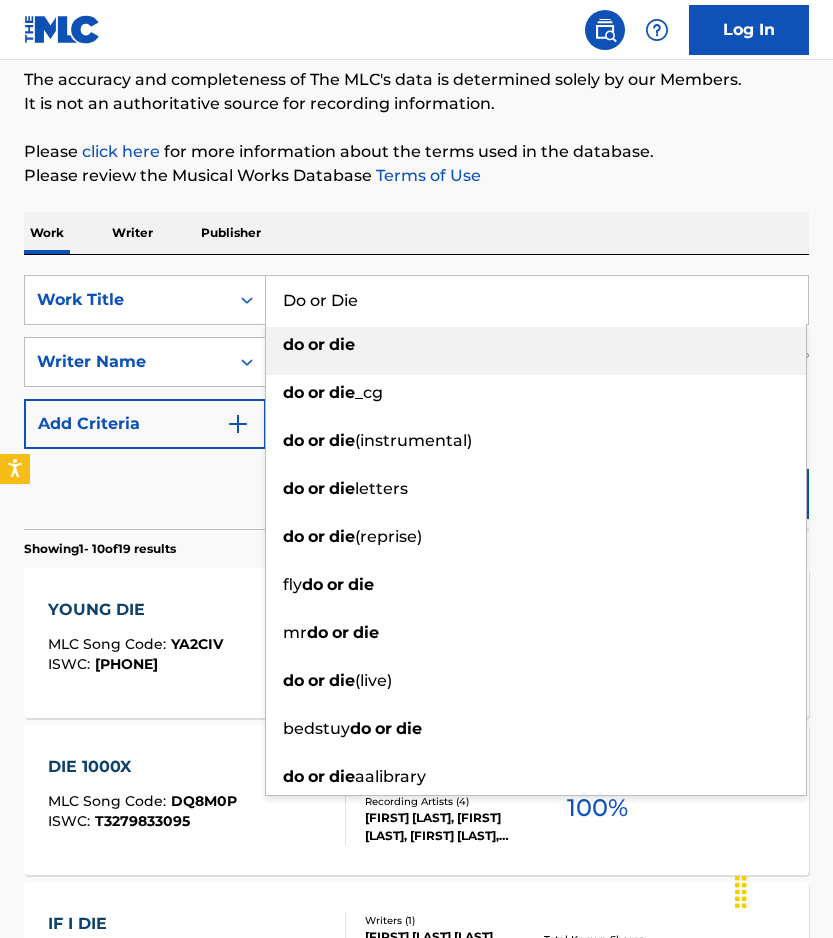 click on "Do or Die" at bounding box center [537, 300] 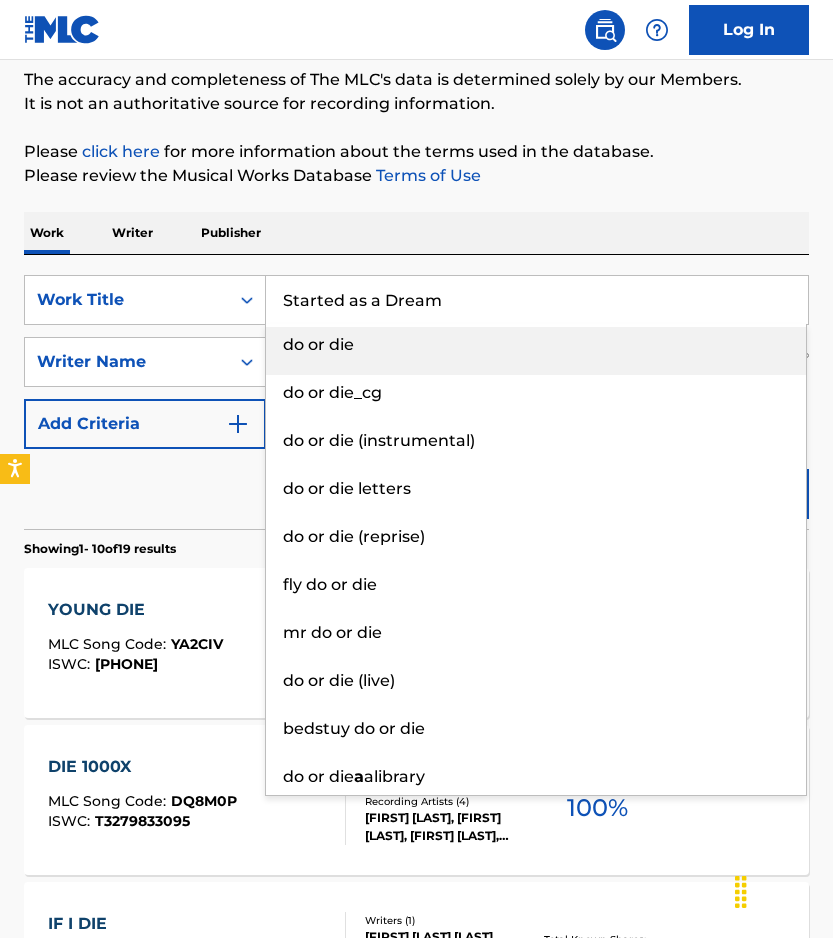 type on "Started as a Dream" 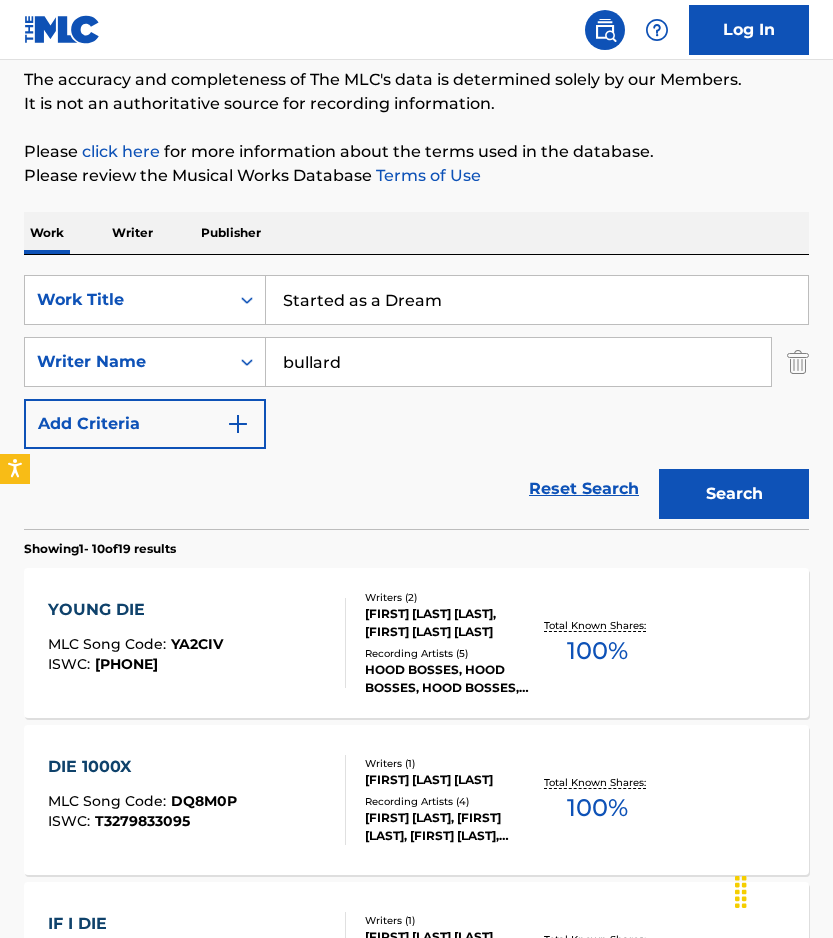 click on "Search" at bounding box center (734, 494) 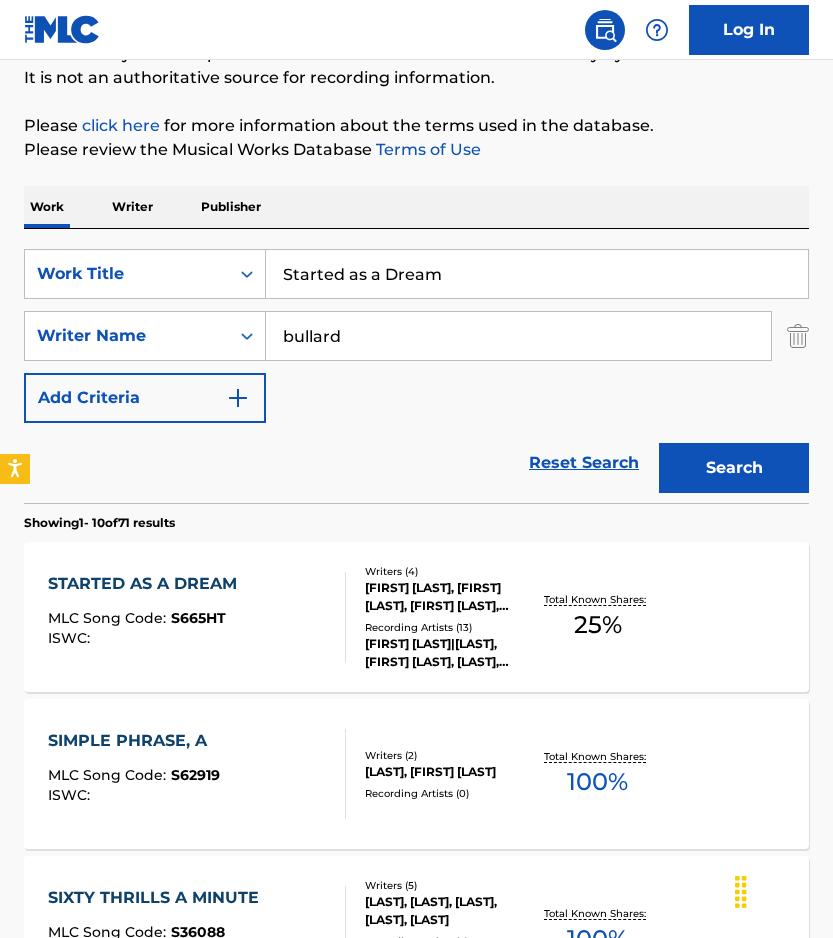 scroll, scrollTop: 187, scrollLeft: 0, axis: vertical 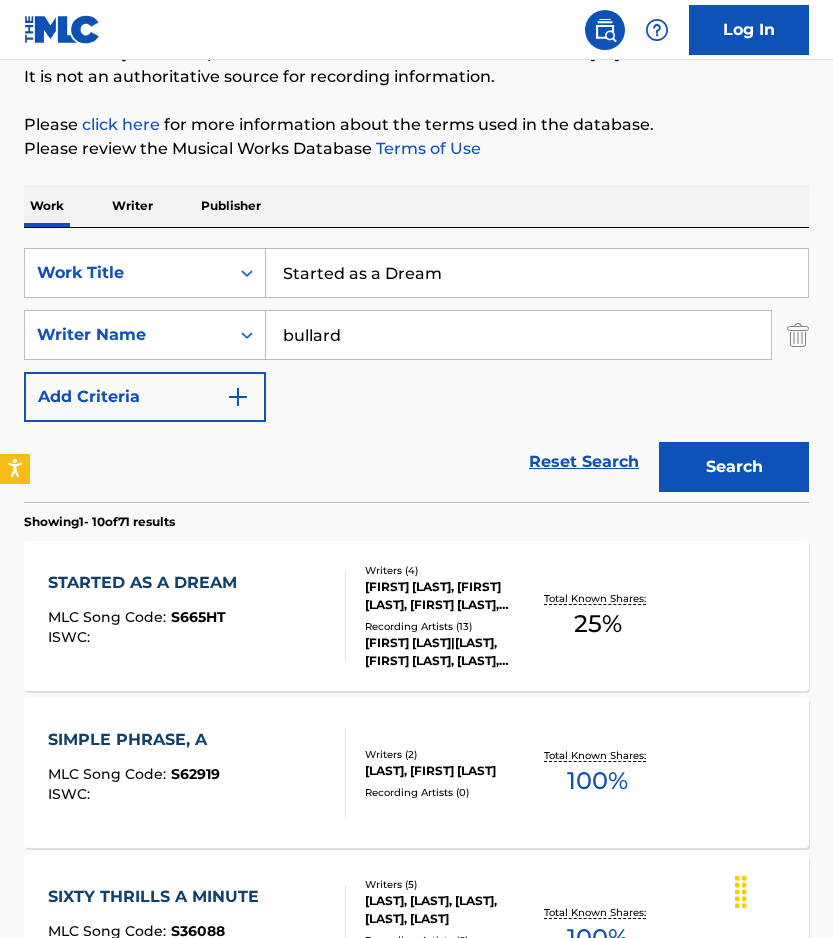 click on "ISWC :" at bounding box center (147, 637) 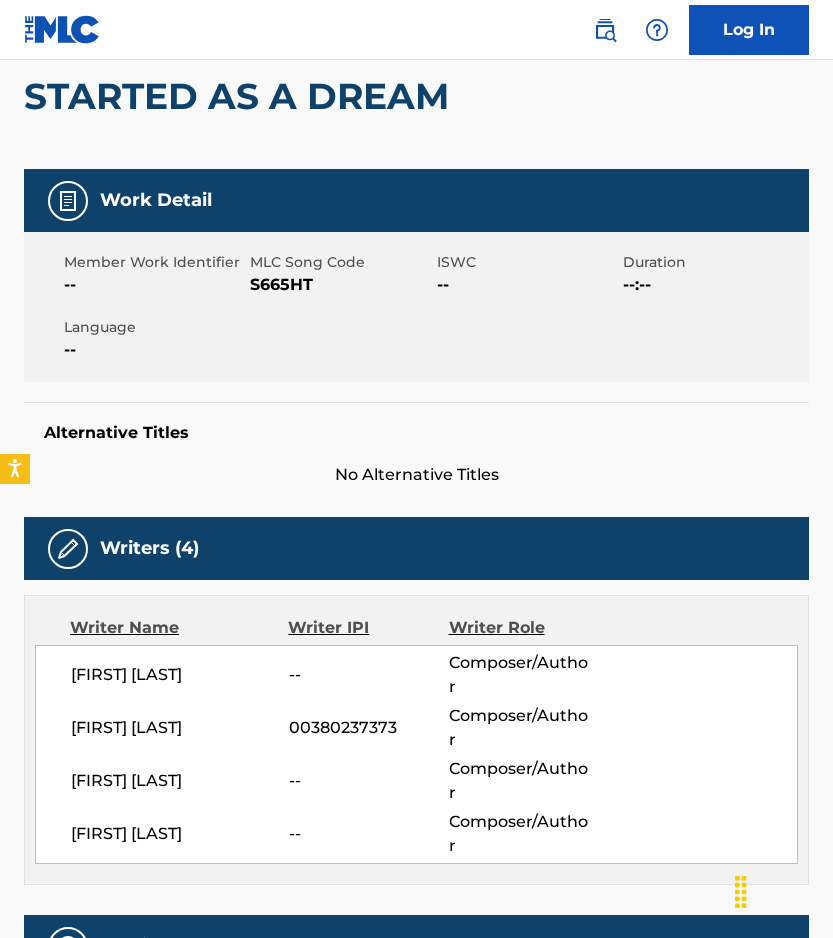 scroll, scrollTop: 0, scrollLeft: 0, axis: both 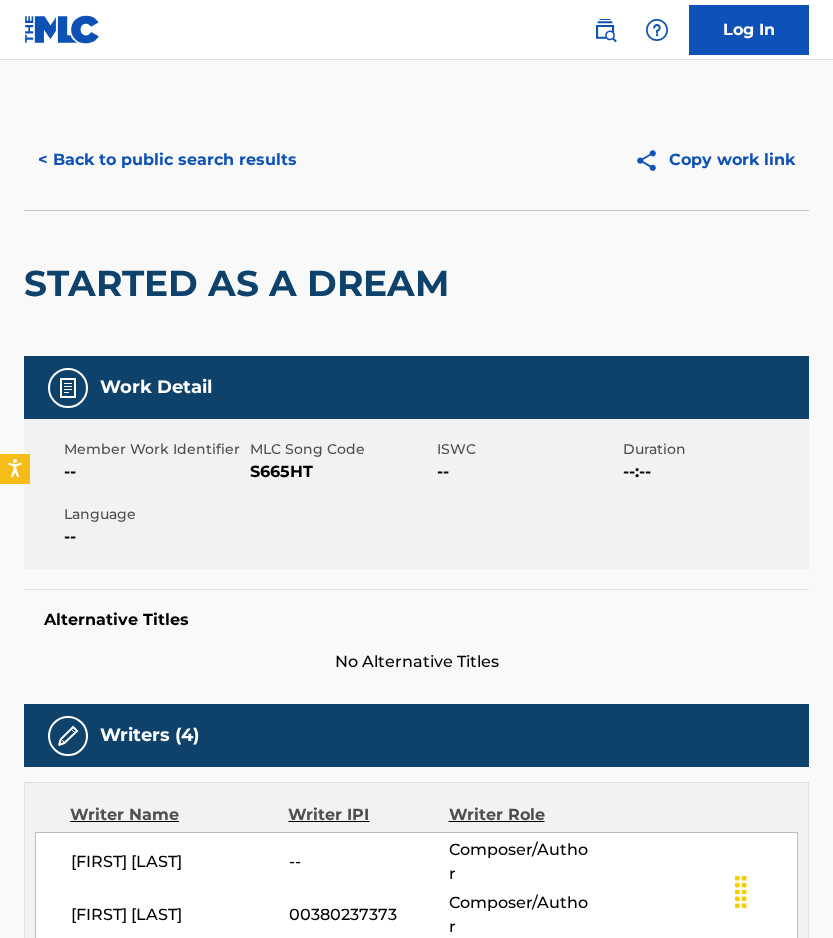 click on "MLC Song Code" at bounding box center (340, 449) 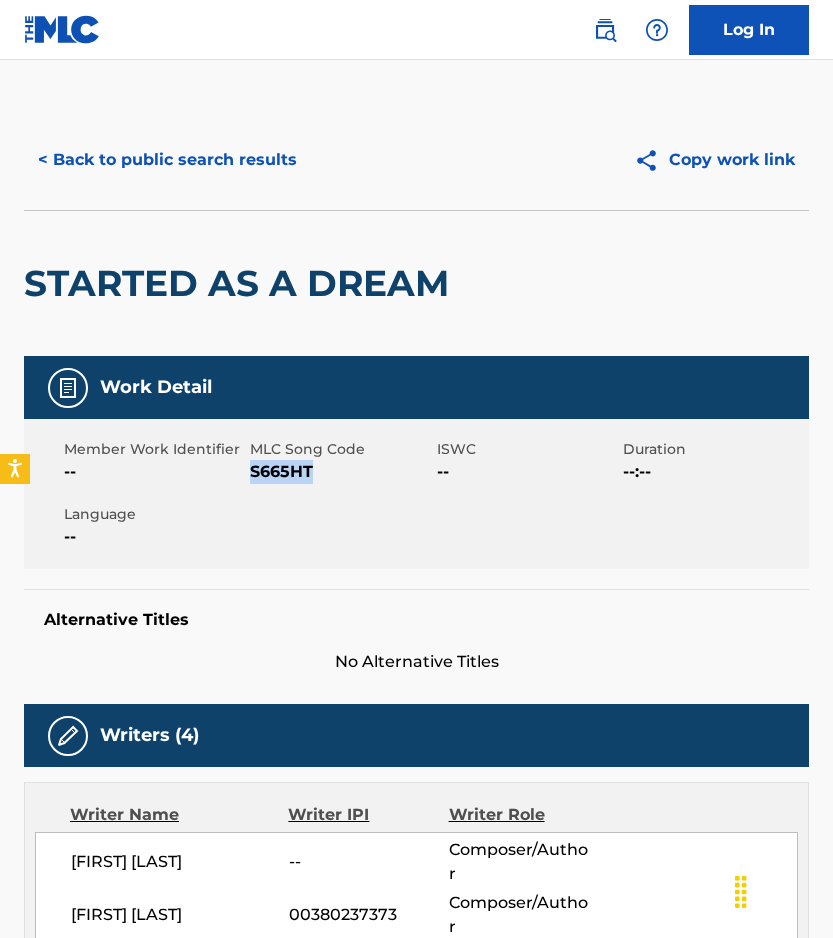 click on "S665HT" at bounding box center [340, 472] 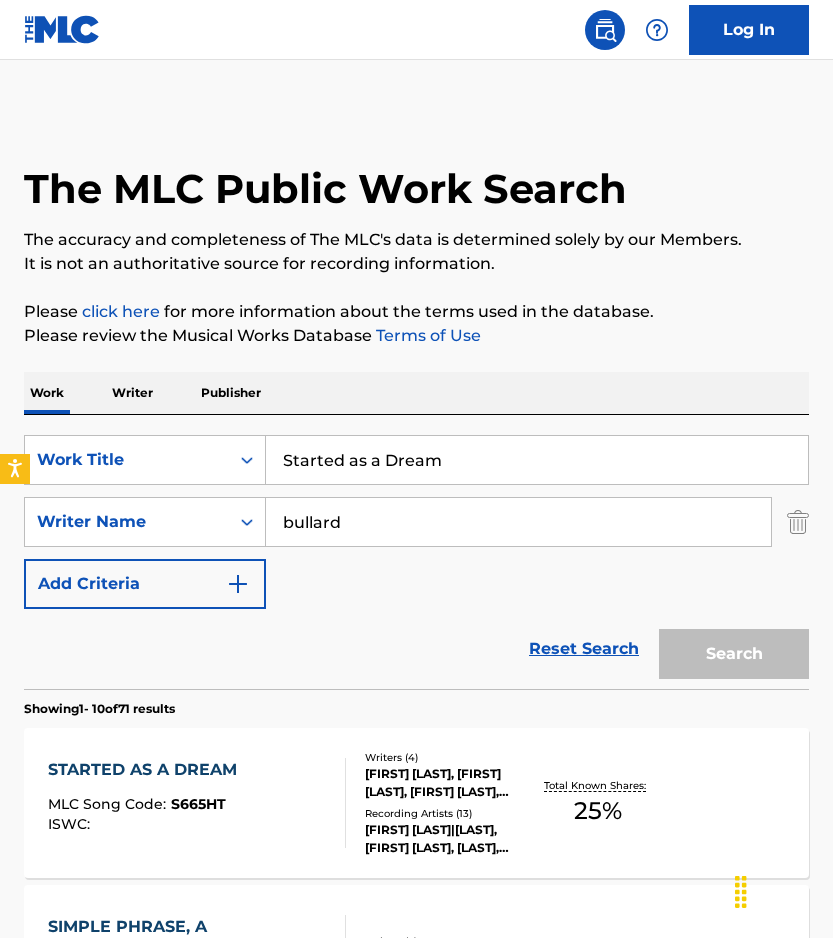 scroll, scrollTop: 187, scrollLeft: 0, axis: vertical 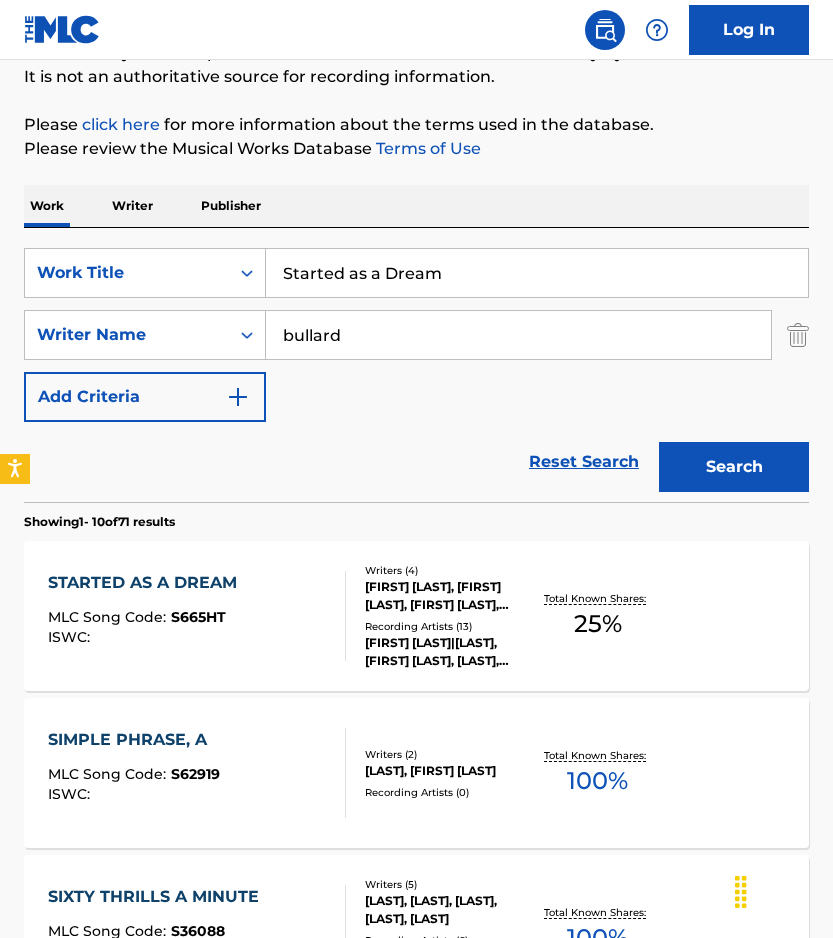 click on "Started as a Dream" at bounding box center (537, 273) 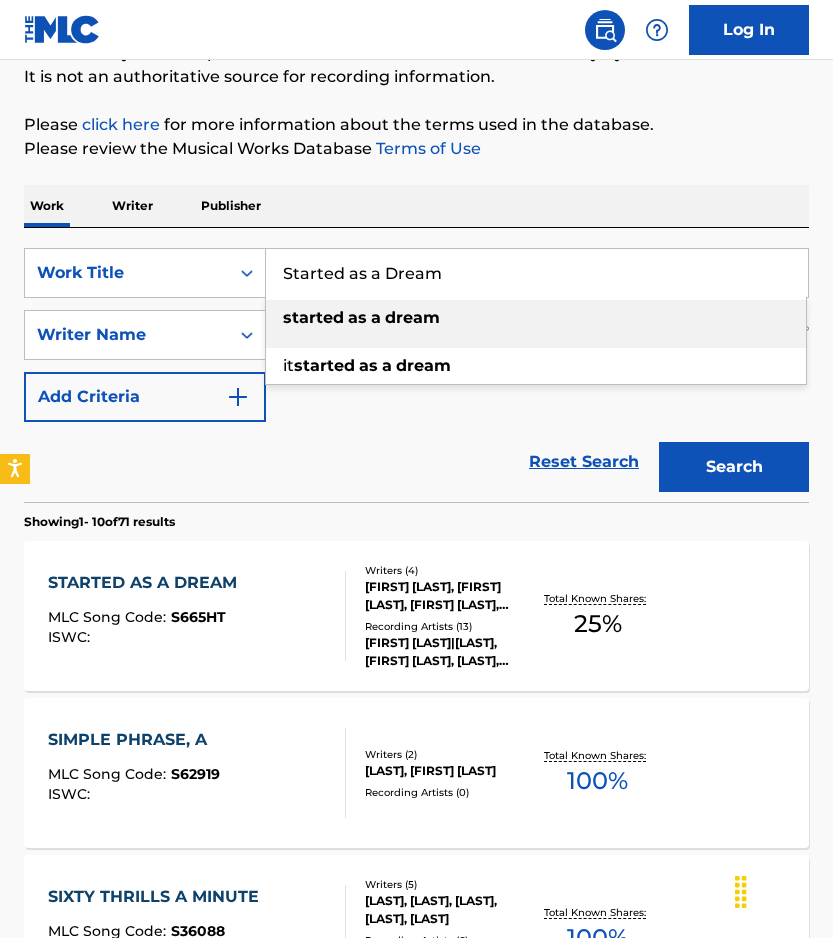 click on "Started as a Dream" at bounding box center [537, 273] 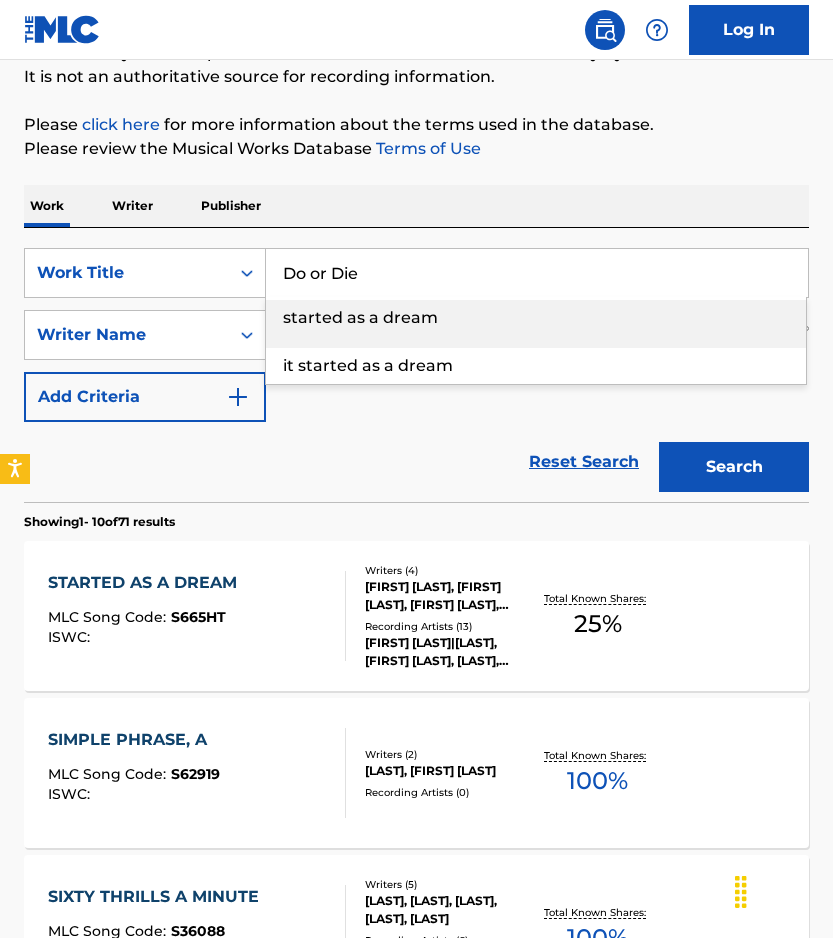 click on "Work Writer Publisher" at bounding box center [416, 206] 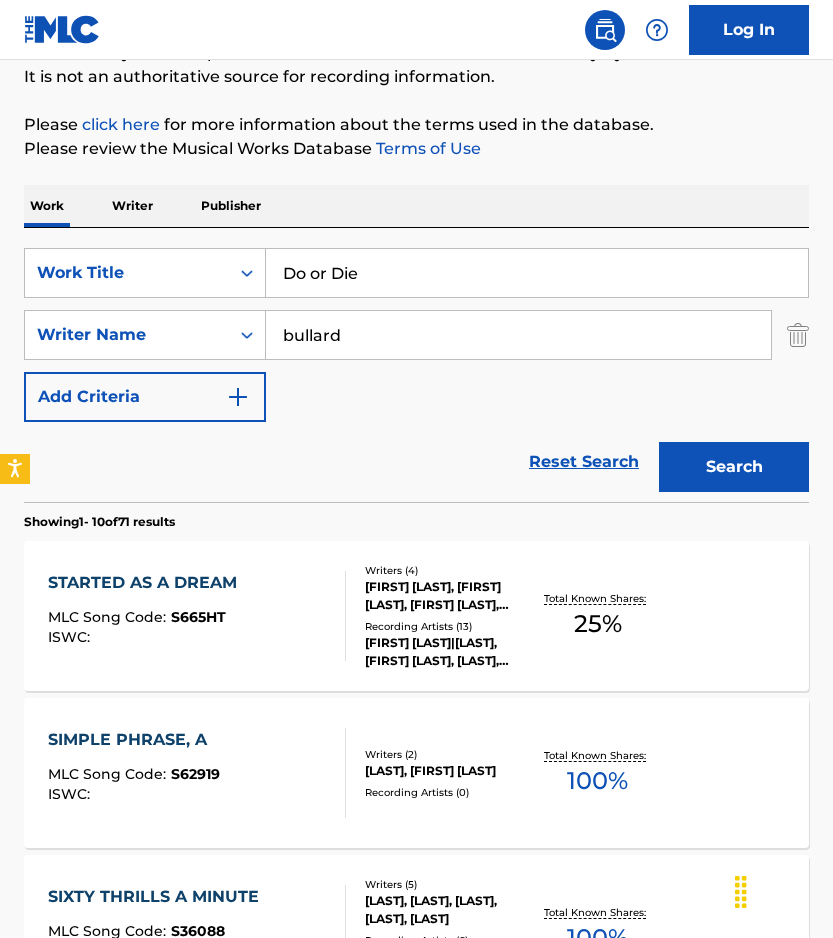 click on "Showing  1  -   10  of  71   results" at bounding box center (416, 516) 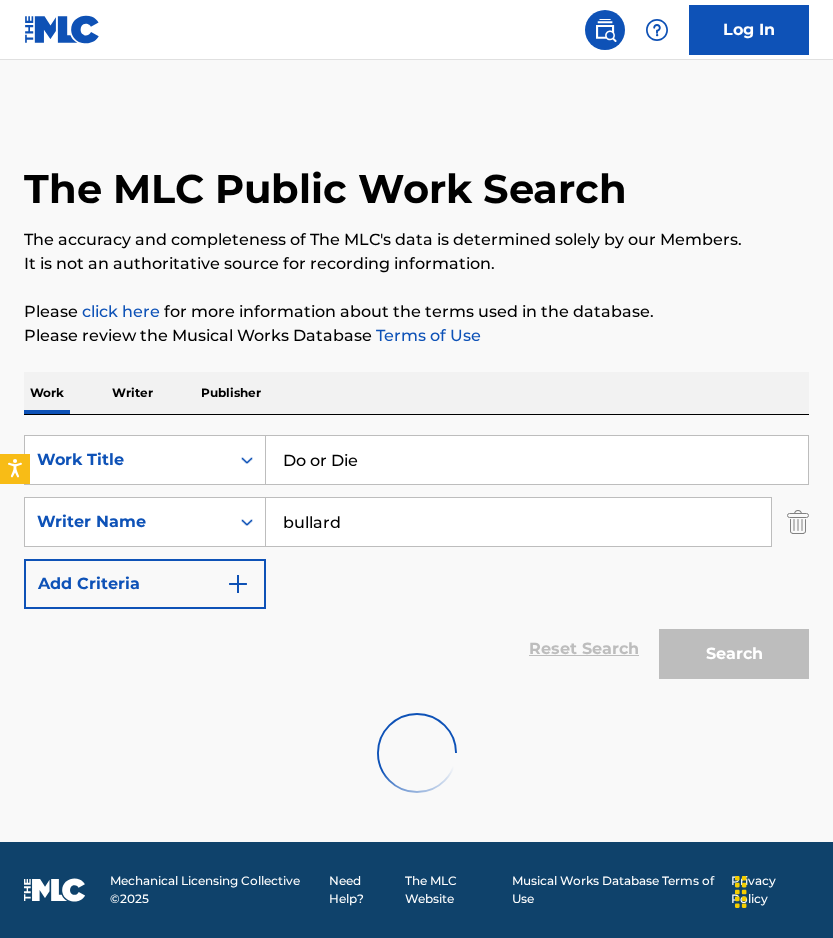 scroll, scrollTop: 0, scrollLeft: 0, axis: both 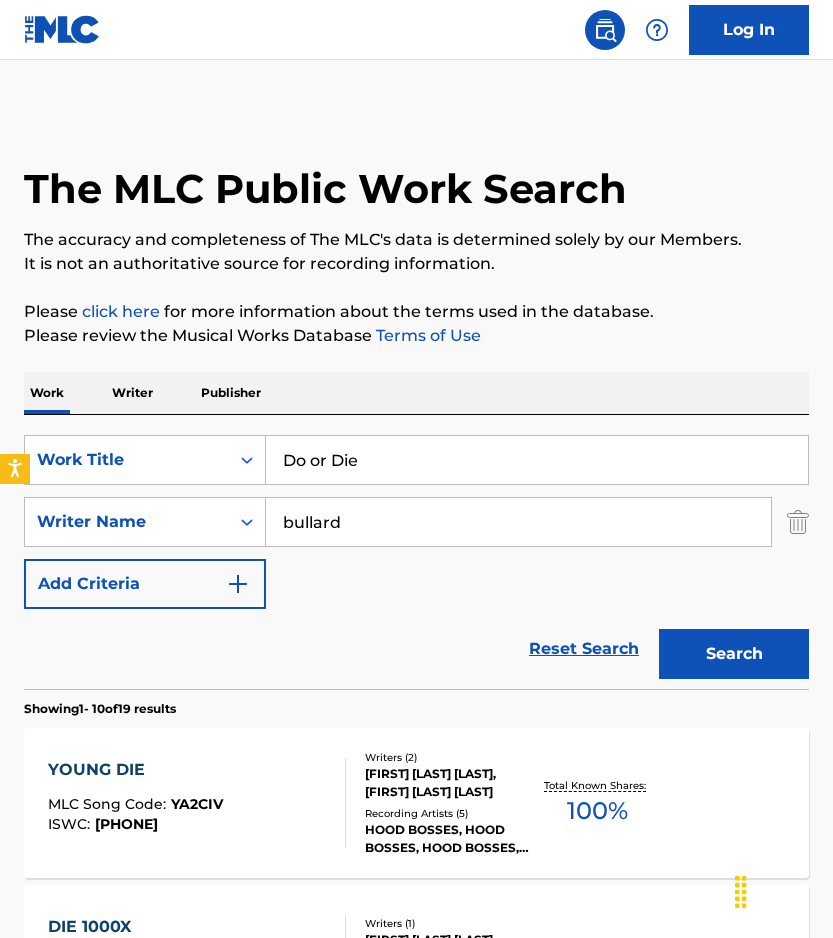 click on "Do or Die" at bounding box center [537, 460] 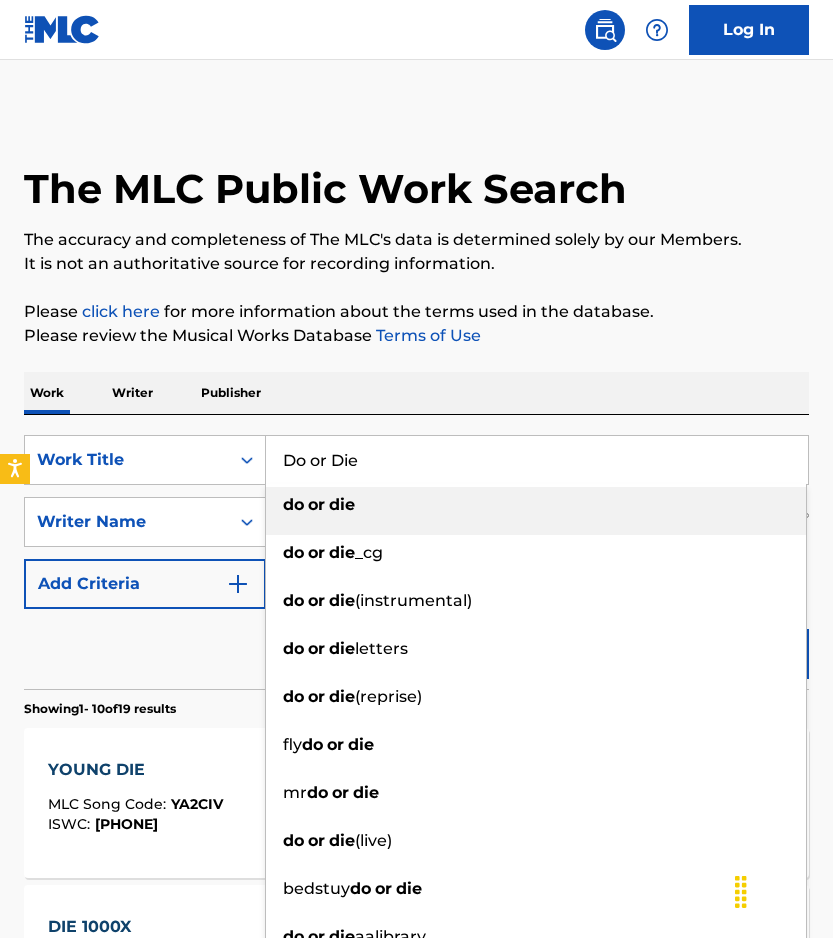 click on "Do or Die" at bounding box center (537, 460) 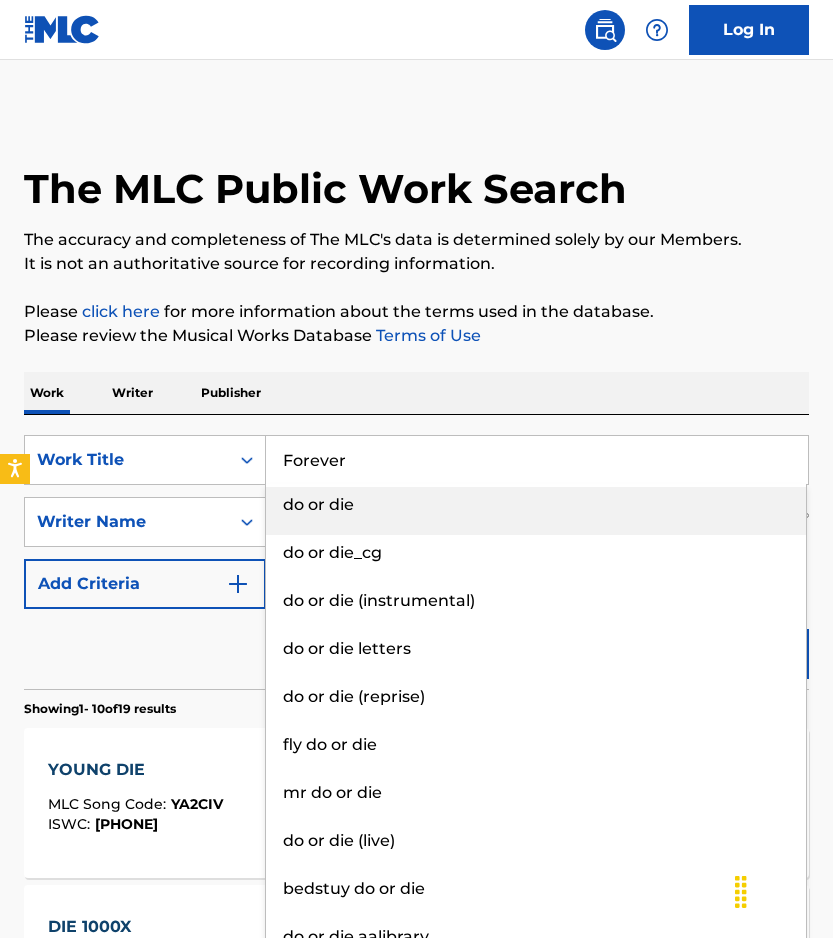 type on "Forever" 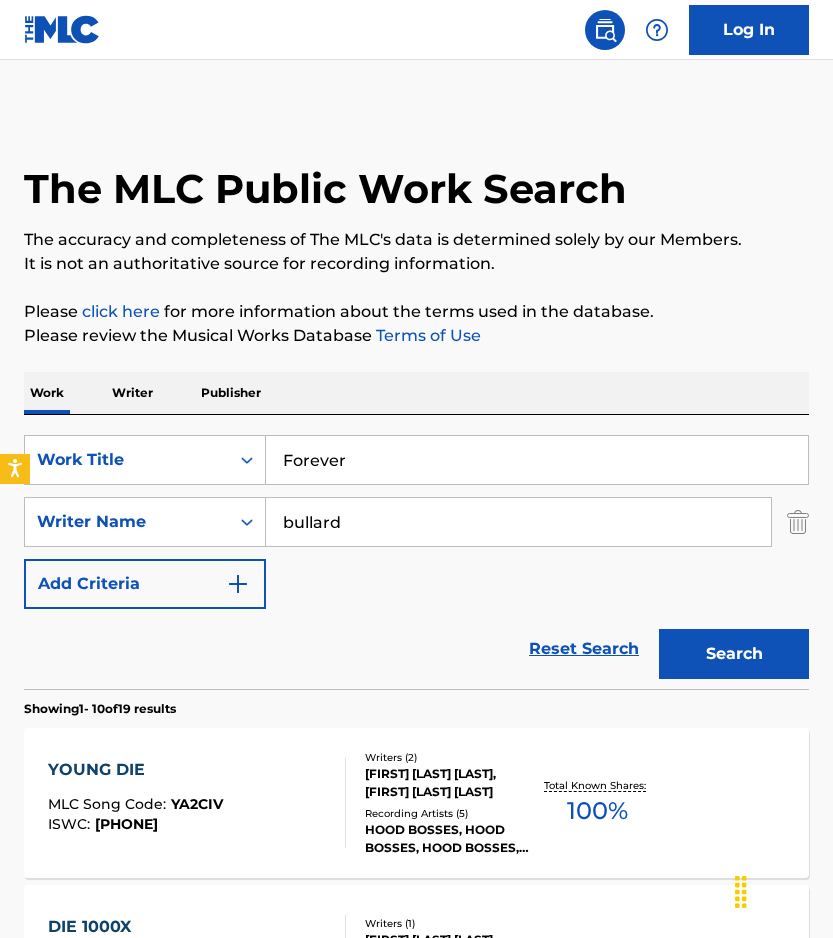 click on "Search" at bounding box center (734, 654) 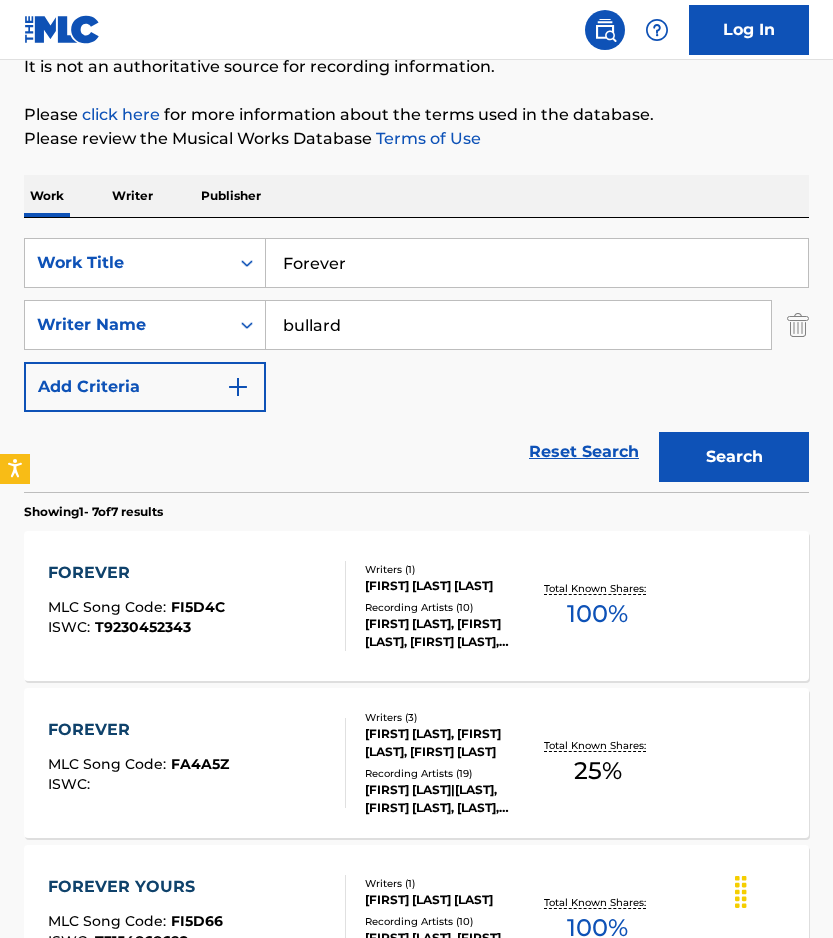 scroll, scrollTop: 235, scrollLeft: 0, axis: vertical 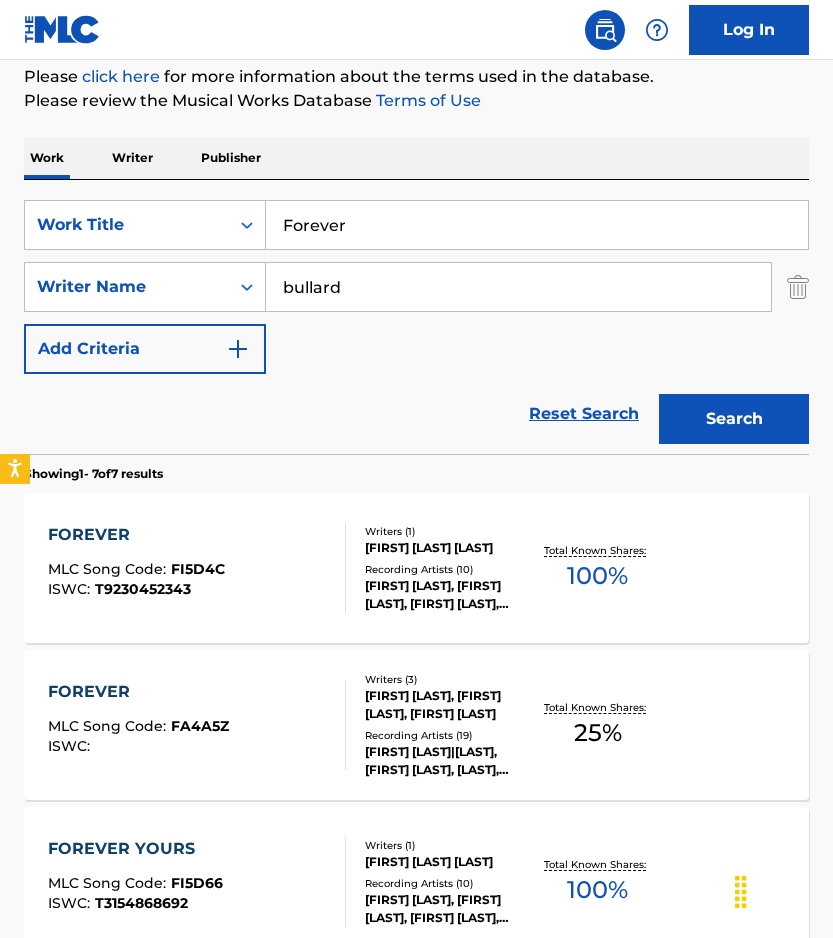 click on "FOREVER MLC Song Code : FI5D4C ISWC : T9230452343" at bounding box center [197, 568] 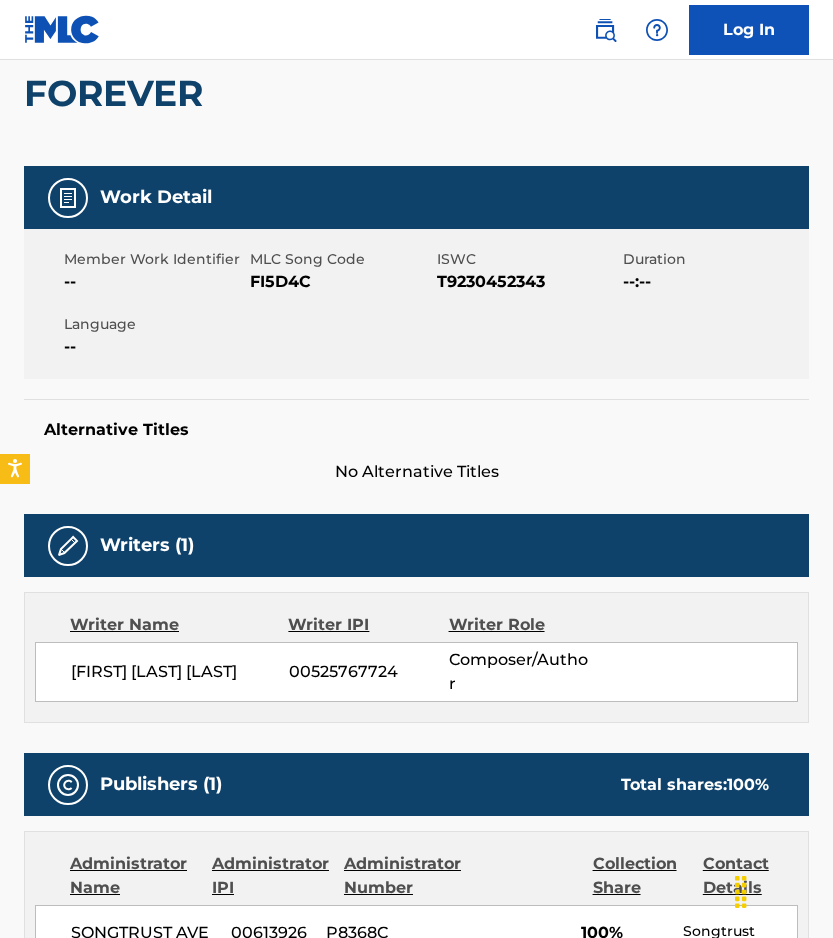 scroll, scrollTop: 0, scrollLeft: 0, axis: both 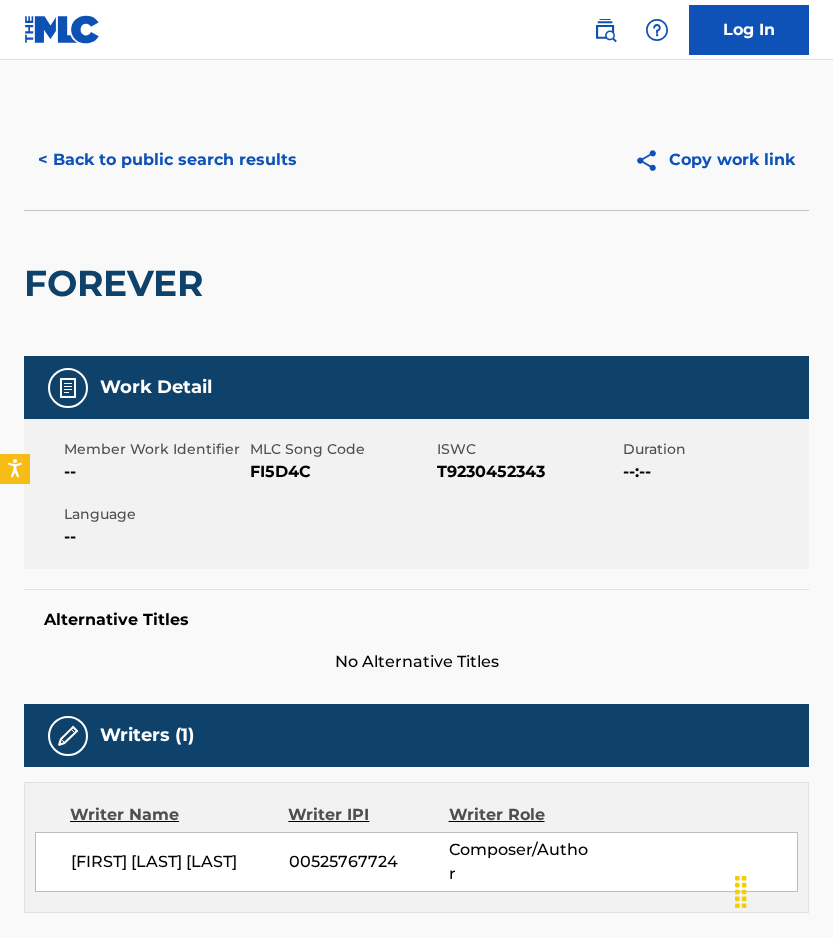 click on "< Back to public search results Copy work link" at bounding box center (416, 160) 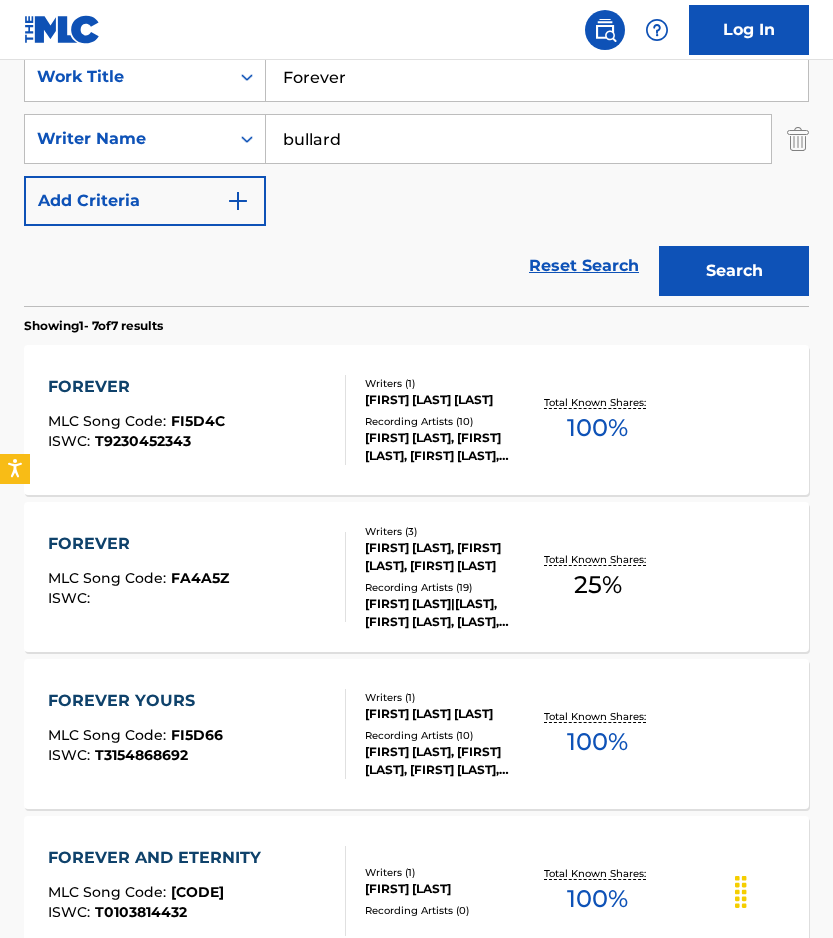 scroll, scrollTop: 387, scrollLeft: 0, axis: vertical 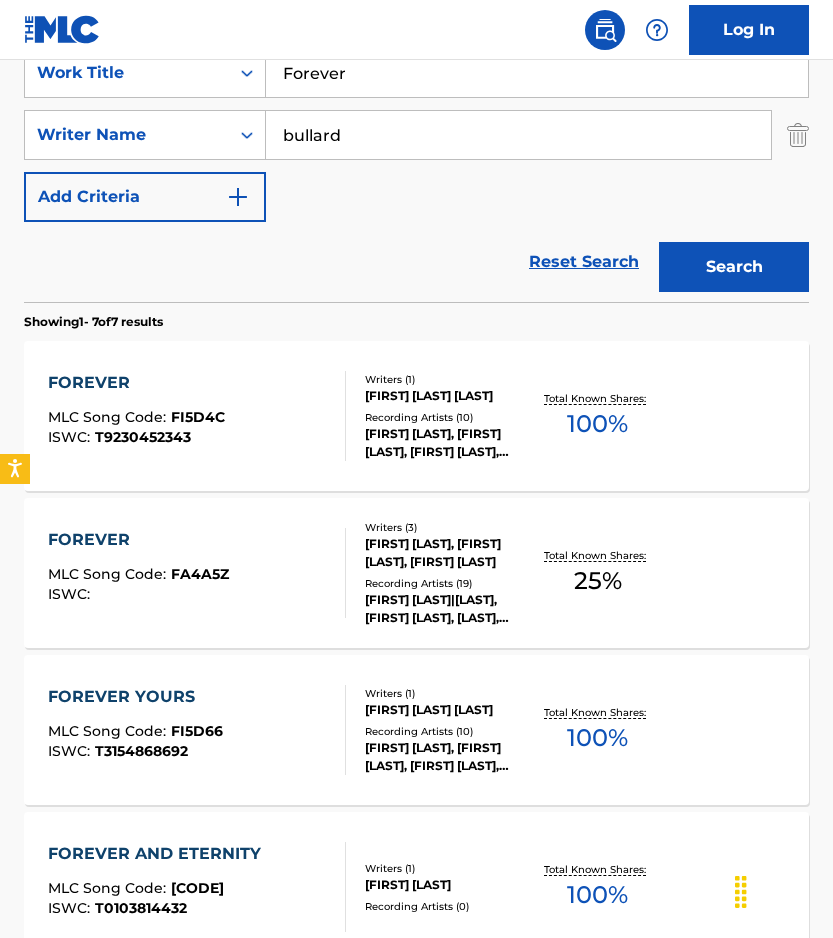 click on "MLC Song Code : FA4A5Z" at bounding box center [138, 577] 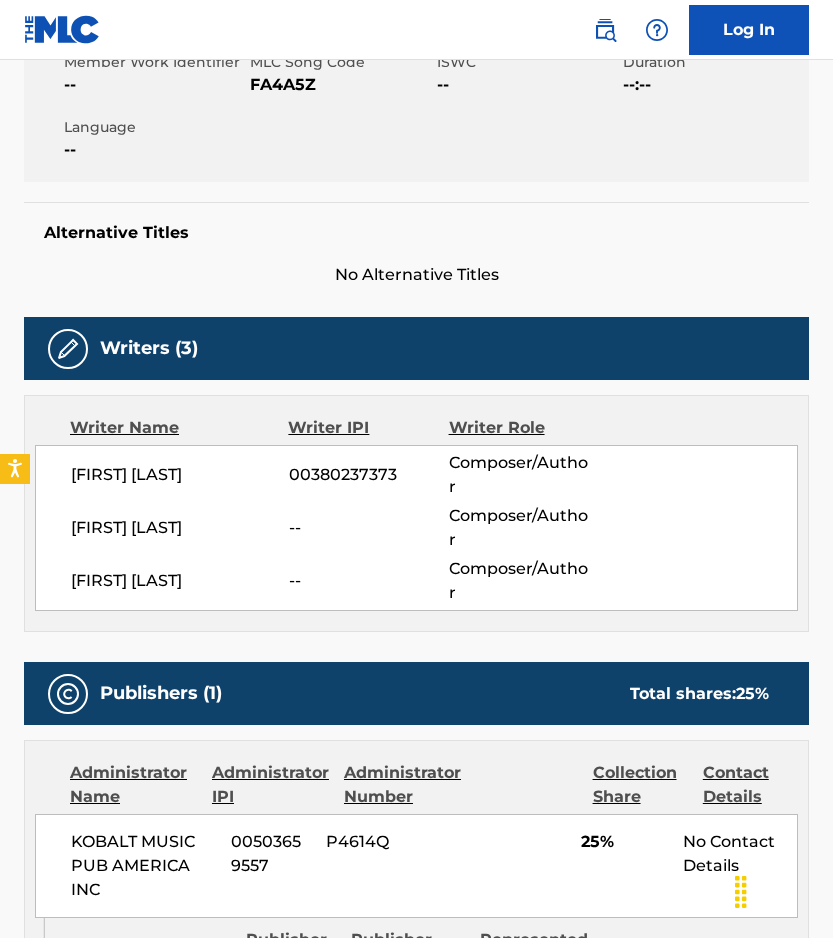 scroll, scrollTop: 0, scrollLeft: 0, axis: both 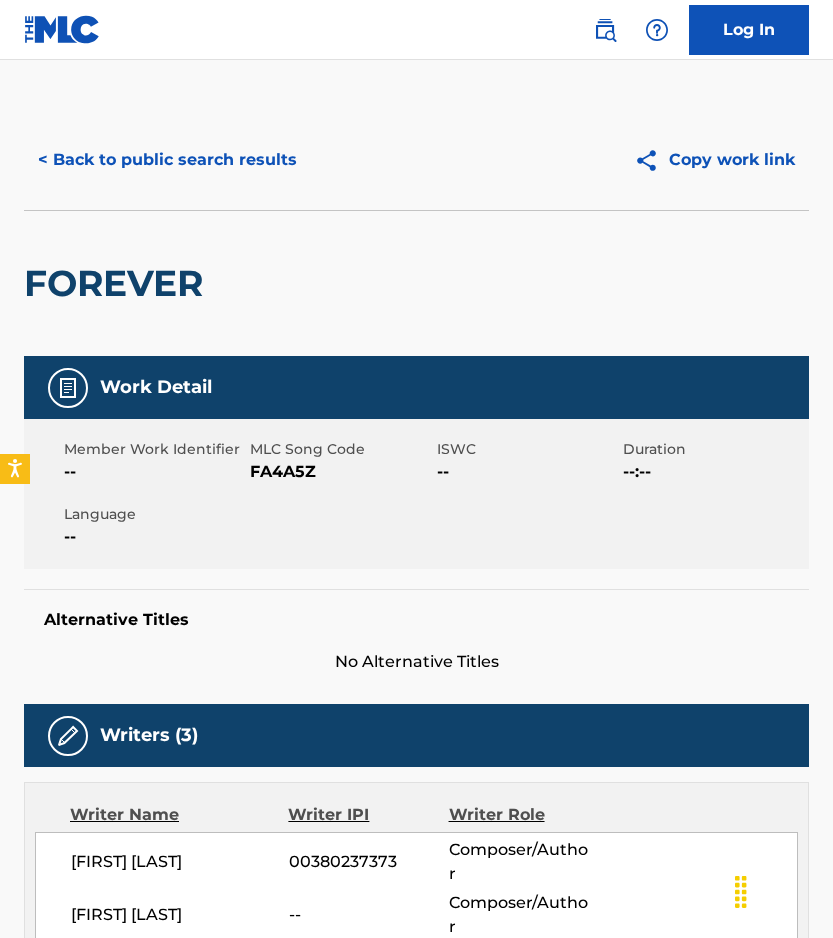 click on "FA4A5Z" at bounding box center [340, 472] 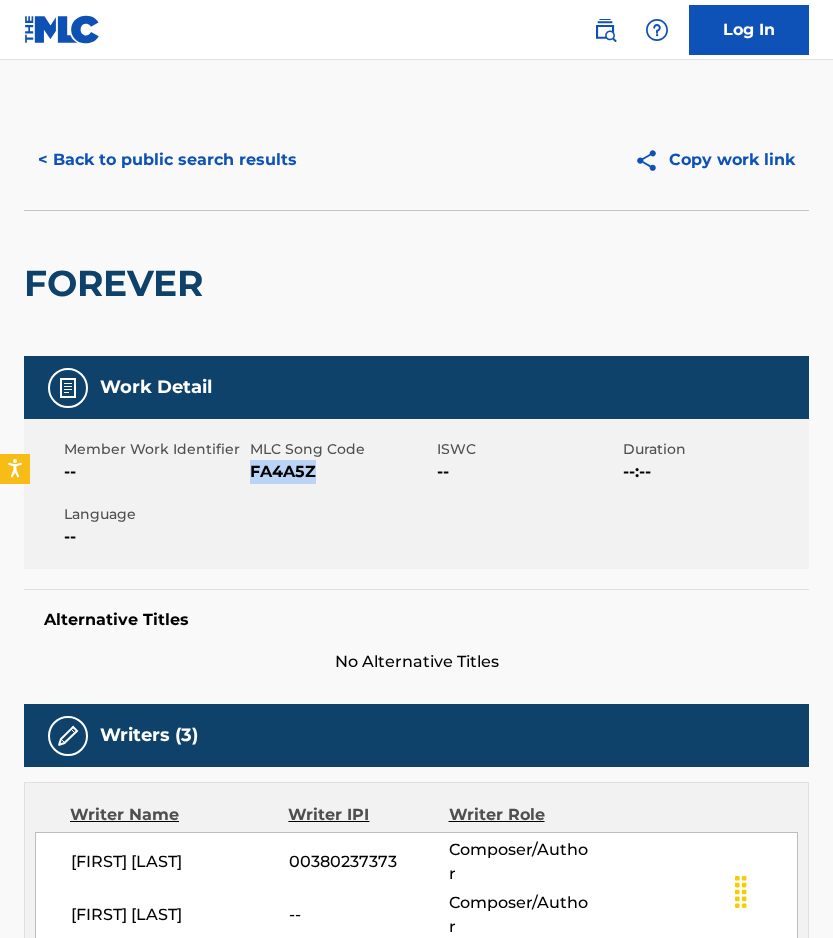 click on "FA4A5Z" at bounding box center [340, 472] 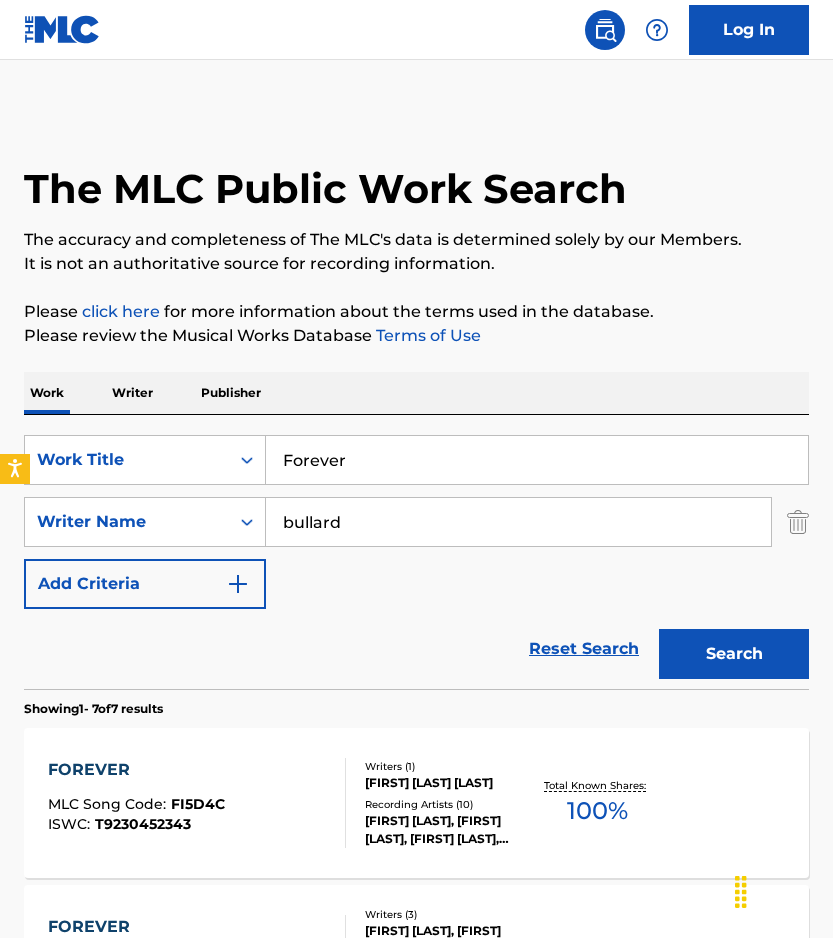 scroll, scrollTop: 387, scrollLeft: 0, axis: vertical 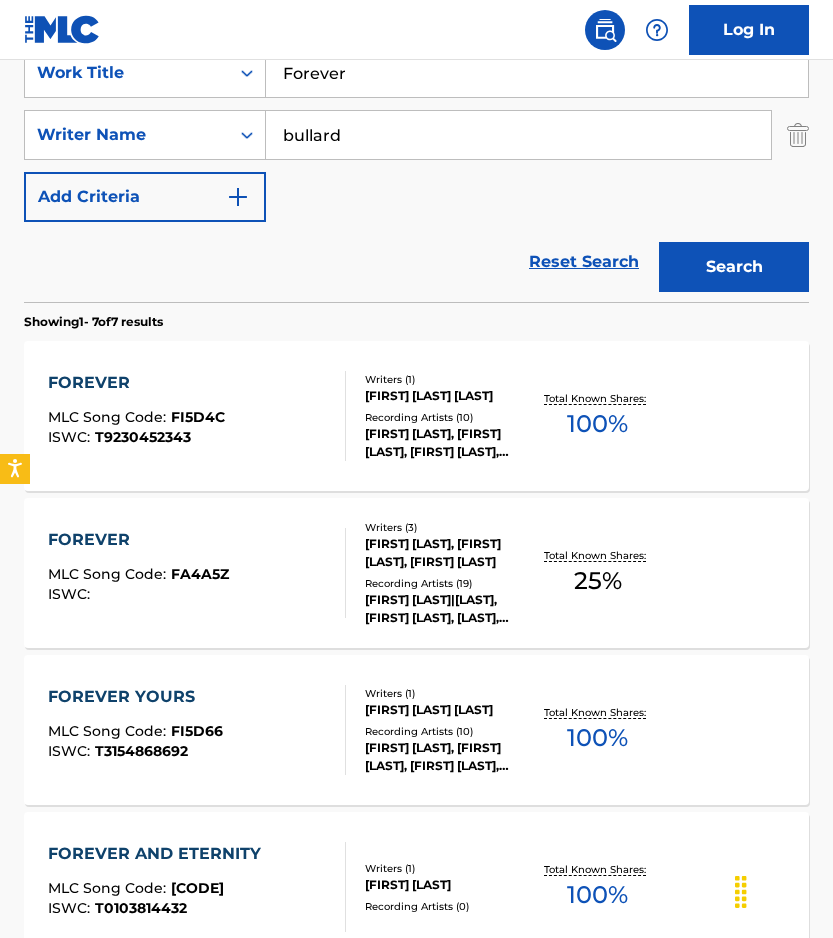 drag, startPoint x: 398, startPoint y: 167, endPoint x: 400, endPoint y: 140, distance: 27.073973 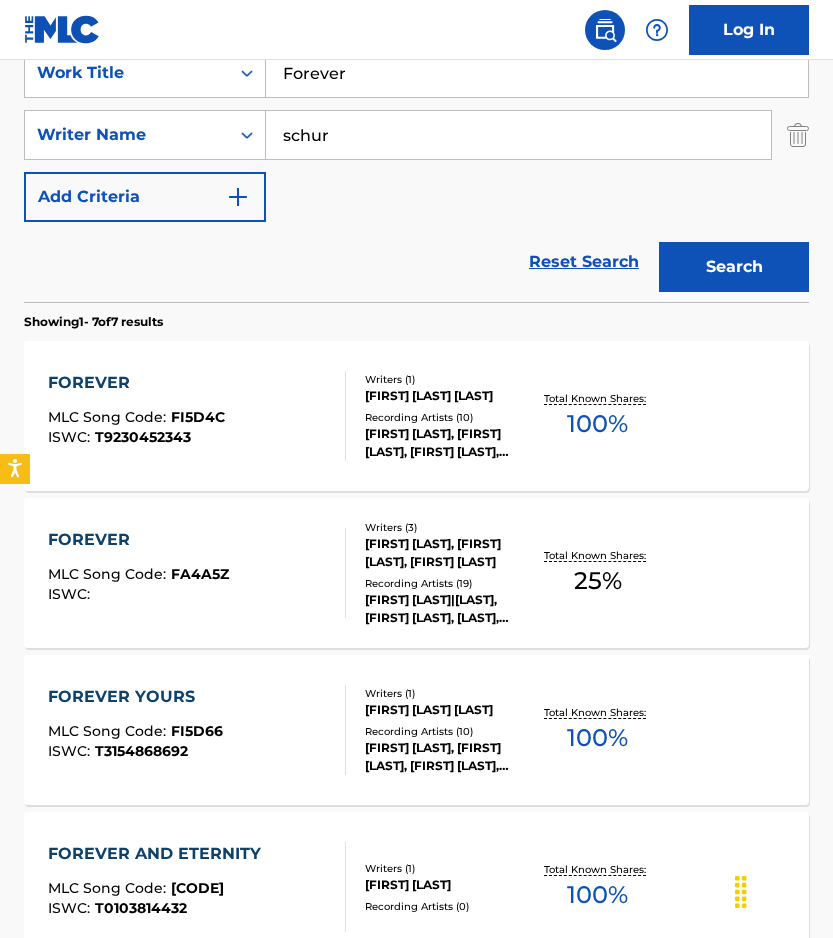 type on "schur" 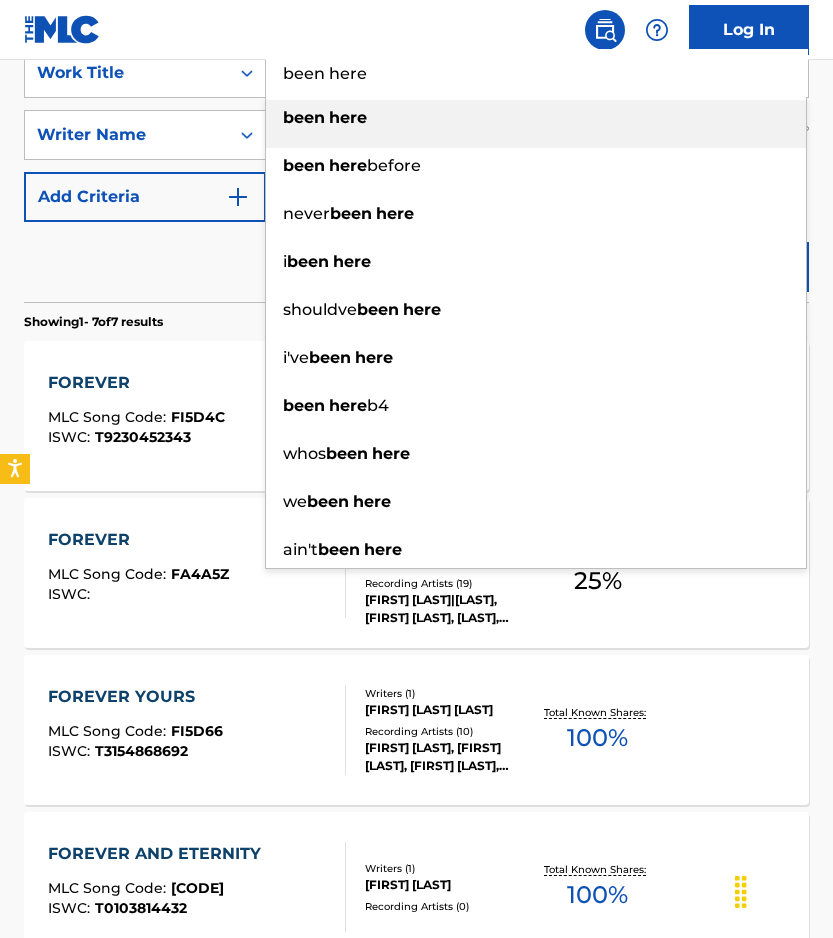 click on "been   here  before" at bounding box center (536, 166) 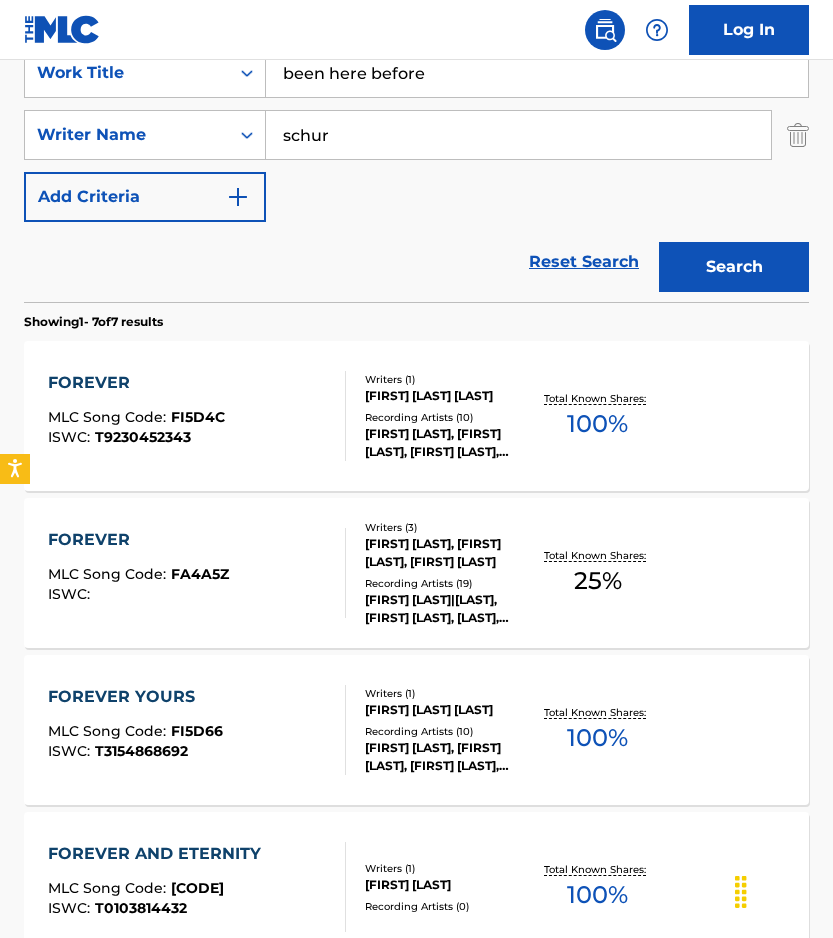 click on "SearchWithCriteria4dda6cc8-b60e-4438-a03b-3a3edcfd05c3 Work Title been here before SearchWithCriteria34fb67ea-ac41-414e-a66b-58cc4101750c Writer Name schur Add Criteria" at bounding box center [416, 135] 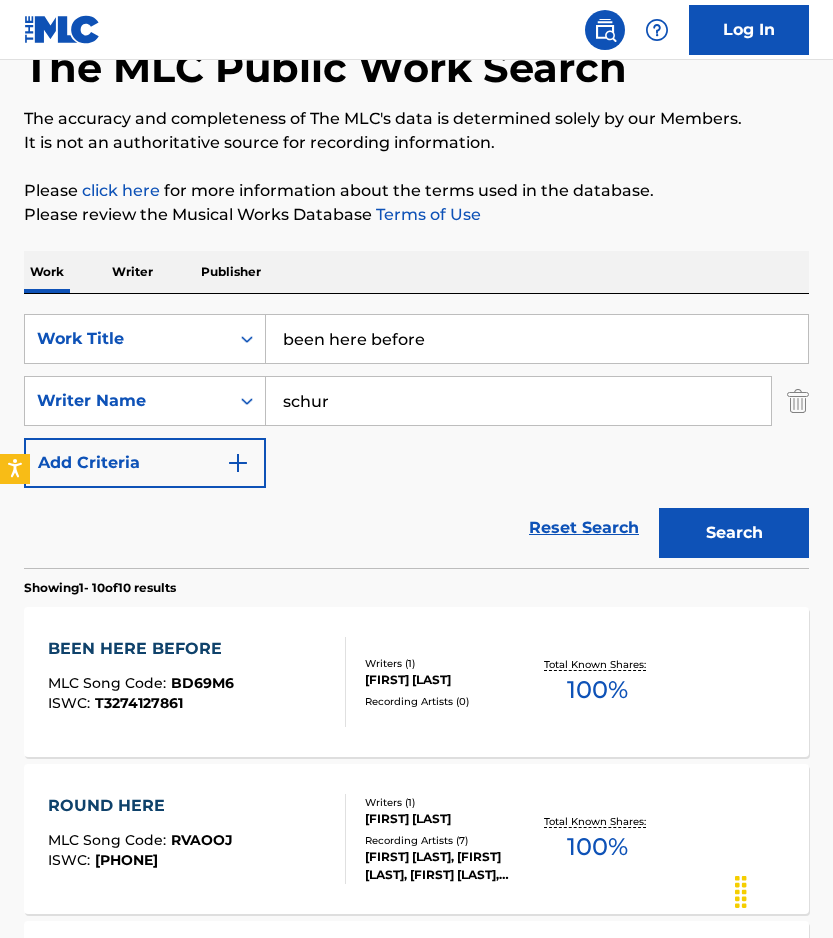 scroll, scrollTop: 141, scrollLeft: 0, axis: vertical 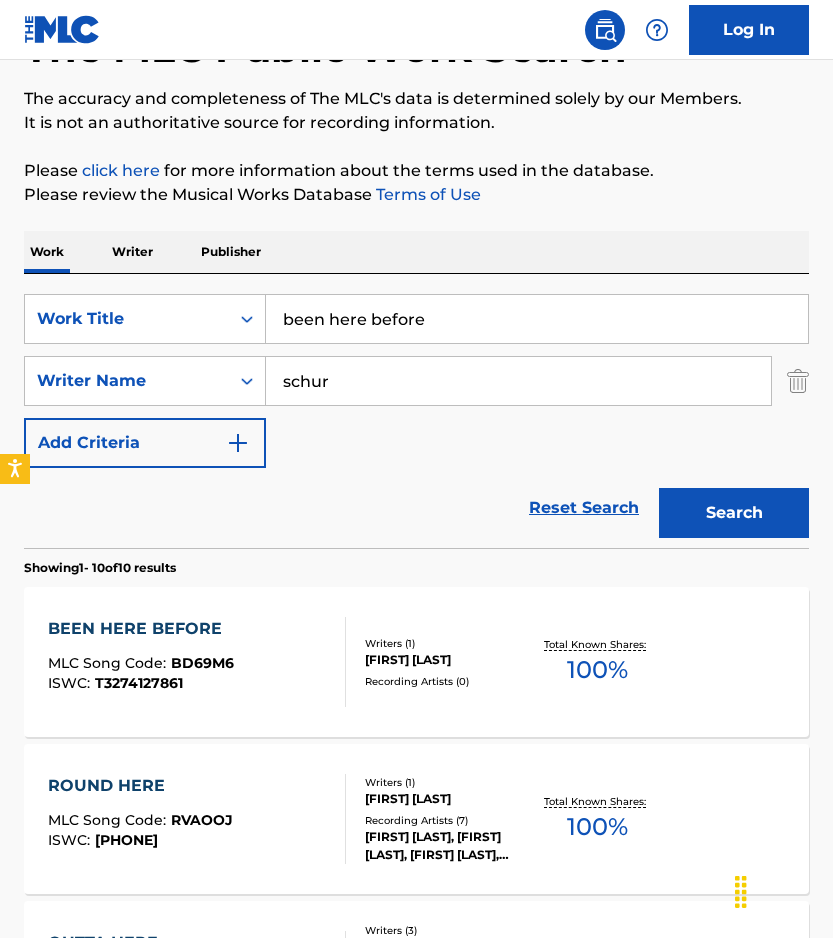 click on "BEEN HERE BEFORE MLC Song Code : BD69M6 ISWC : T3274127861" at bounding box center (197, 662) 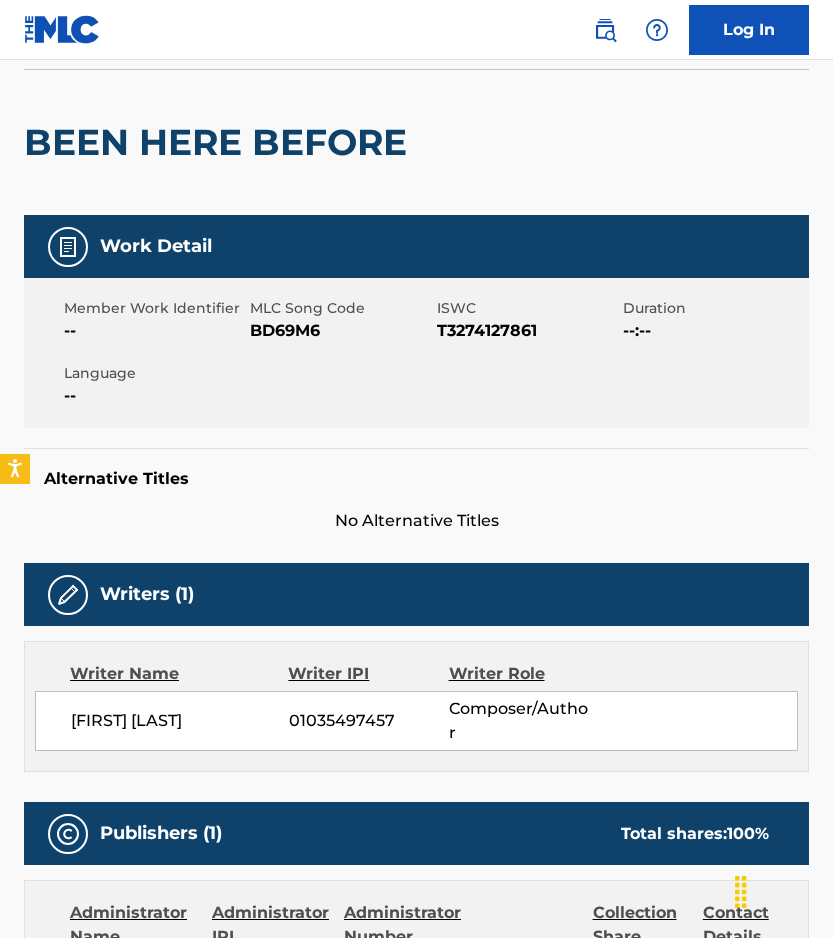 scroll, scrollTop: 0, scrollLeft: 0, axis: both 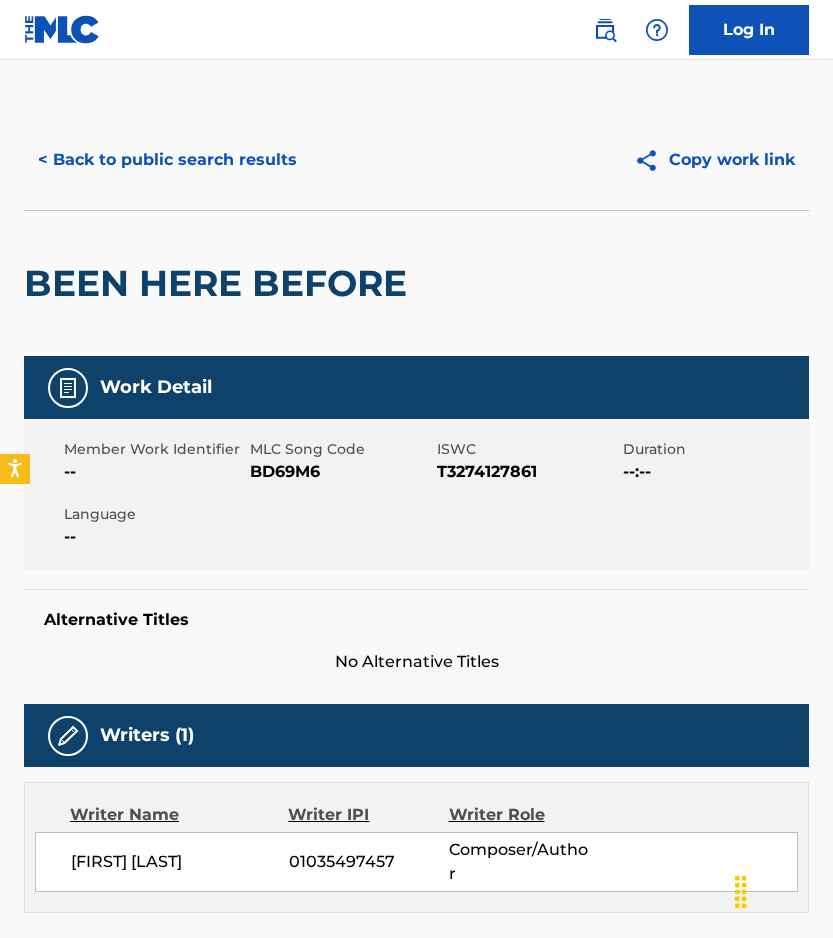click on "Member Work Identifier -- MLC Song Code BD69M6 ISWC T3274127861 Duration --:-- Language --" at bounding box center (416, 494) 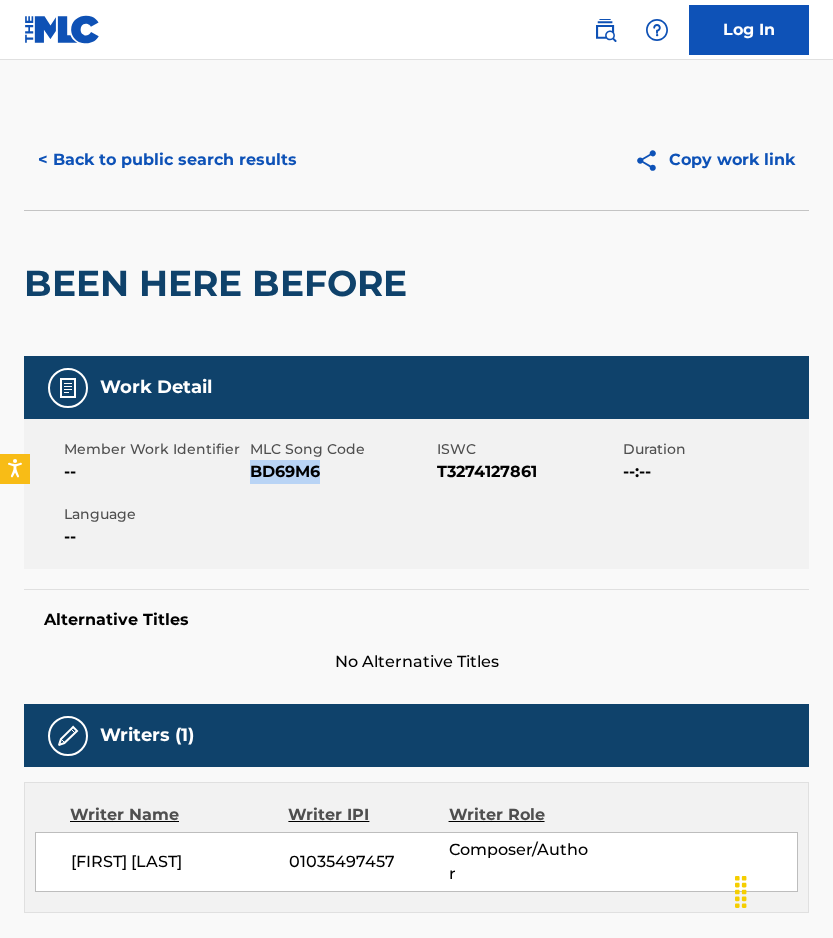 copy on "BD69M6" 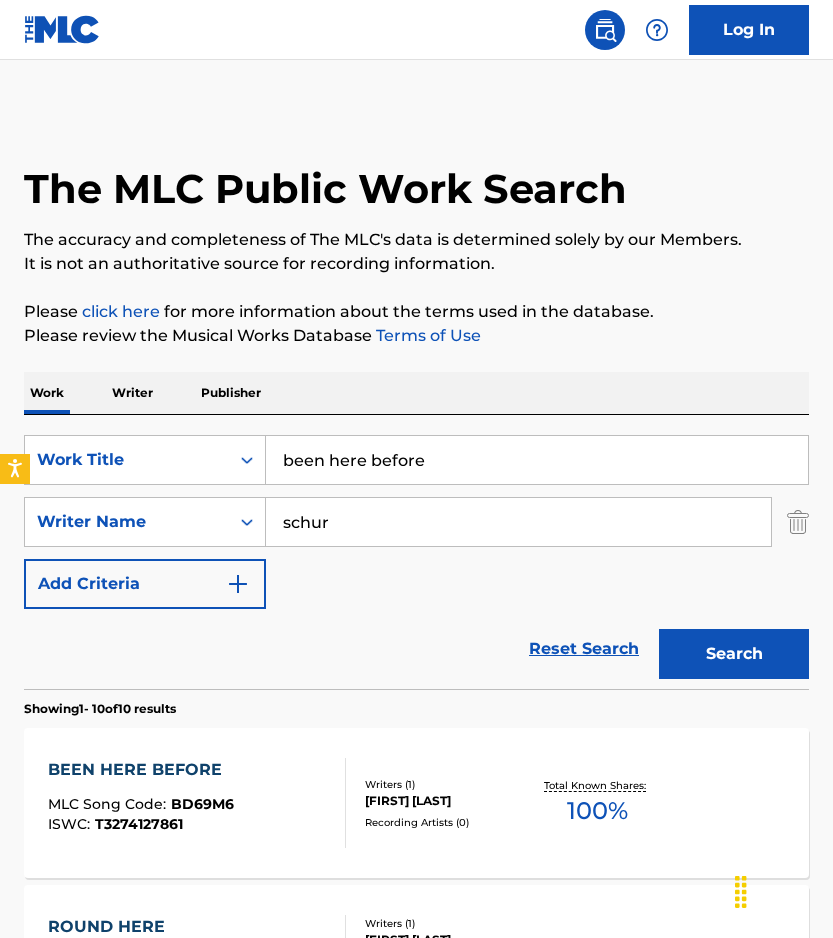 scroll, scrollTop: 141, scrollLeft: 0, axis: vertical 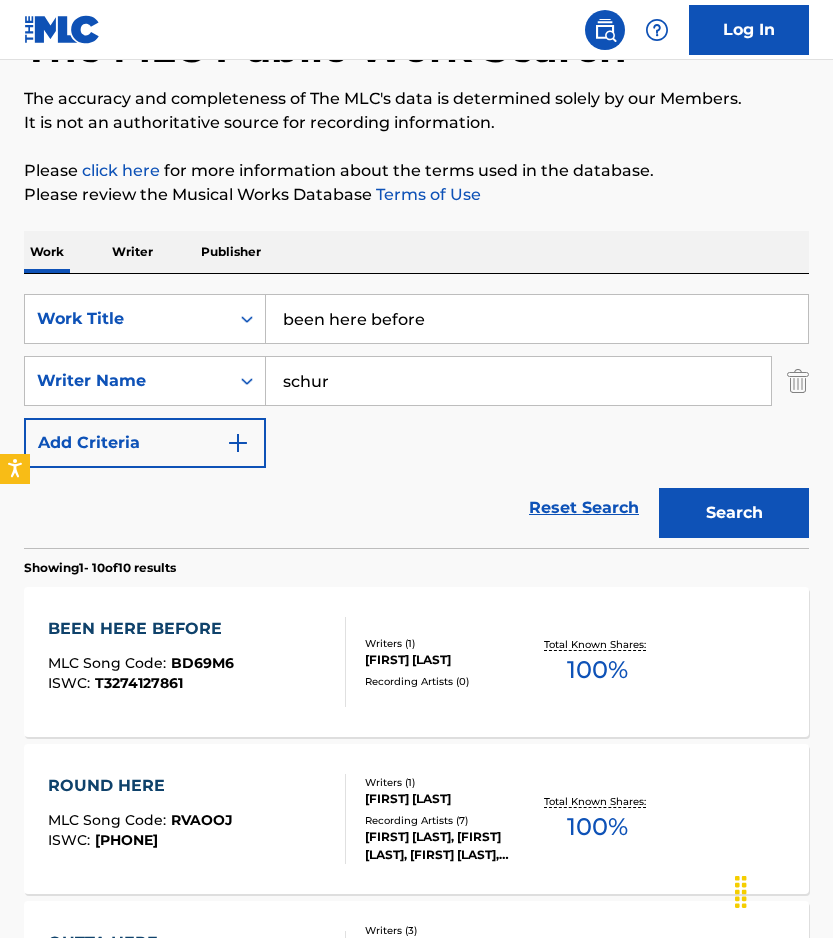 click on "been here before" at bounding box center (537, 319) 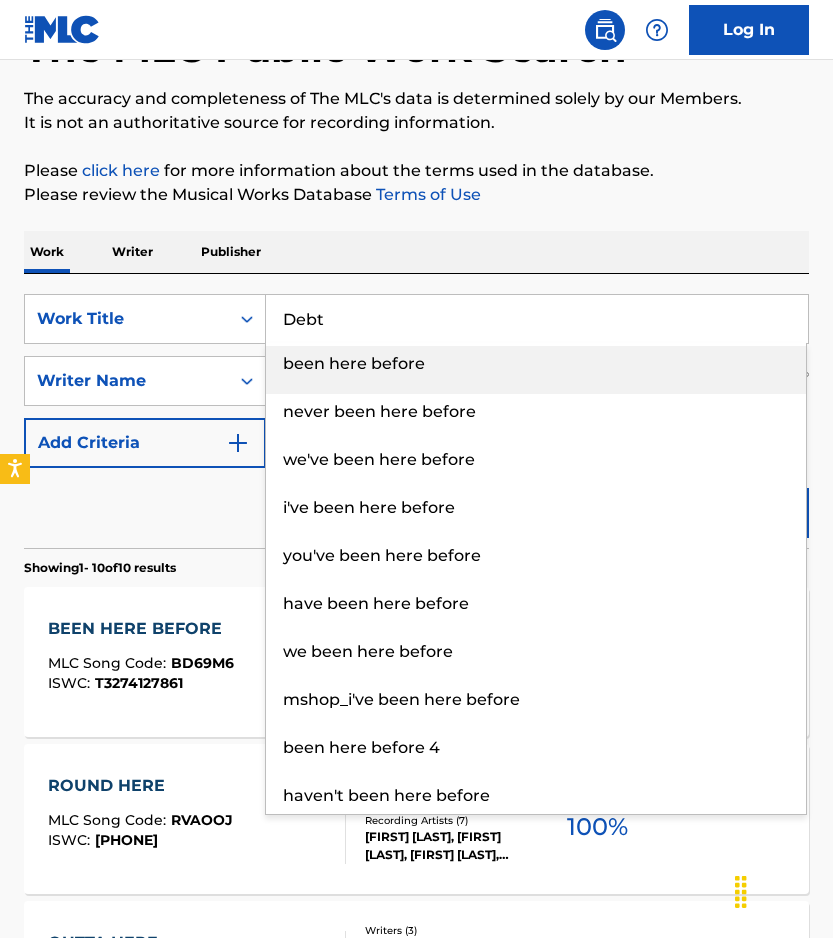 type on "Debt" 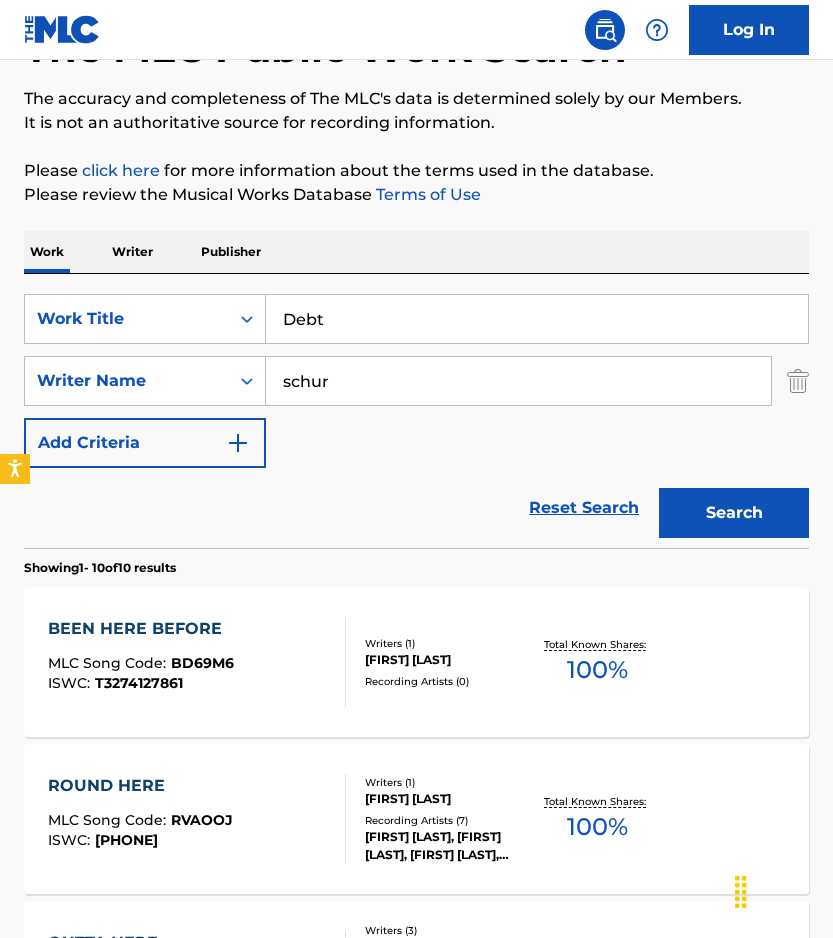 click on "Search" at bounding box center [734, 513] 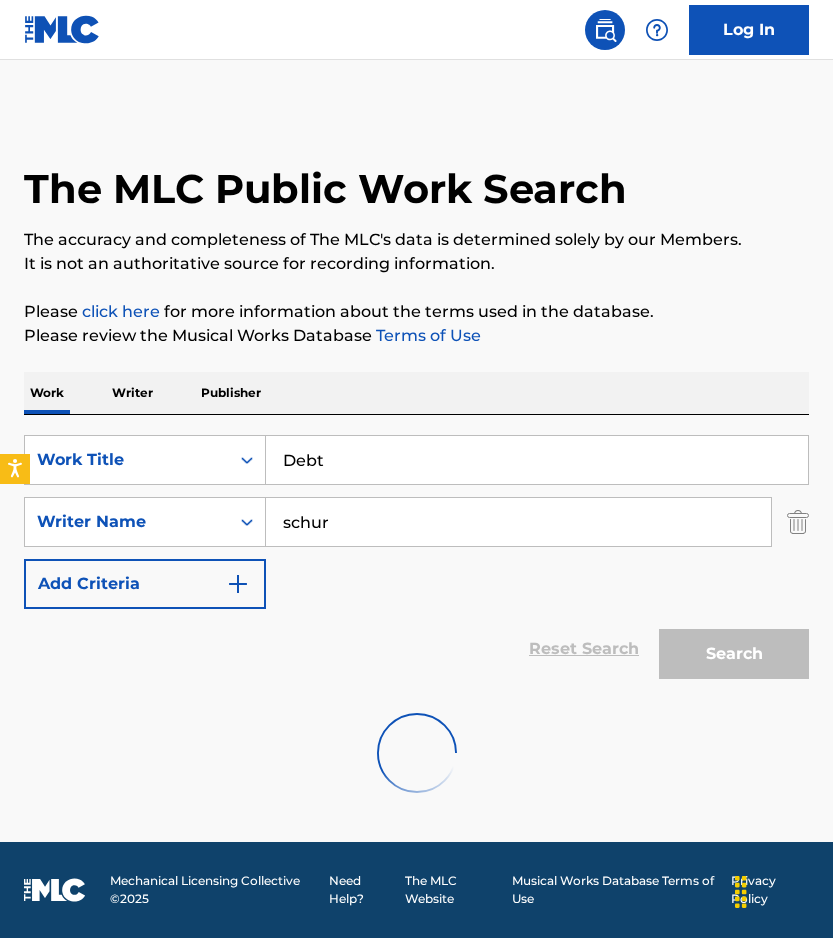 scroll, scrollTop: 0, scrollLeft: 0, axis: both 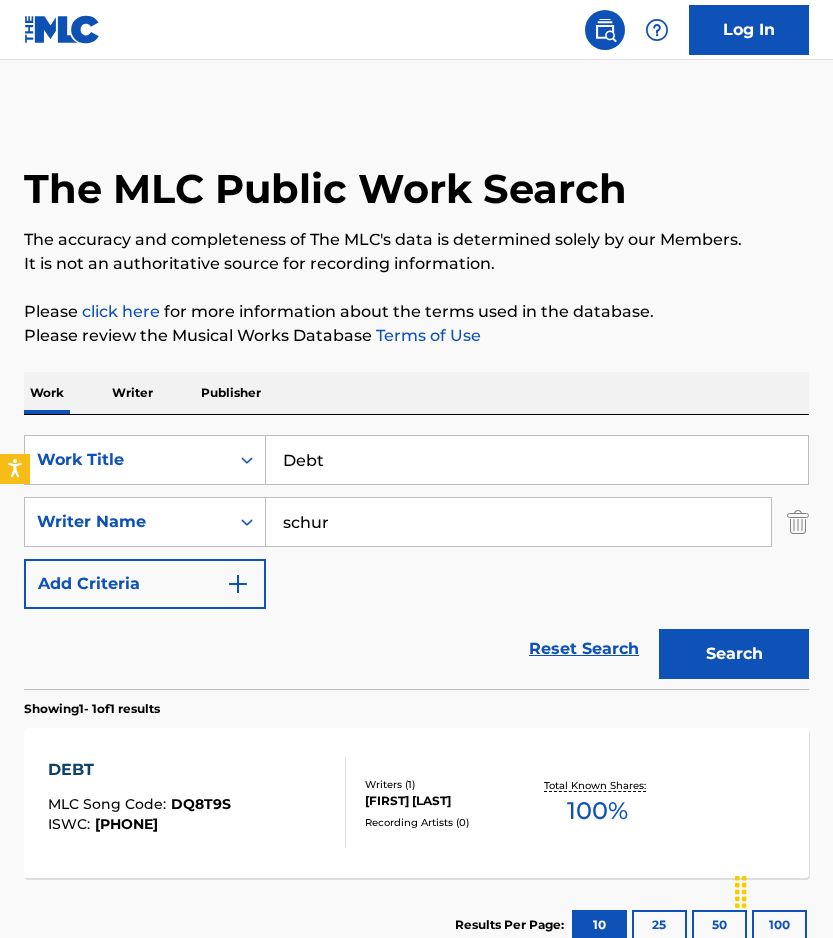 click on "DEBT MLC Song Code : AV8XYN ISWC : [PHONE] Writers ( 5 ) [FIRST] [LAST], [FIRST] [LAST] [LAST], [FIRST] [LAST]-[LAST], [FIRST] [LAST], [FIRST] [LAST] Recording Artists ( 723 ) [FIRST] [LAST], [FIRST] [LAST], [FIRST] [LAST], [FIRST] [LAST], [FIRST] [LAST] Total Known Shares: 100 %" at bounding box center (416, 803) 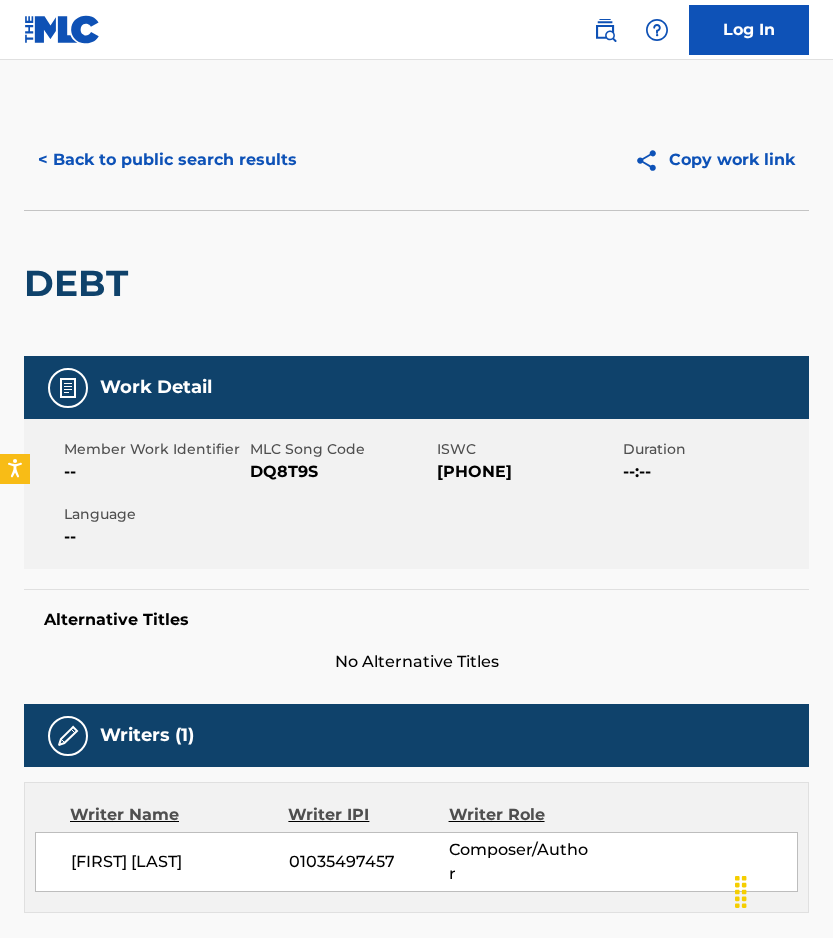 click on "MLC Song Code" at bounding box center (340, 449) 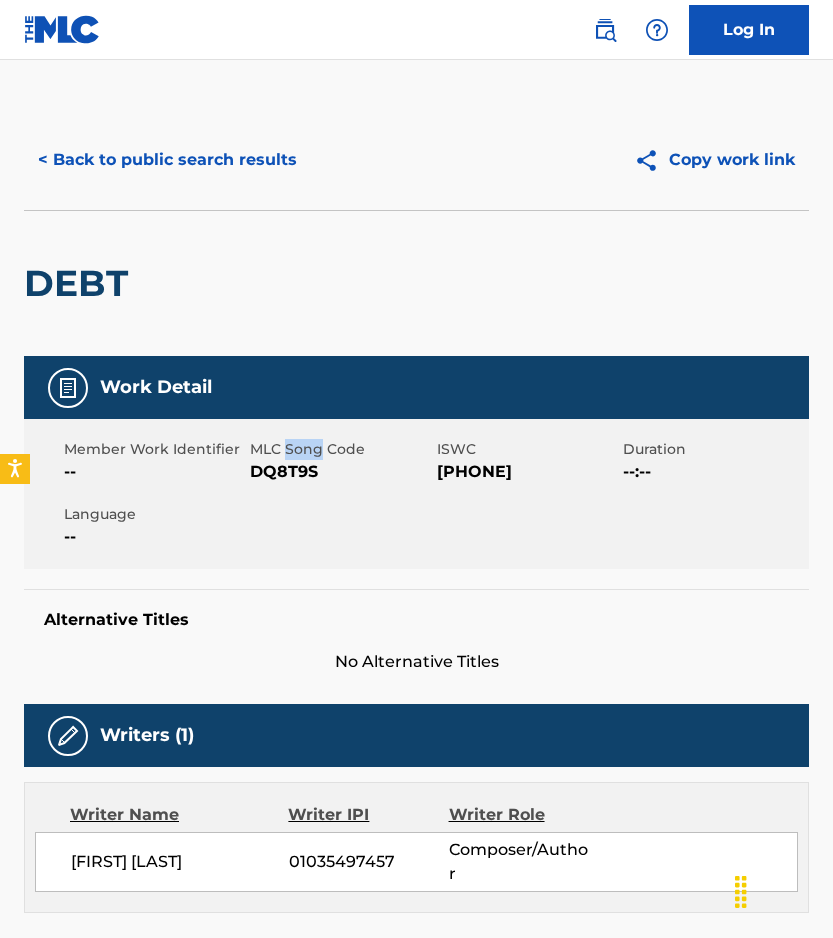 click on "MLC Song Code" at bounding box center (340, 449) 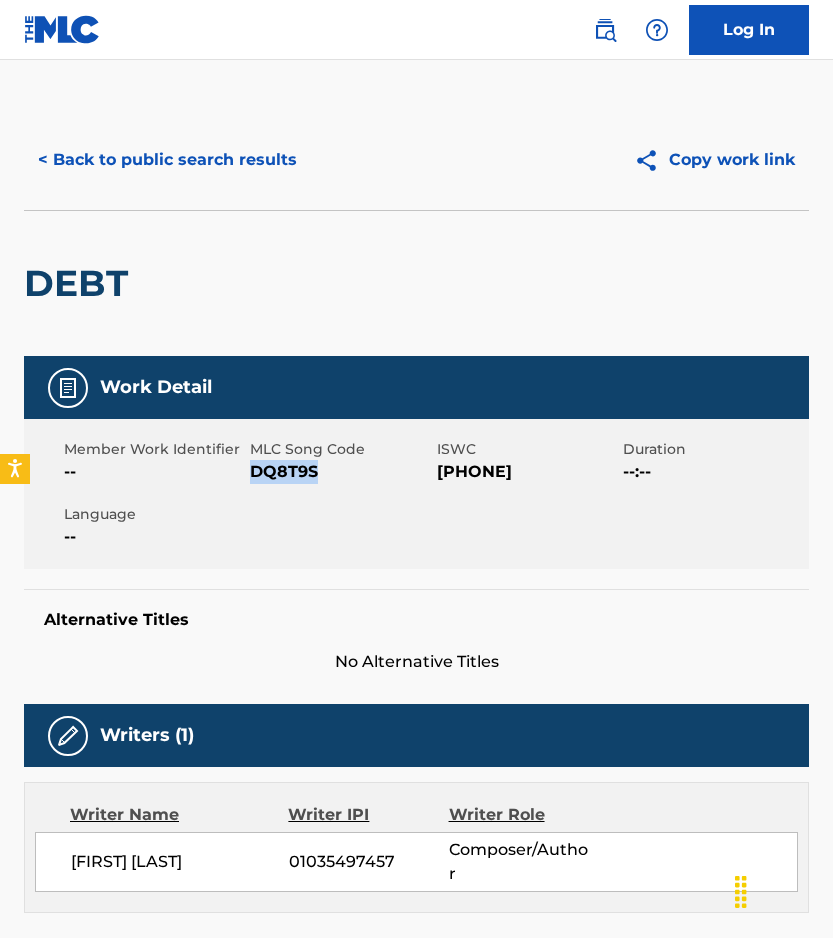 click on "DQ8T9S" at bounding box center (340, 472) 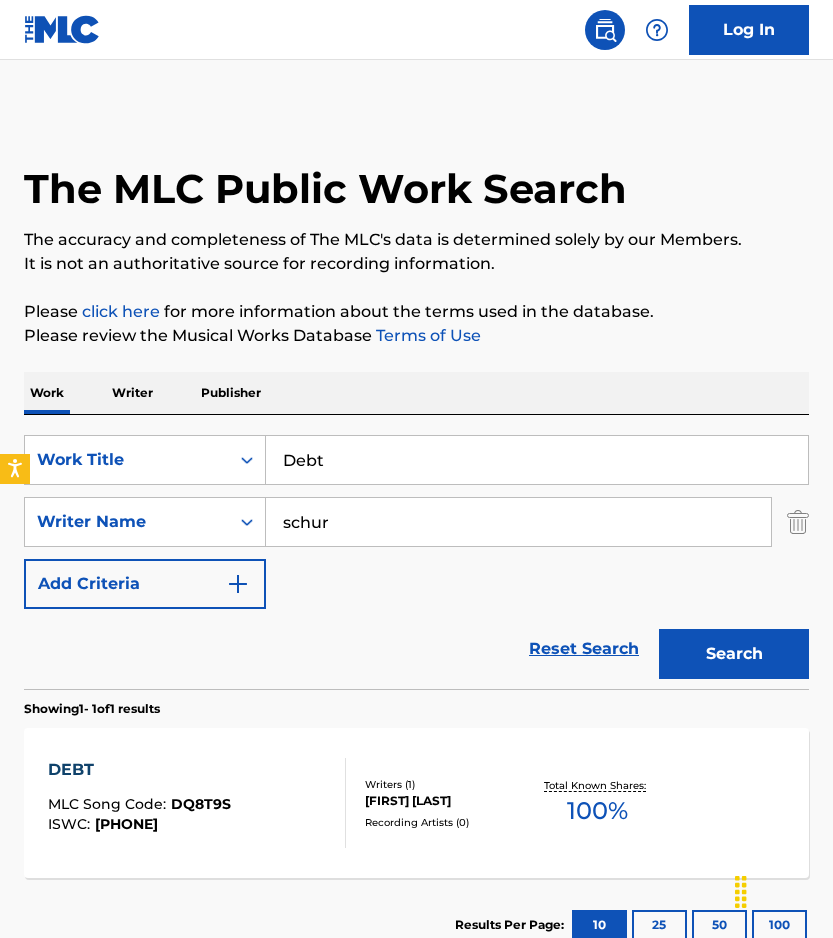 click on "Debt" at bounding box center [537, 460] 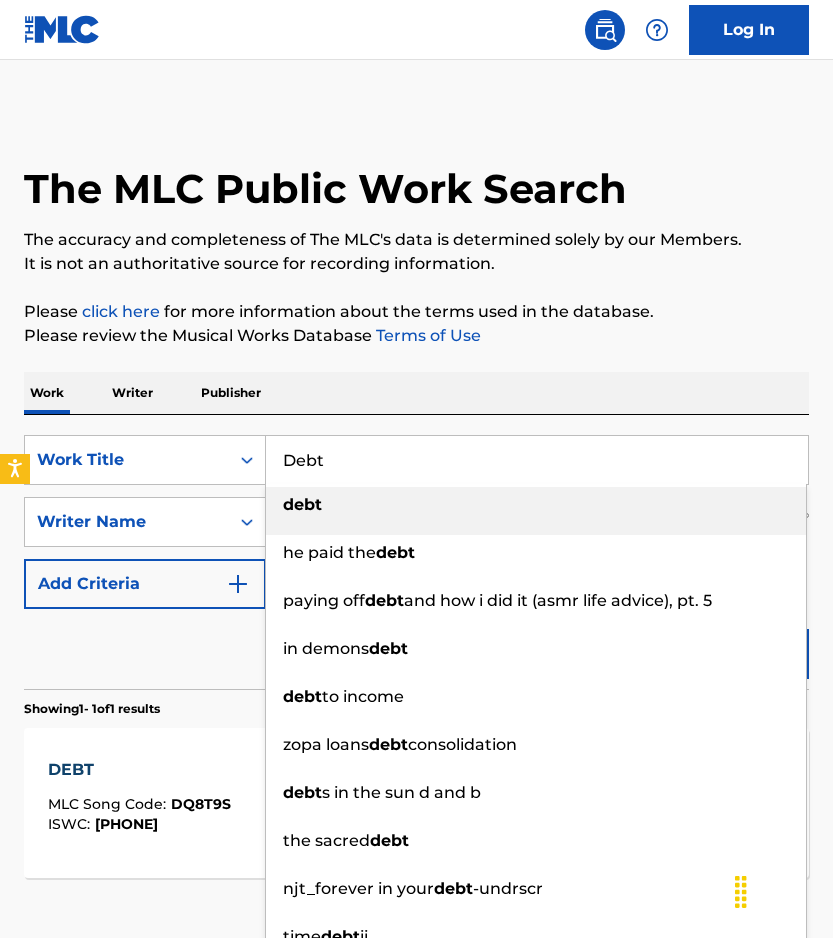 click on "Debt" at bounding box center [537, 460] 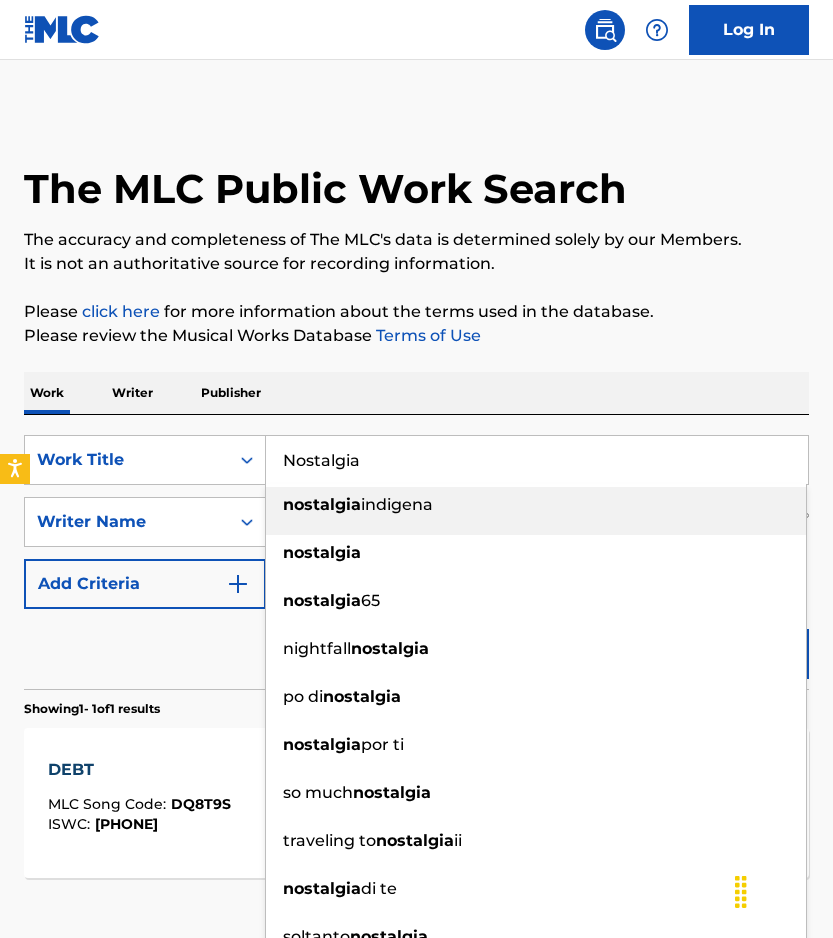 click on "Work Writer Publisher" at bounding box center [416, 393] 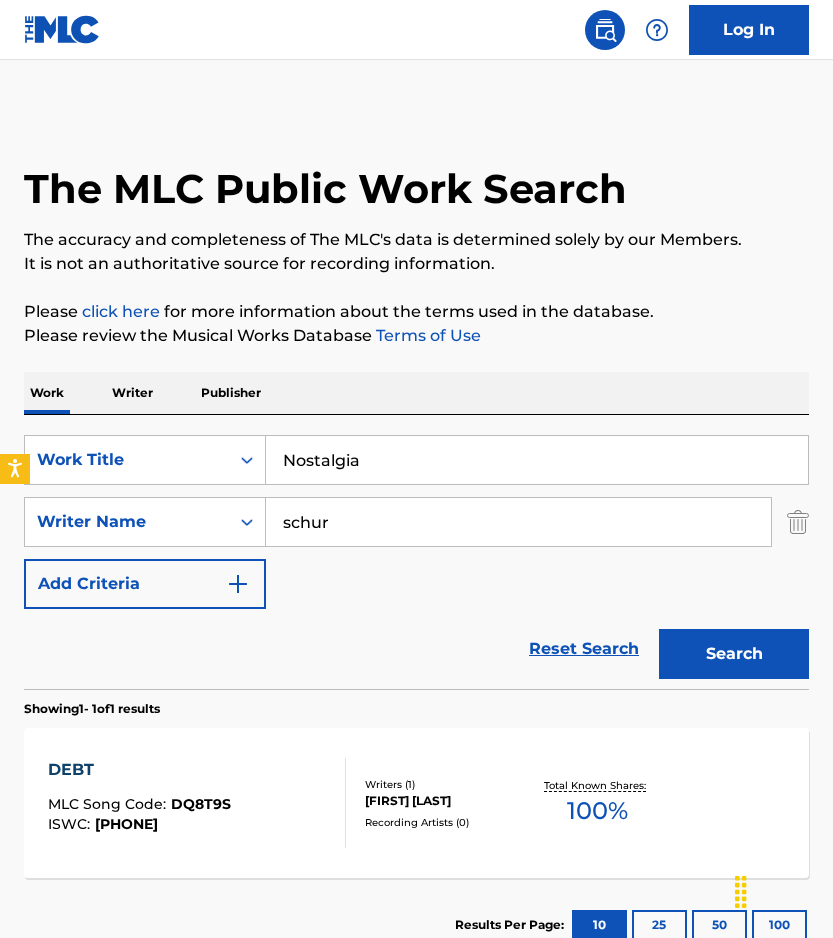 click on "Search" at bounding box center (734, 654) 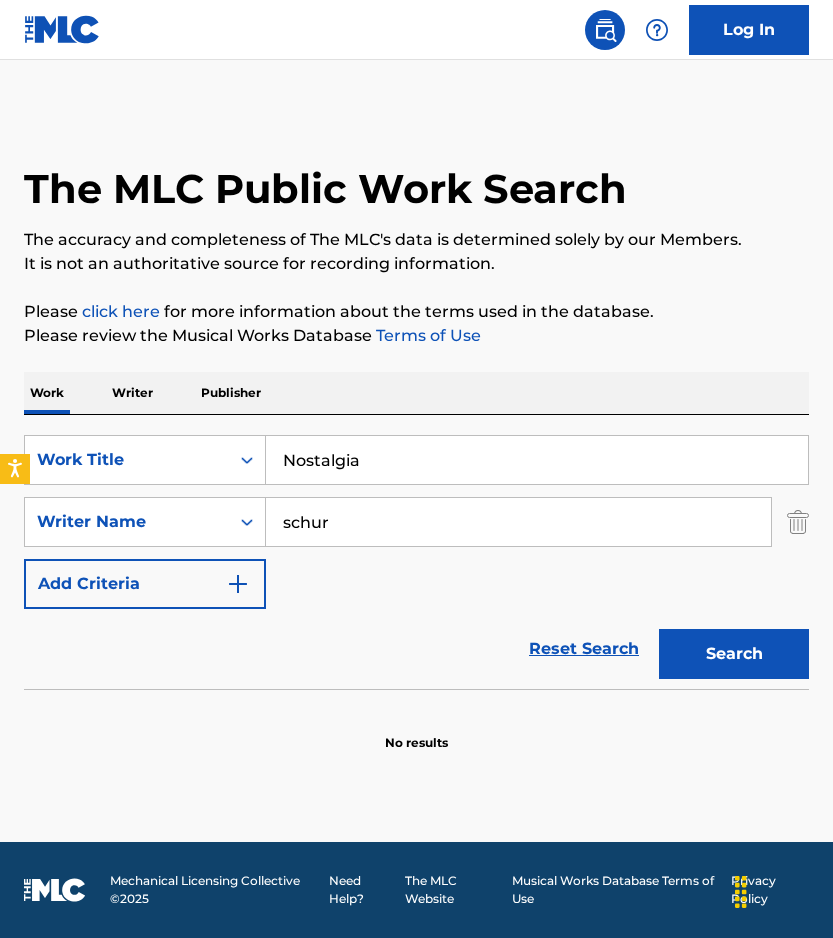 click on "Nostalgia" at bounding box center (537, 460) 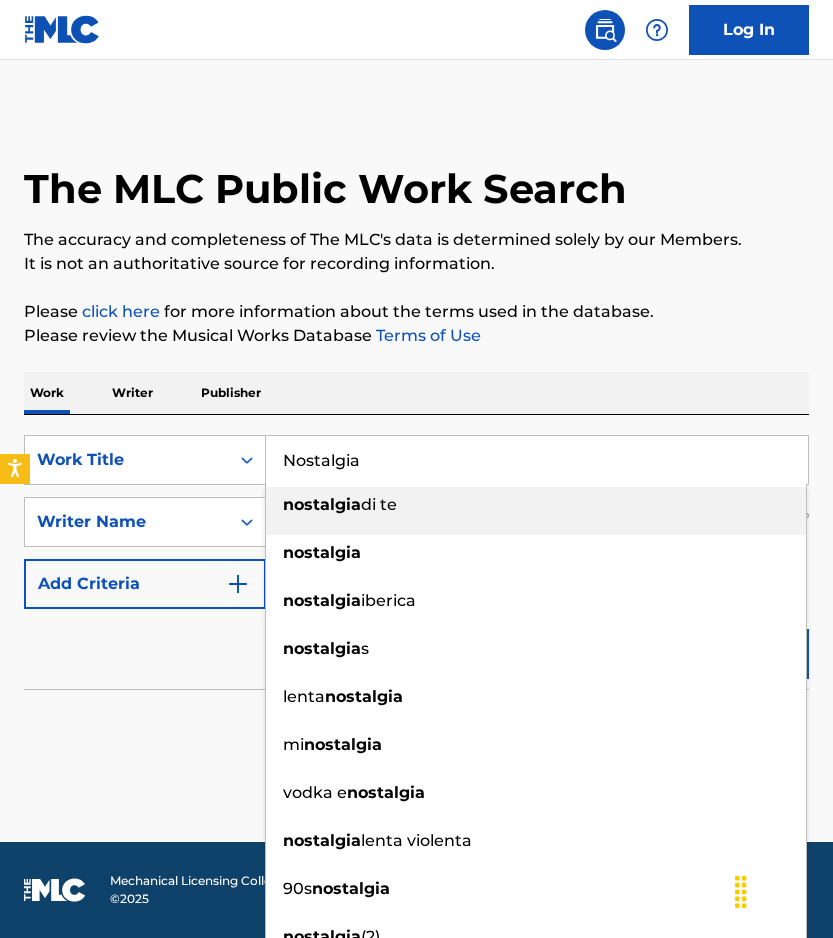paste on "Paper" 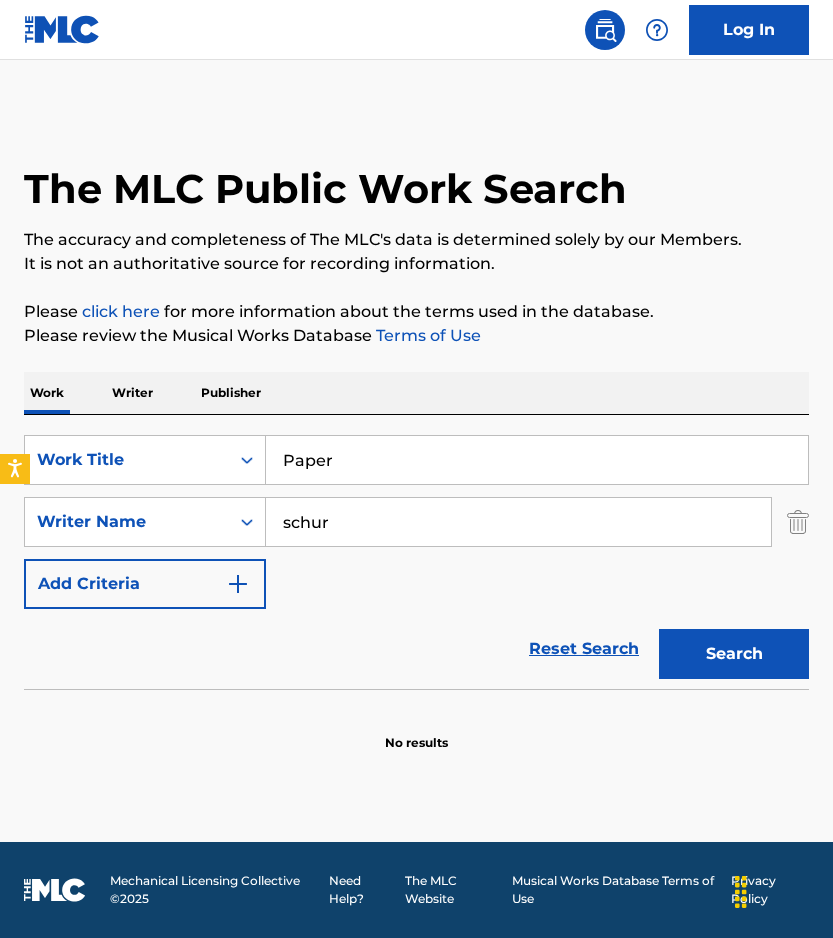 click on "Work Writer Publisher" at bounding box center (416, 393) 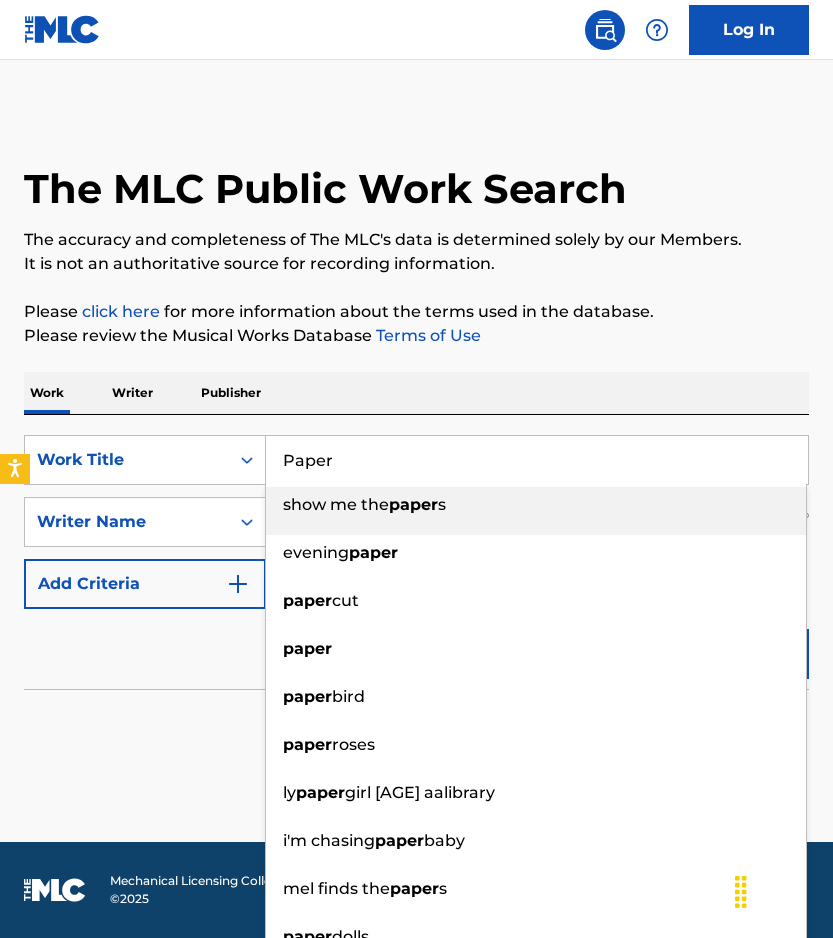 click on "Paper" at bounding box center [537, 460] 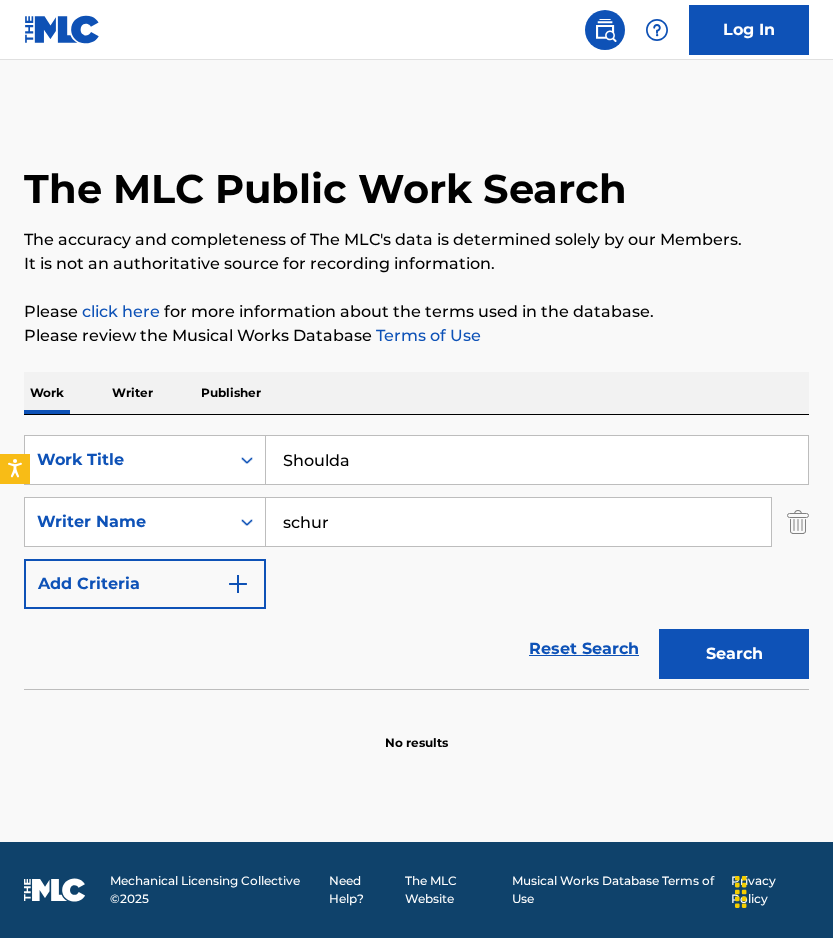 click on "Work Writer Publisher" at bounding box center (416, 393) 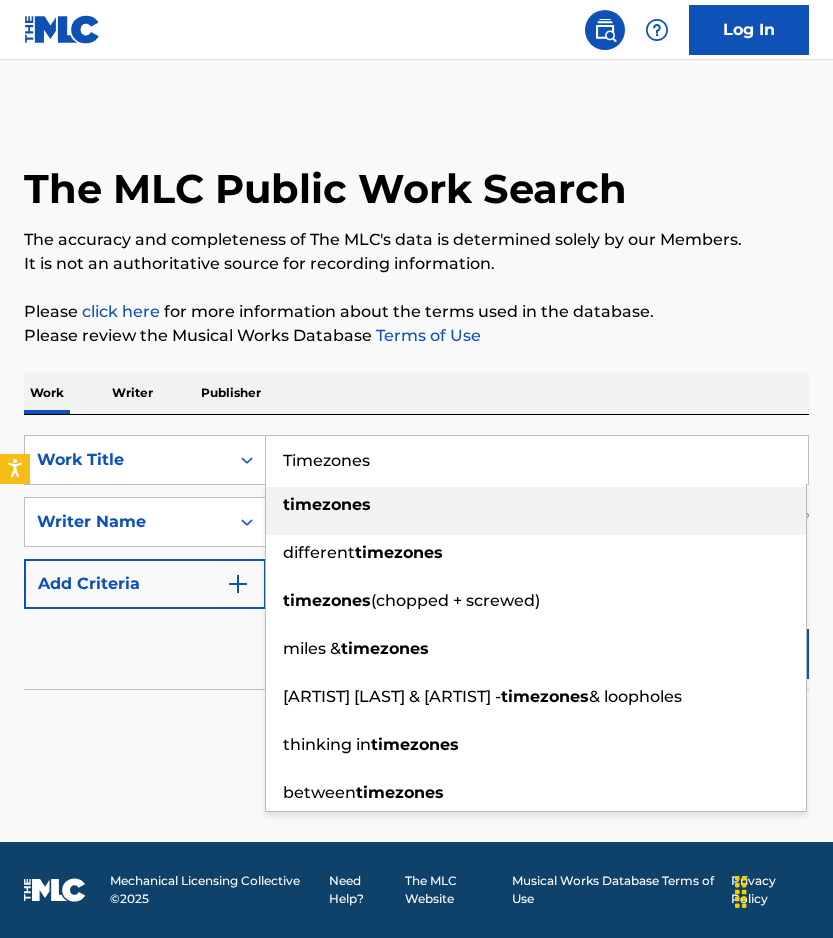 type on "Timezones" 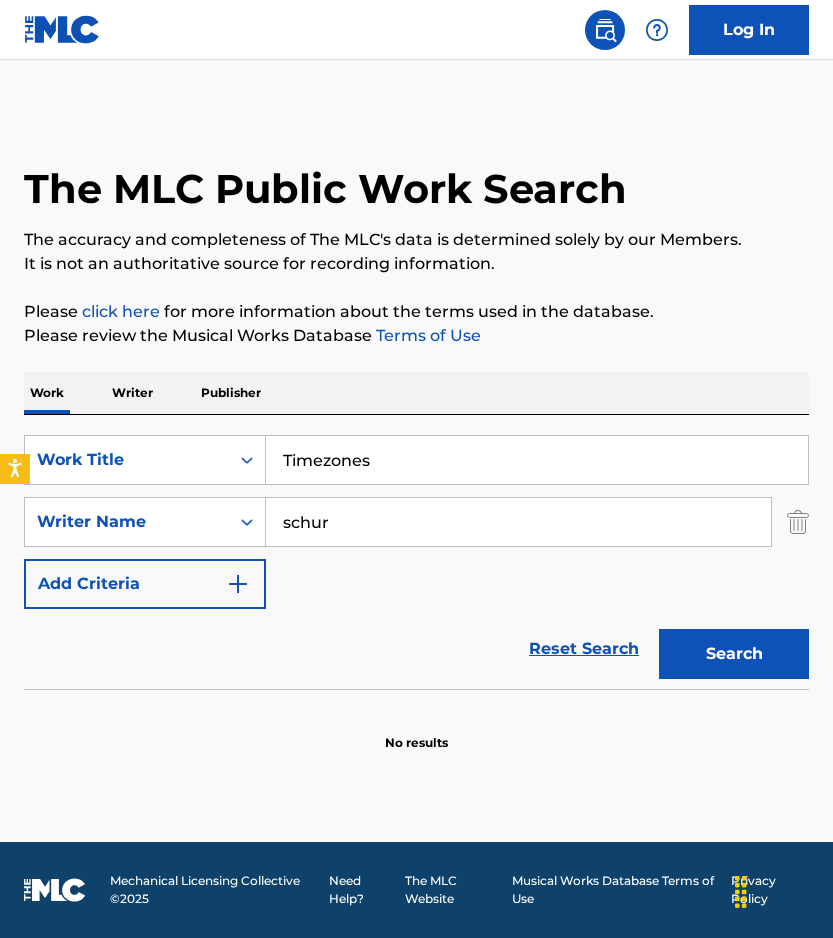 click on "No results" at bounding box center (416, 726) 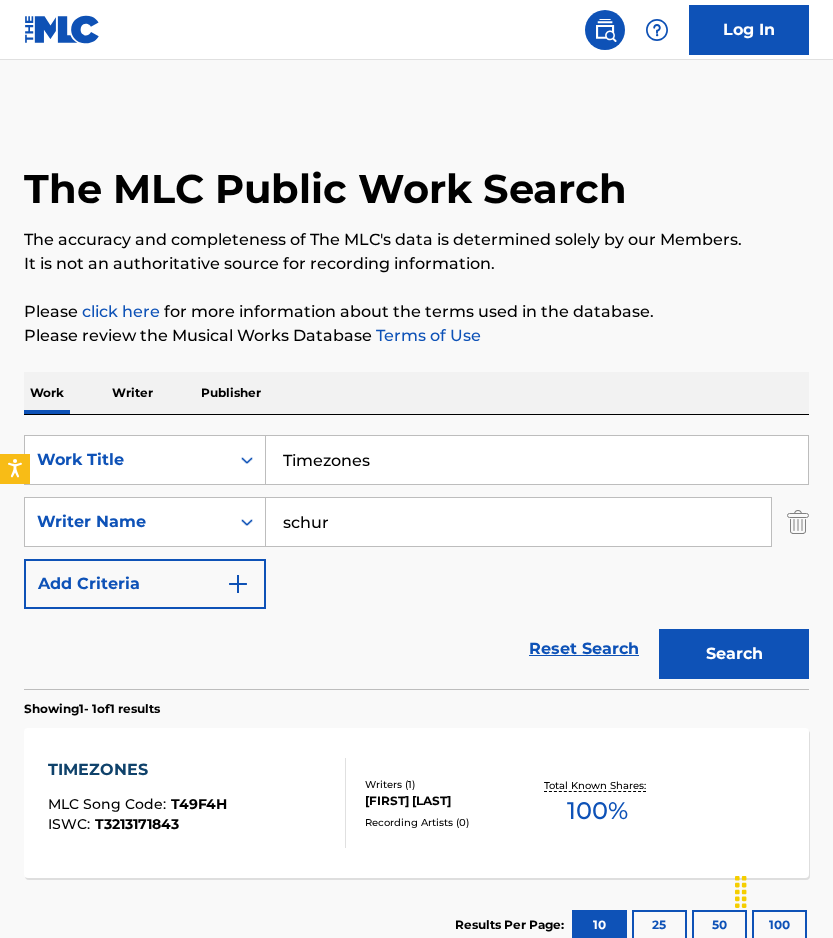 click on "TIMEZONES" at bounding box center [137, 770] 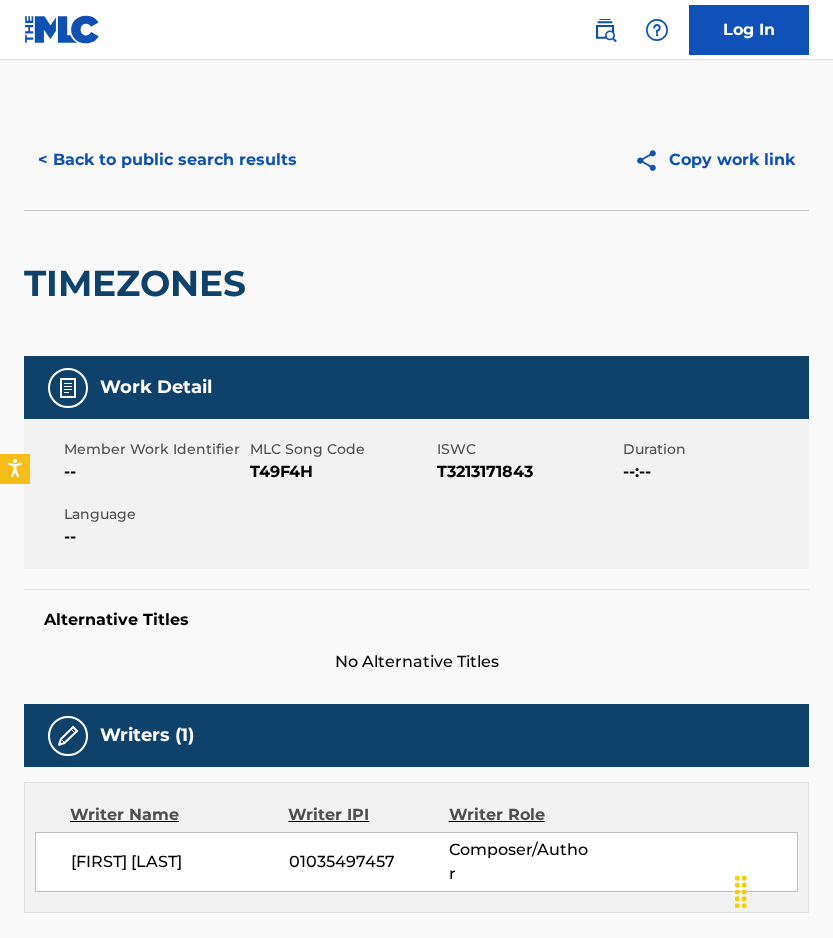 click on "T49F4H" at bounding box center [340, 472] 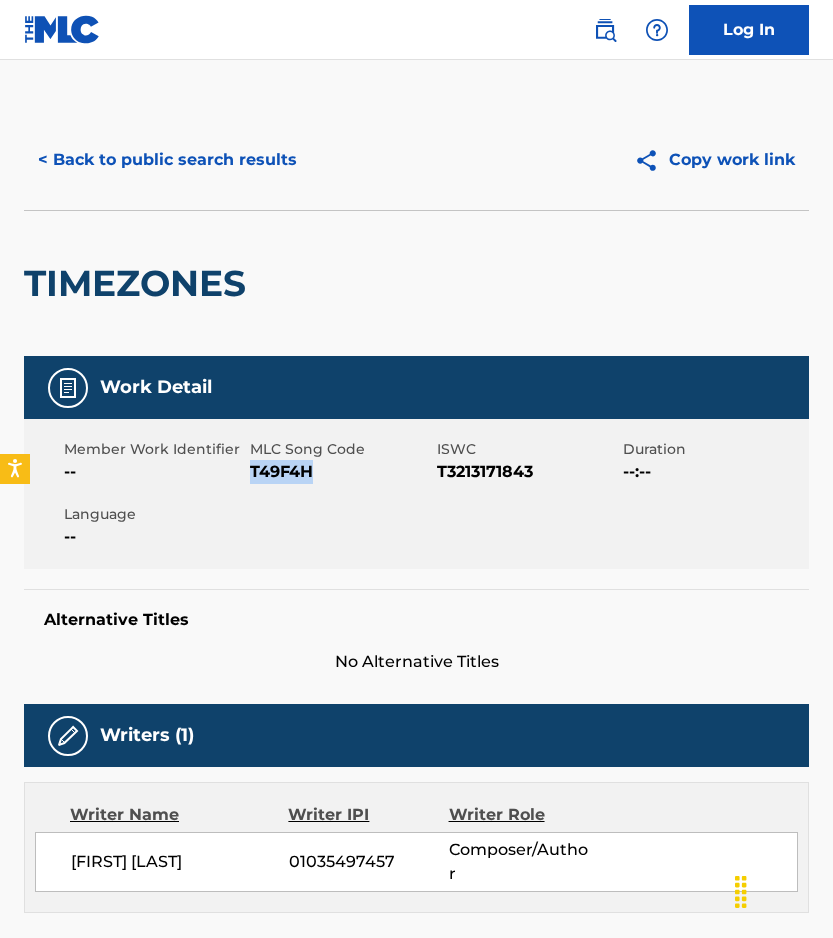 click on "T49F4H" at bounding box center (340, 472) 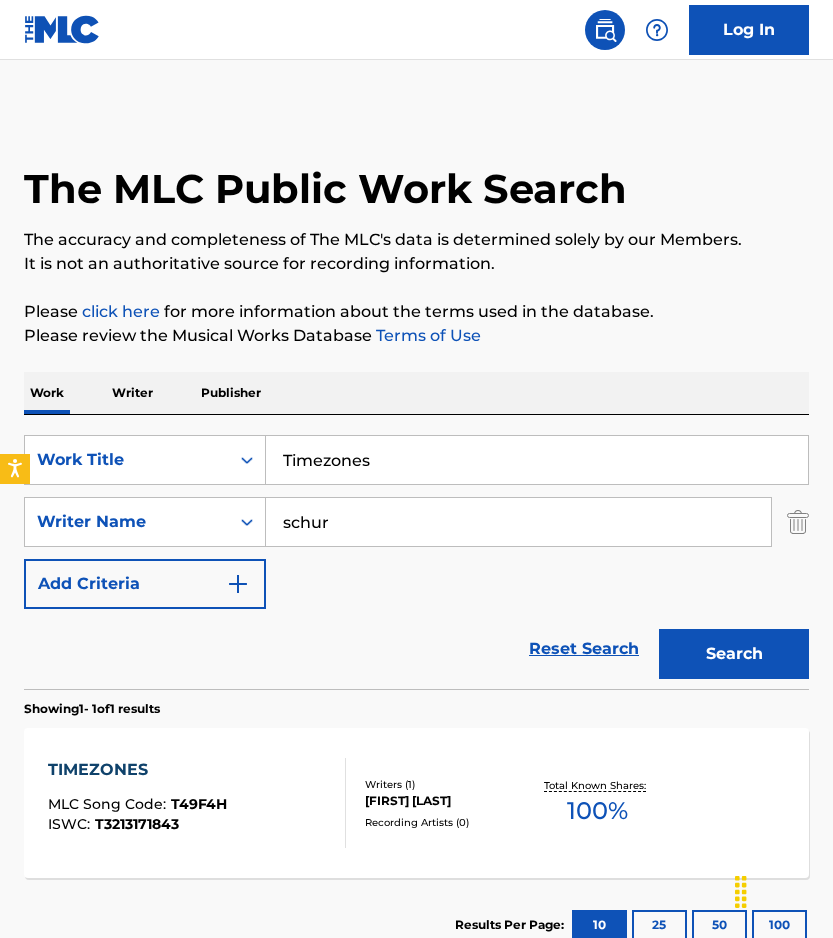 click on "Reset Search" at bounding box center [584, 649] 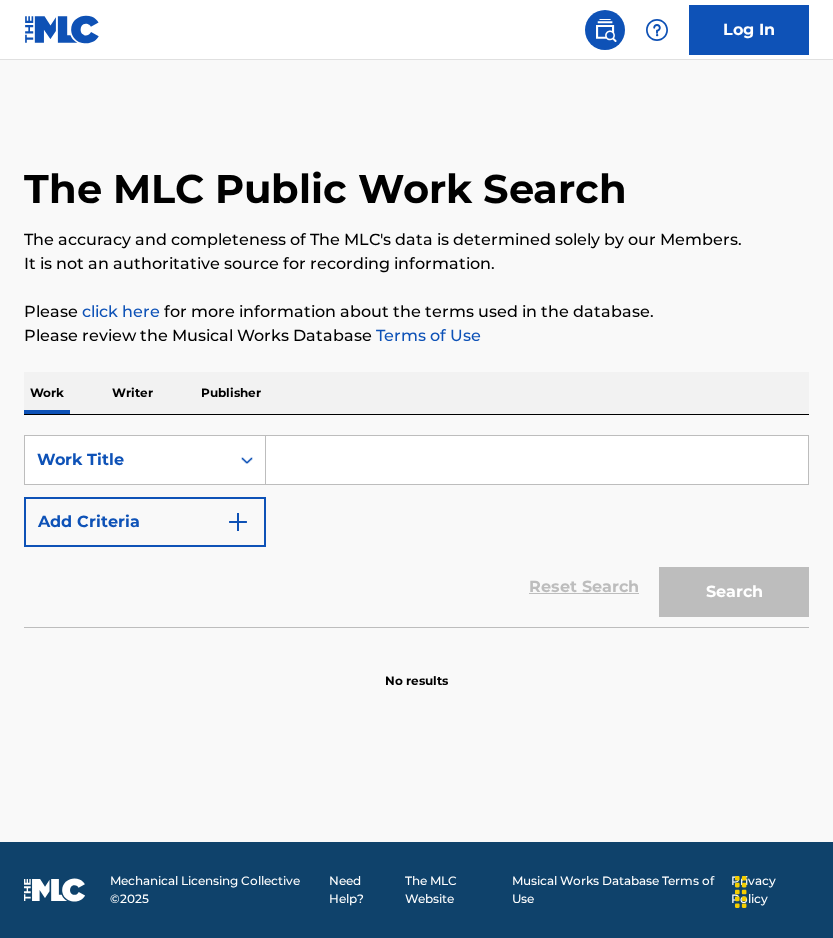 click at bounding box center [537, 460] 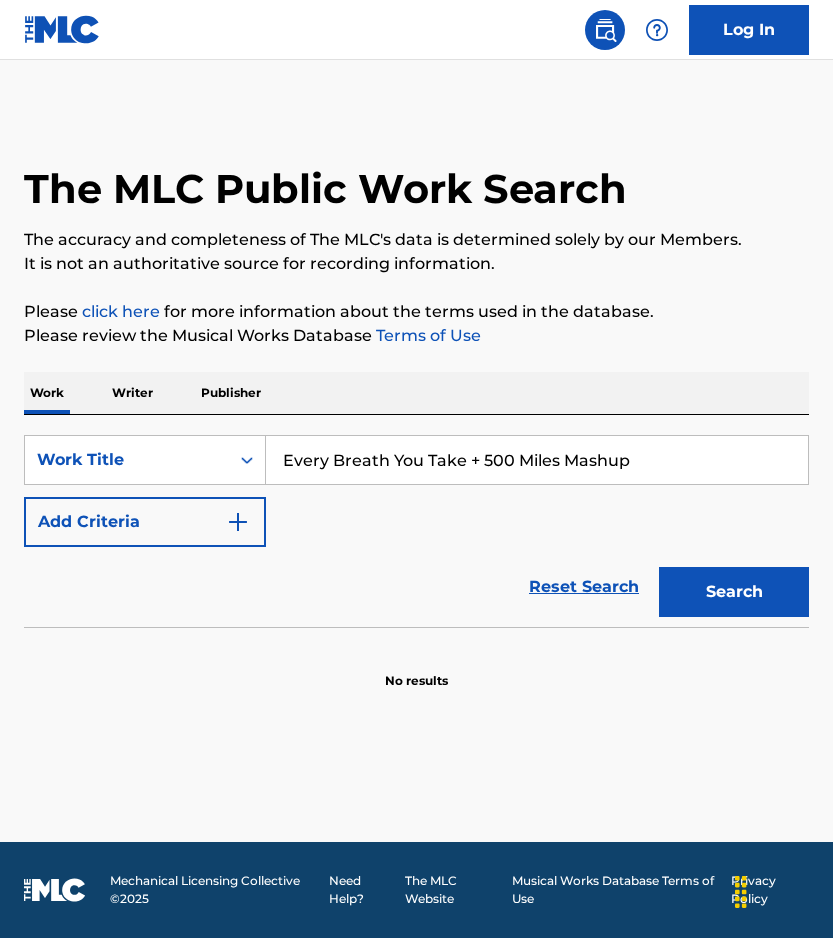 click on "Search" at bounding box center (734, 592) 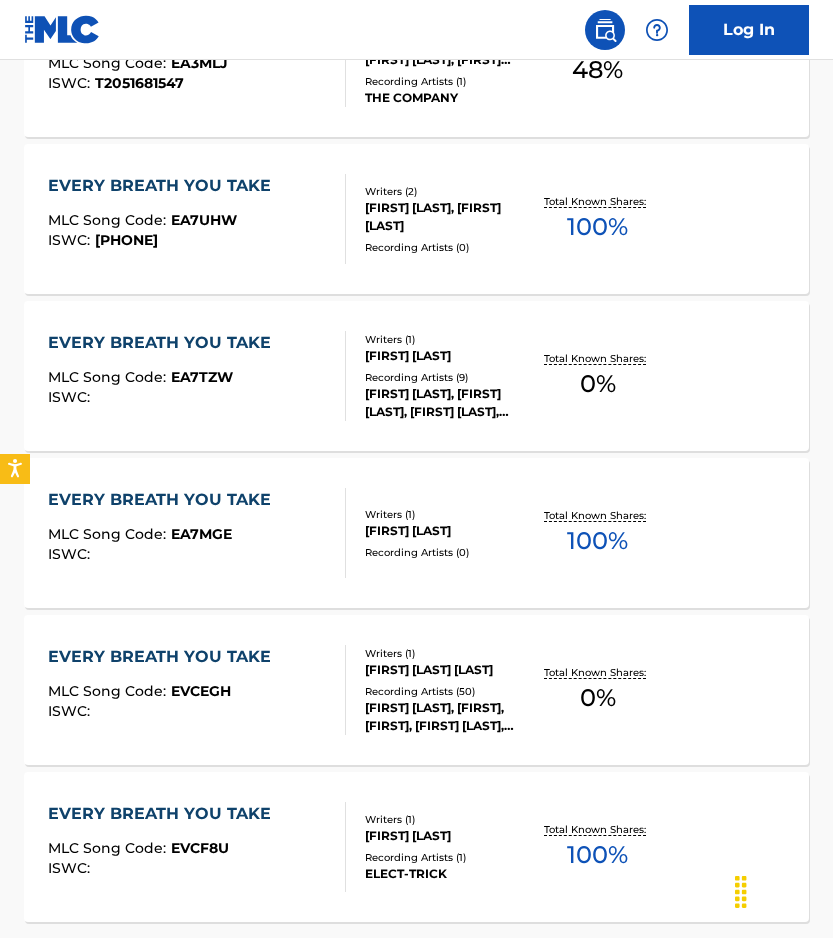 scroll, scrollTop: 0, scrollLeft: 0, axis: both 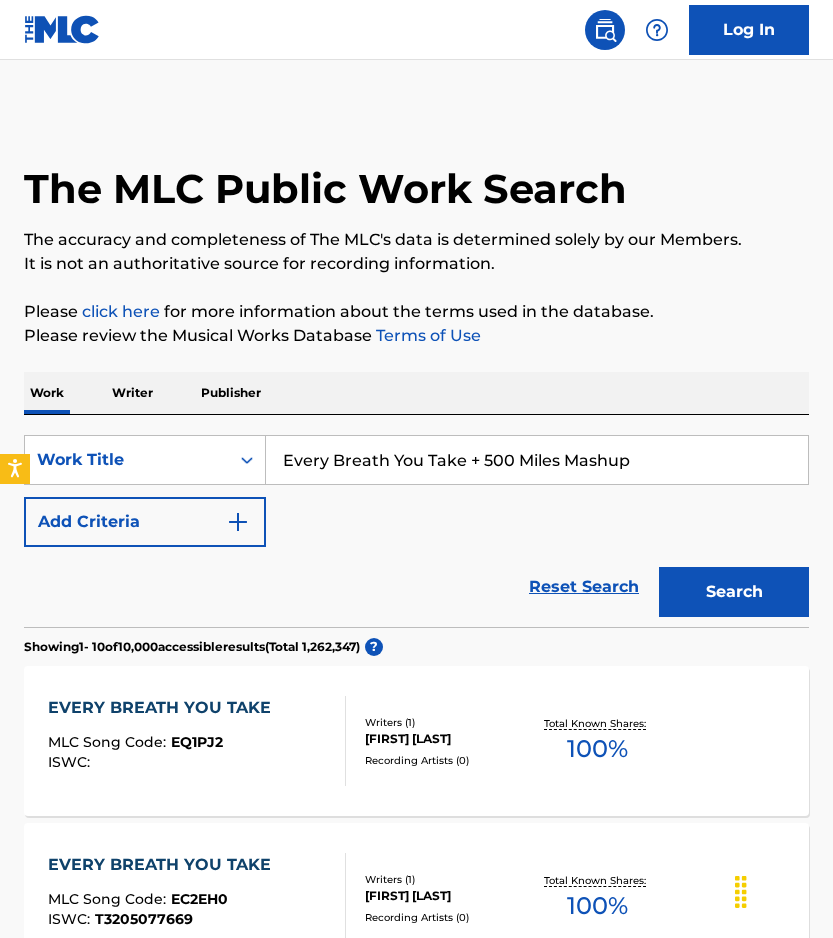 click on "Every Breath You Take + 500 Miles Mashup" at bounding box center [537, 460] 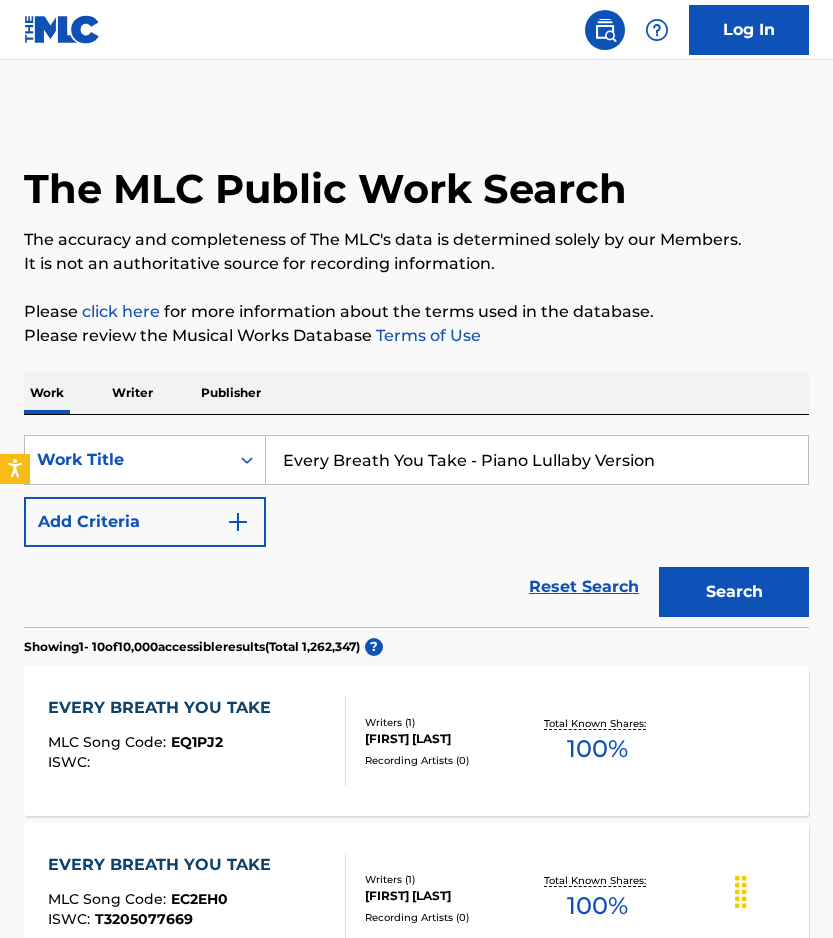 type on "Every Breath You Take - Piano Lullaby Version" 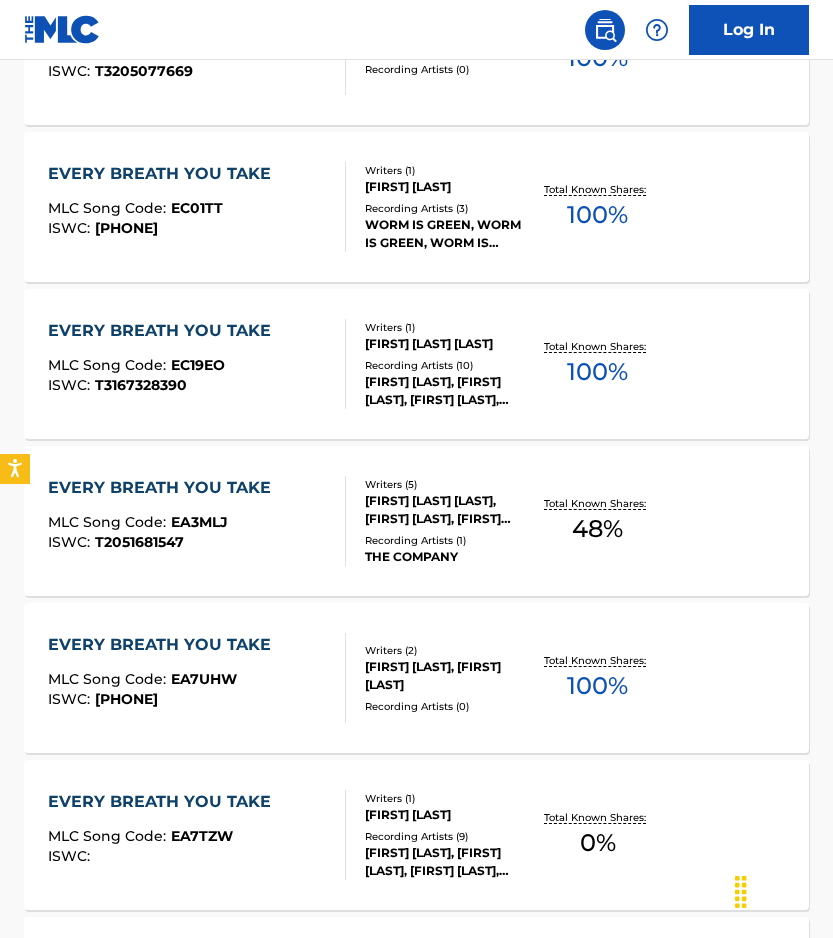 scroll, scrollTop: 1500, scrollLeft: 0, axis: vertical 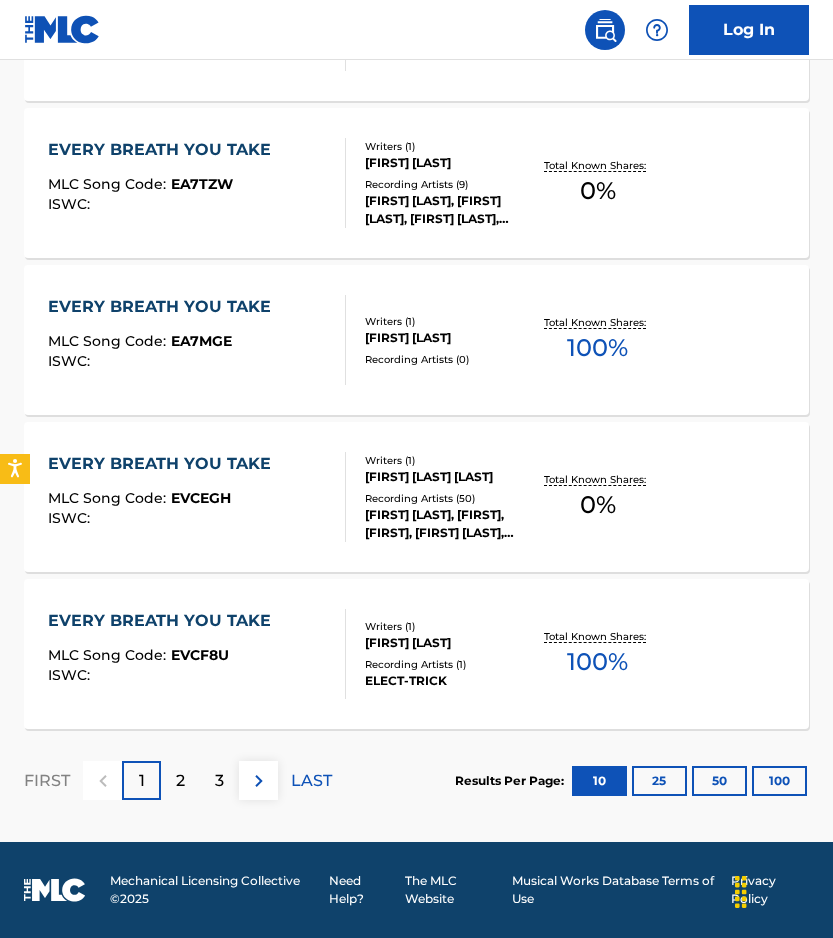 click on "3" at bounding box center (219, 780) 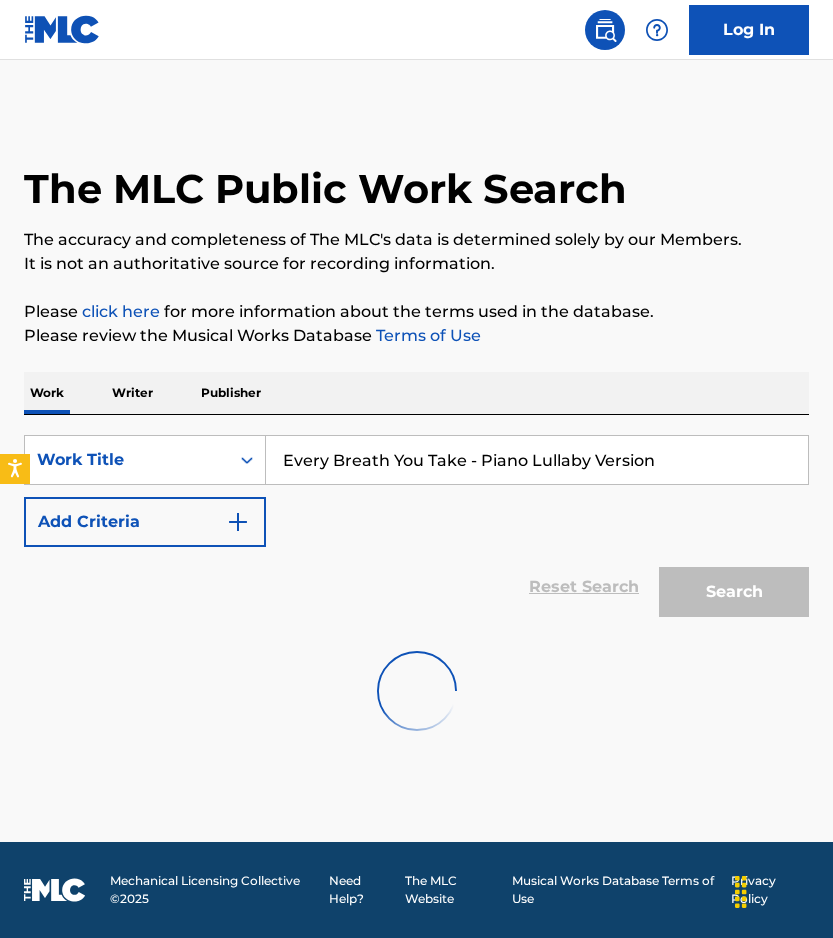click on "The MLC Public Work Search The accuracy and completeness of The MLC's data is determined solely by our Members. It is not an authoritative source for recording information. Please   click here   for more information about the terms used in the database. Please review the Musical Works Database   Terms of Use Work Writer Publisher SearchWithCriteria4dda6cc8-b60e-4438-a03b-3a3edcfd05c3 Work Title Every Breath You Take - Piano Lullaby Version Add Criteria Reset Search Search" at bounding box center [416, 451] 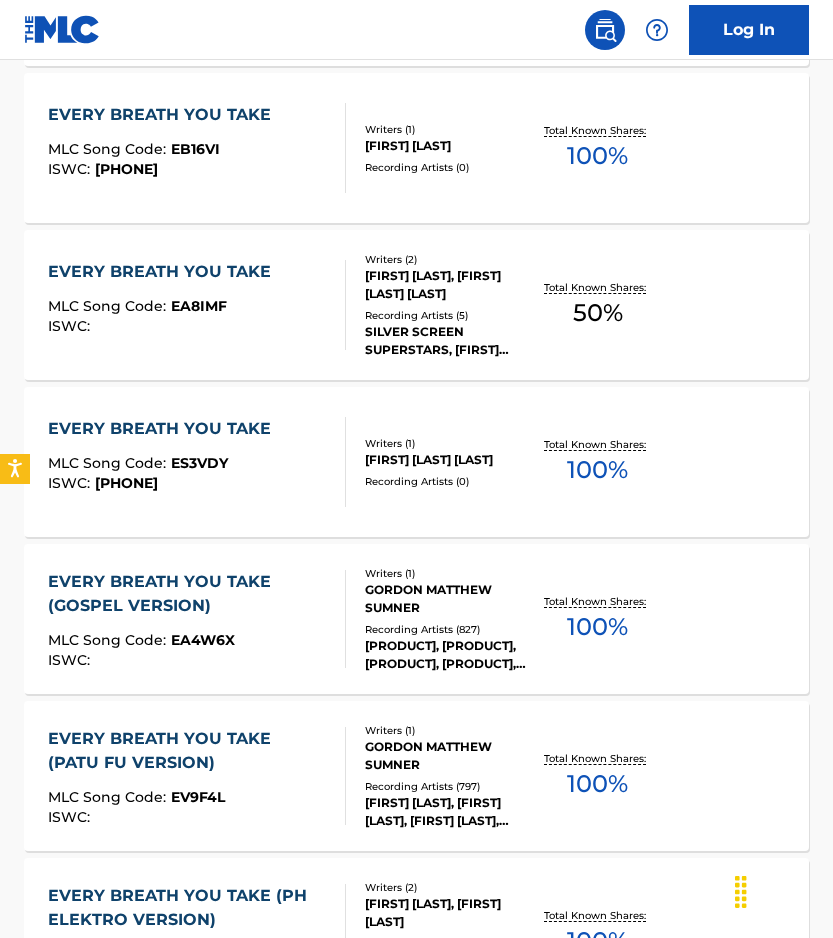 scroll, scrollTop: 1500, scrollLeft: 0, axis: vertical 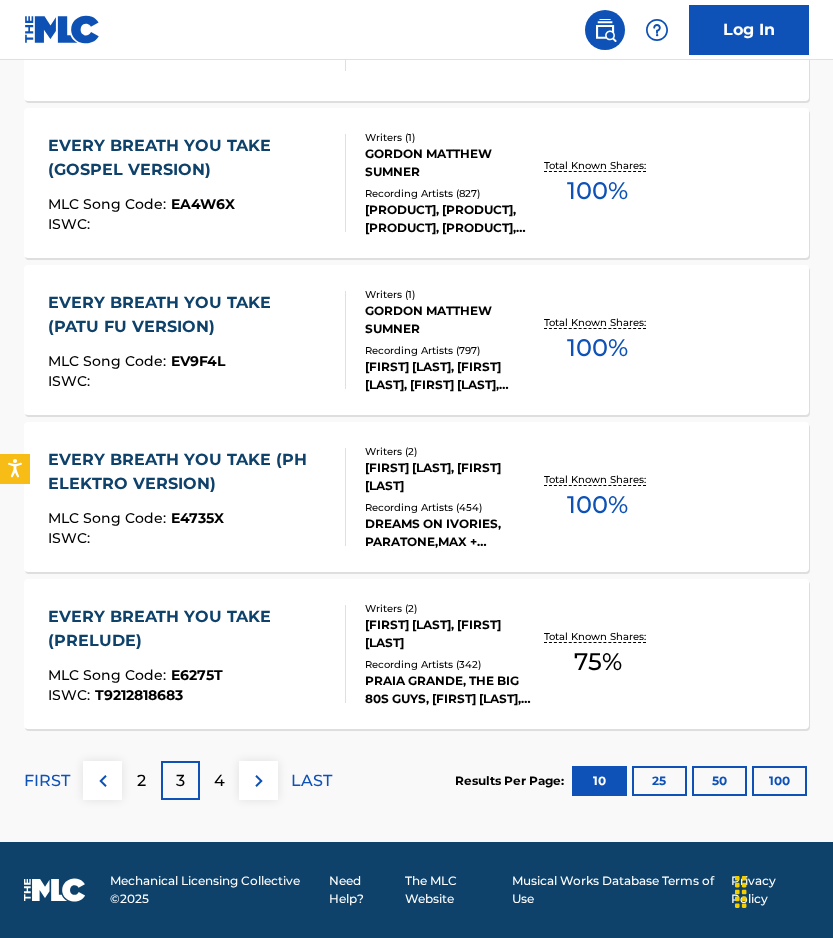 click on "4" at bounding box center [219, 780] 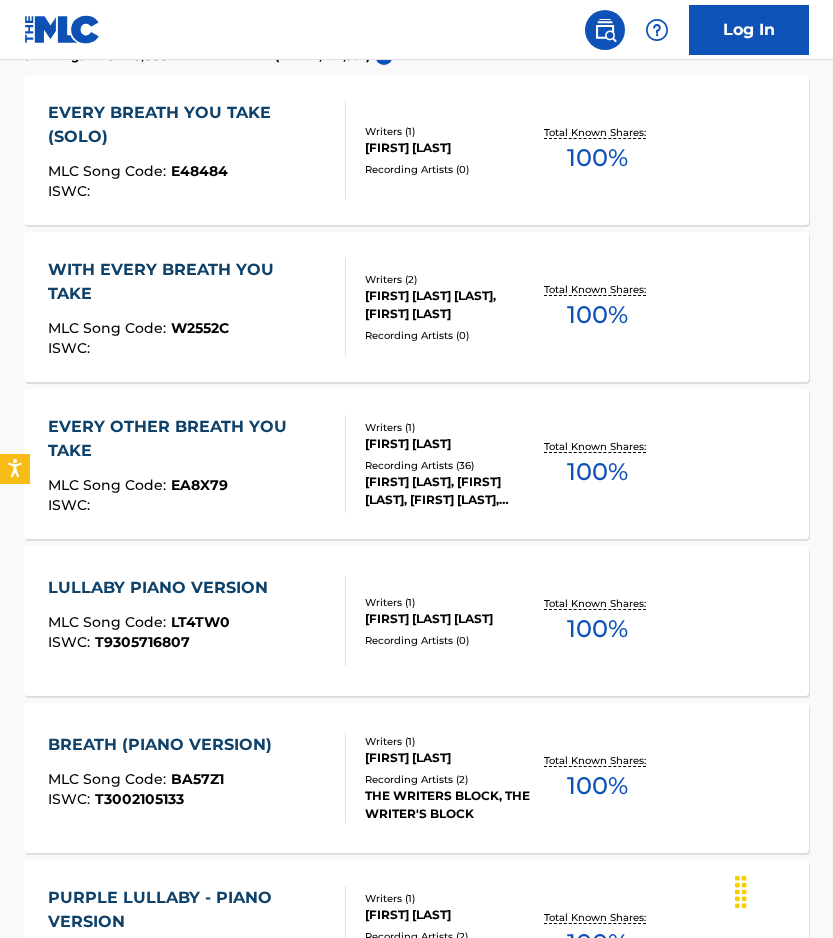 scroll, scrollTop: 227, scrollLeft: 0, axis: vertical 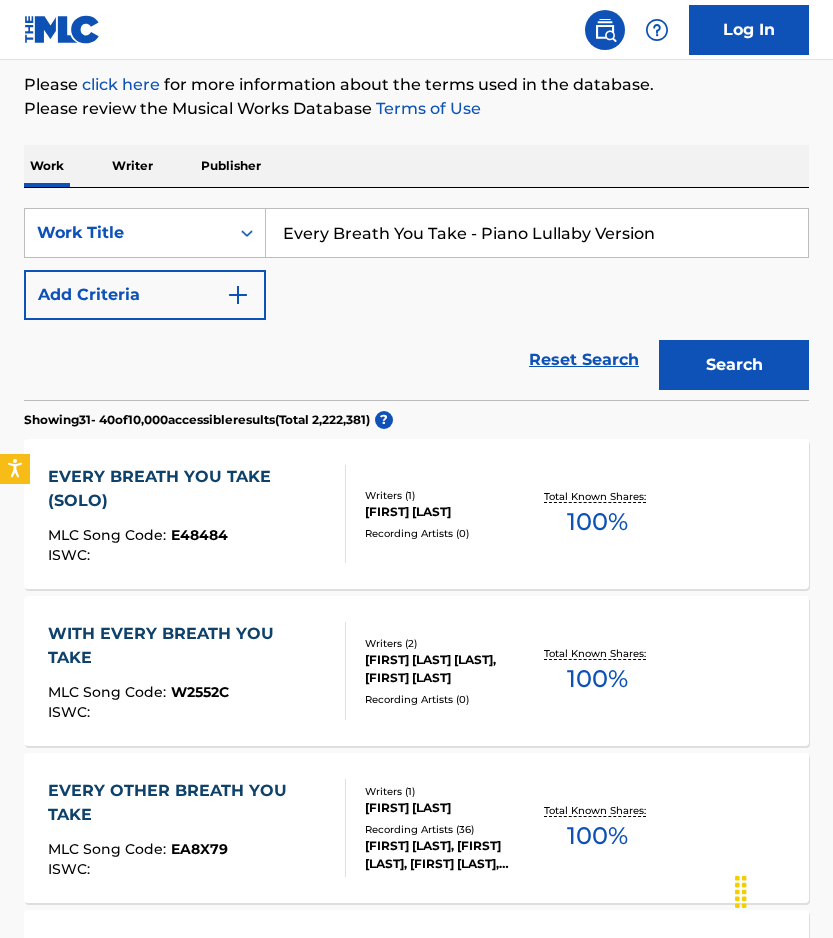 click on "Search" at bounding box center [729, 360] 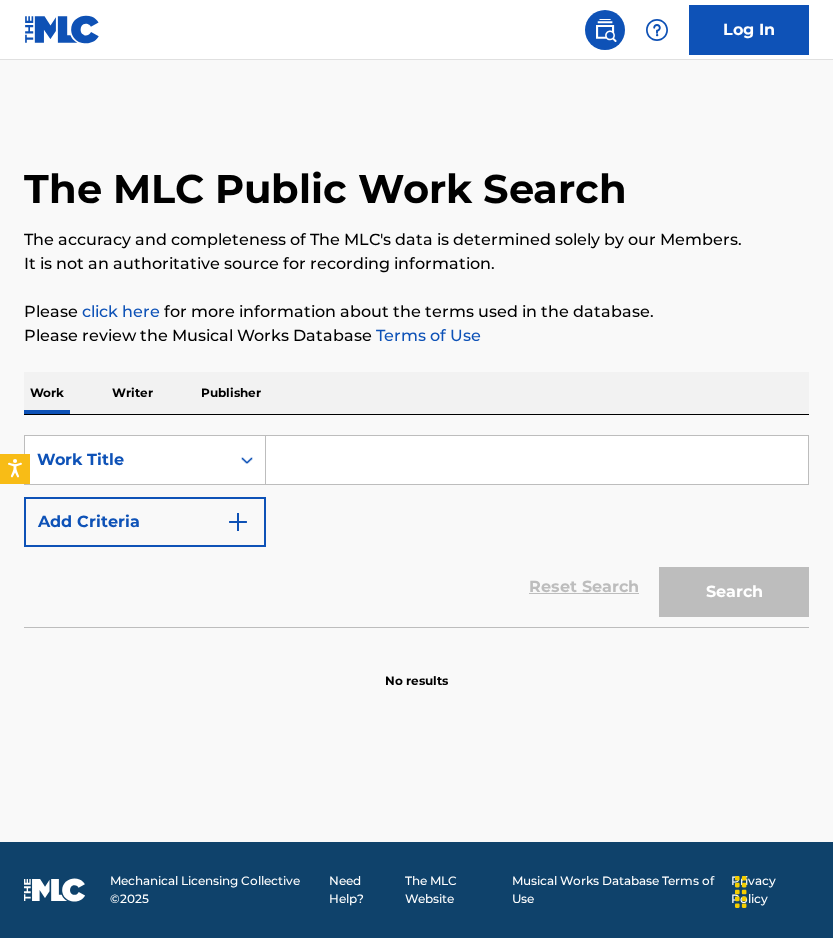 scroll, scrollTop: 0, scrollLeft: 0, axis: both 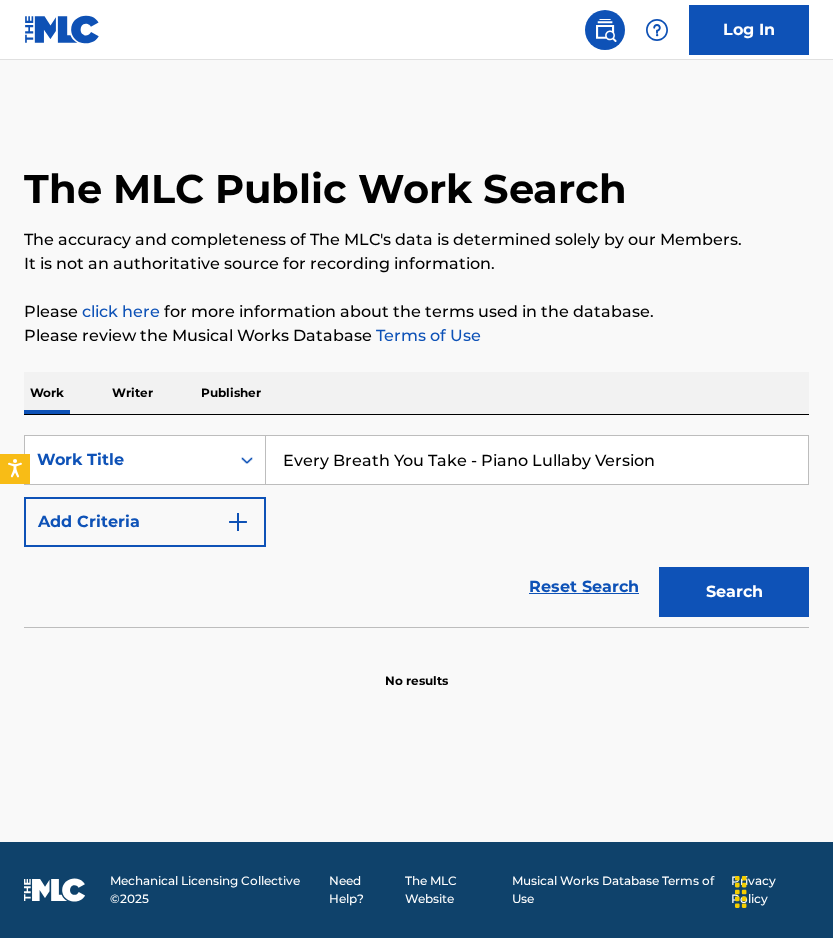 drag, startPoint x: 467, startPoint y: 458, endPoint x: 762, endPoint y: 452, distance: 295.061 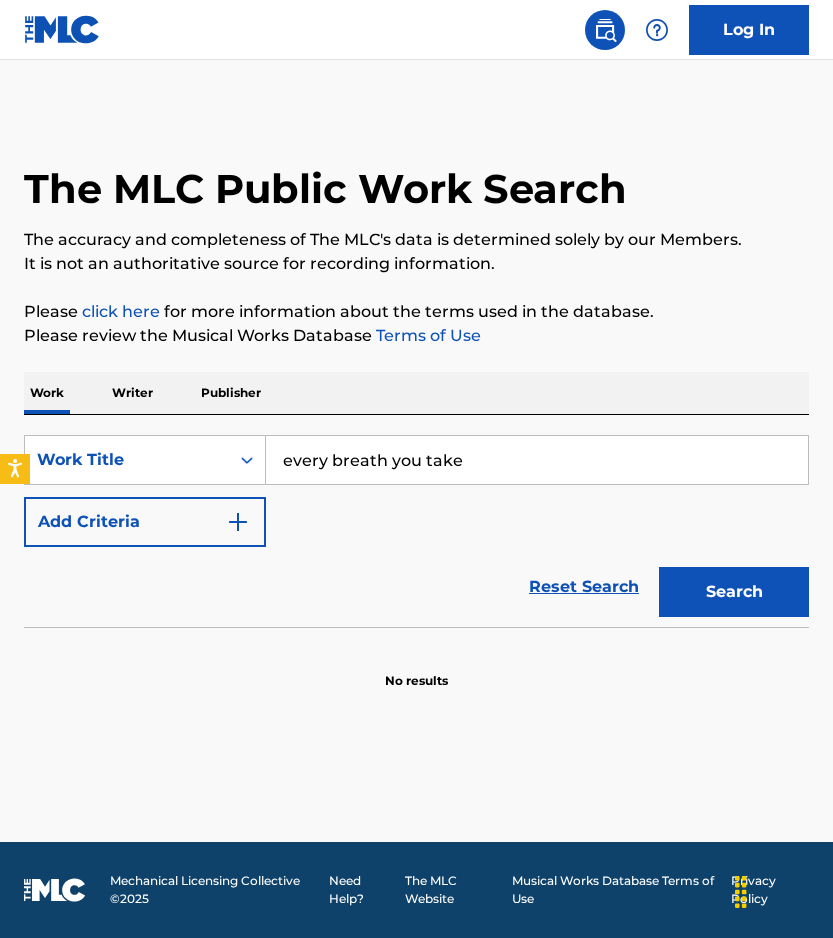 type on "every breath you take" 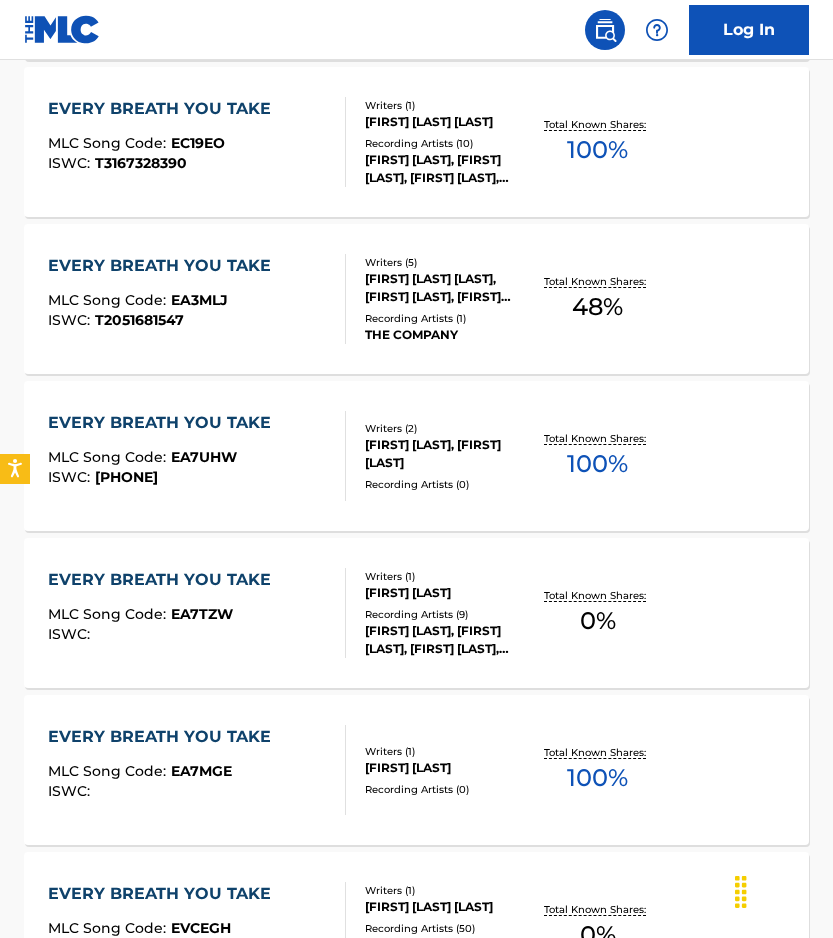 scroll, scrollTop: 0, scrollLeft: 0, axis: both 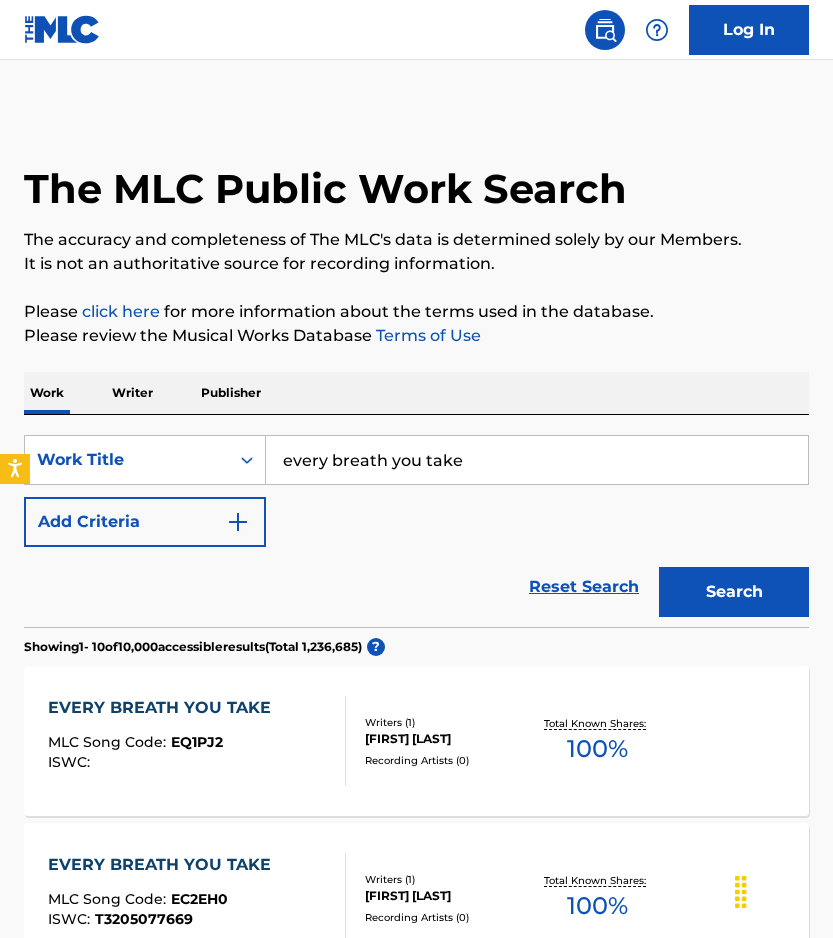 click on "Add Criteria" at bounding box center [145, 522] 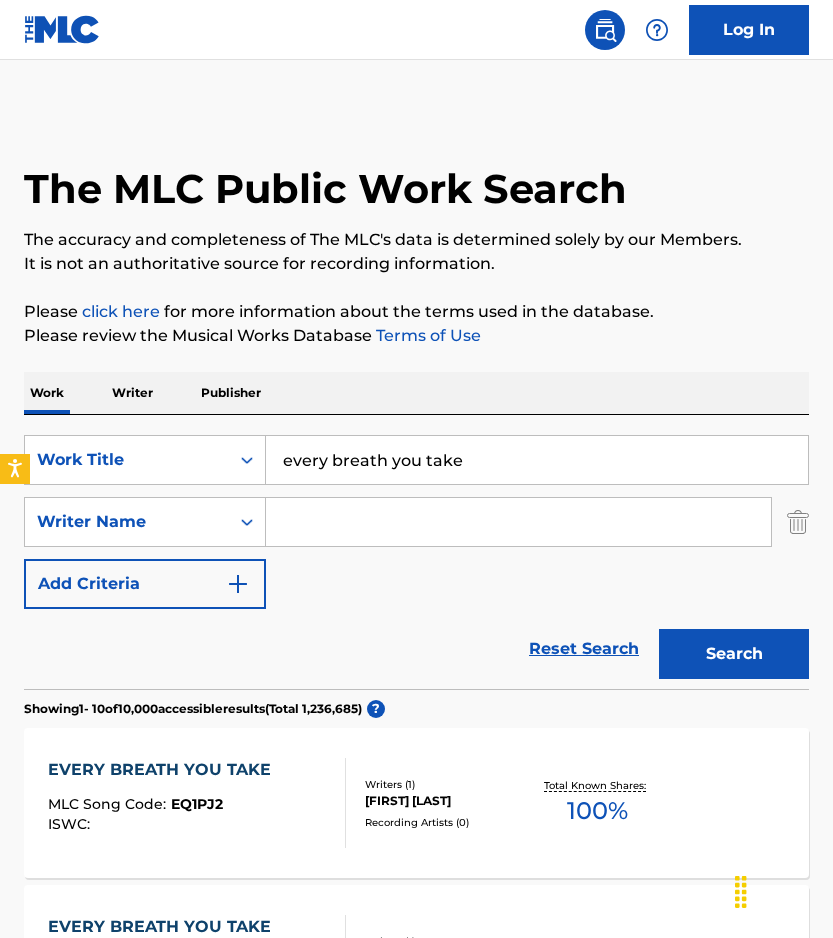 click at bounding box center [518, 522] 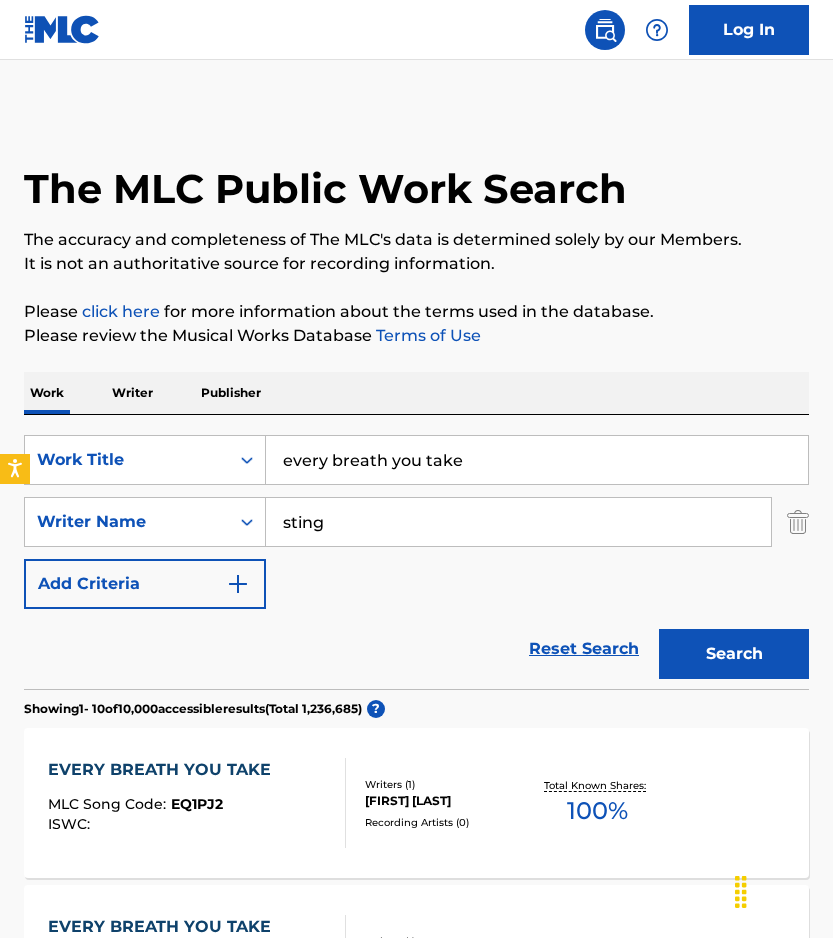 click on "Search" at bounding box center [734, 654] 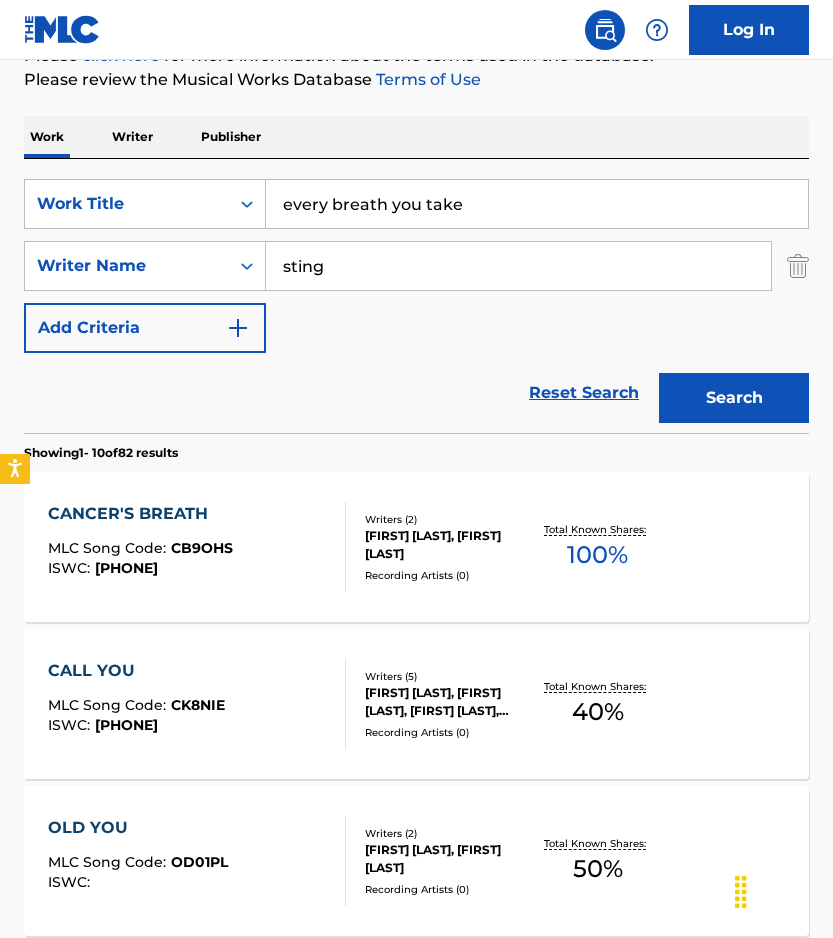 scroll, scrollTop: 255, scrollLeft: 0, axis: vertical 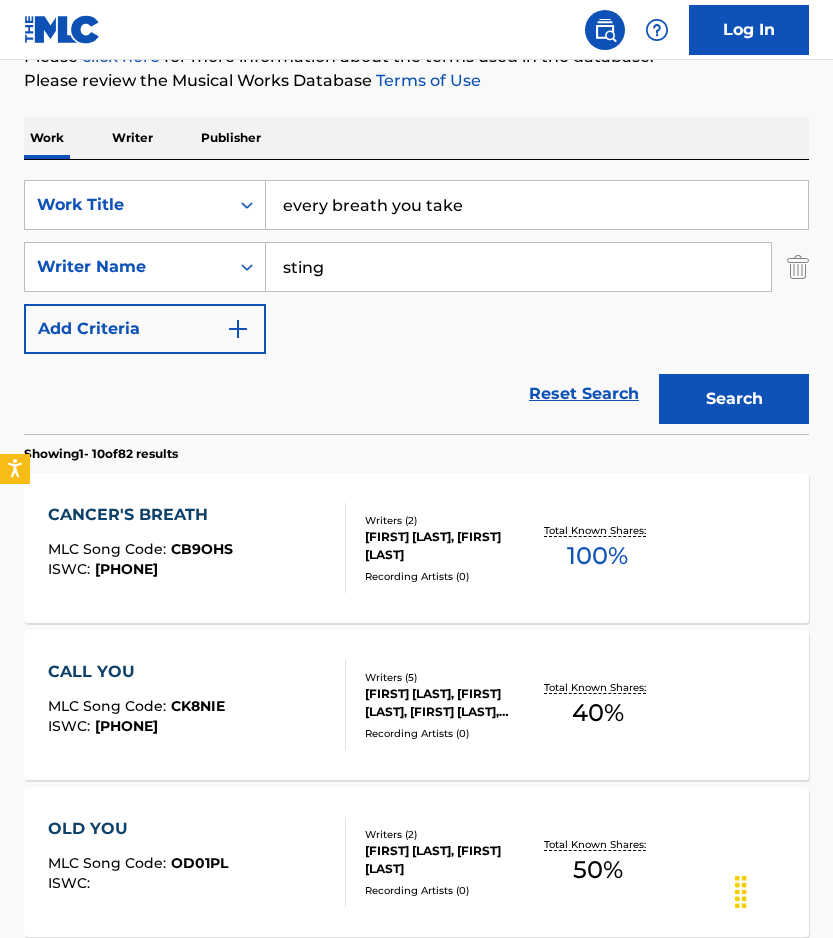 click on "sting" at bounding box center (518, 267) 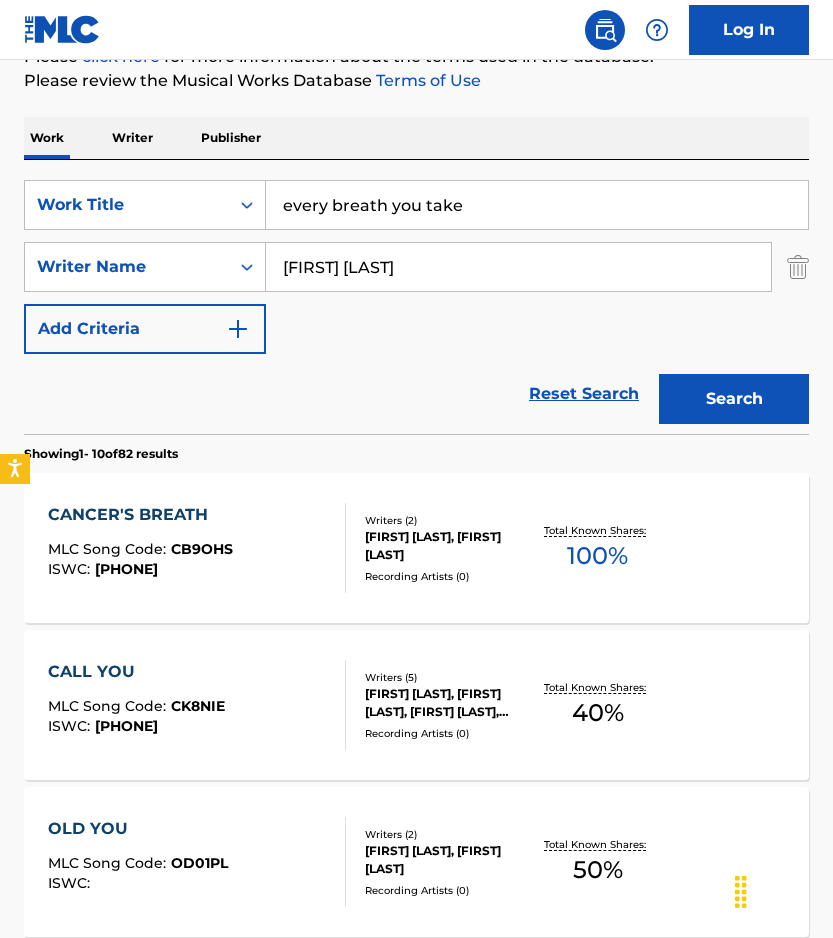 type on "[FIRST] [LAST]" 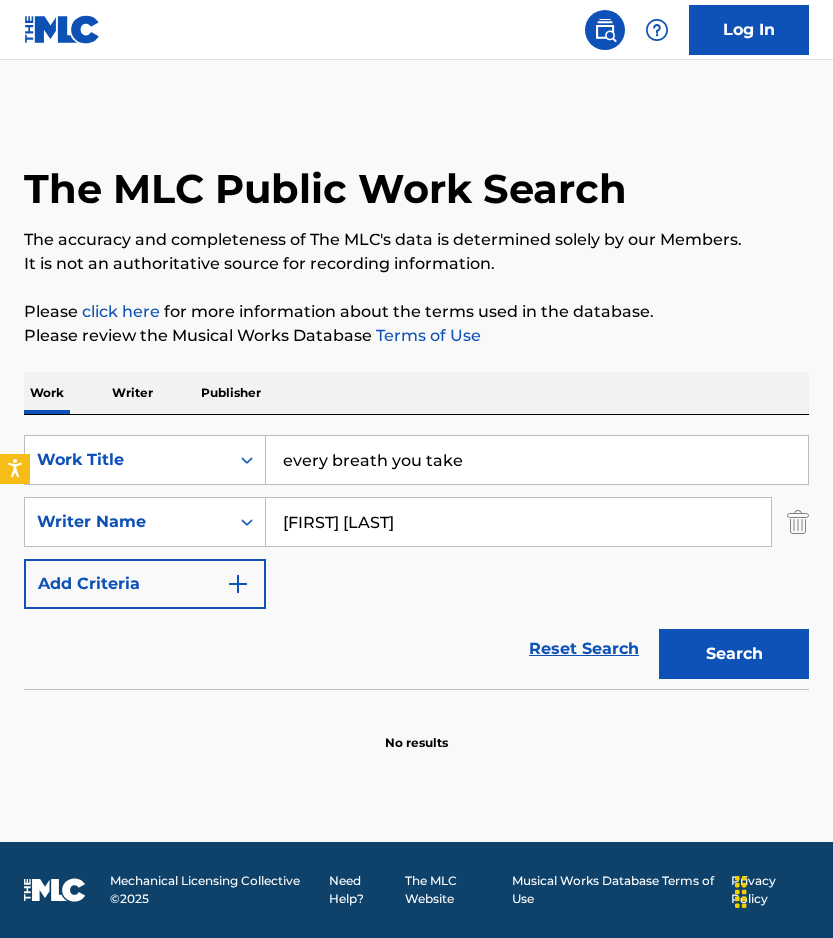 click on "every breath you take" at bounding box center [537, 460] 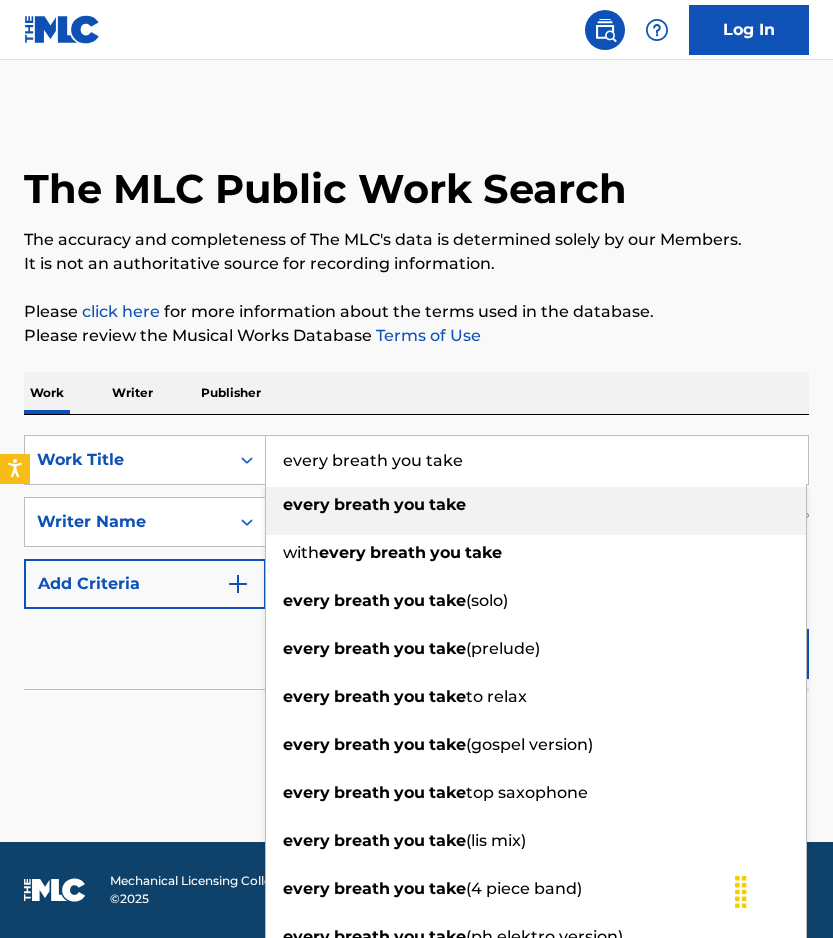 click on "every" at bounding box center (306, 504) 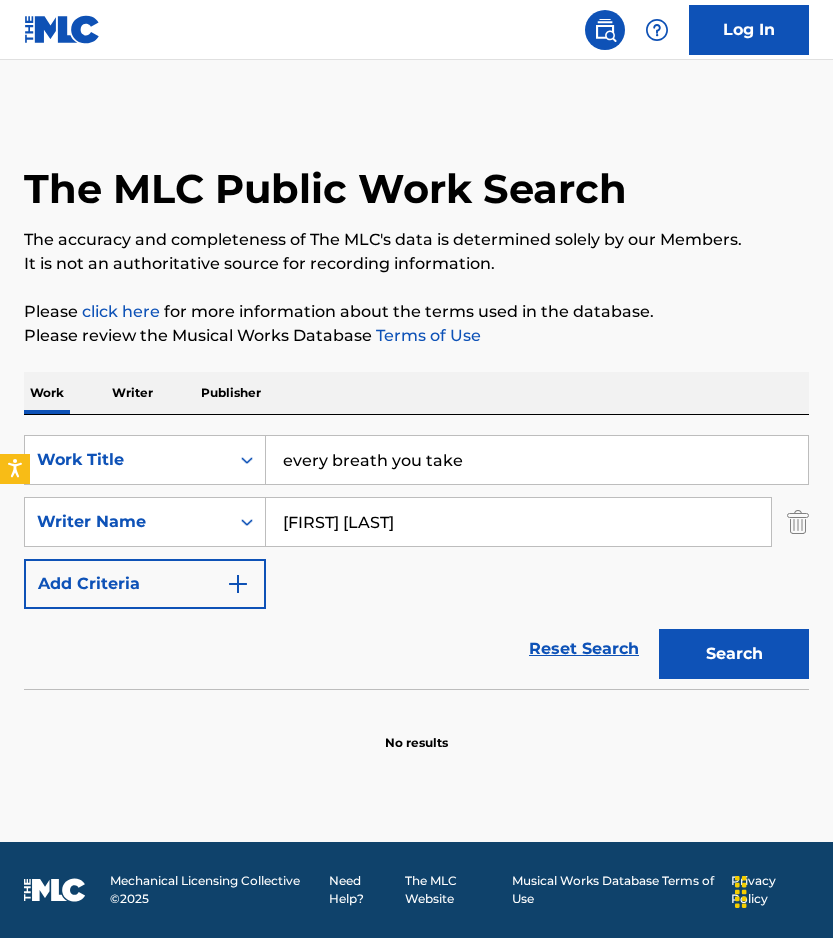 click on "[FIRST] [LAST]" at bounding box center (518, 522) 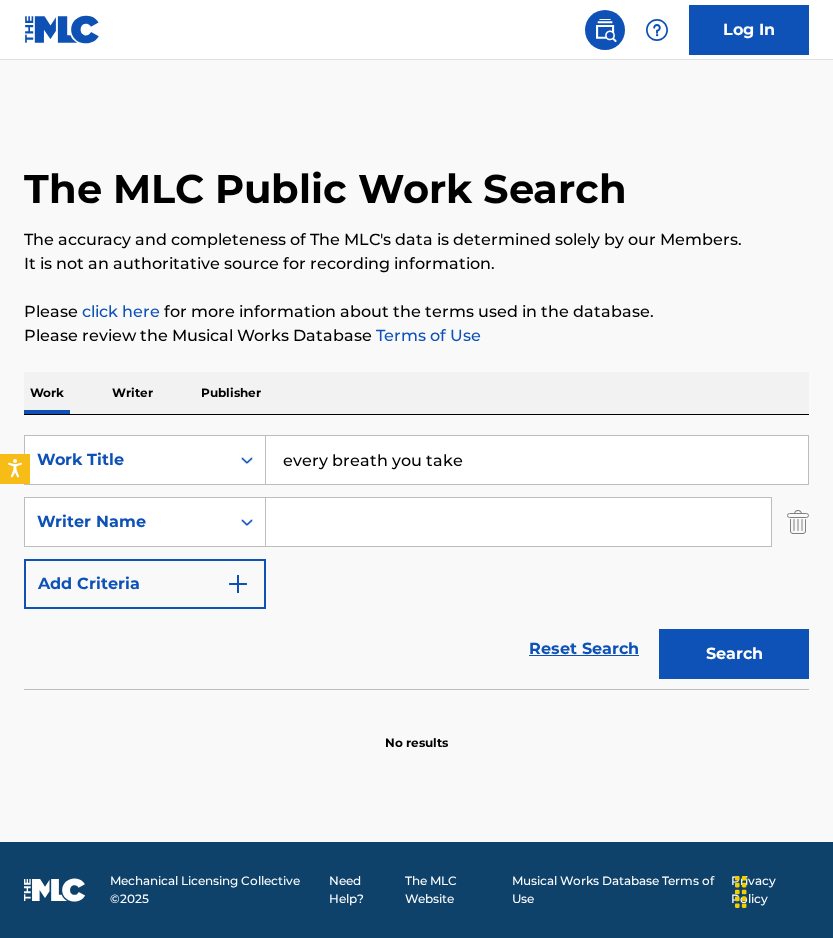 click on "Search" at bounding box center (734, 654) 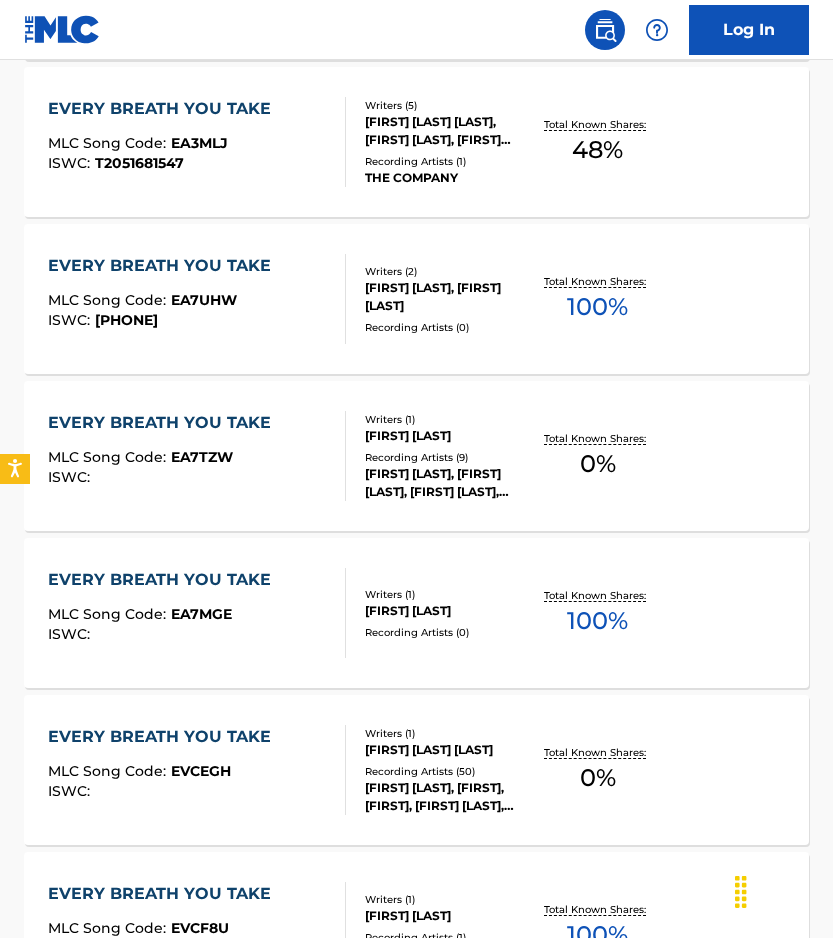 scroll, scrollTop: 1562, scrollLeft: 0, axis: vertical 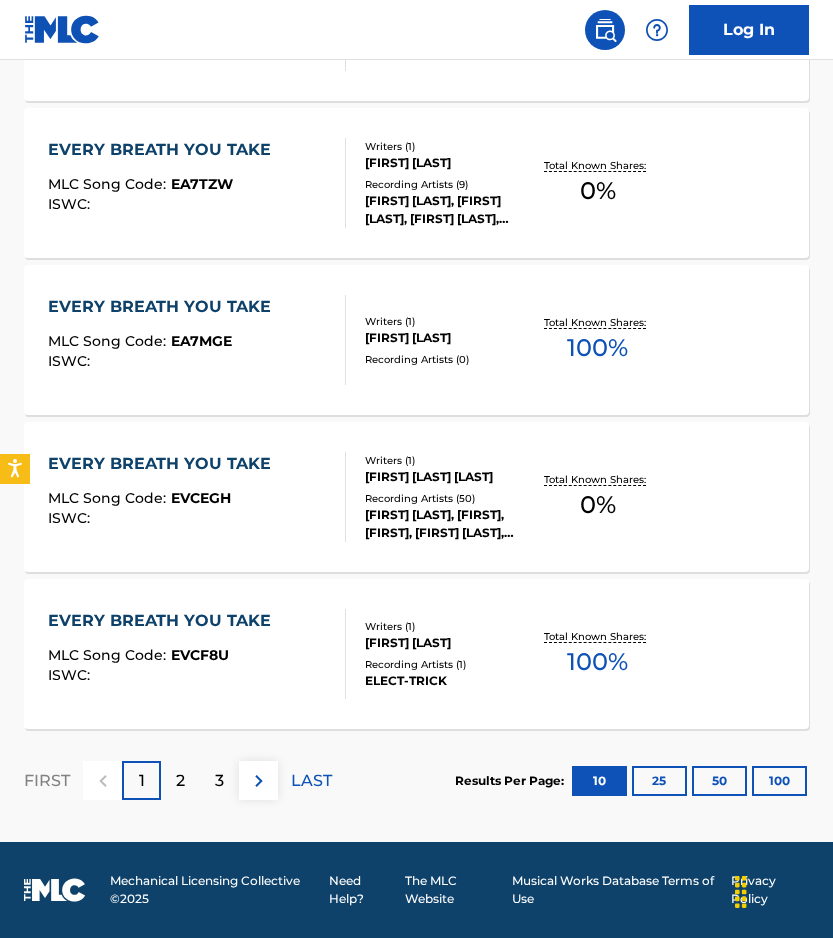 click on "2" at bounding box center (180, 780) 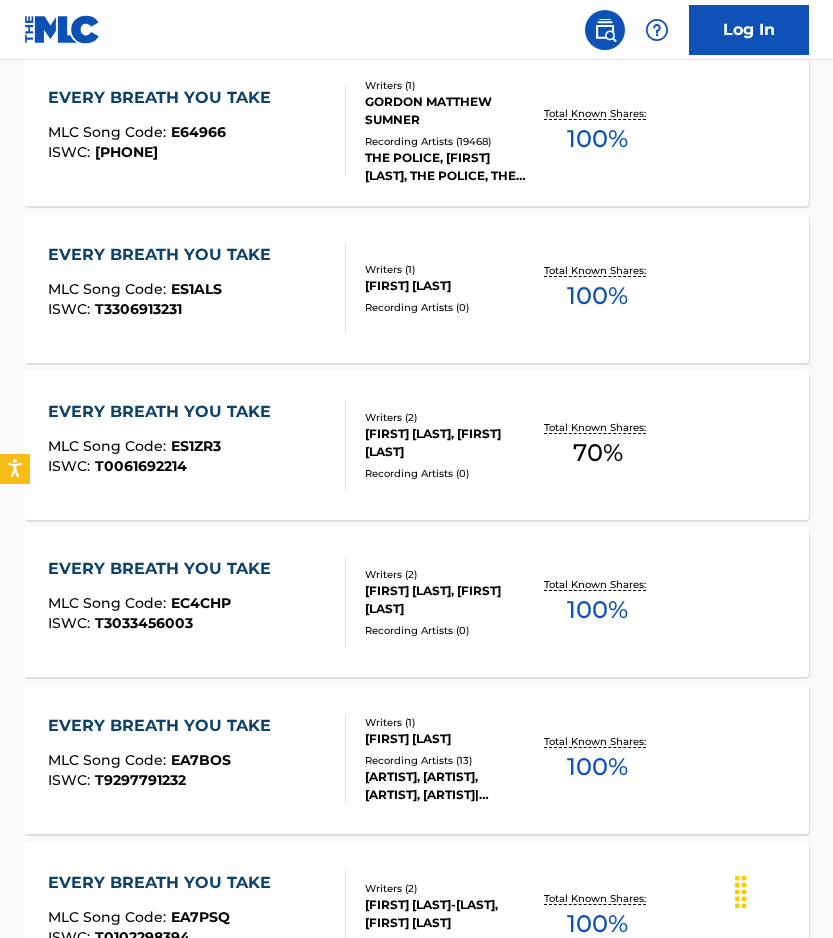 scroll, scrollTop: 0, scrollLeft: 0, axis: both 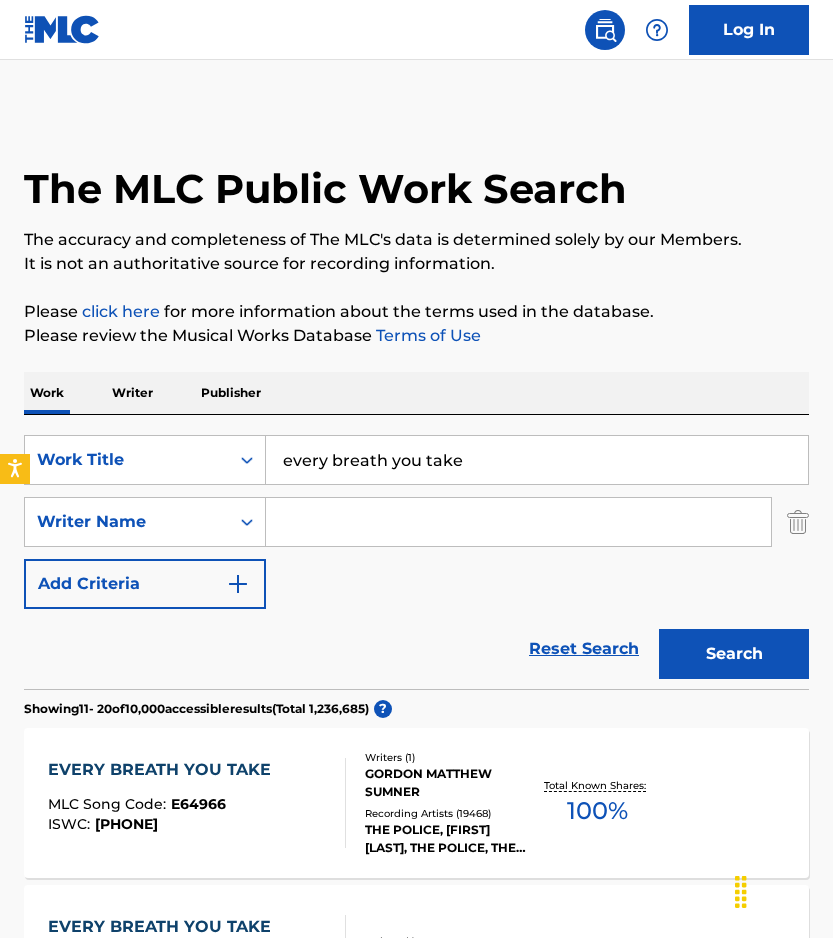 click at bounding box center (518, 522) 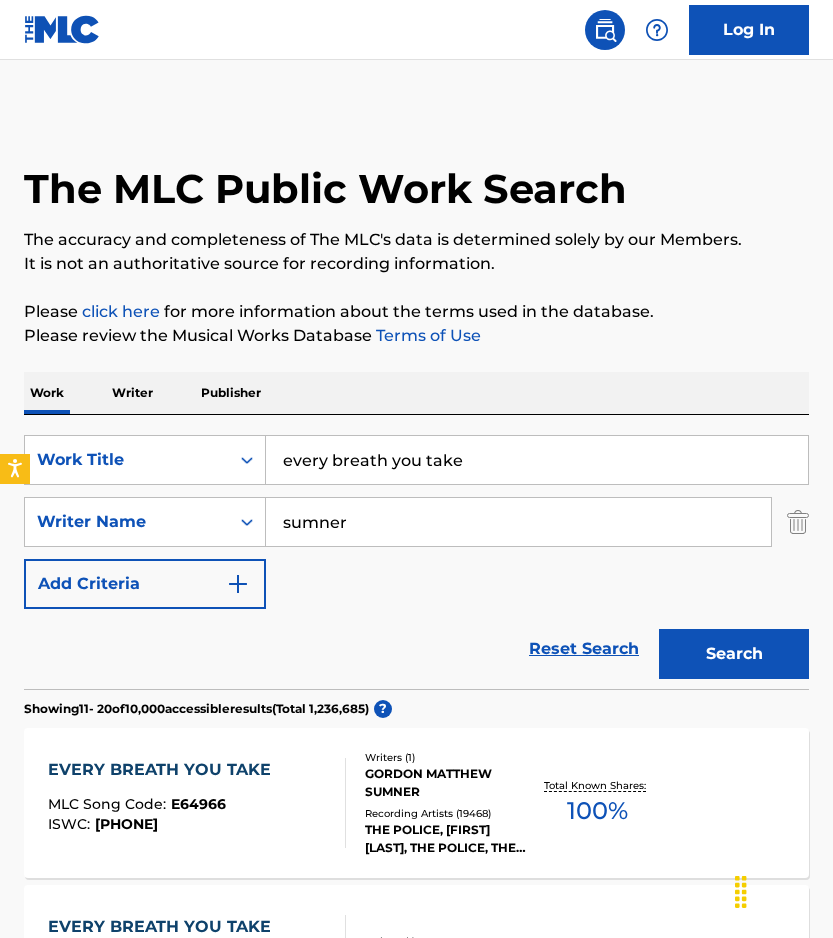 type on "sumner" 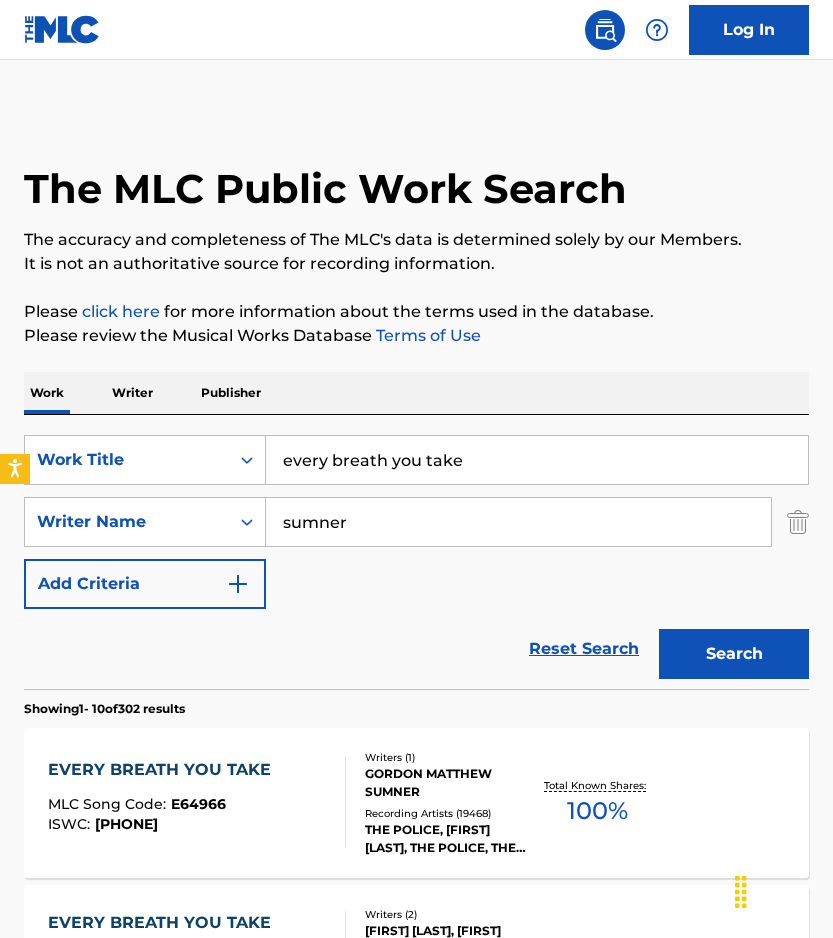click on "EVERY BREATH YOU TAKE MLC Song Code : E64966 ISWC : T0116733722" at bounding box center (197, 803) 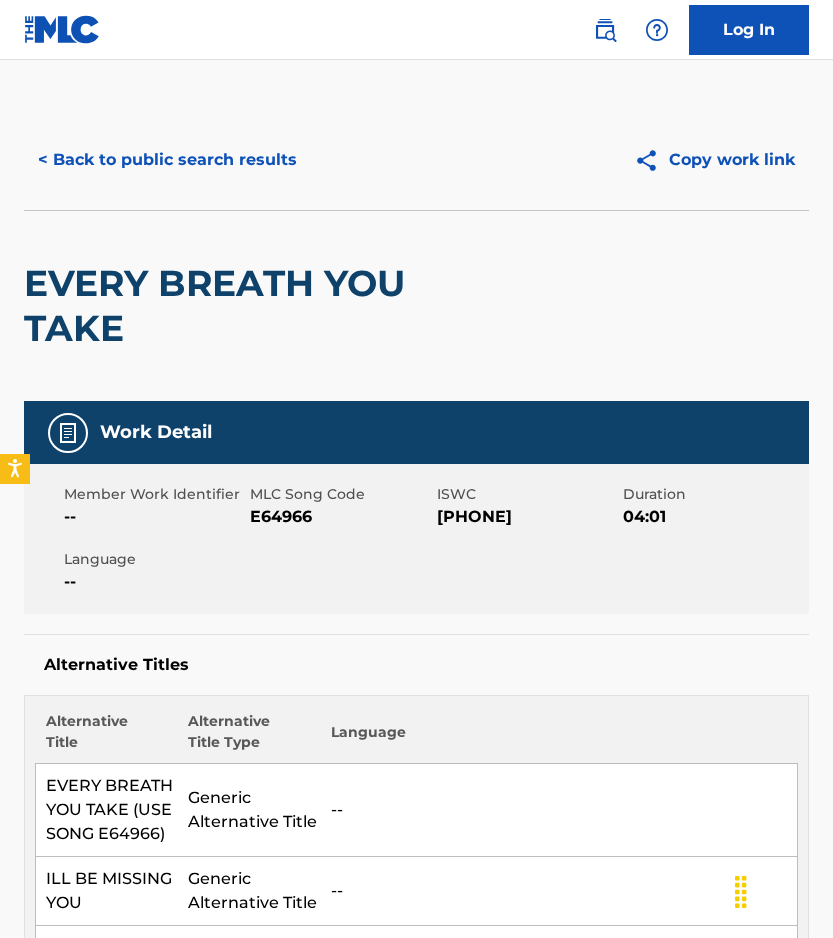 click on "E64966" at bounding box center (340, 517) 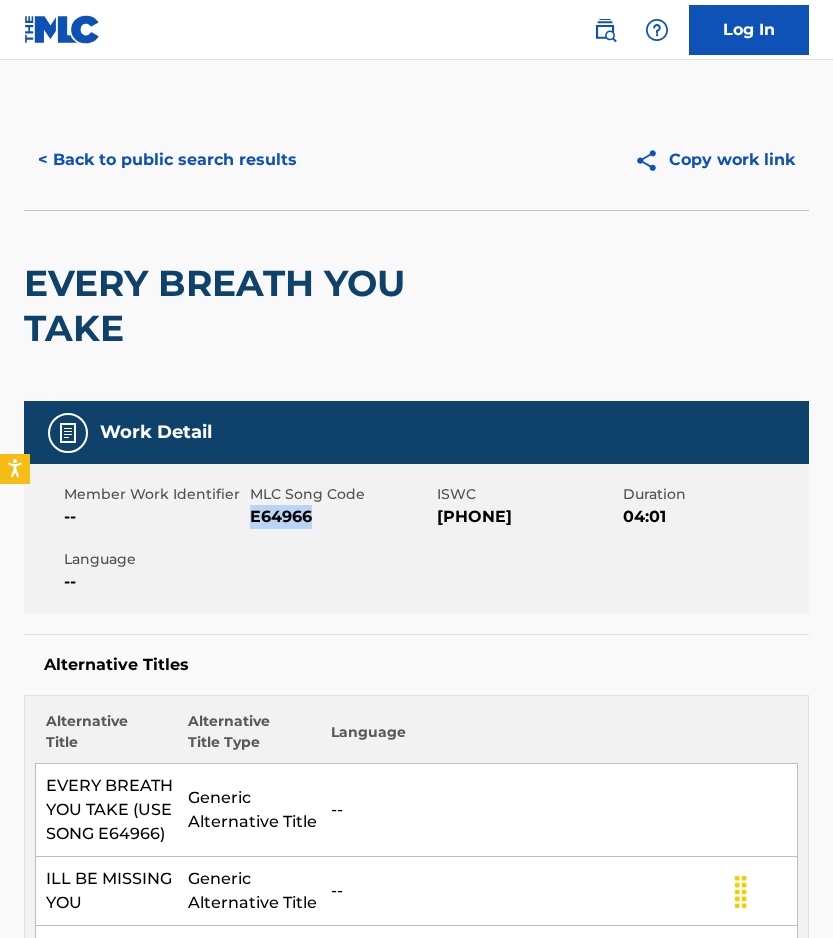 click on "E64966" at bounding box center (340, 517) 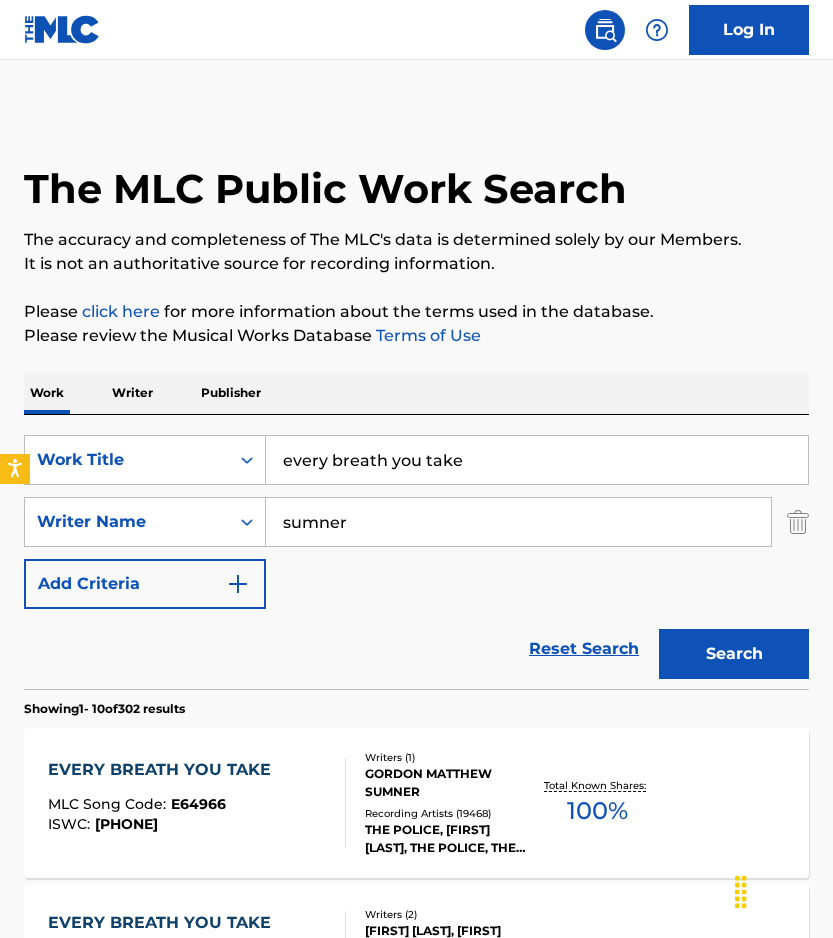 click on "every breath you take" at bounding box center [537, 460] 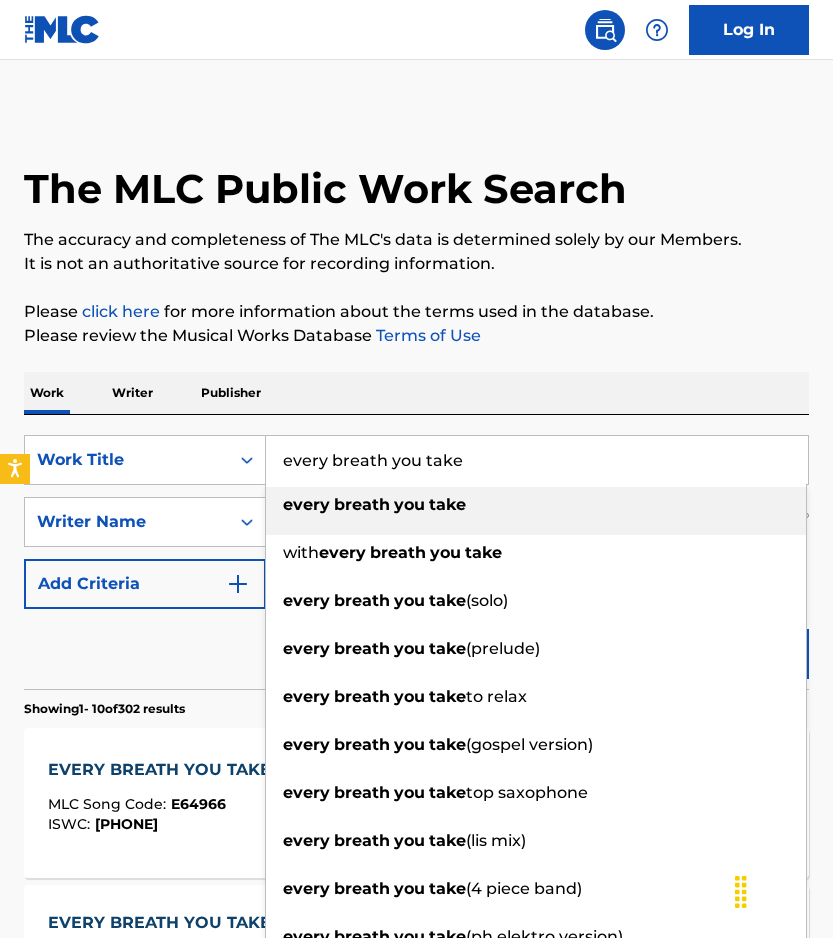 click on "every breath you take" at bounding box center [537, 460] 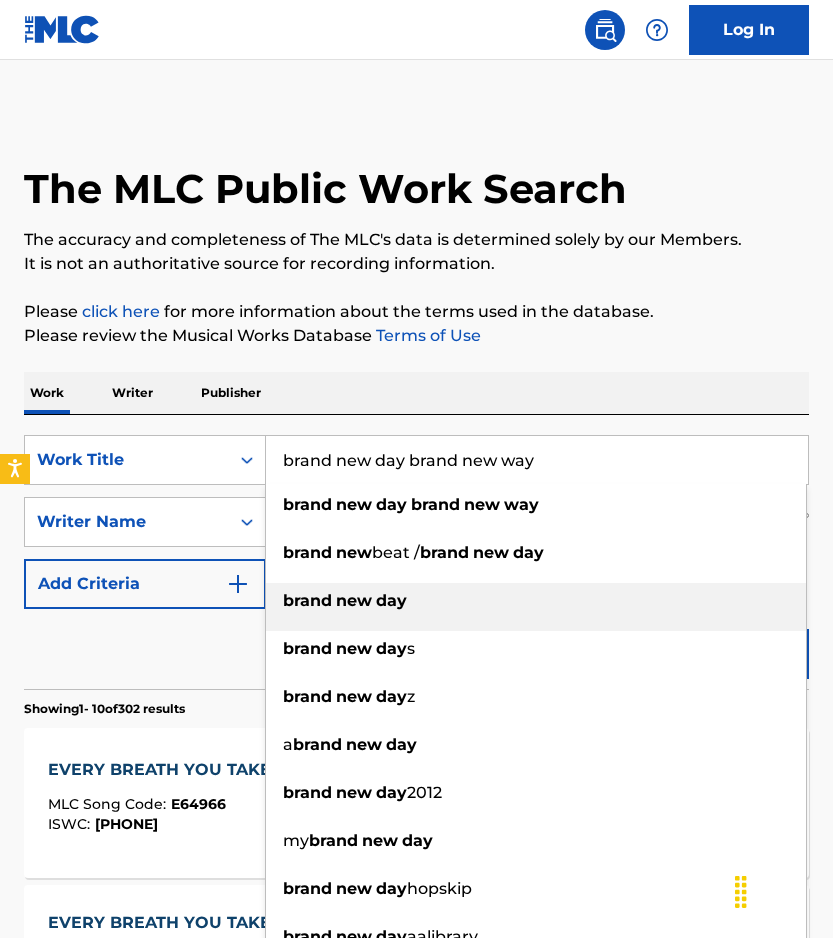 click on "brand   new   day" at bounding box center (536, 601) 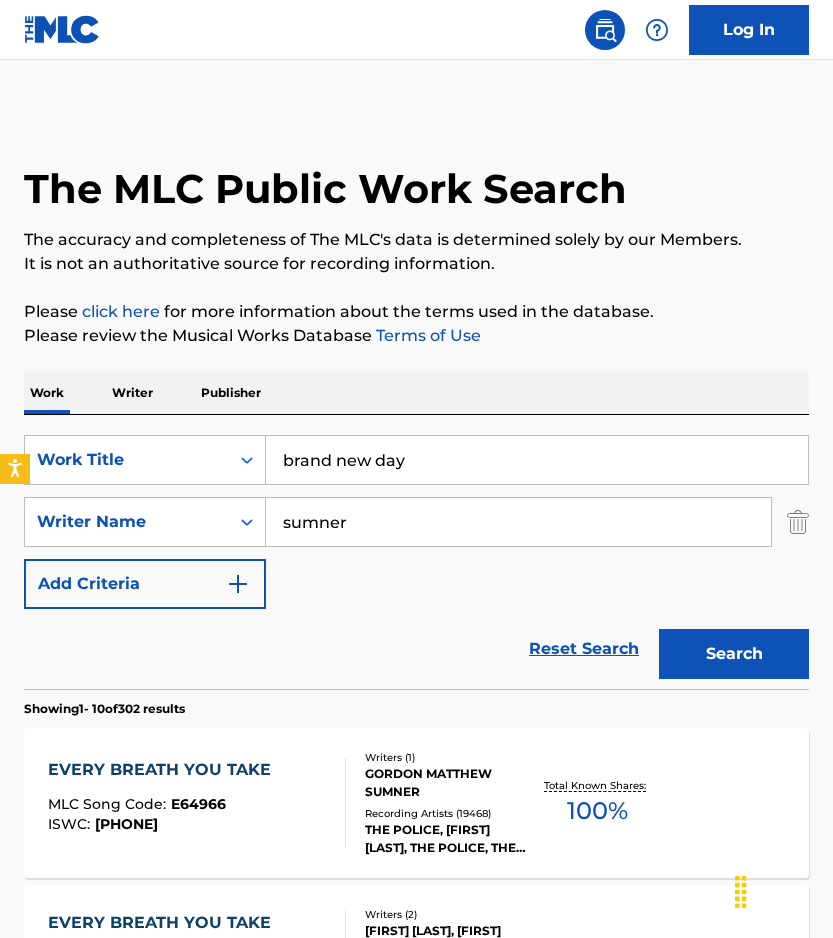 click on "The MLC Public Work Search The accuracy and completeness of The MLC's data is determined solely by our Members. It is not an authoritative source for recording information. Please   click here   for more information about the terms used in the database. Please review the Musical Works Database   Terms of Use Work Writer Publisher SearchWithCriteria4dda6cc8-b60e-4438-a03b-3a3edcfd05c3 Work Title brand new day SearchWithCriteria34fb67ea-ac41-414e-a66b-58cc4101750c Writer Name [LAST] Add Criteria Reset Search Search Showing  1  -   10  of  302   results   EVERY BREATH YOU TAKE MLC Song Code : E64966 ISWC : T0116733722 Writers ( 1 ) [FIRST] [LAST] Recording Artists ( 19468 ) THE POLICE, [FIRST] [LAST], THE POLICE, THE POLICE, PUFF DADDY|FAITH EVANS|112, PUFF DADDY, FAITH EVANS Total Known Shares: 100 % EVERY BREATH YOU TAKE (PRELUDE) MLC Song Code : E6275T ISWC : T9212818683 Writers ( 2 ) [FIRST] [LAST], [FIRST] [LAST] Recording Artists ( 342 ) Total Known Shares: 75 % MLC Song Code : EA4W6X ISWC :" at bounding box center (416, 1252) 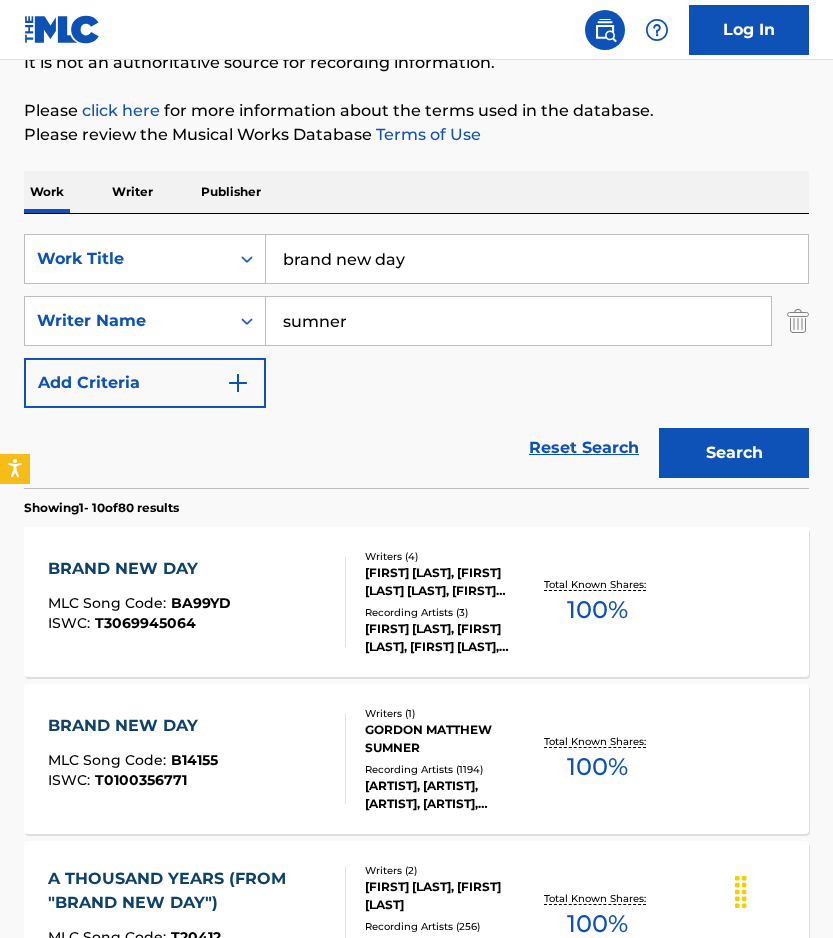 scroll, scrollTop: 203, scrollLeft: 0, axis: vertical 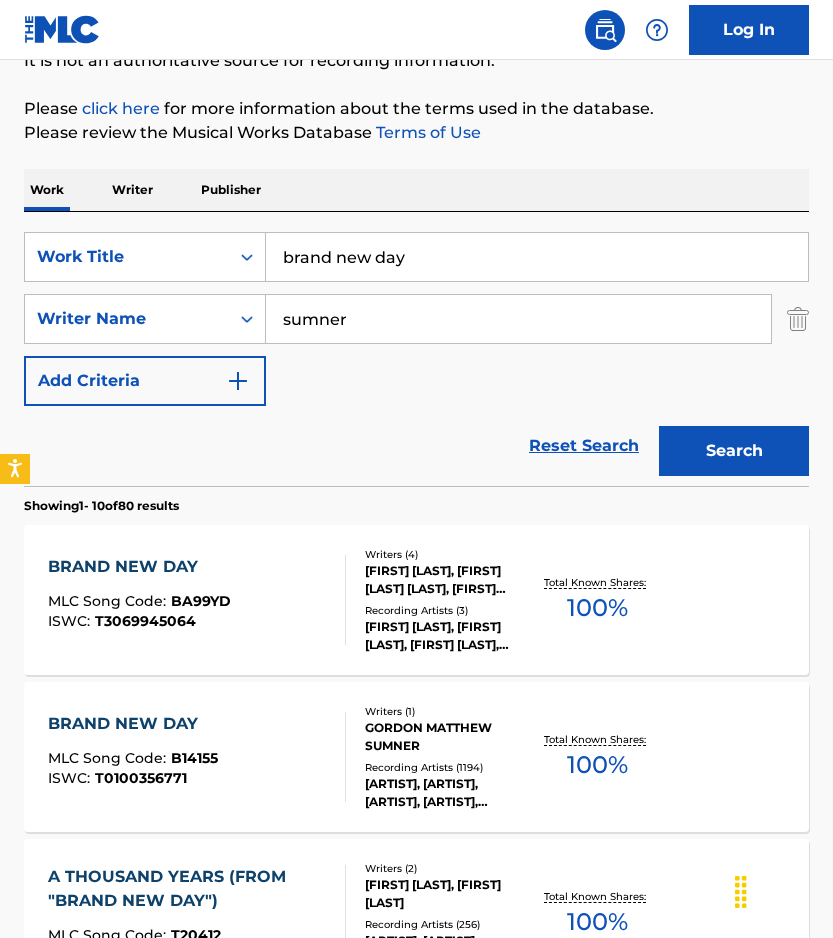 click on "BRAND NEW DAY MLC Song Code : BA99YD ISWC : T3069945064" at bounding box center [197, 600] 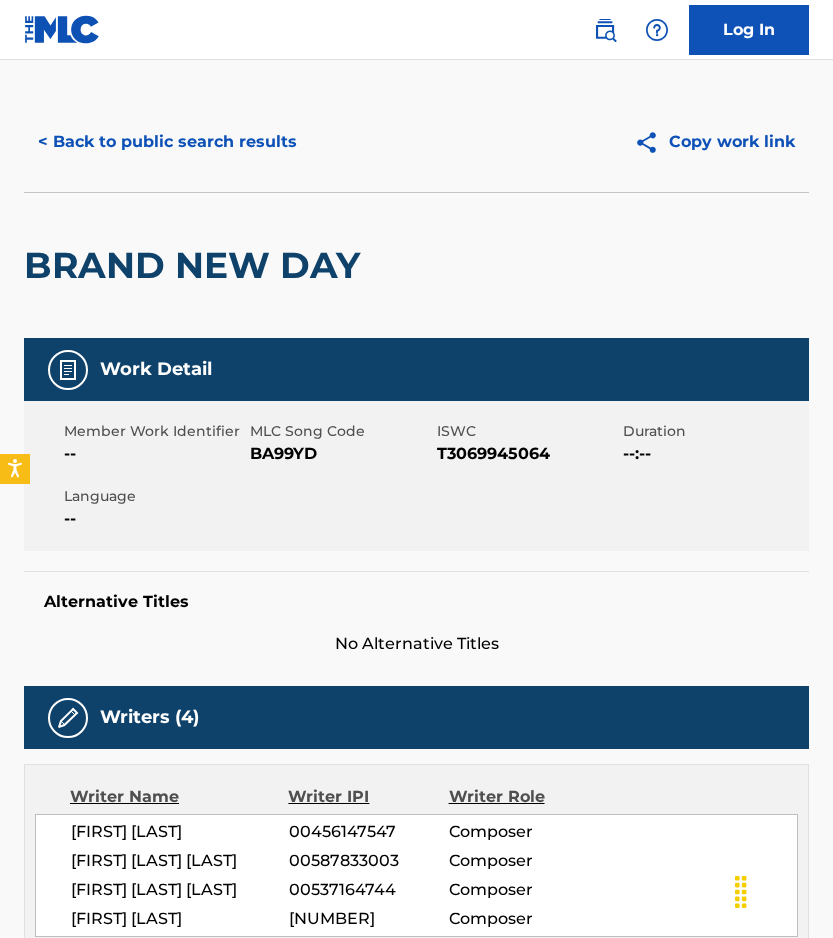 scroll, scrollTop: 11, scrollLeft: 0, axis: vertical 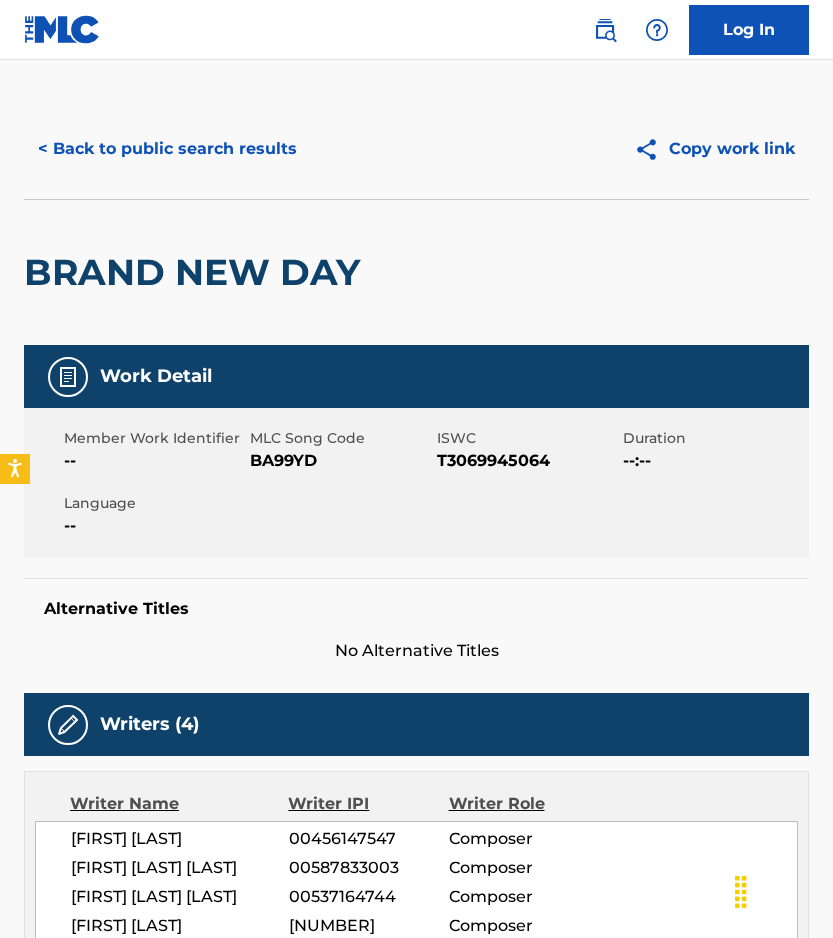 click on "< Back to public search results" at bounding box center [167, 149] 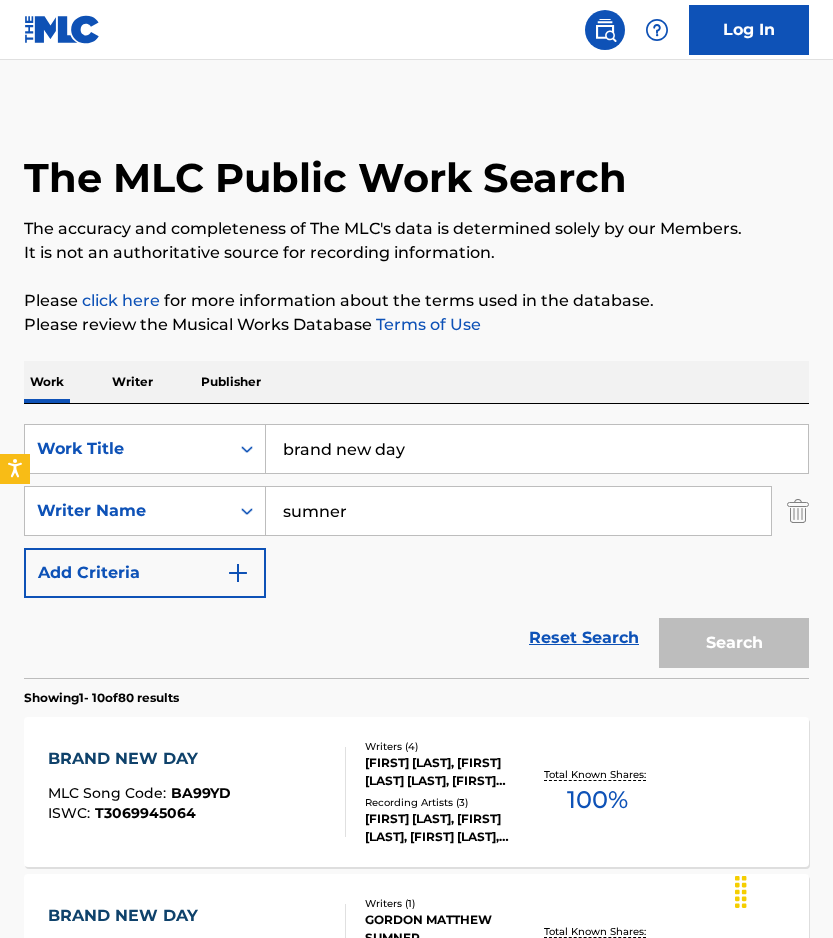scroll, scrollTop: 203, scrollLeft: 0, axis: vertical 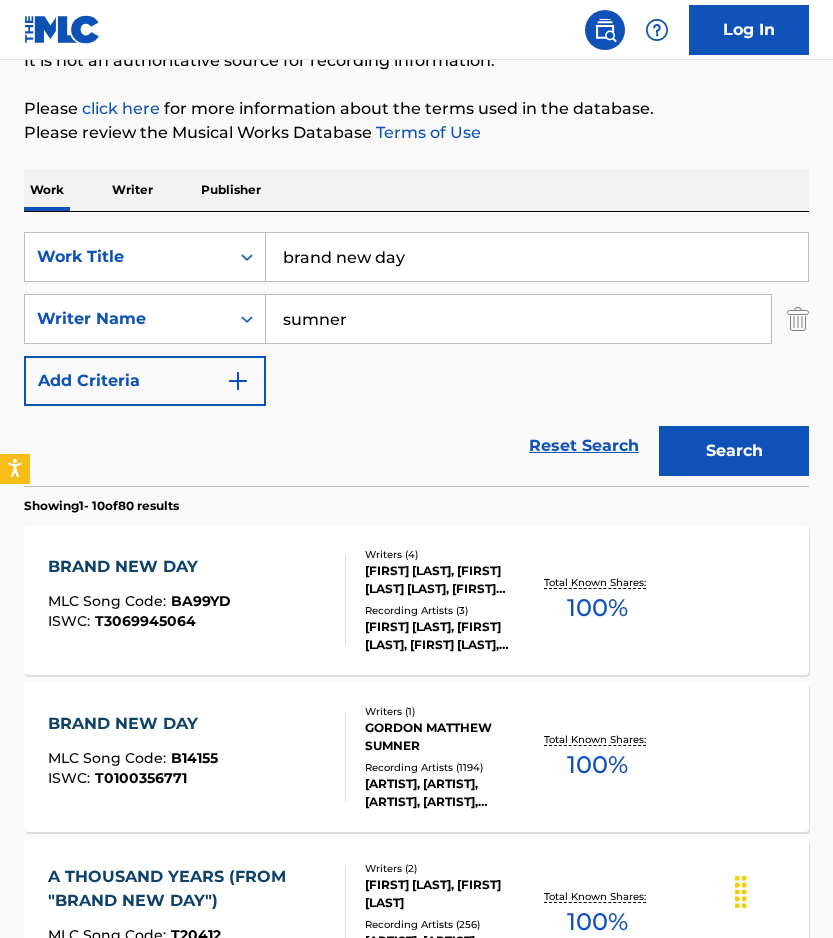 click on "BRAND NEW DAY" at bounding box center [133, 724] 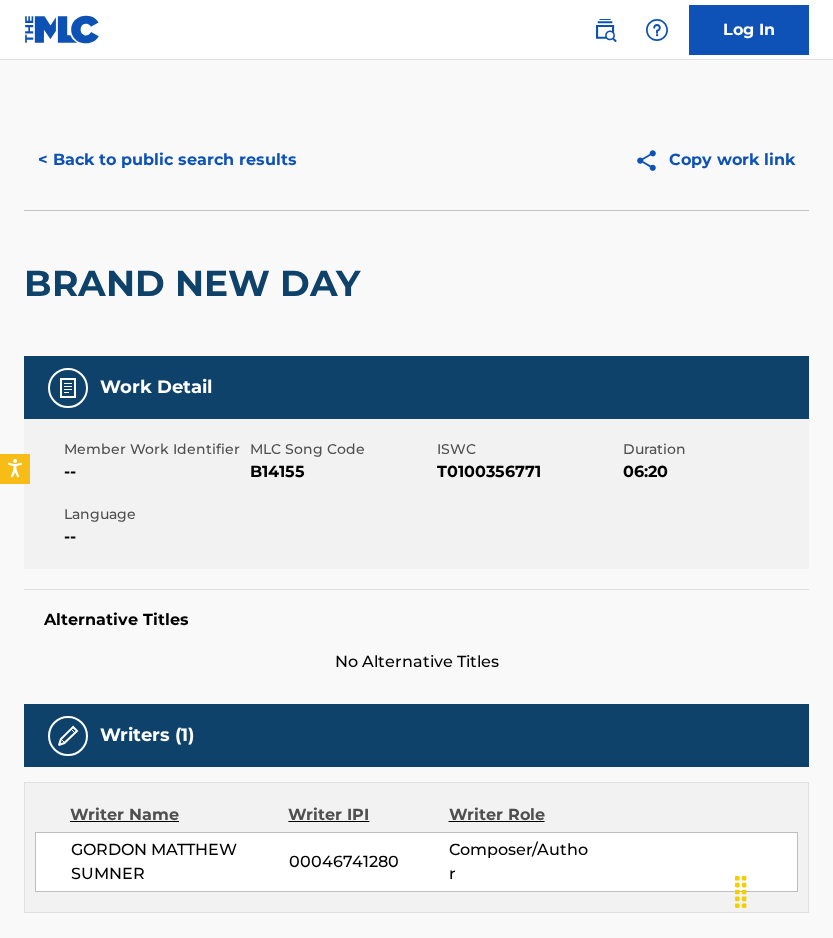 click on "B14155" at bounding box center (340, 472) 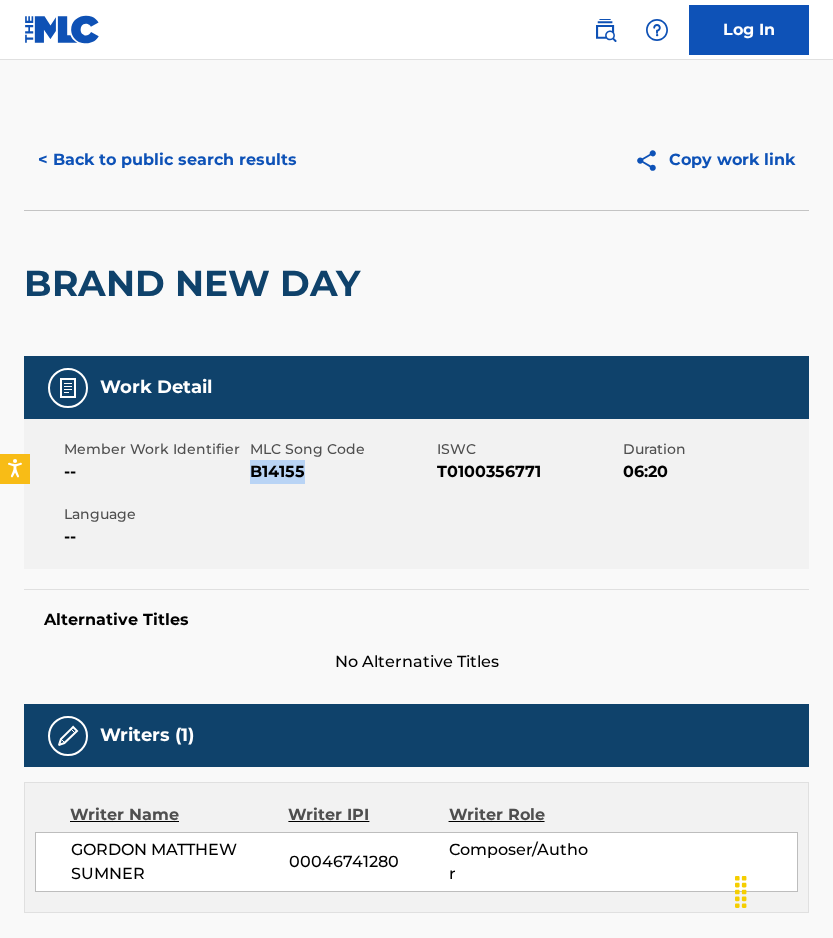 copy on "B14155" 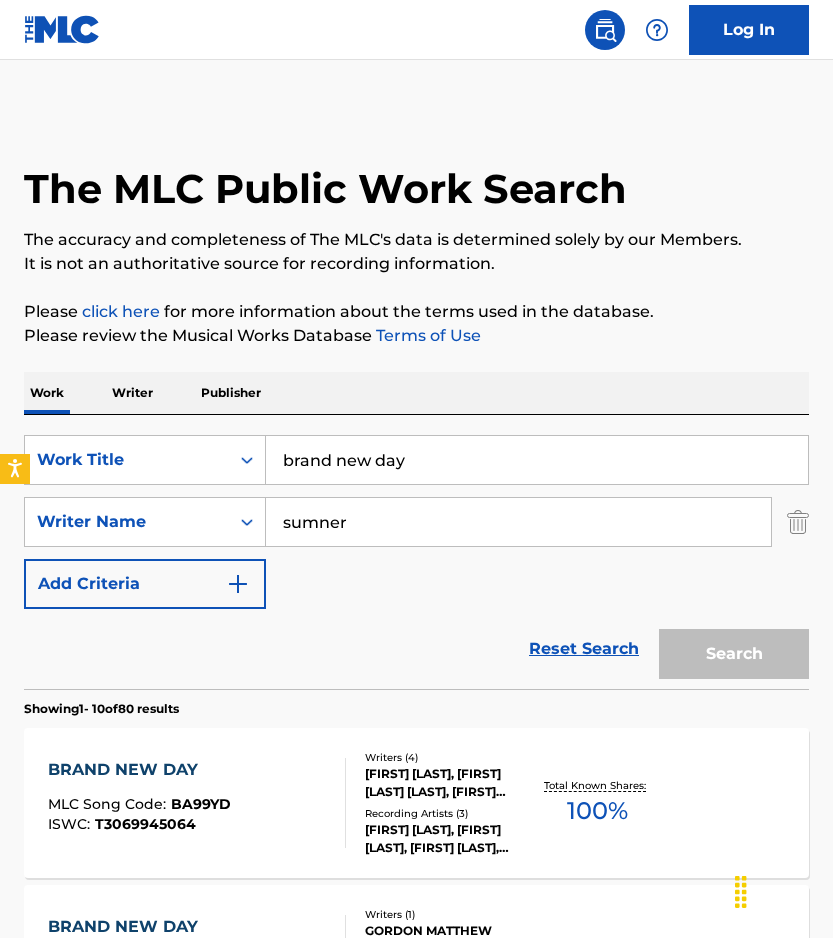 scroll, scrollTop: 203, scrollLeft: 0, axis: vertical 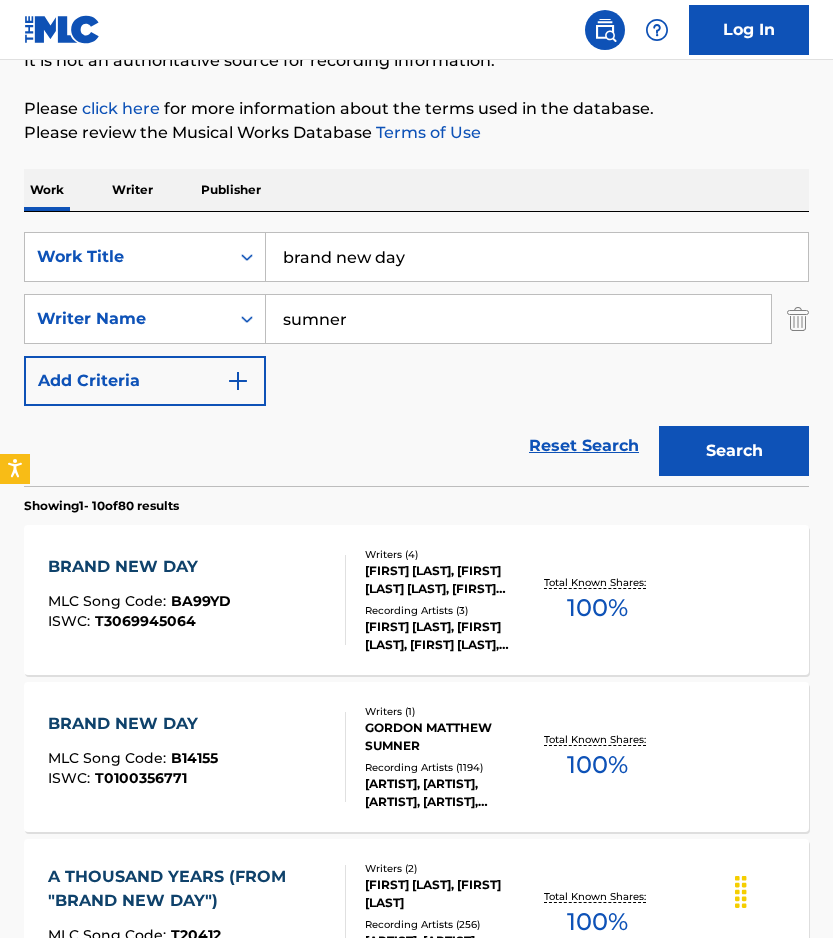 click on "Reset Search" at bounding box center [584, 446] 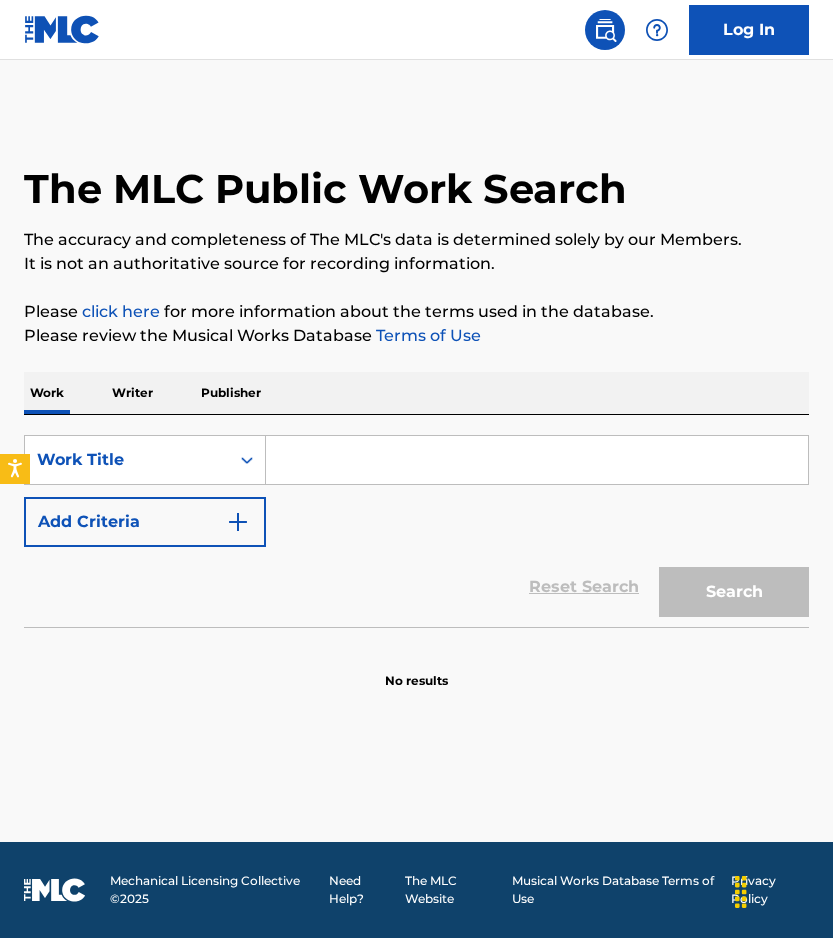click at bounding box center (537, 460) 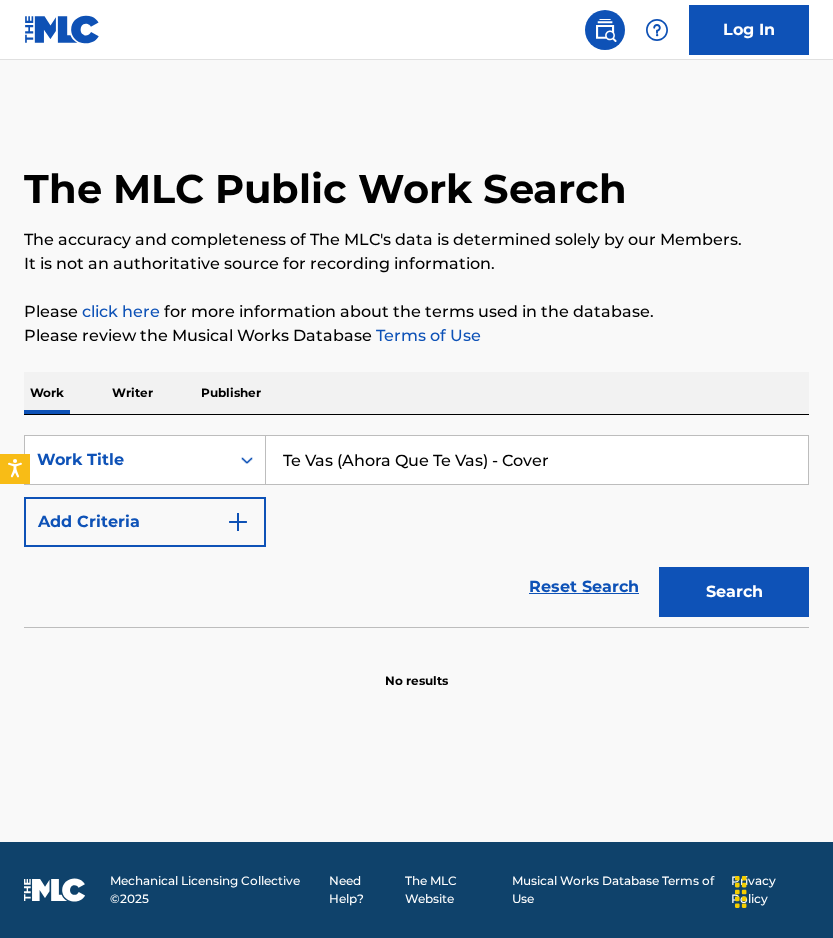 click on "Search" at bounding box center (734, 592) 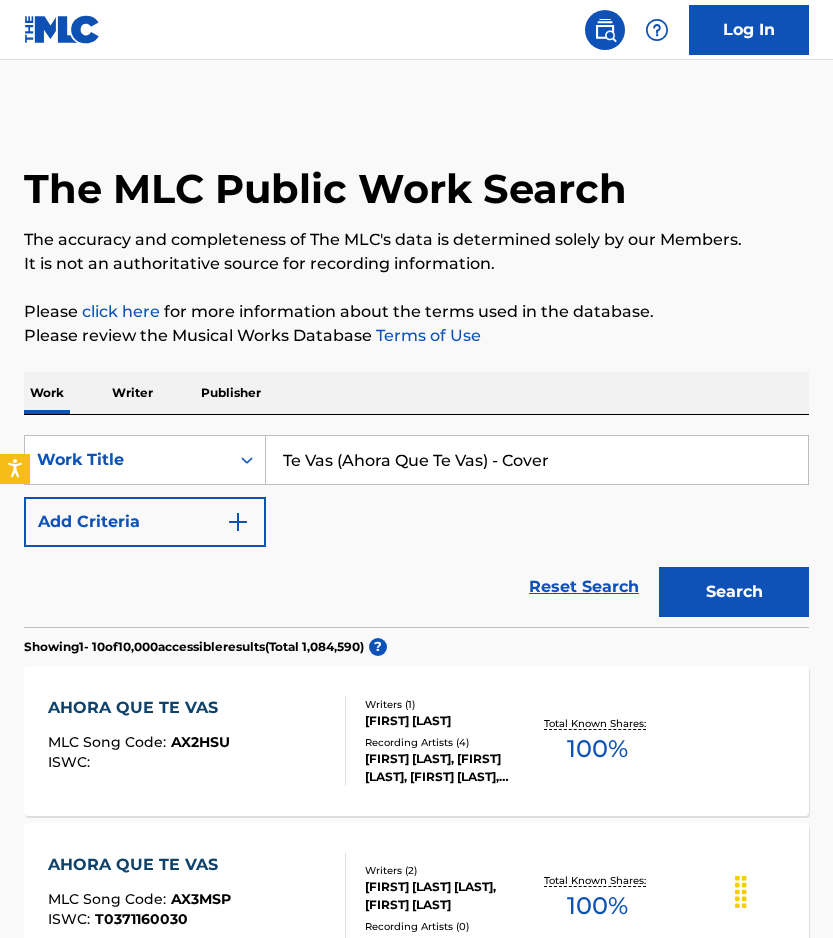 drag, startPoint x: 562, startPoint y: 463, endPoint x: 490, endPoint y: 463, distance: 72 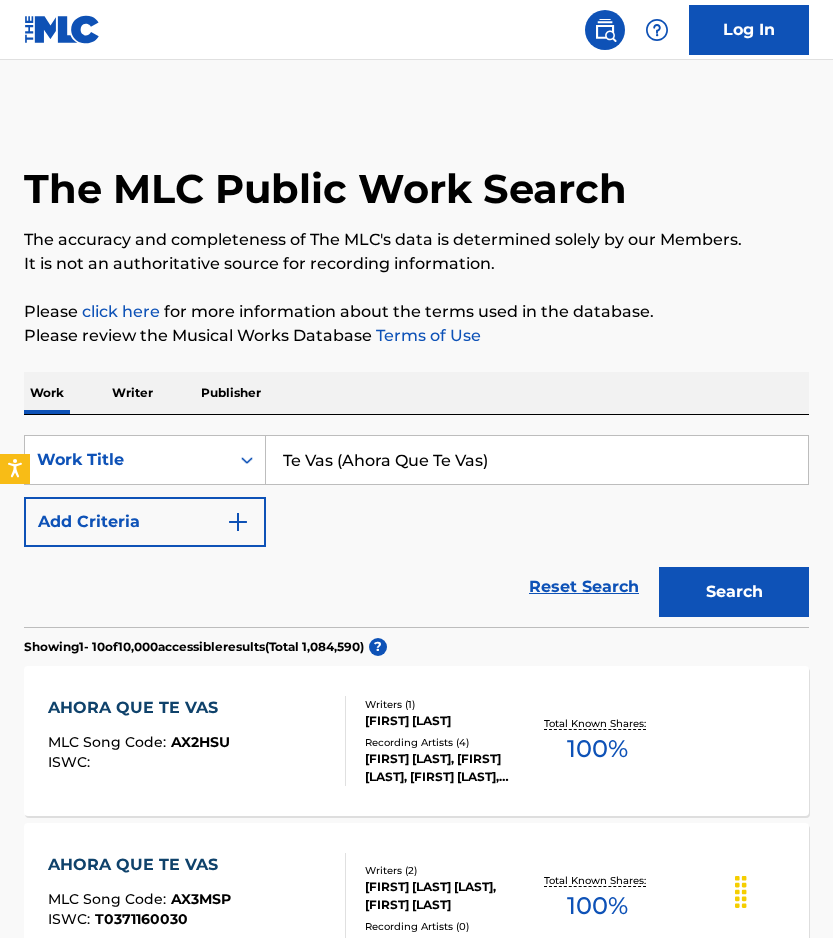 type on "Te Vas (Ahora Que Te Vas)" 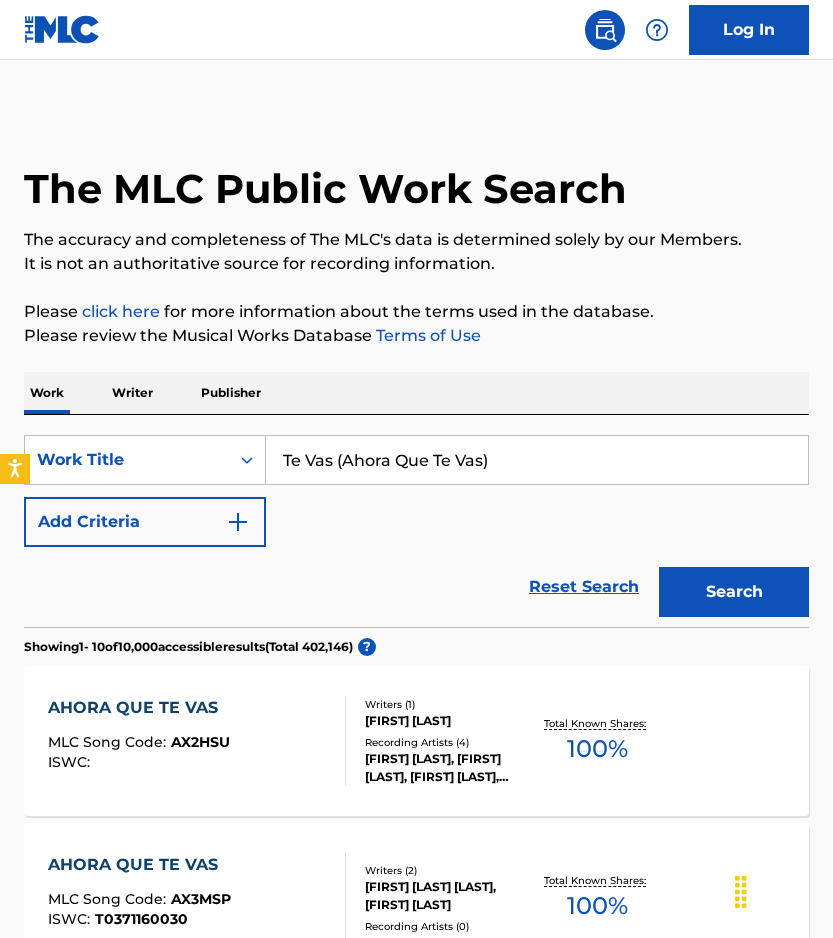 click on "Add Criteria" at bounding box center [145, 522] 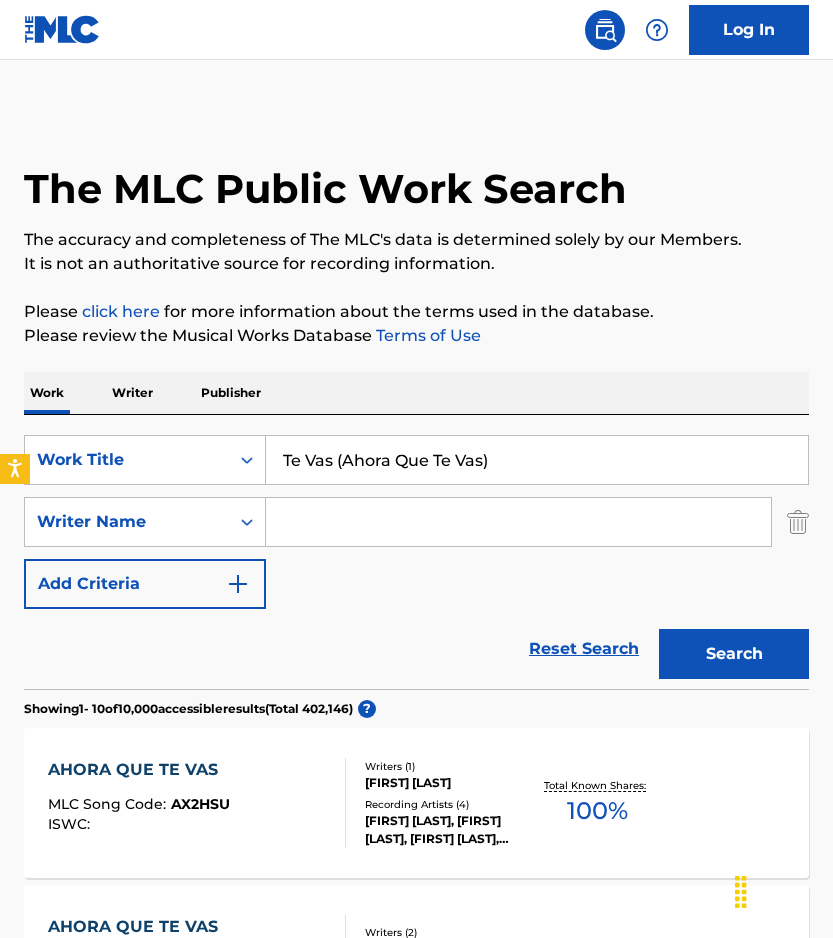 click at bounding box center [518, 522] 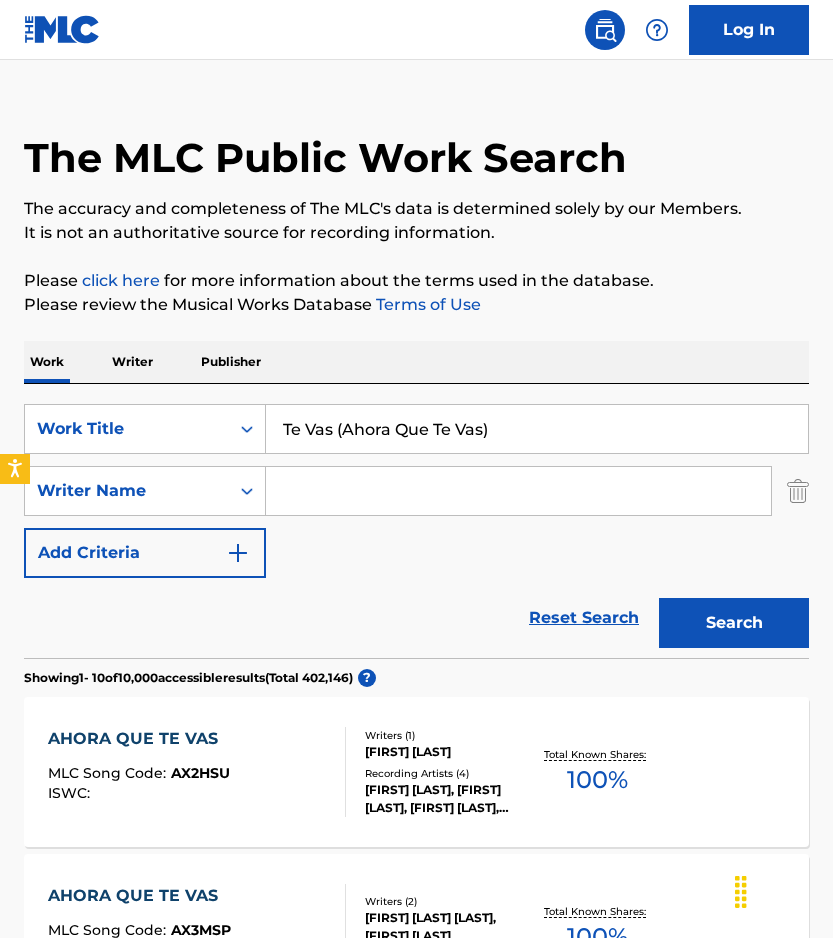 scroll, scrollTop: 32, scrollLeft: 0, axis: vertical 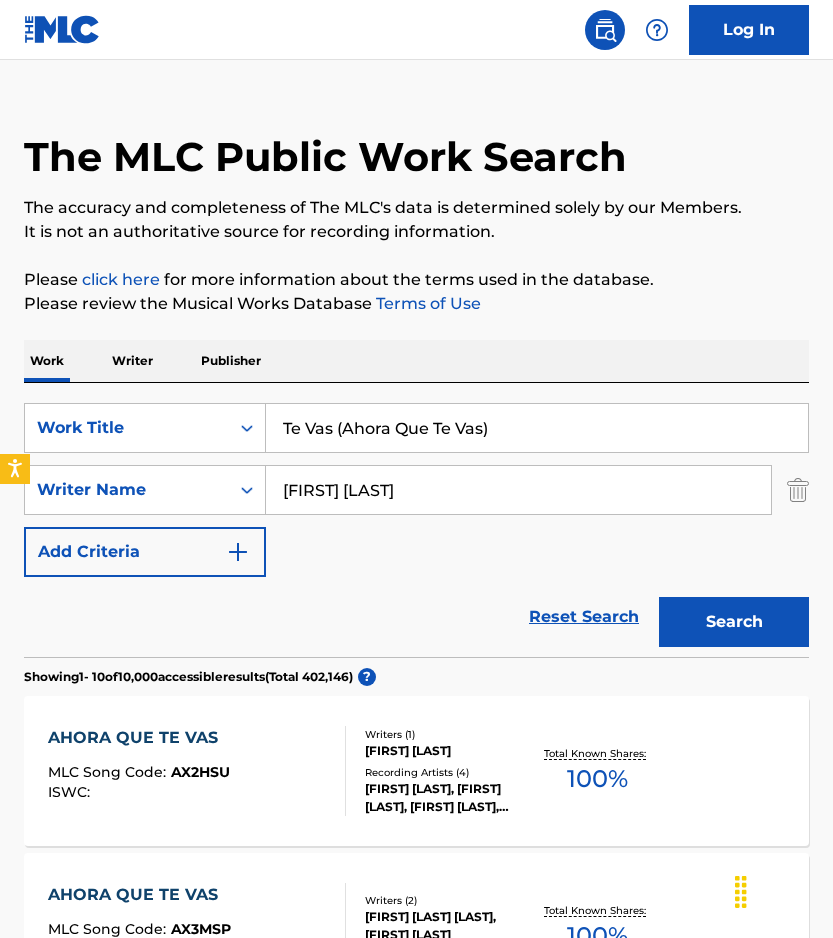 type on "[FIRST] [LAST]" 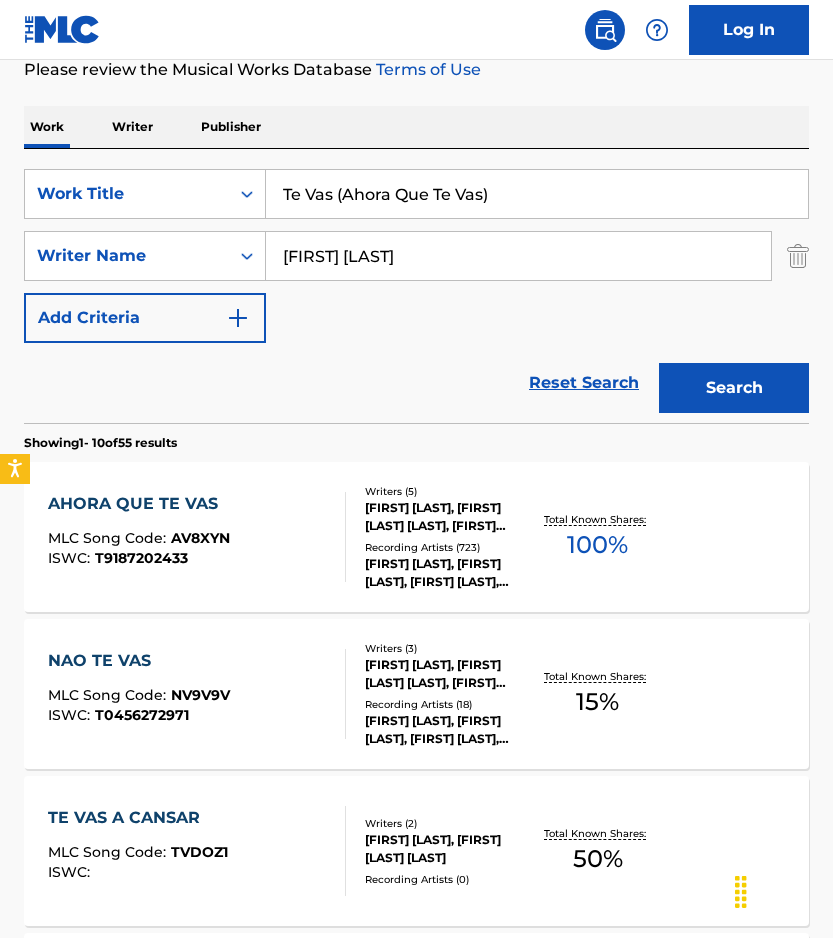 scroll, scrollTop: 268, scrollLeft: 0, axis: vertical 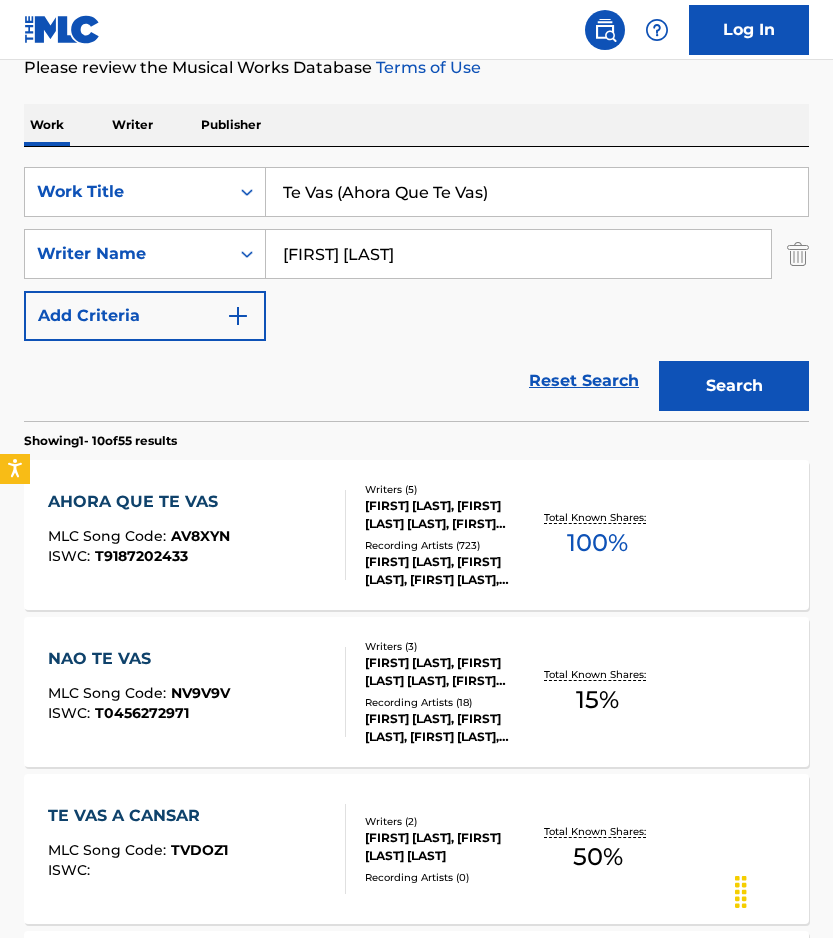 click on "AHORA QUE TE VAS MLC Song Code : AV8XYN ISWC : T9187202433" at bounding box center (197, 535) 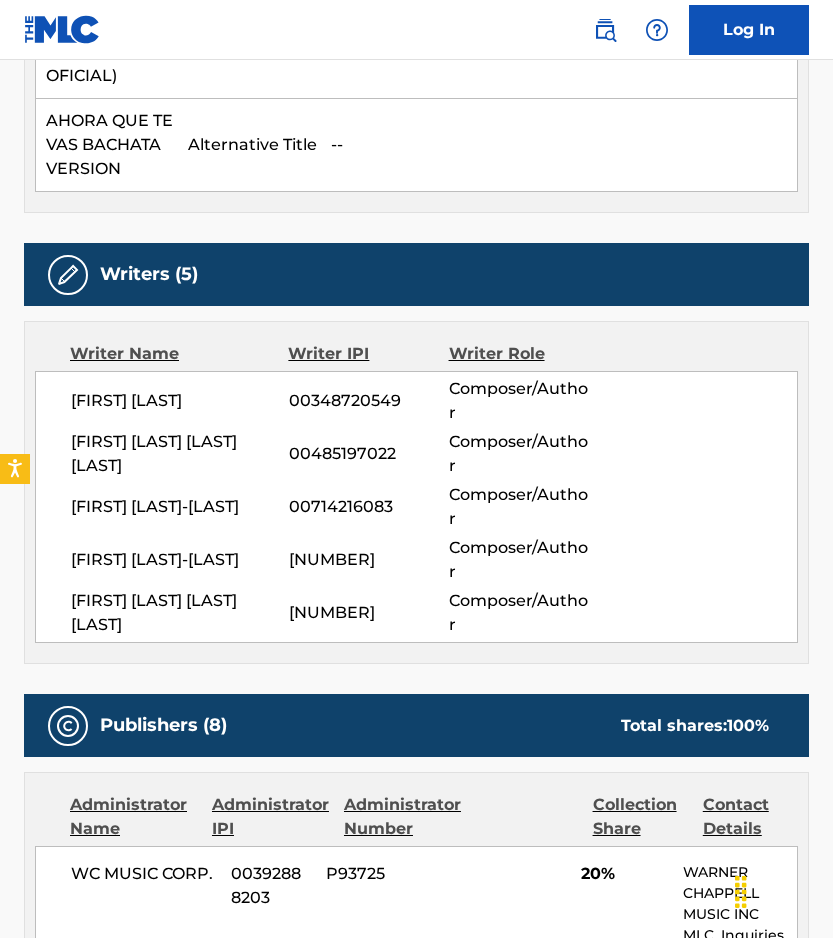 scroll, scrollTop: 1041, scrollLeft: 0, axis: vertical 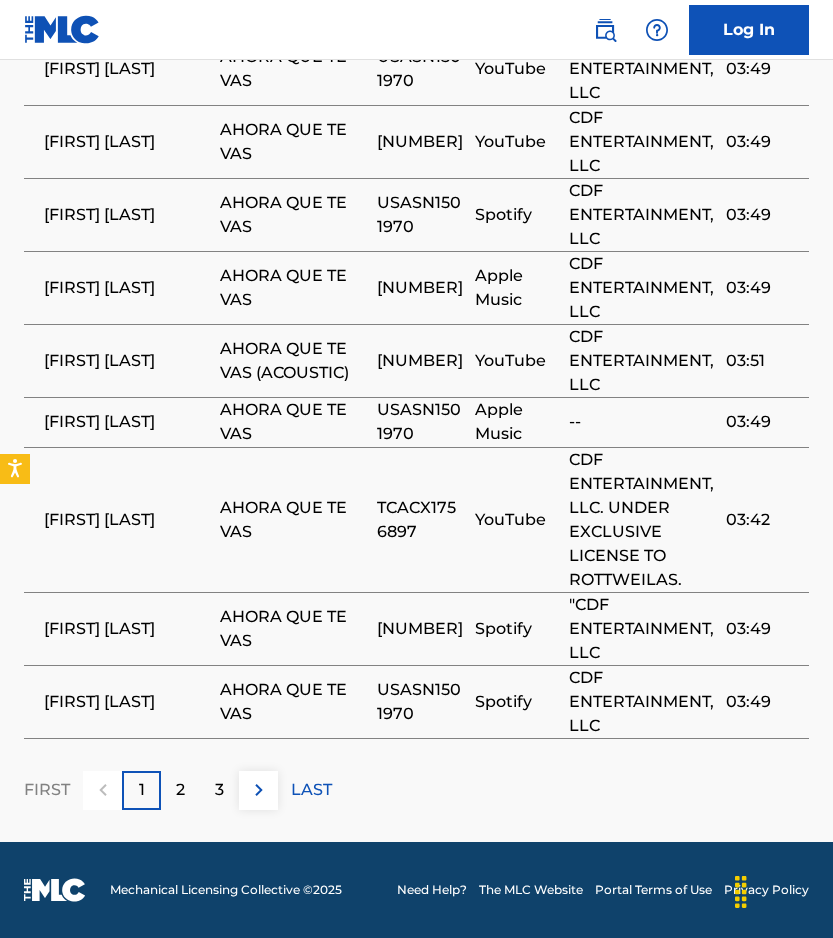 click on "2" at bounding box center (180, 790) 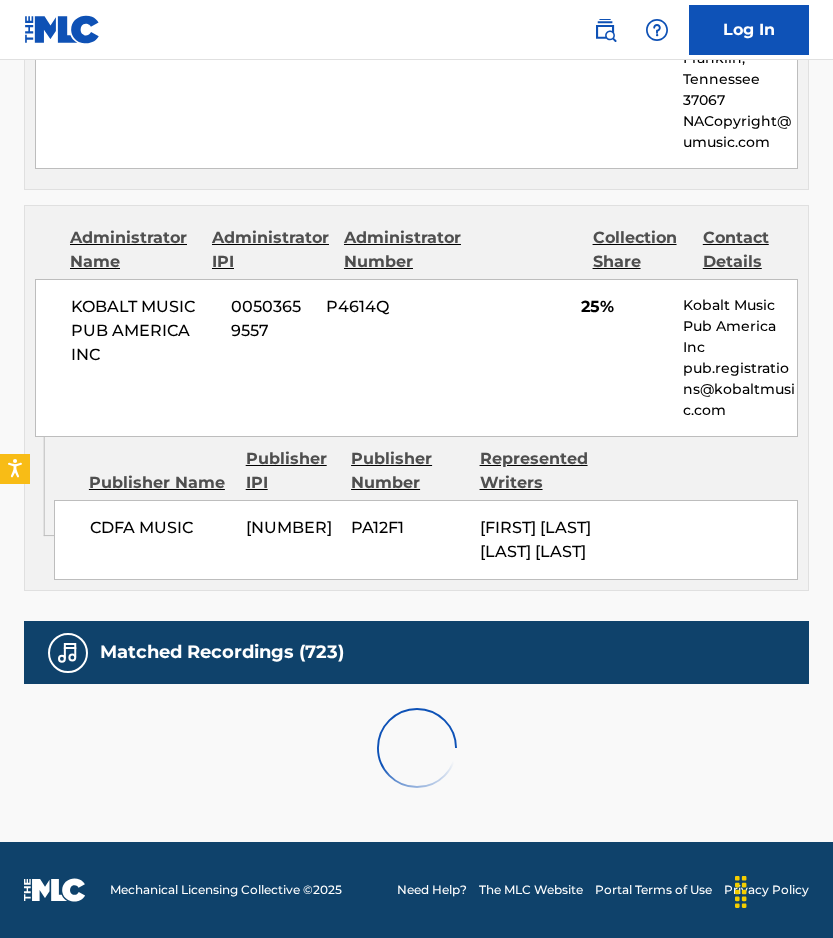 scroll, scrollTop: 5443, scrollLeft: 0, axis: vertical 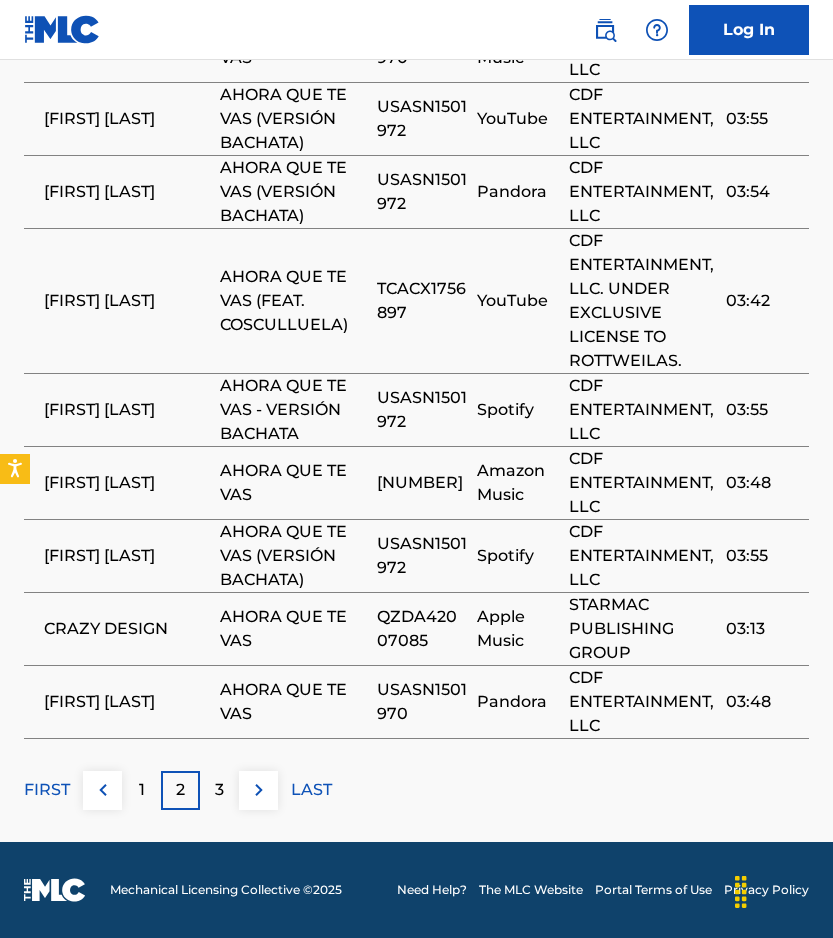 click on "2" at bounding box center [180, 790] 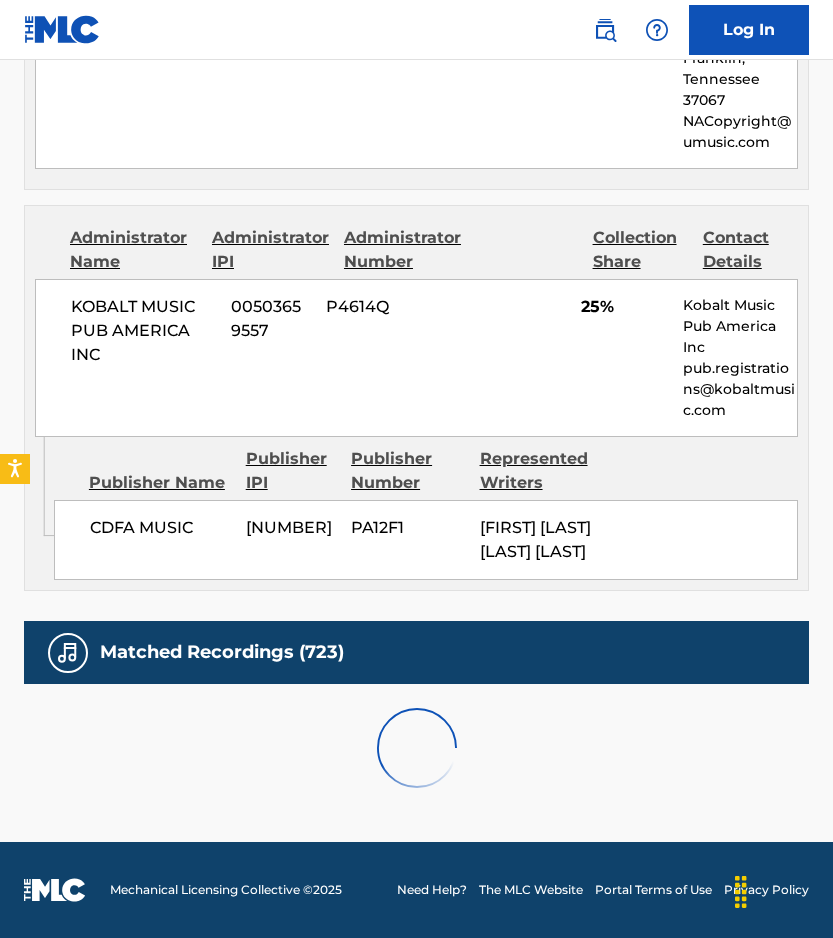 scroll, scrollTop: 5400, scrollLeft: 0, axis: vertical 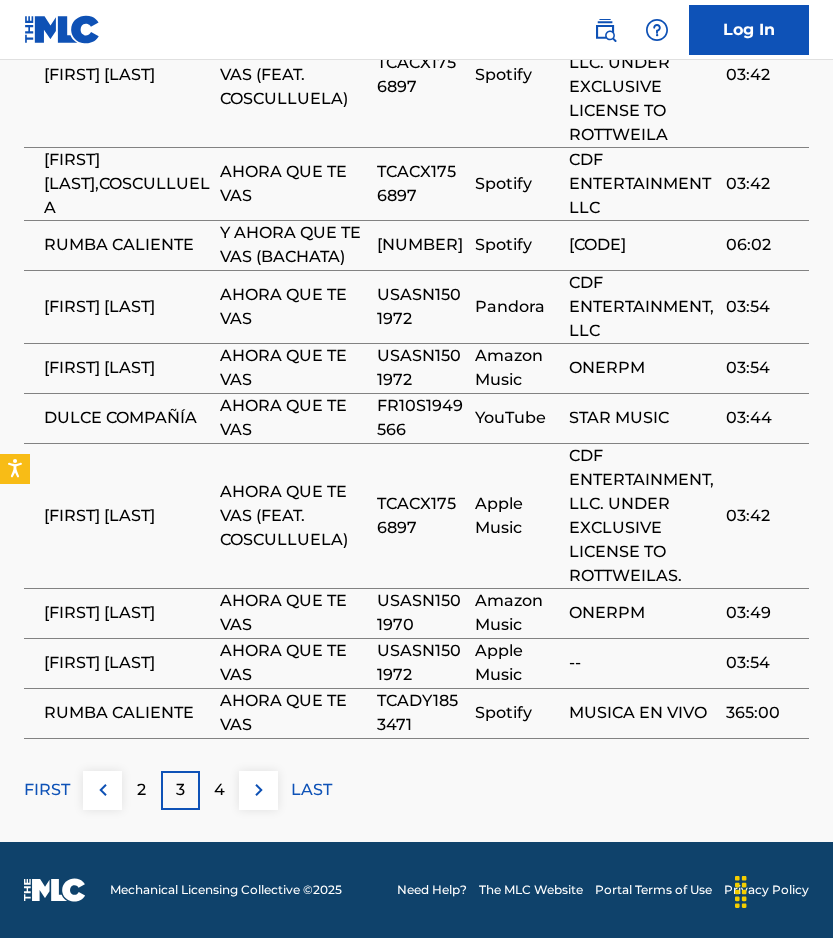 click at bounding box center [259, 790] 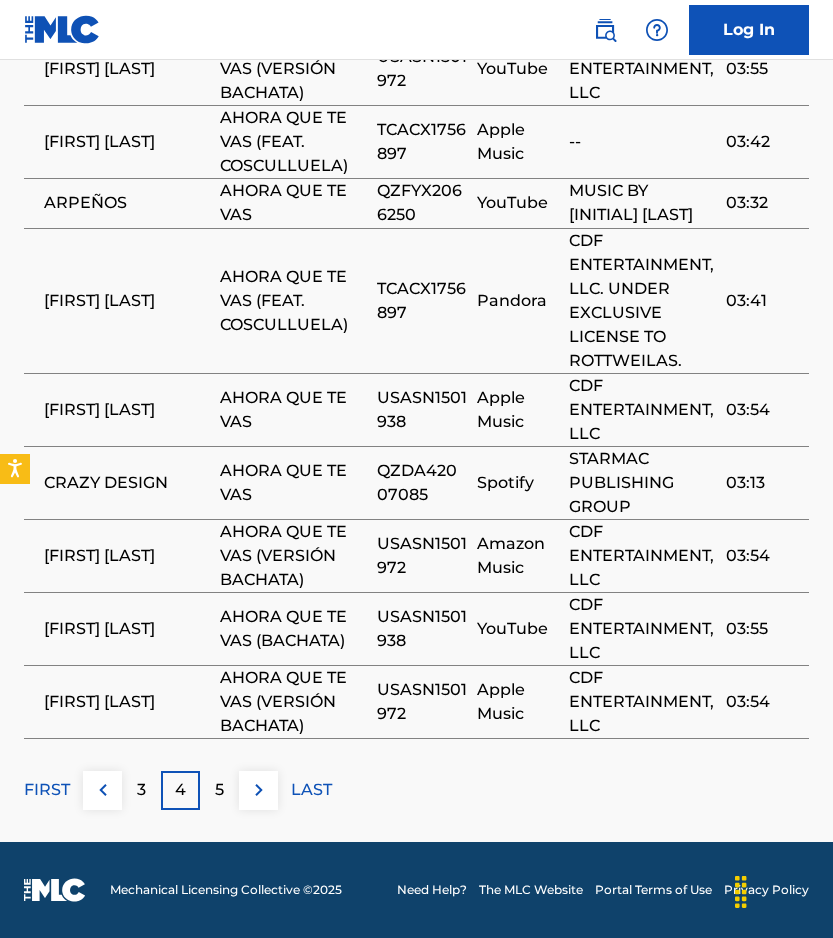 click on "LAST" at bounding box center [311, 790] 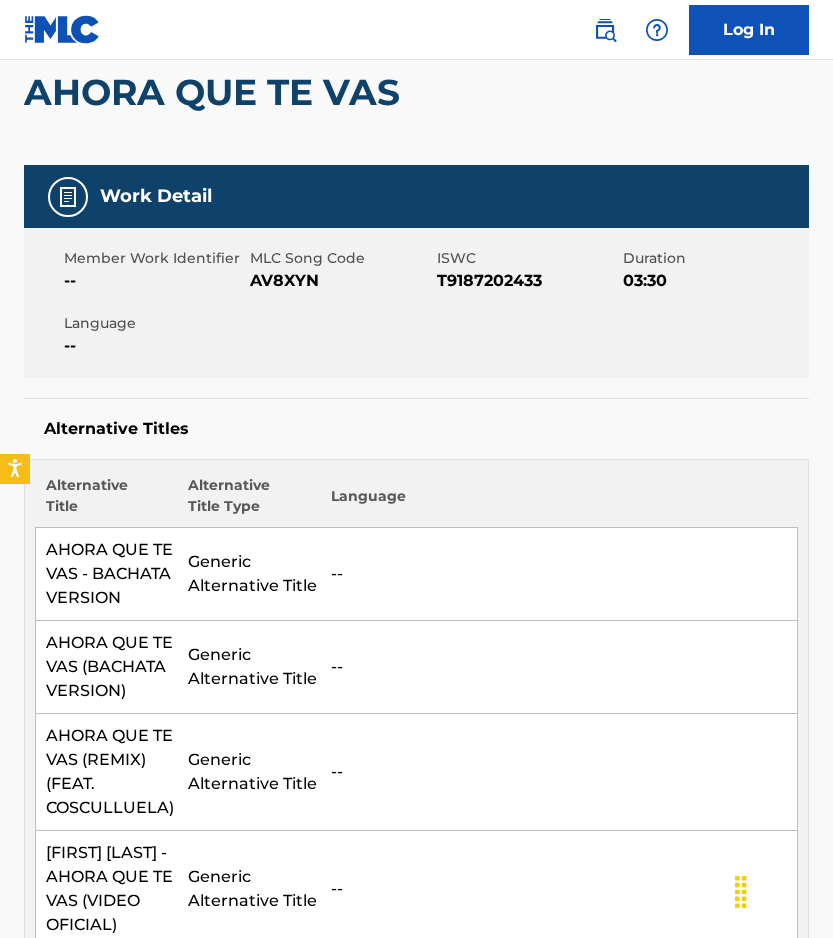 scroll, scrollTop: 0, scrollLeft: 0, axis: both 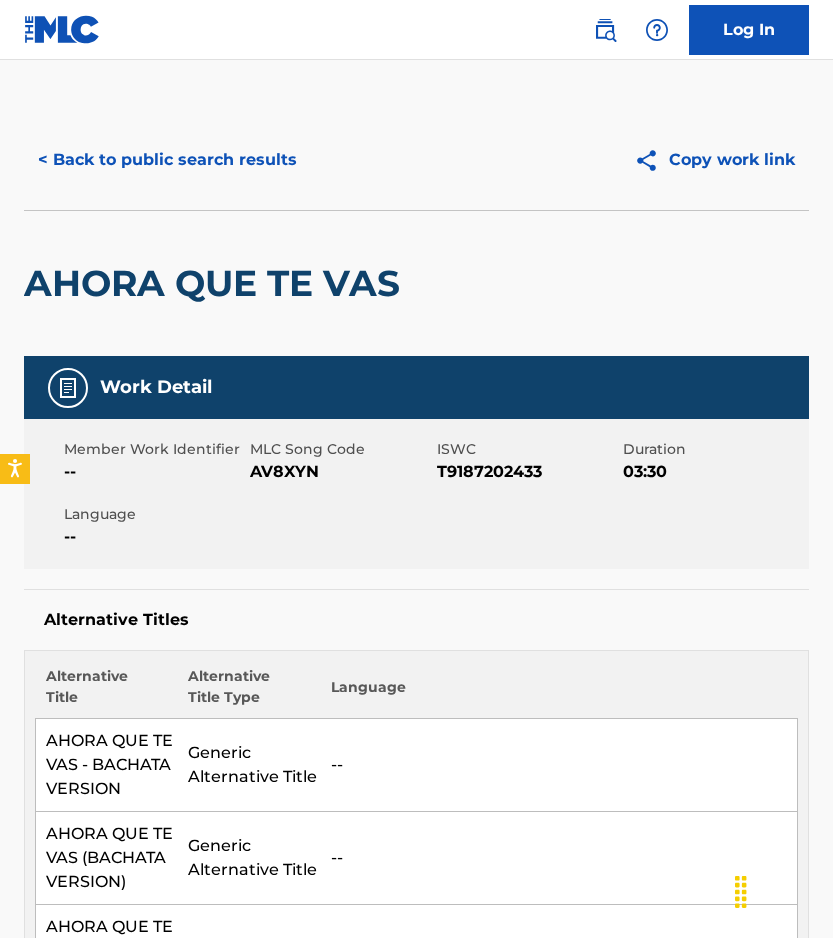 click on "Member Work Identifier -- MLC Song Code AV8XYN ISWC [PHONE] Duration 03:30 Language --" at bounding box center [416, 494] 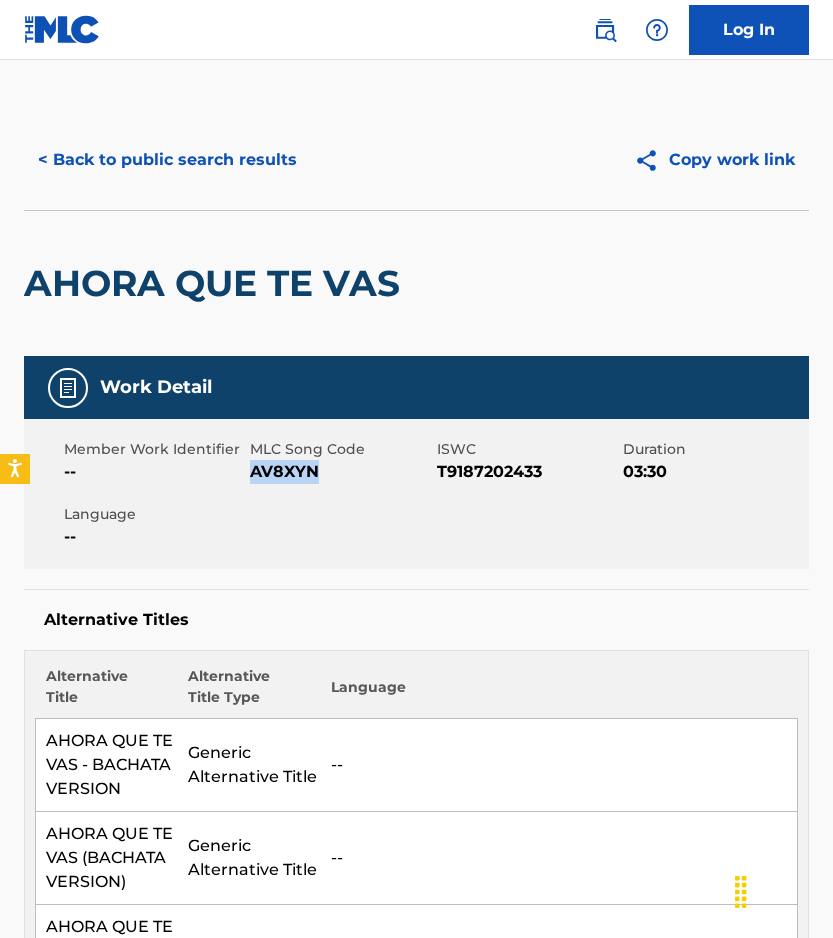click on "AV8XYN" at bounding box center (340, 472) 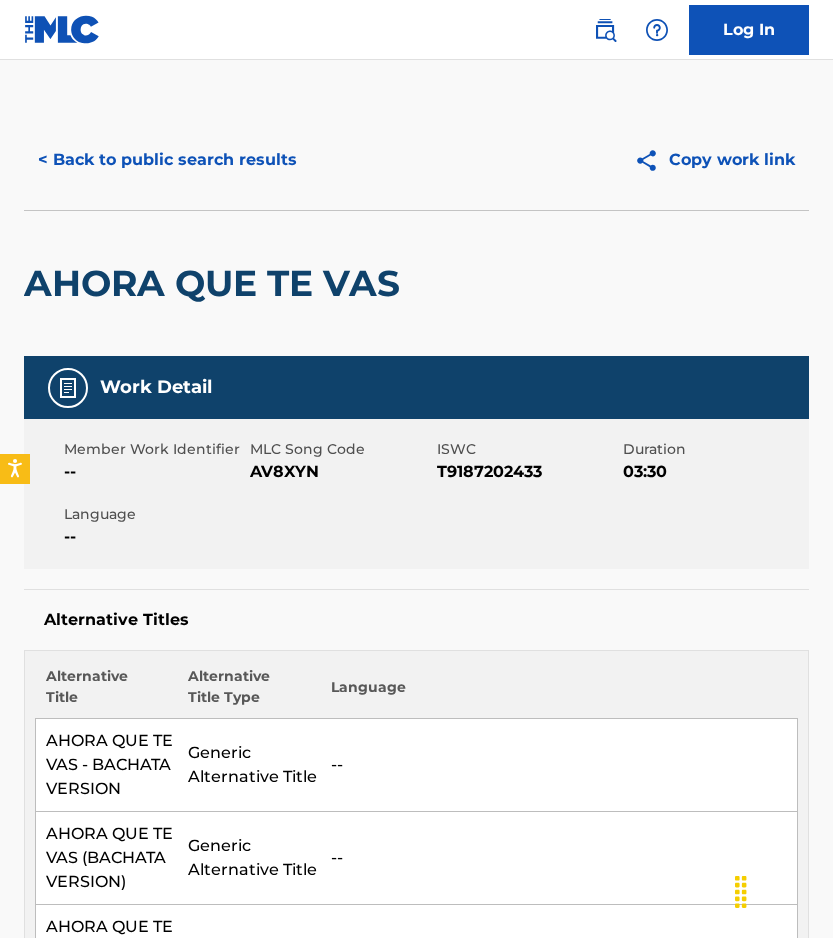 click on "AV8XYN" at bounding box center [340, 472] 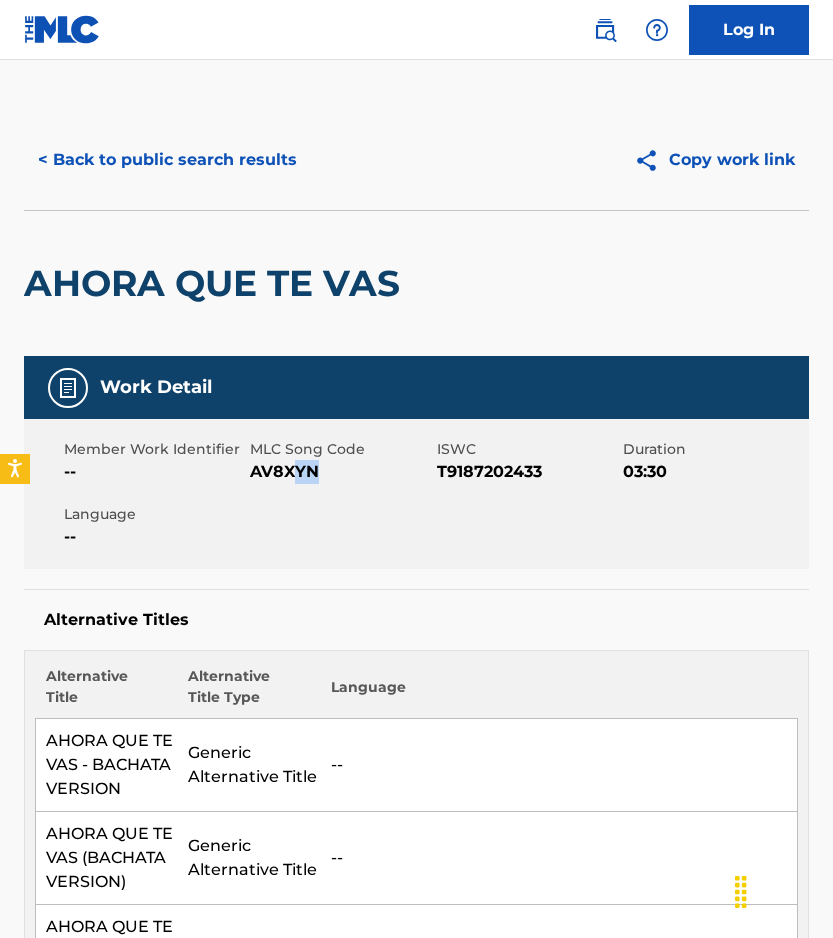 click on "AV8XYN" at bounding box center (340, 472) 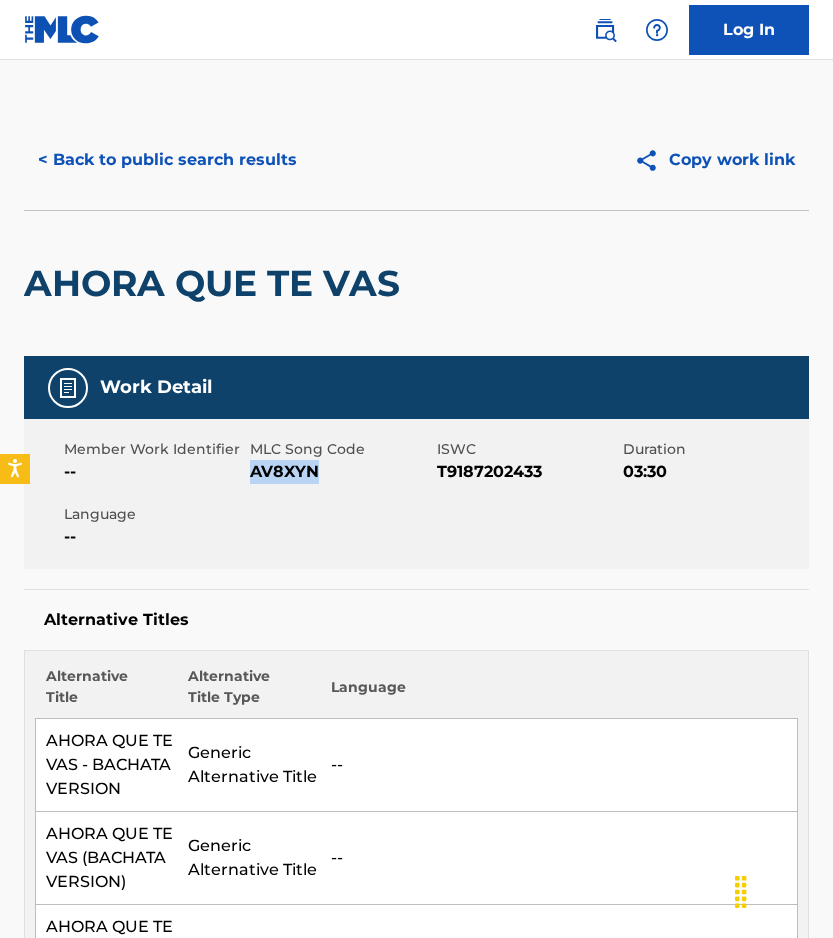 click on "AV8XYN" at bounding box center [340, 472] 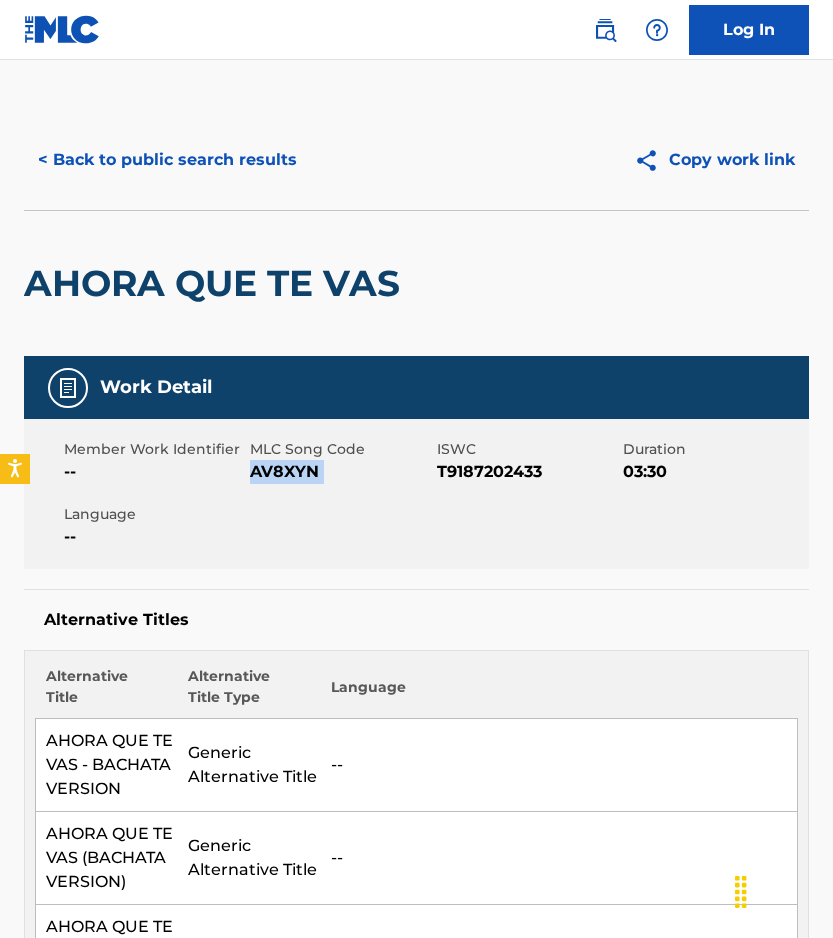 click on "AV8XYN" at bounding box center (340, 472) 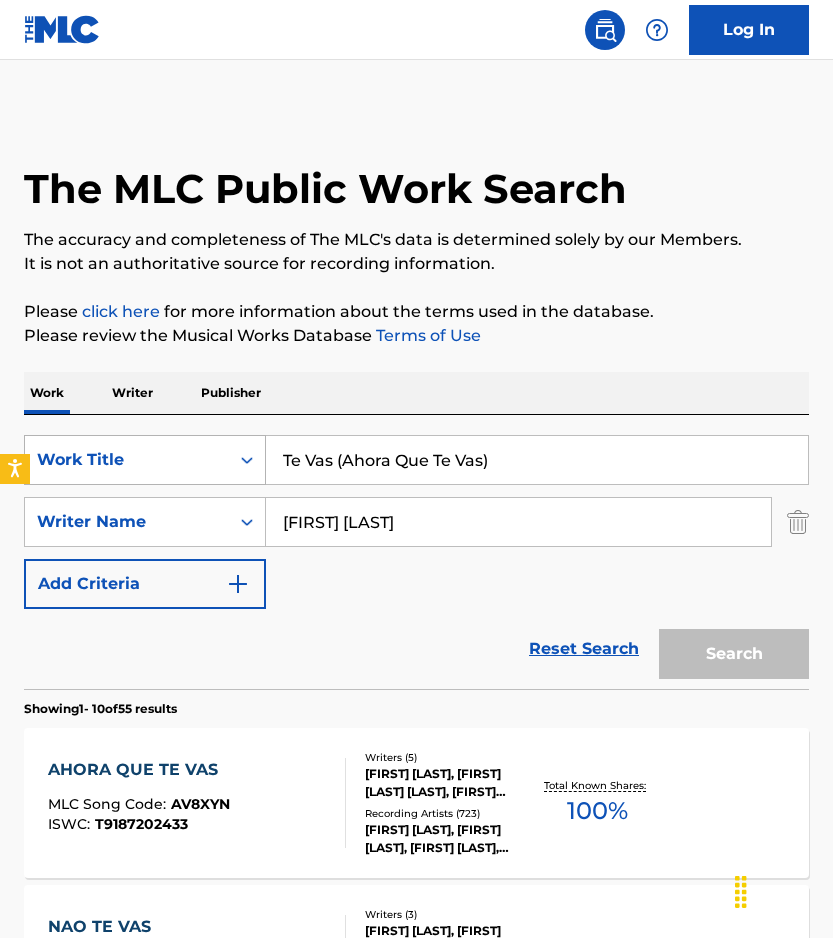 scroll, scrollTop: 268, scrollLeft: 0, axis: vertical 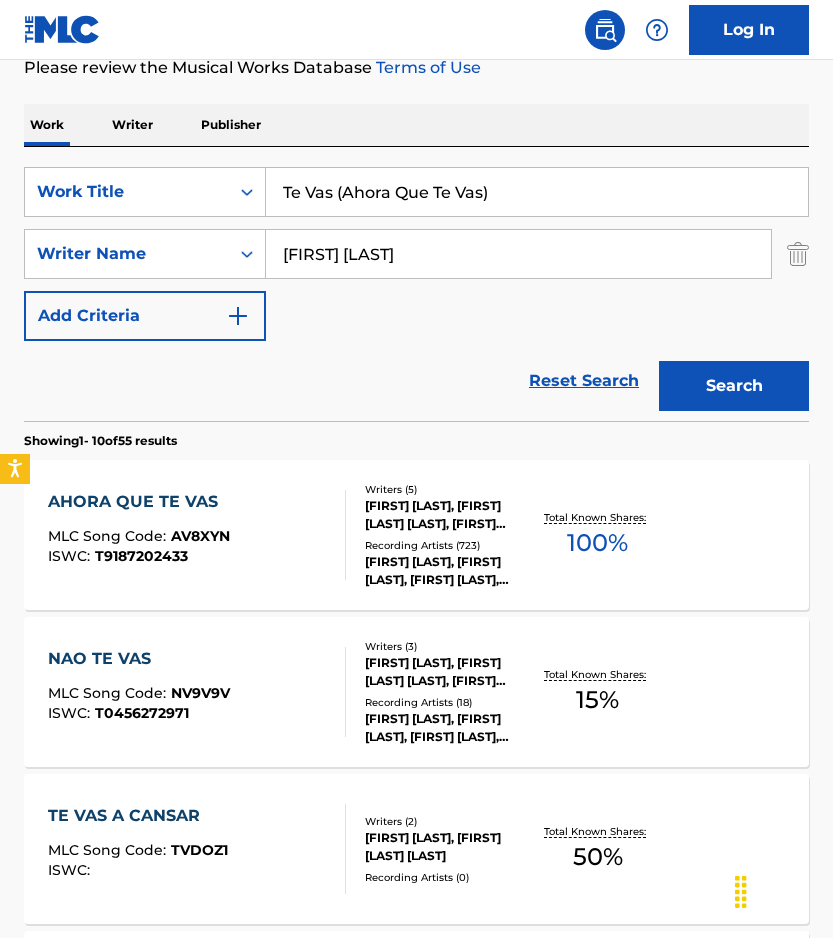 click on "Te Vas (Ahora Que Te Vas)" at bounding box center (537, 192) 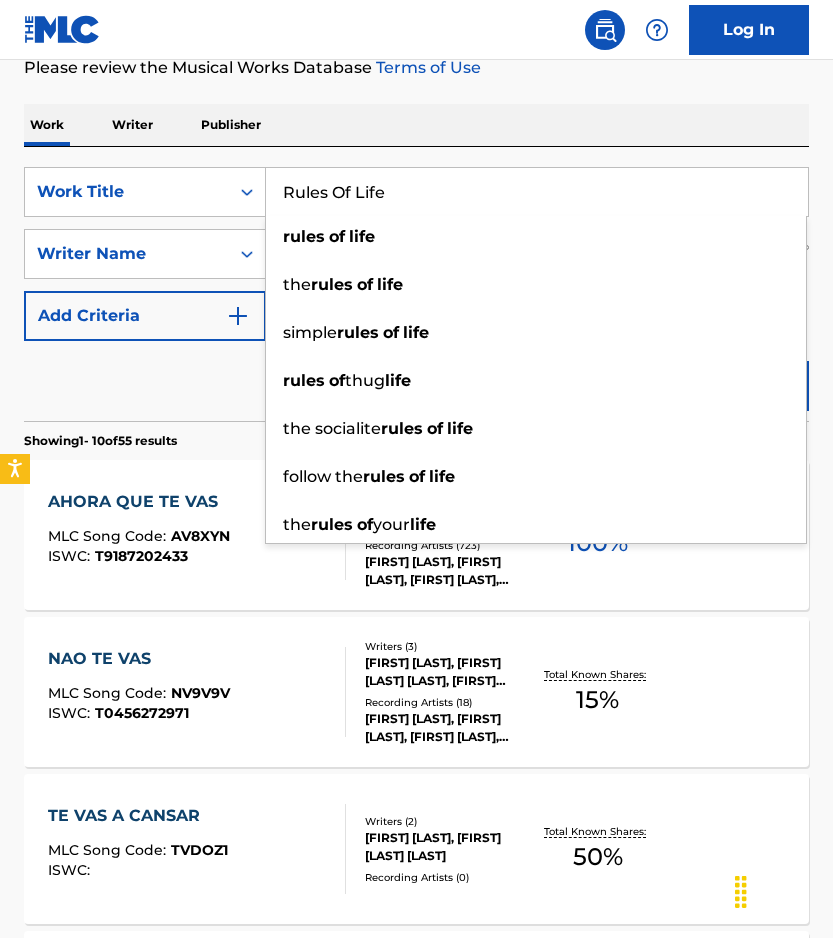 type on "Rules Of Life" 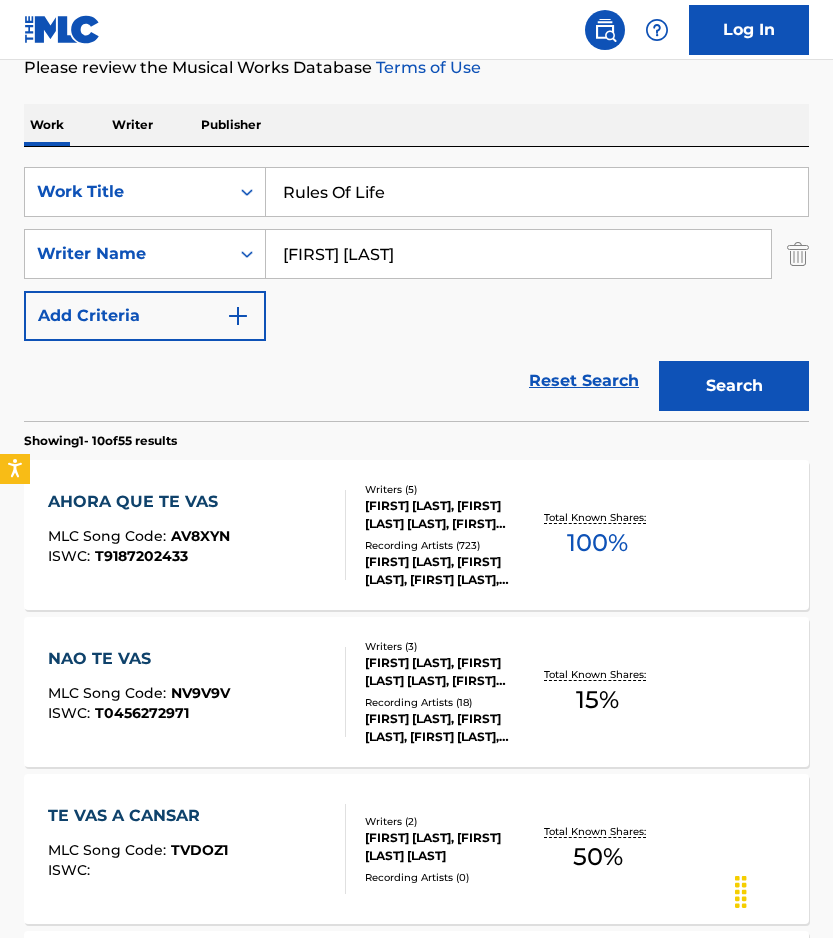 click on "[FIRST] [LAST]" at bounding box center [518, 254] 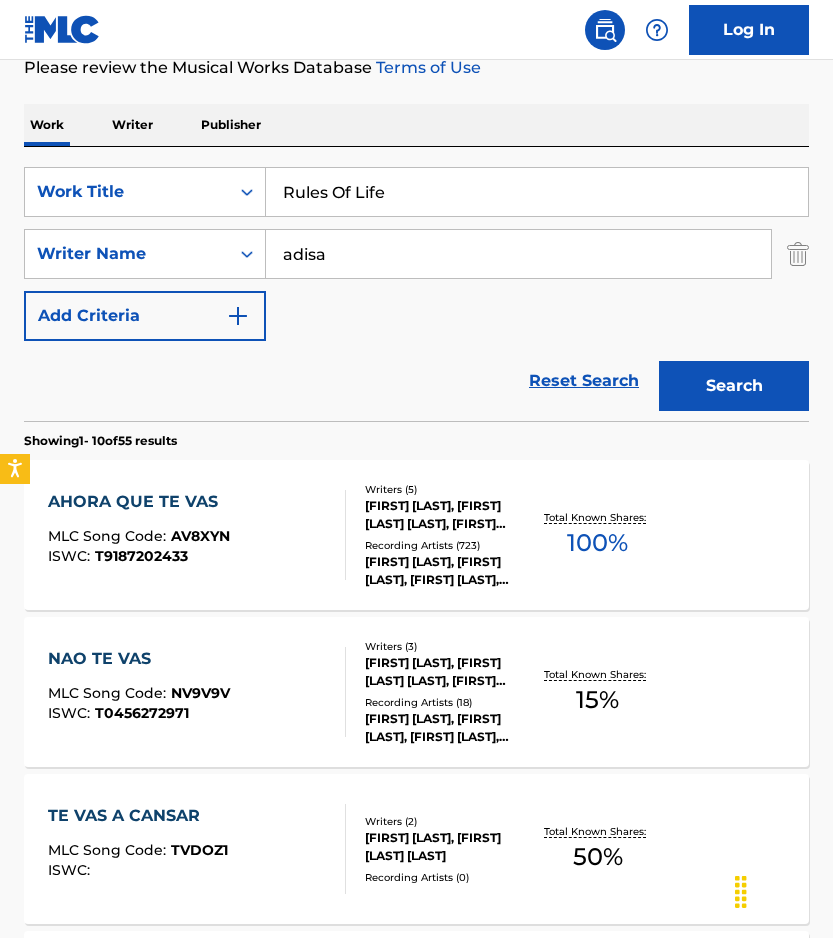 click on "Search" at bounding box center [734, 386] 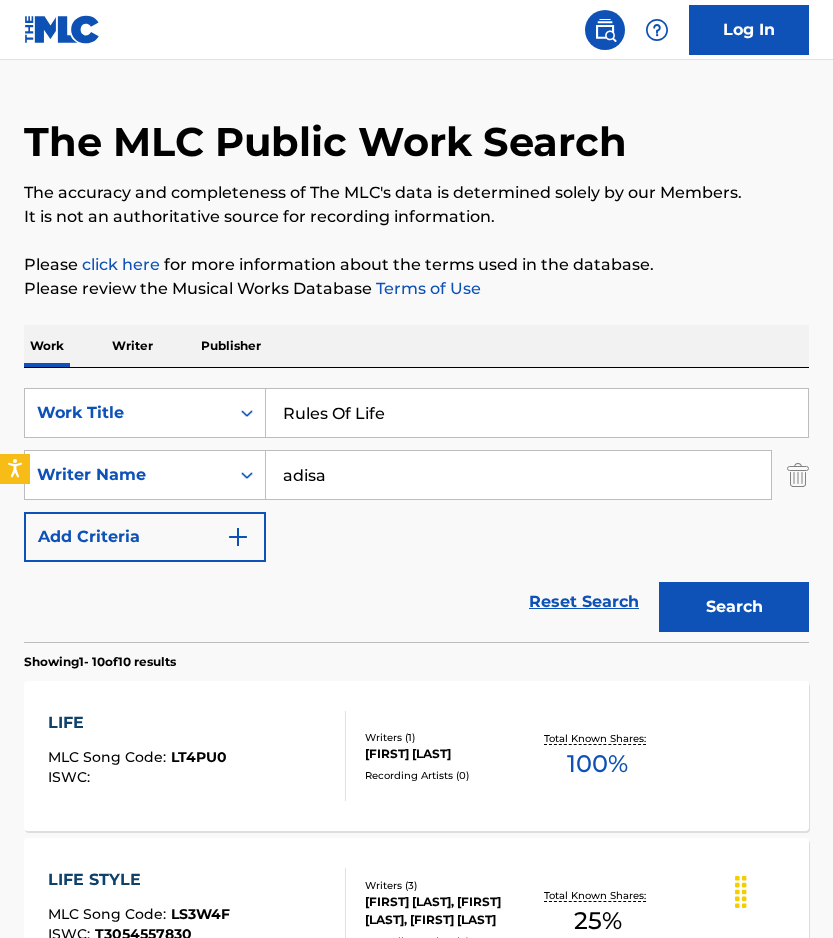 scroll, scrollTop: 0, scrollLeft: 0, axis: both 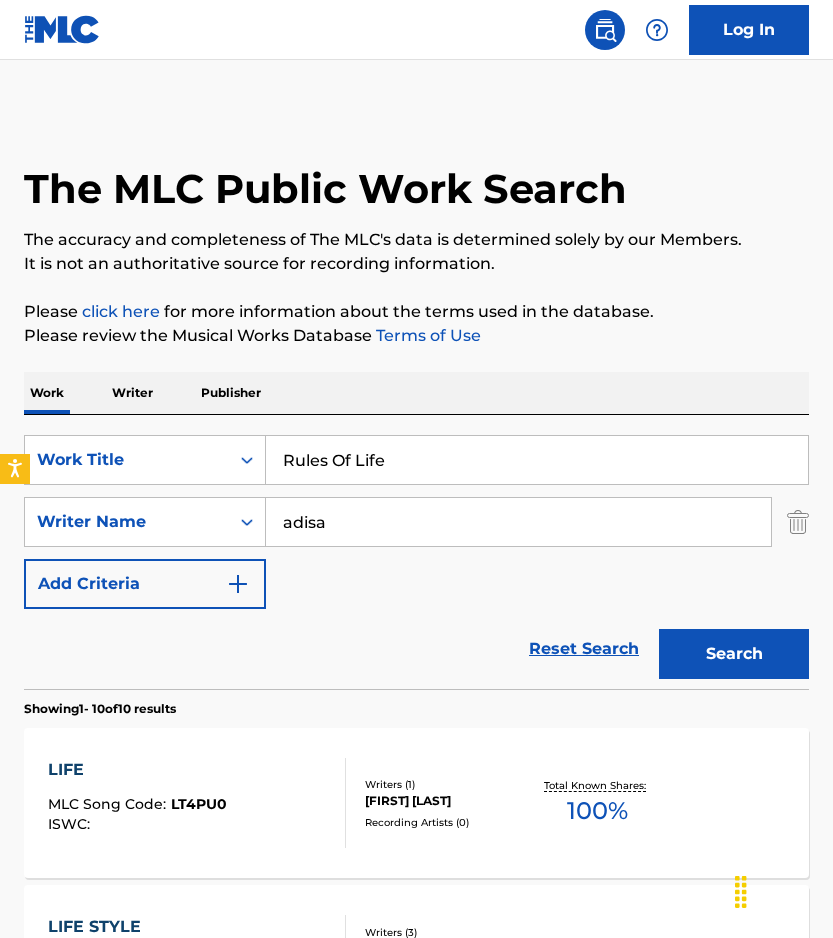 click on "adisa" at bounding box center [518, 522] 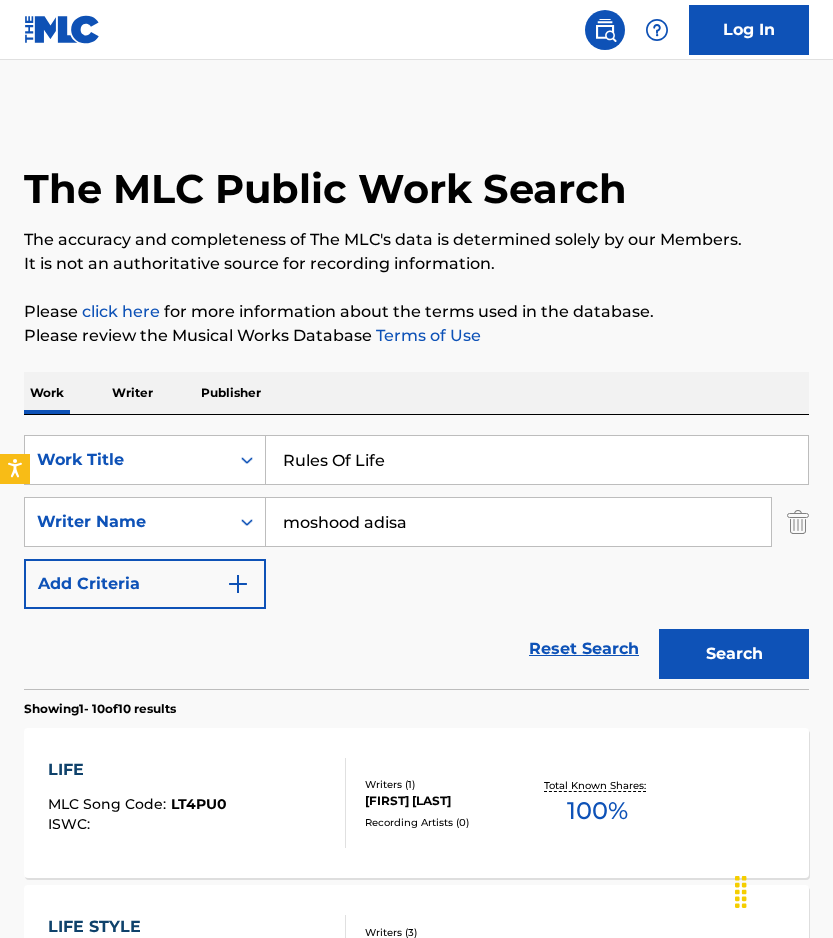 type on "moshood adisa" 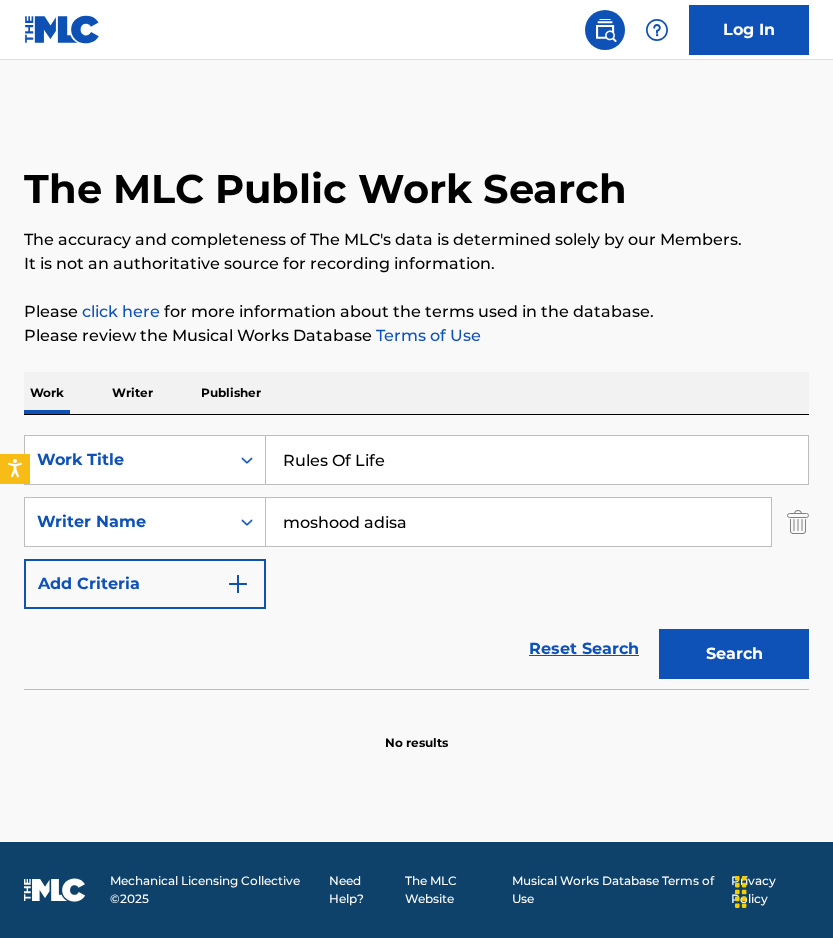 click on "Rules Of Life" at bounding box center (537, 460) 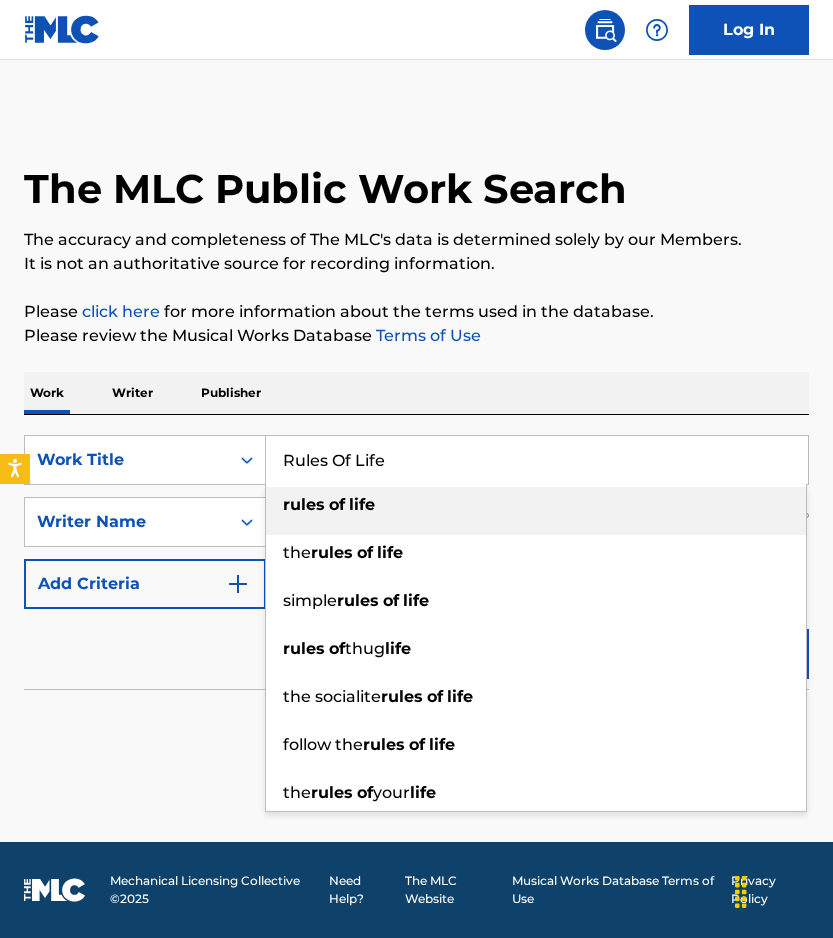paste on "My Way" 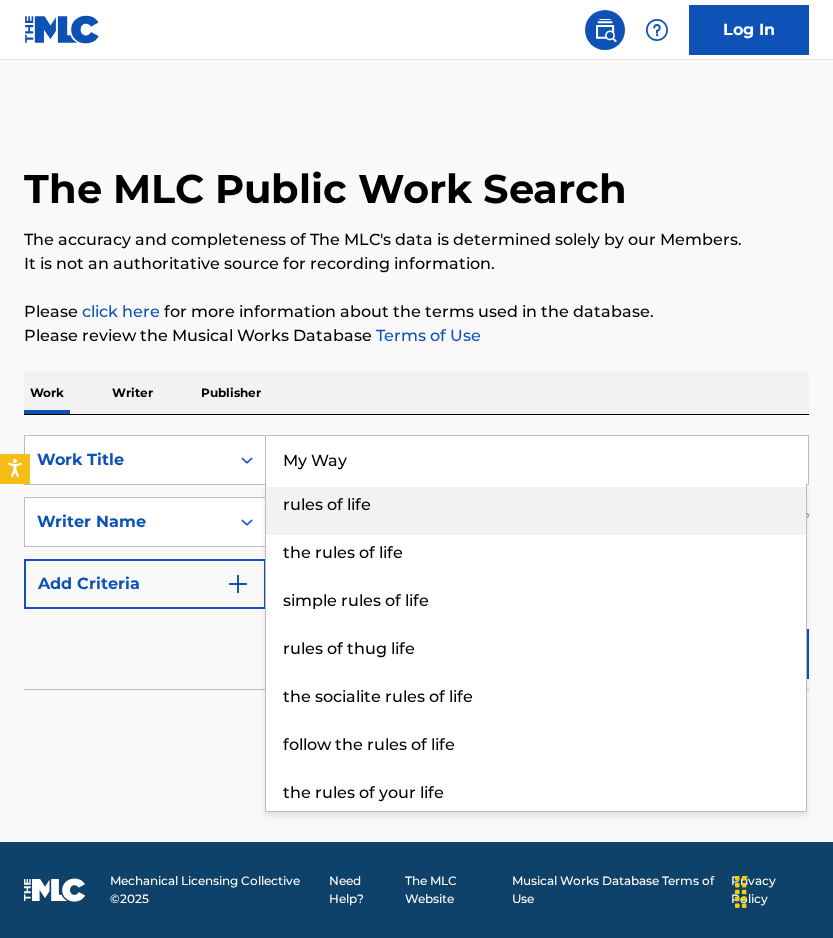 type on "My Way" 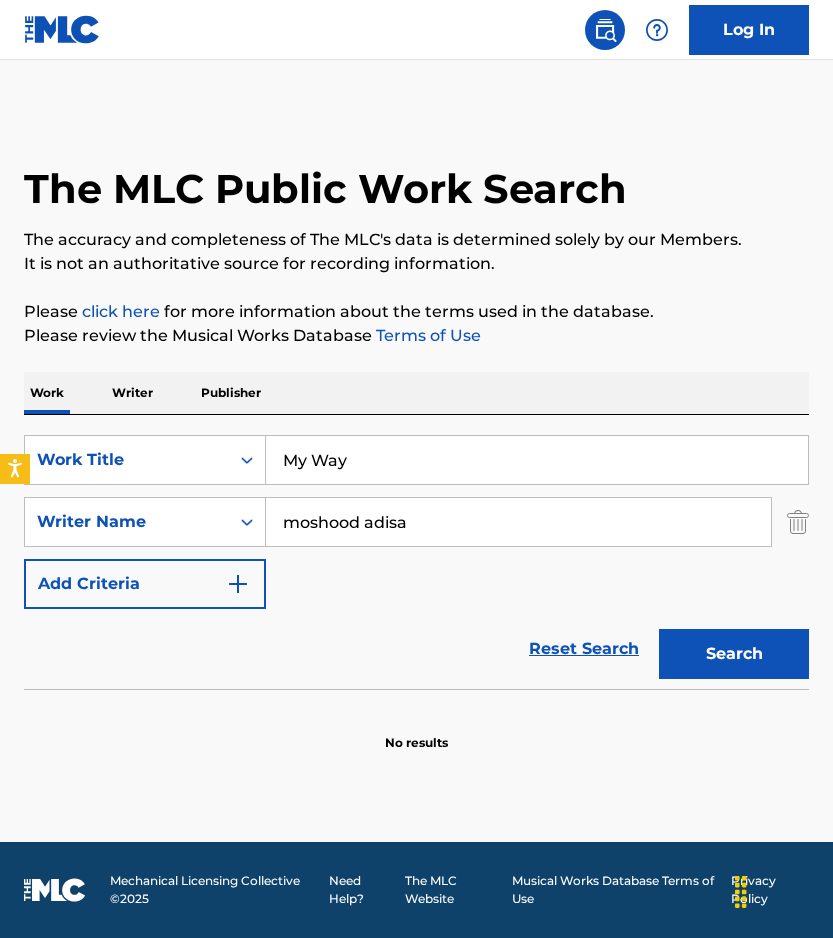 click on "Search" at bounding box center (734, 654) 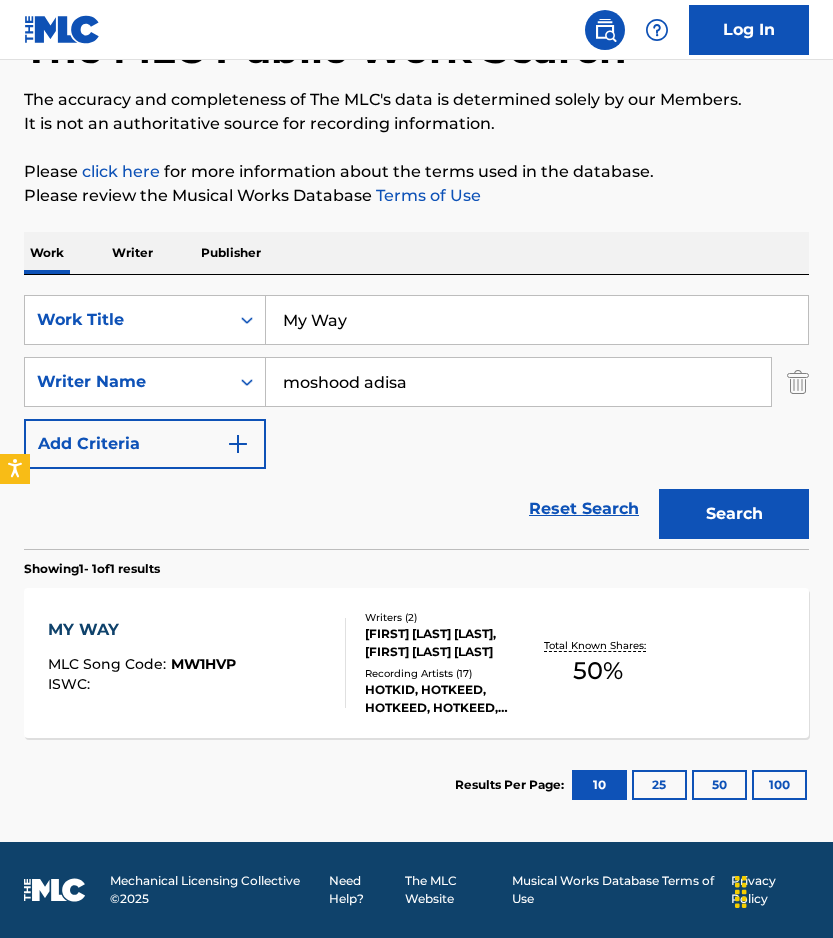 click on "MY WAY MLC Song Code : MW1HVP ISWC :" at bounding box center (197, 663) 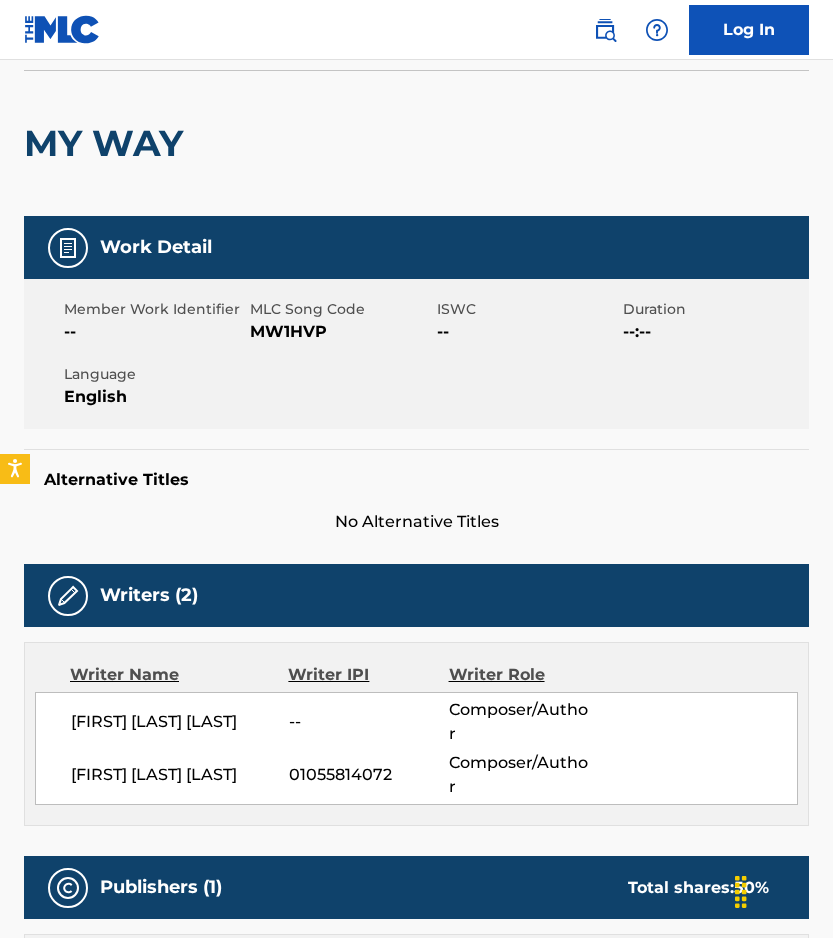 scroll, scrollTop: 3, scrollLeft: 0, axis: vertical 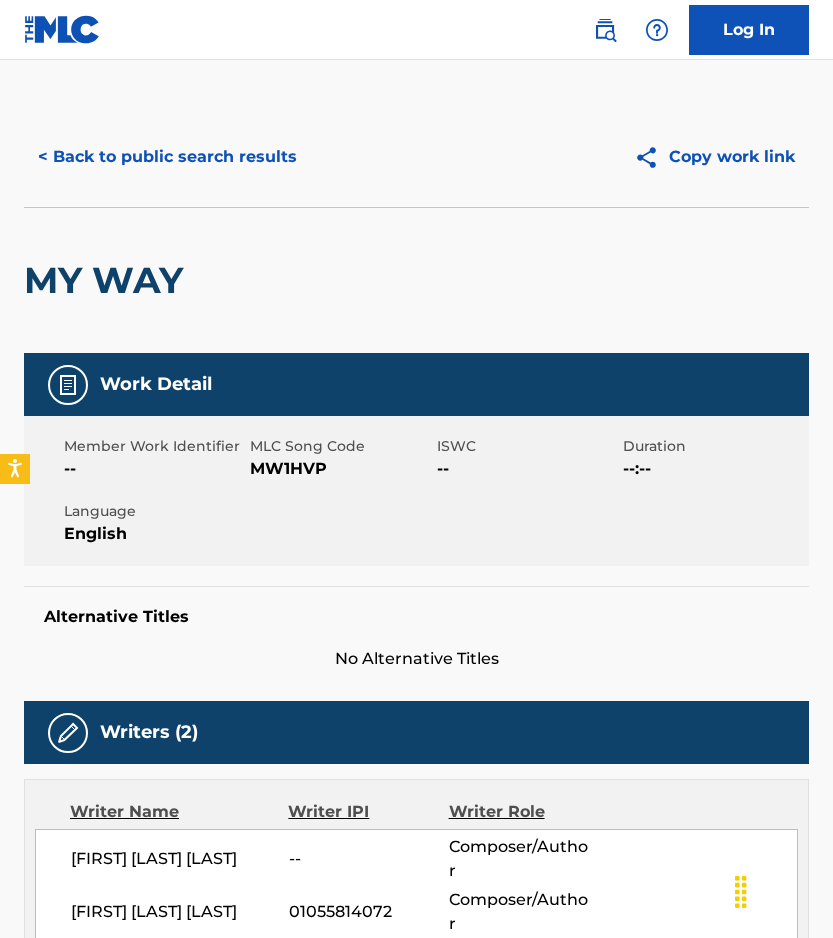 click on "MW1HVP" at bounding box center [340, 469] 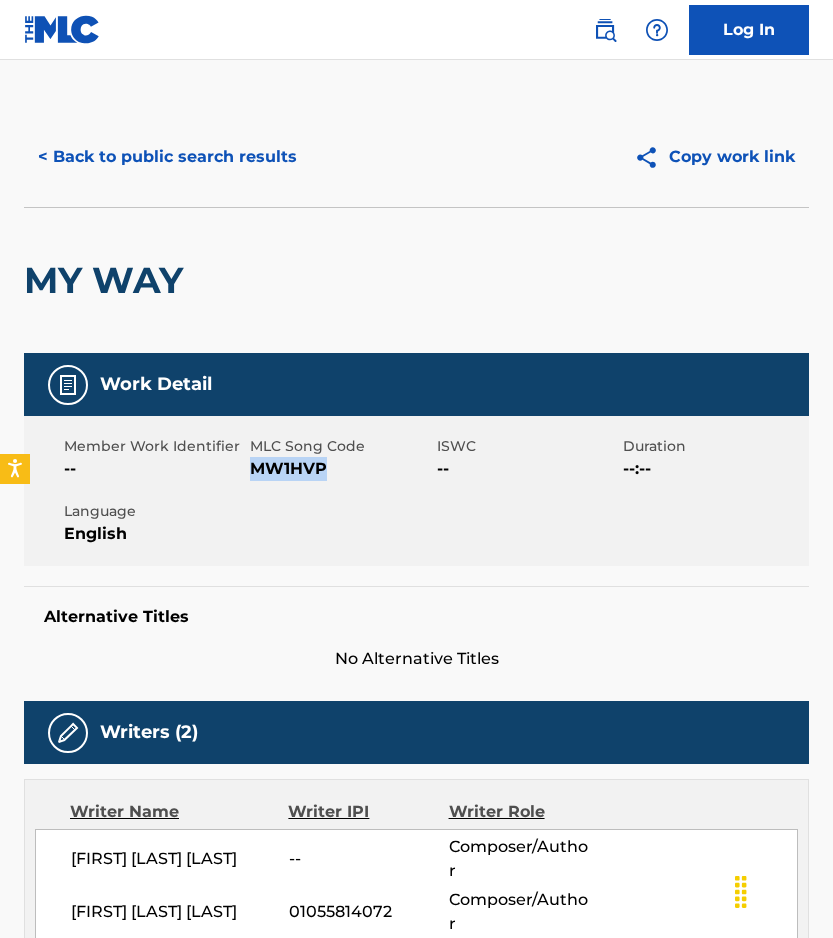 click on "MW1HVP" at bounding box center [340, 469] 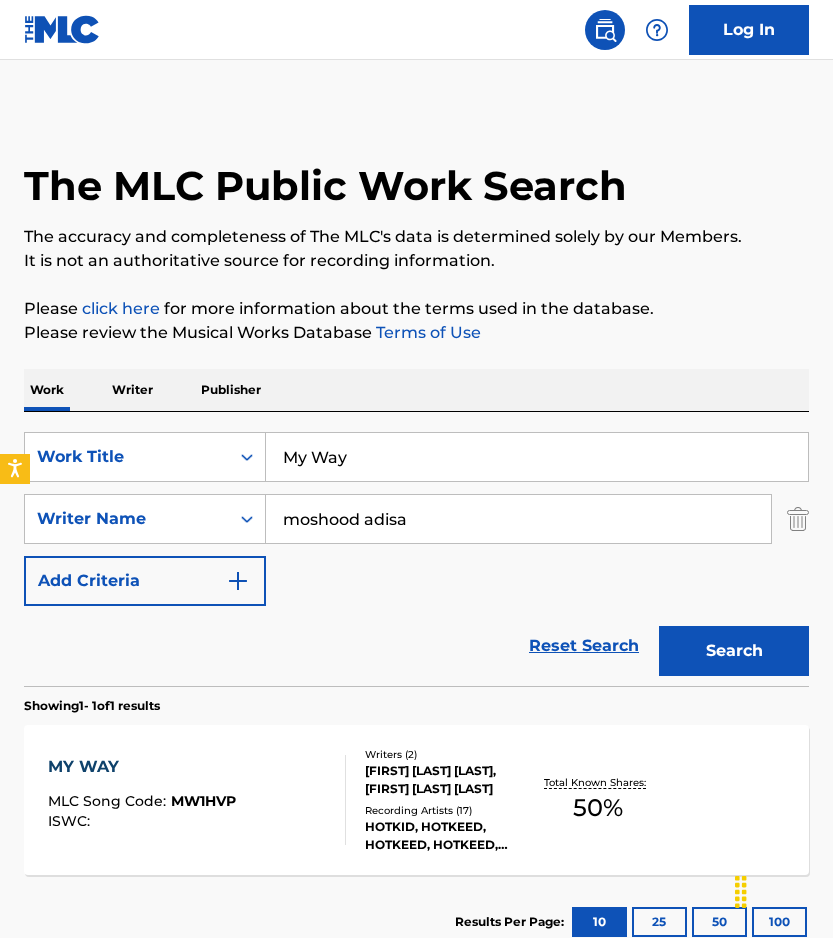scroll, scrollTop: 26, scrollLeft: 0, axis: vertical 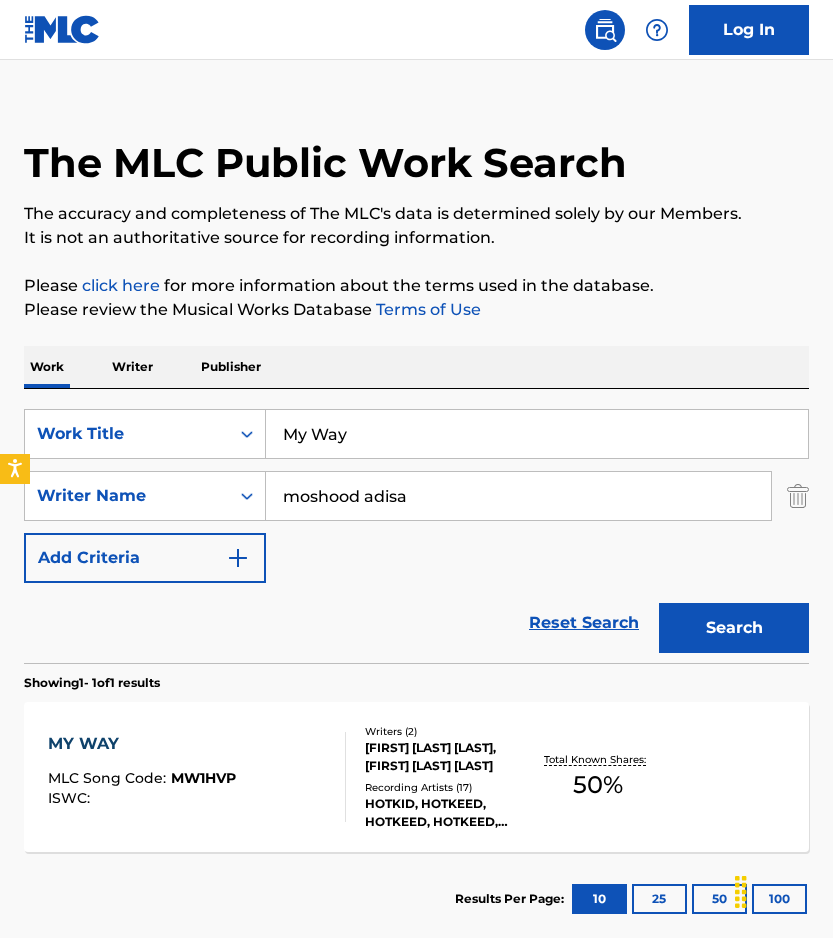click on "My Way" at bounding box center (537, 434) 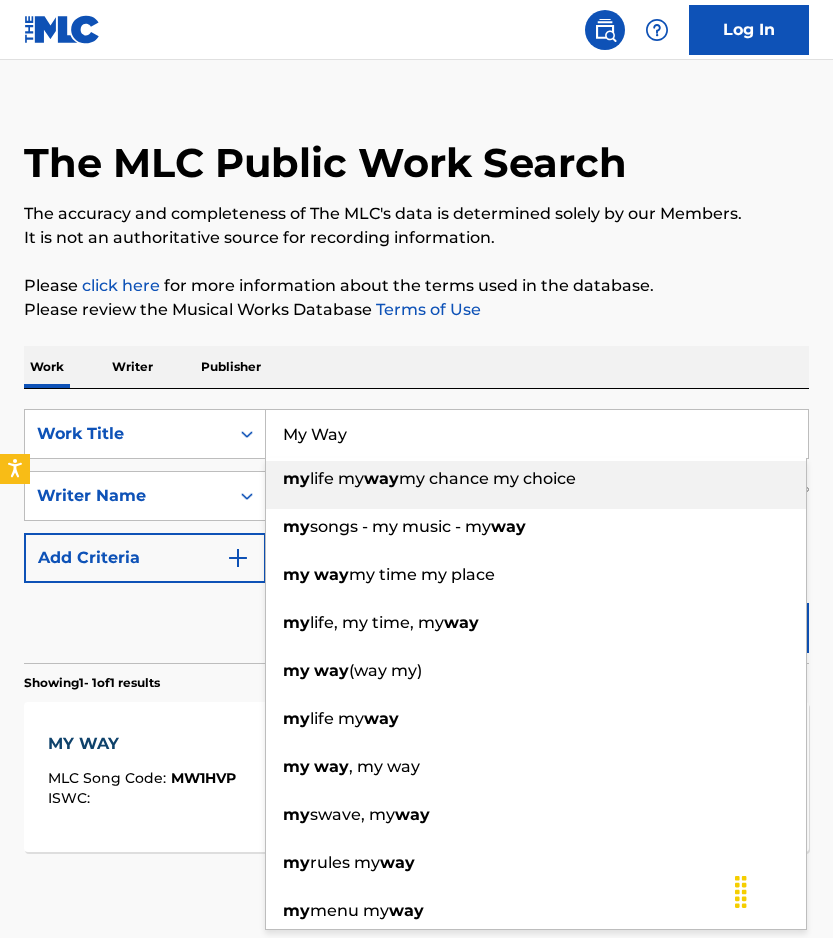 click on "My Way" at bounding box center (537, 434) 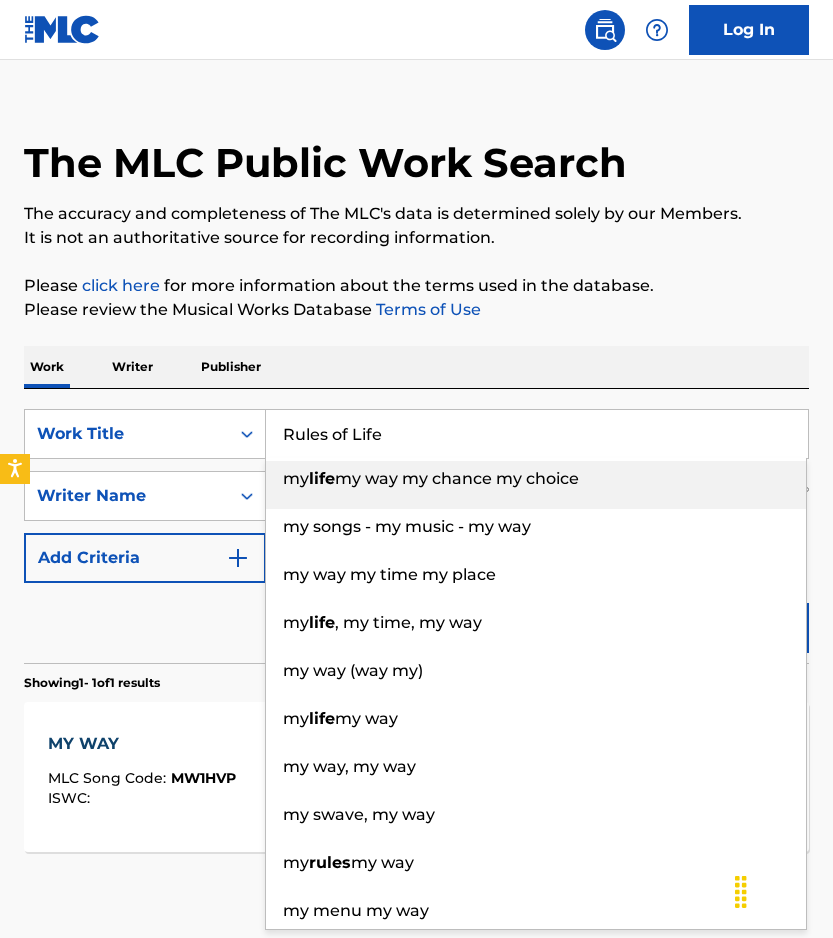 type on "Rules of Life" 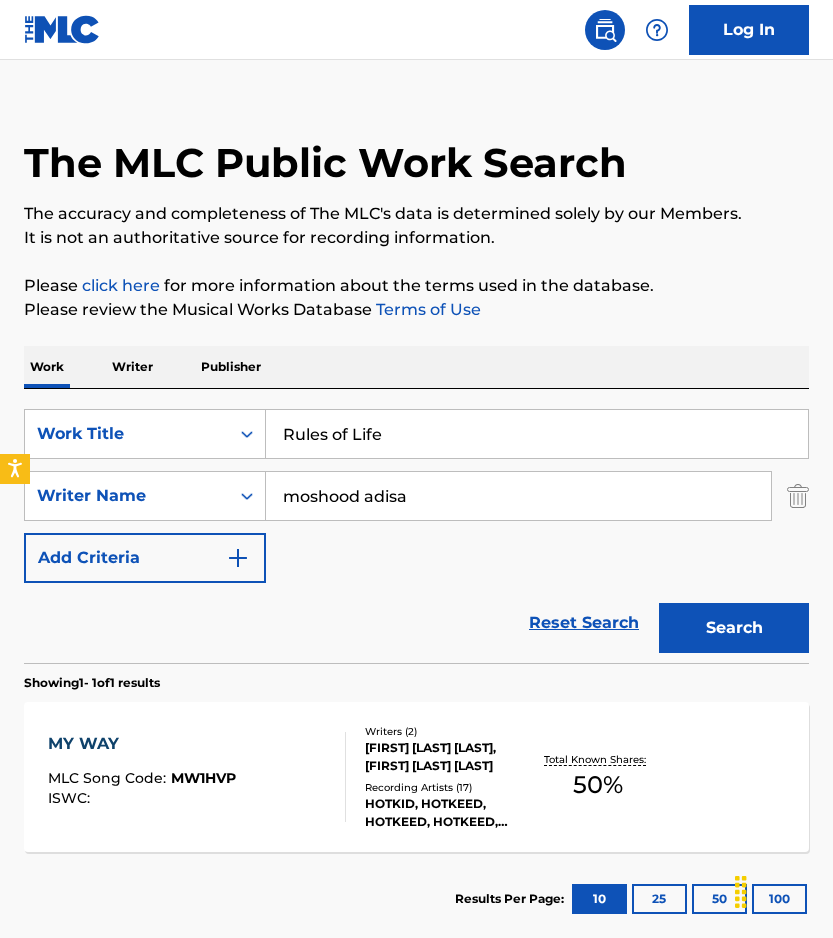 click on "Work Writer Publisher" at bounding box center (416, 367) 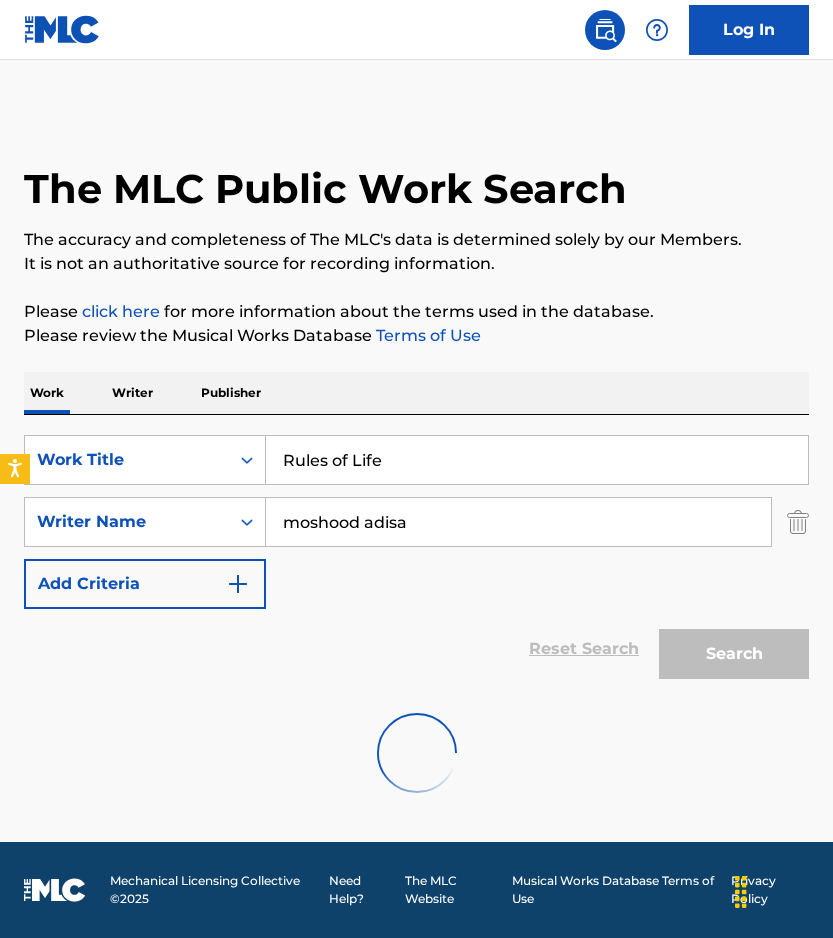 scroll, scrollTop: 0, scrollLeft: 0, axis: both 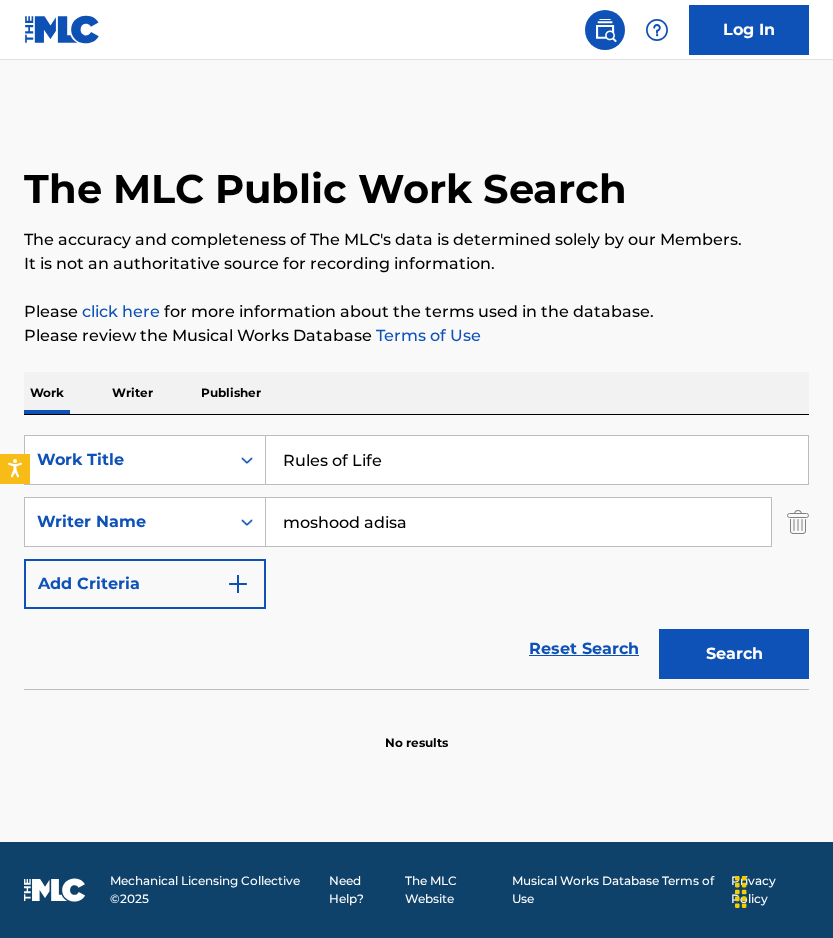 click on "Search" at bounding box center (734, 654) 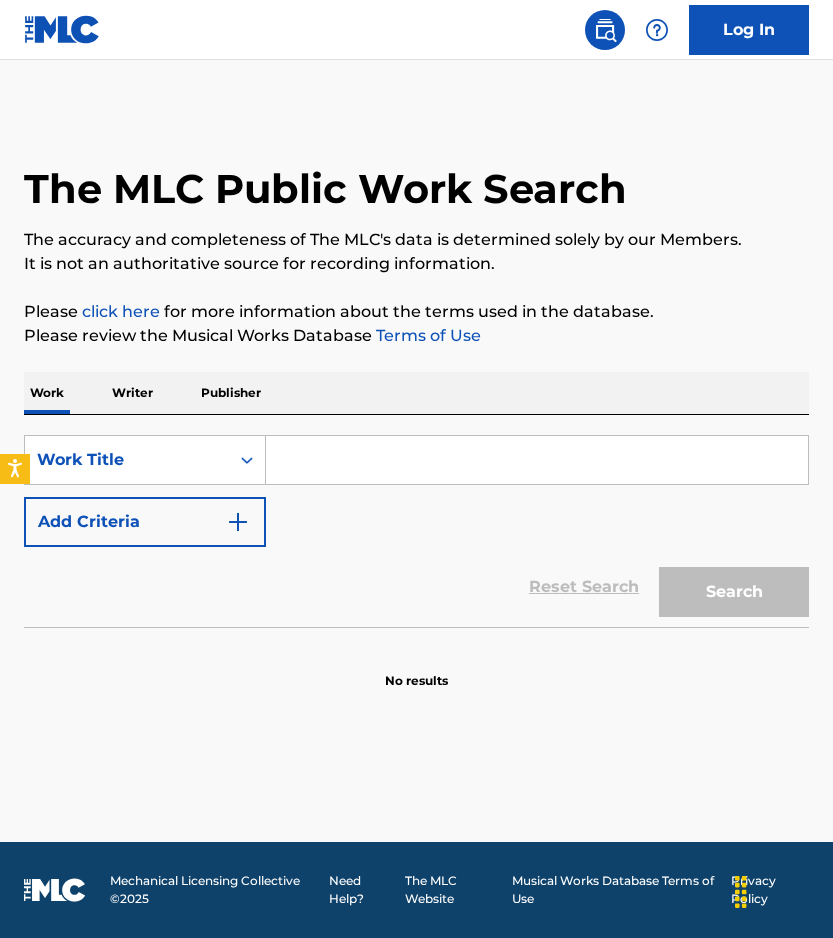 click on "SearchWithCriteria4dda6cc8-b60e-4438-a03b-3a3edcfd05c3 Work Title Add Criteria" at bounding box center [416, 491] 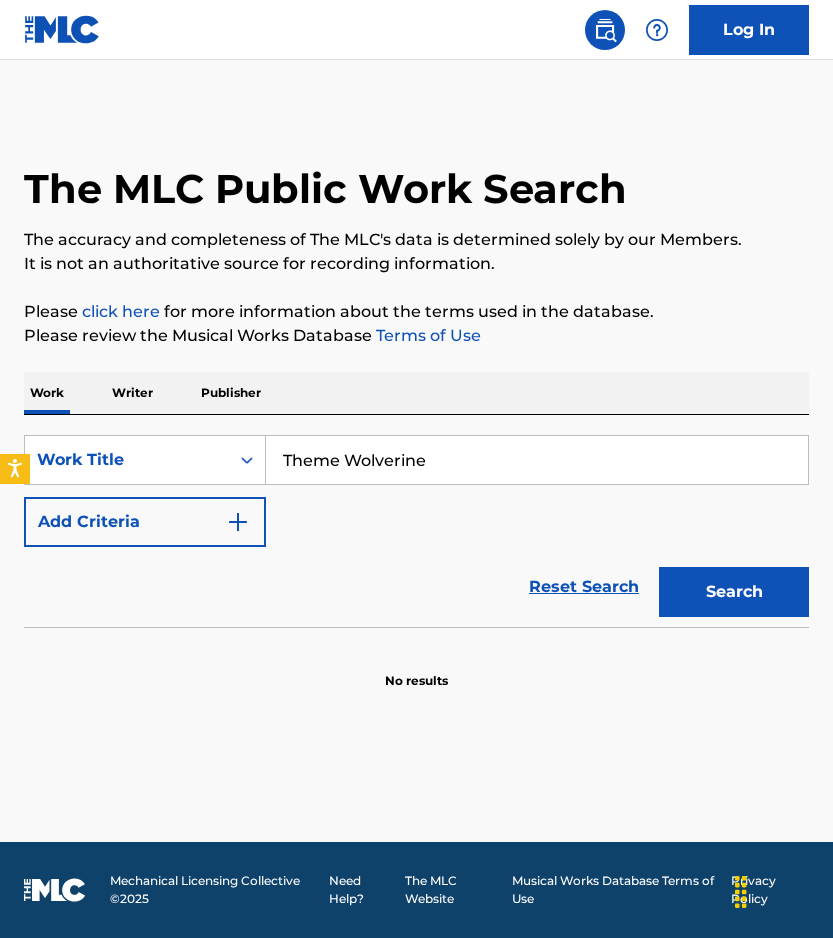 type on "Theme Wolverine" 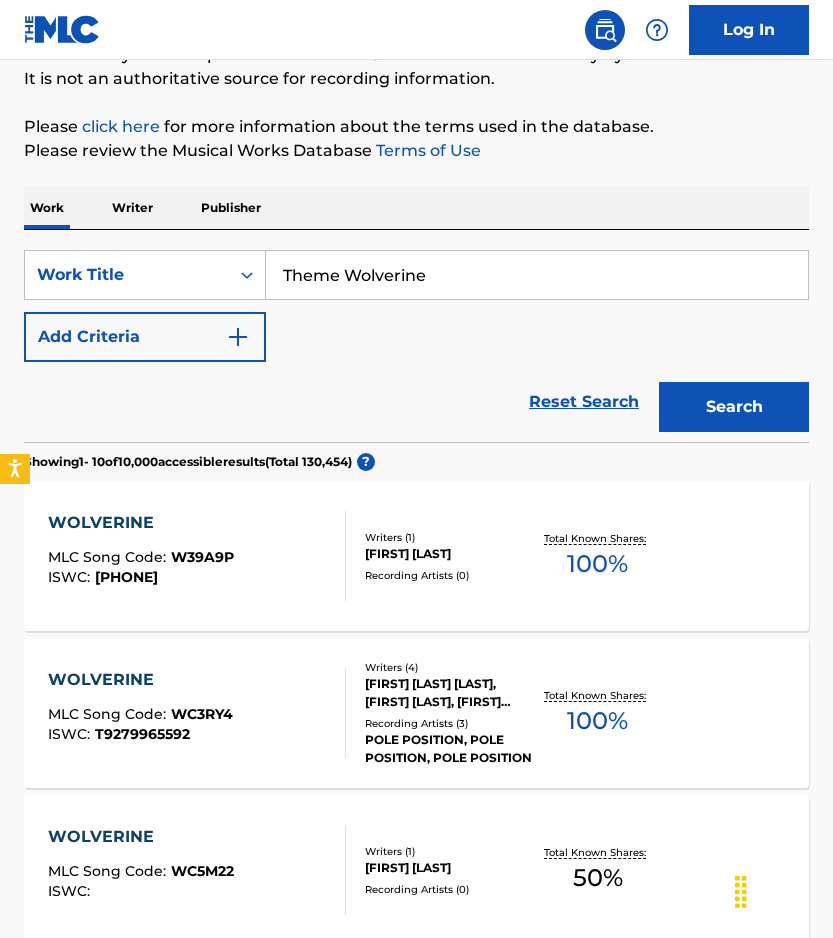 scroll, scrollTop: 112, scrollLeft: 0, axis: vertical 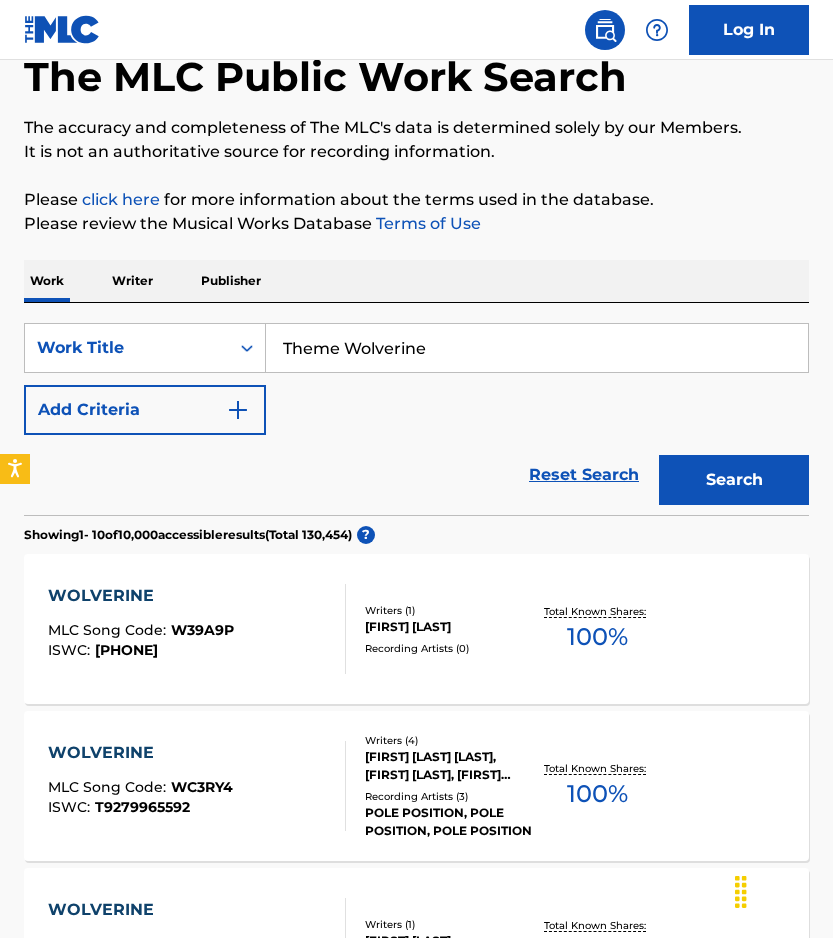 click on "Writer" at bounding box center (132, 281) 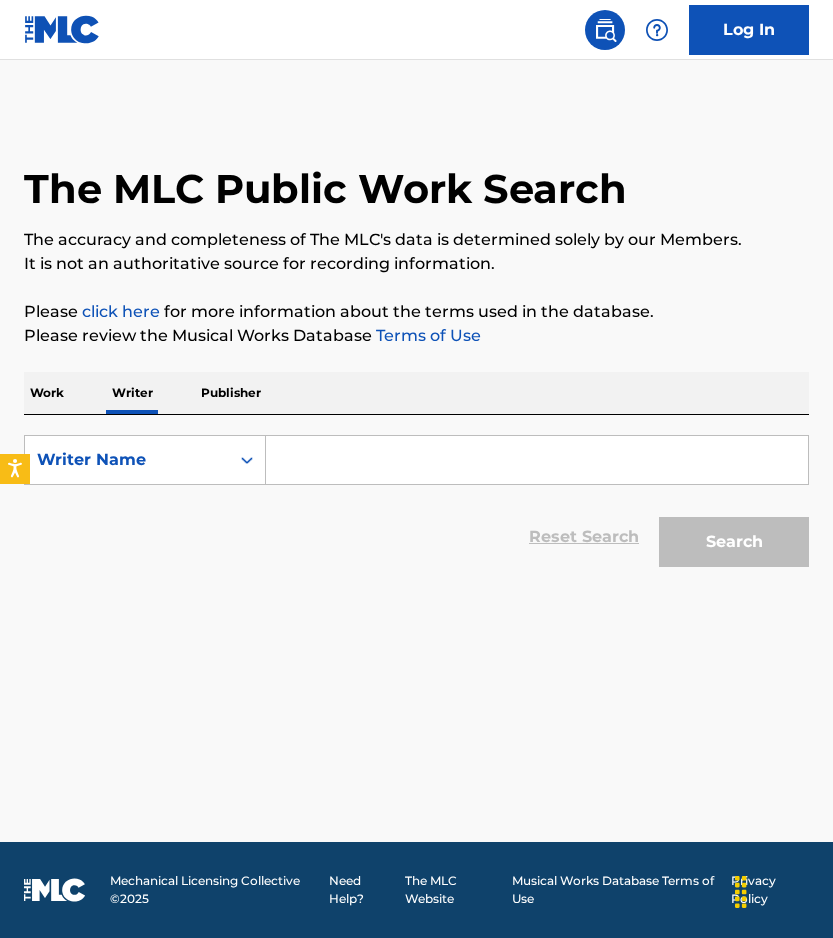 drag, startPoint x: 312, startPoint y: 434, endPoint x: 298, endPoint y: 440, distance: 15.231546 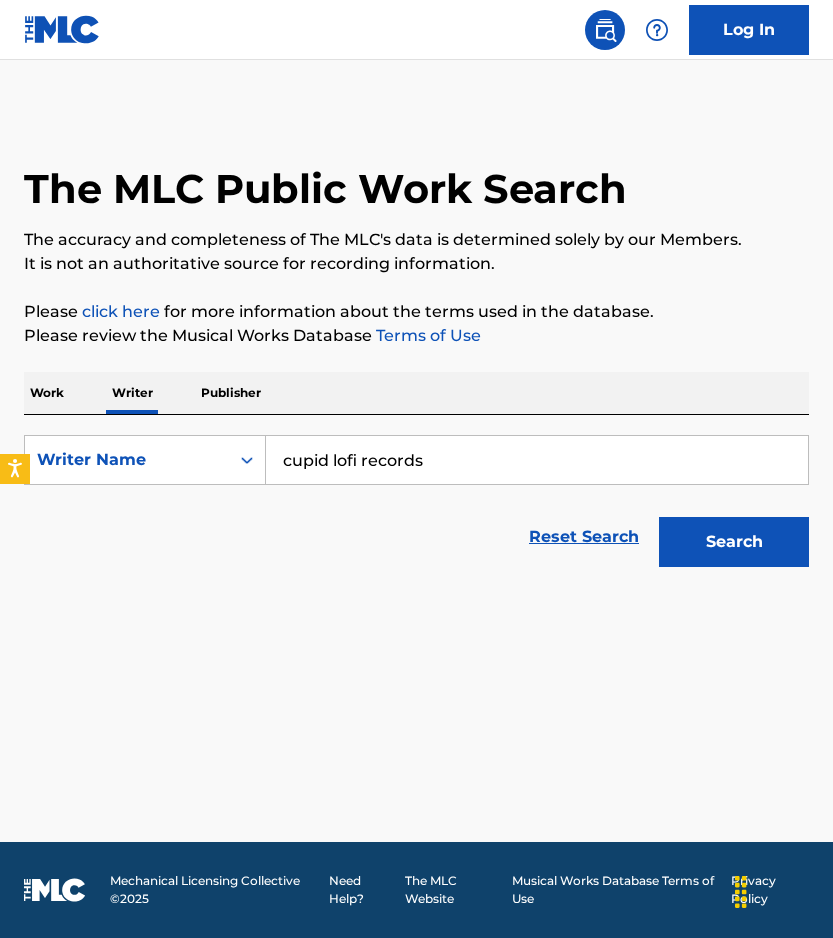 type on "cupid lofi records" 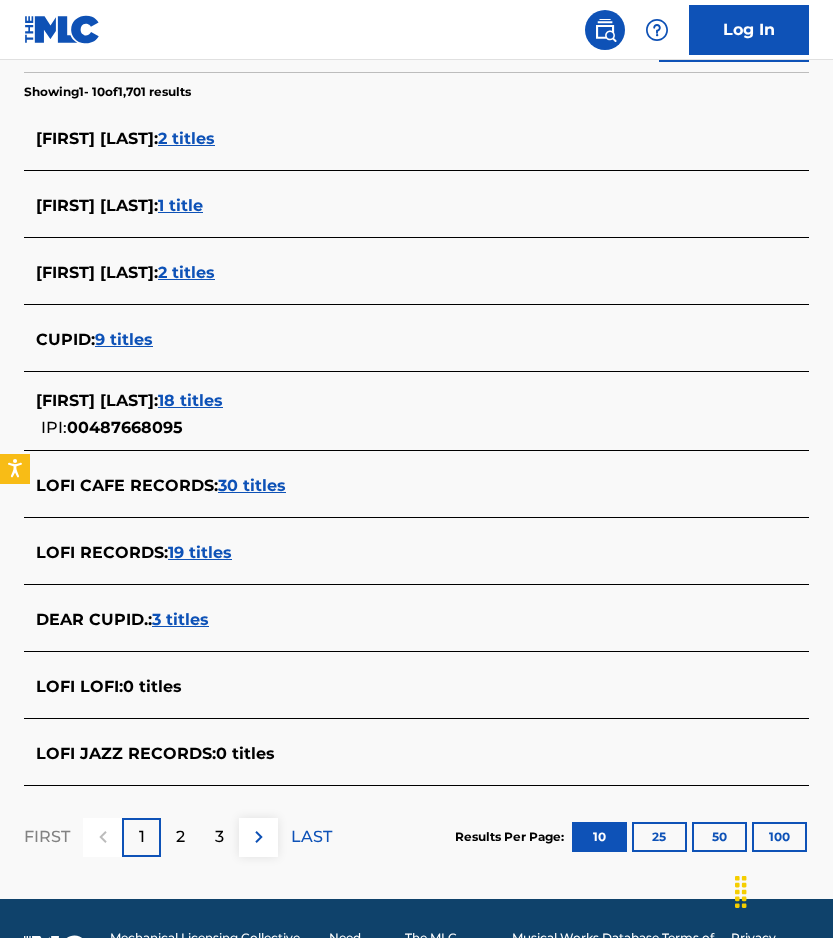 scroll, scrollTop: 562, scrollLeft: 0, axis: vertical 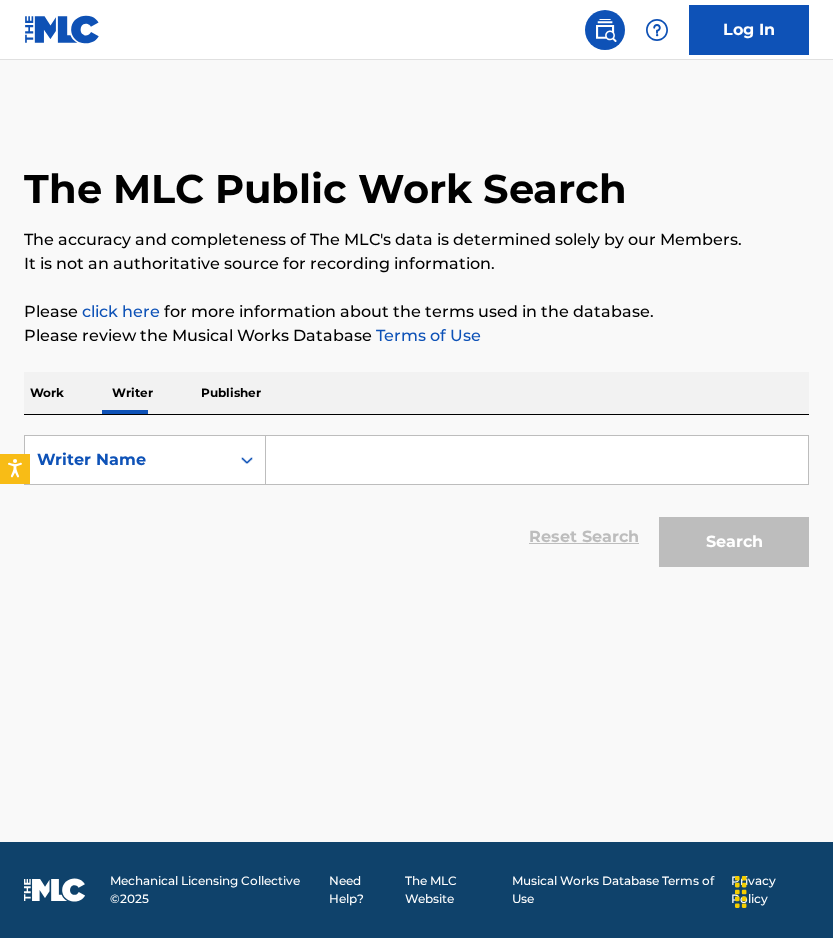 click on "Work" at bounding box center [47, 393] 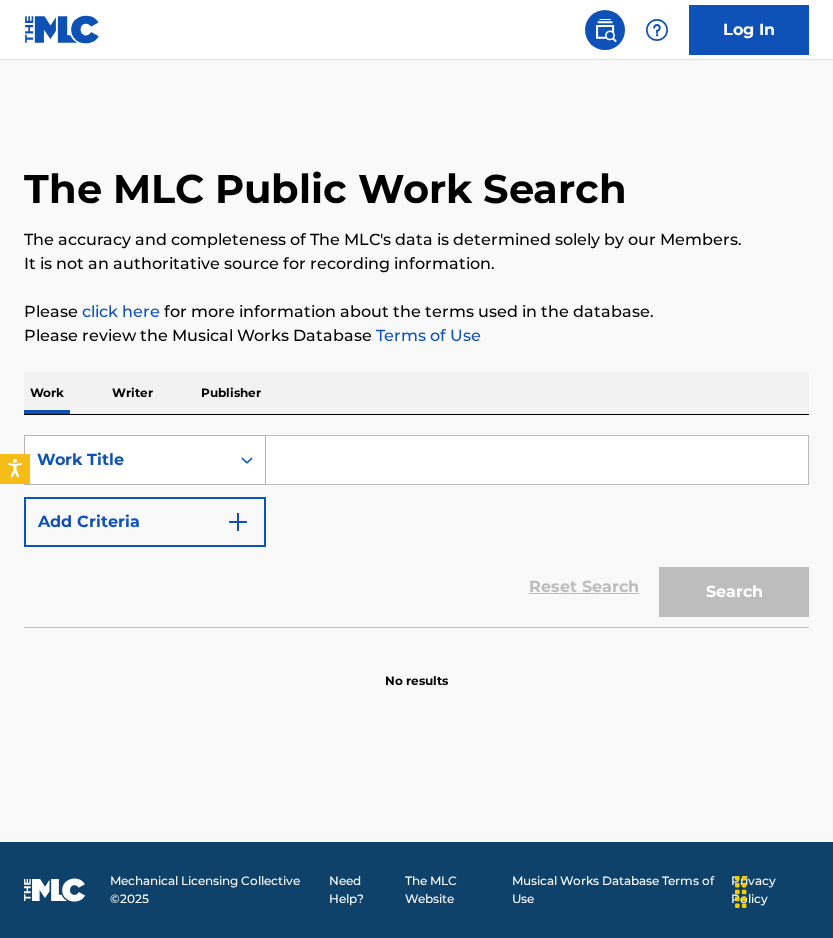 click on "Work Title" at bounding box center (127, 460) 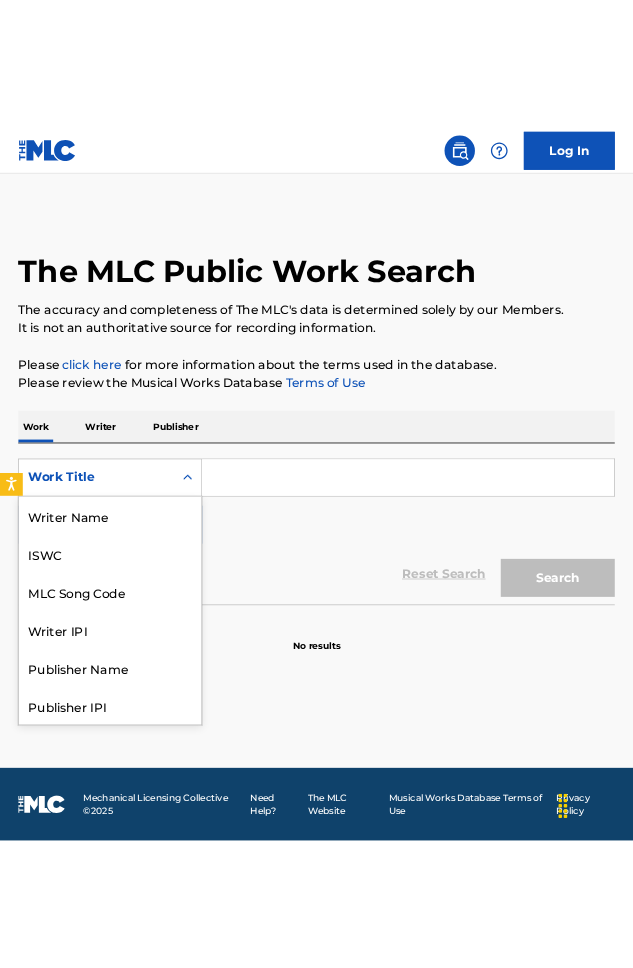 scroll, scrollTop: 100, scrollLeft: 0, axis: vertical 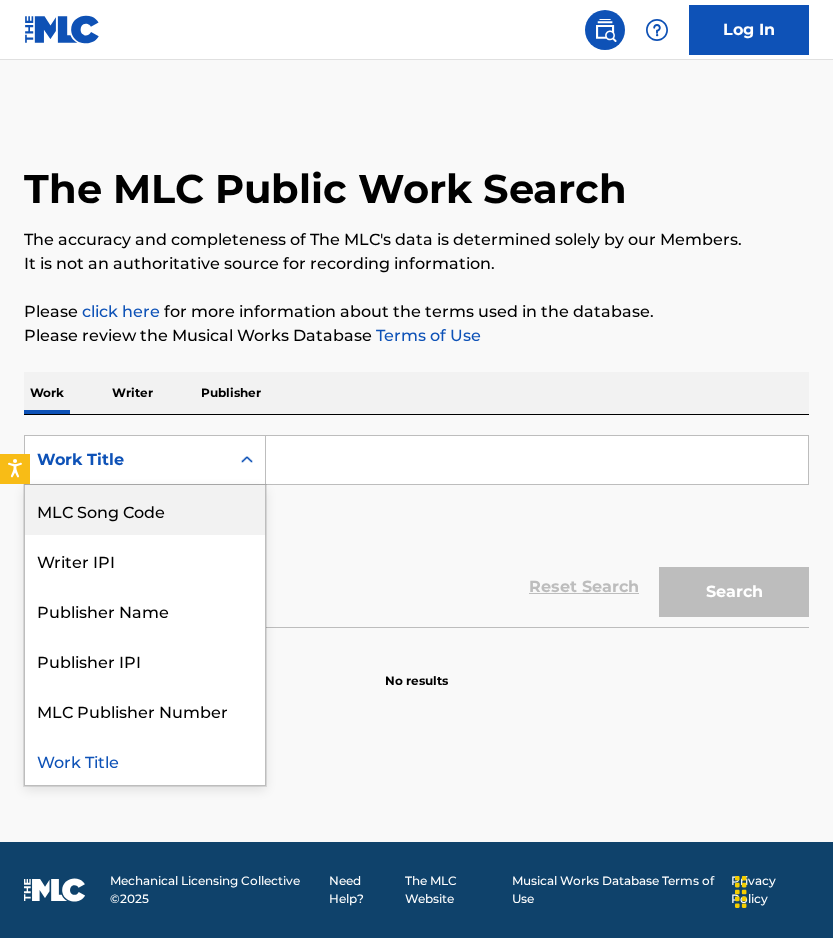click on "MLC Song Code" at bounding box center [145, 510] 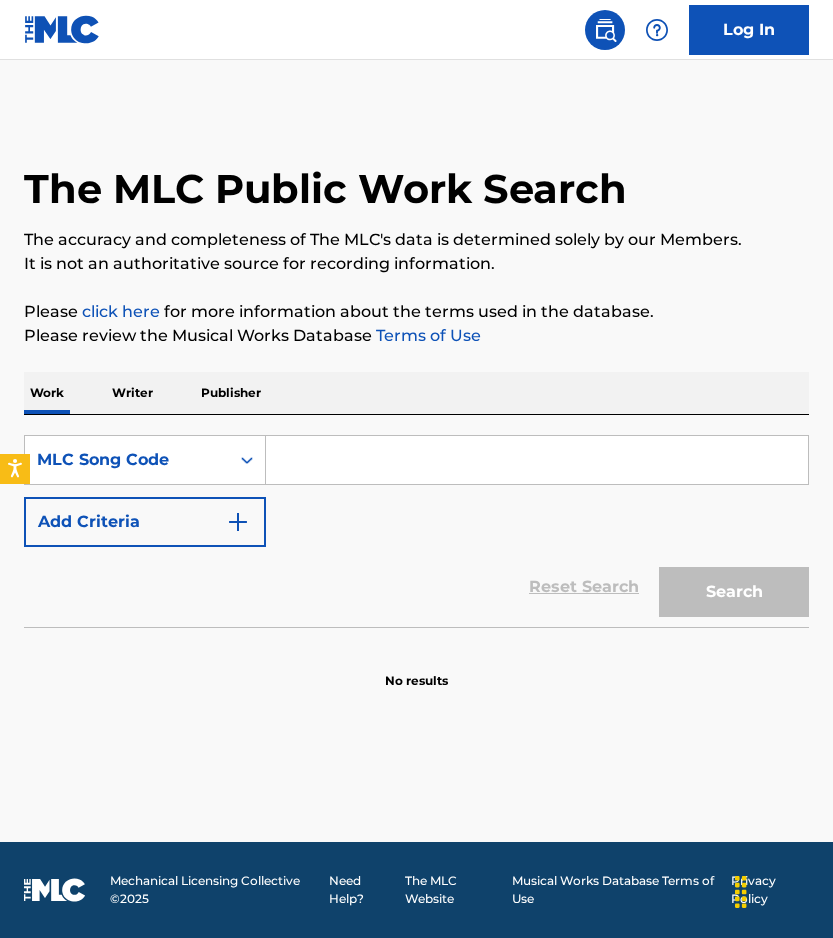 click at bounding box center (537, 460) 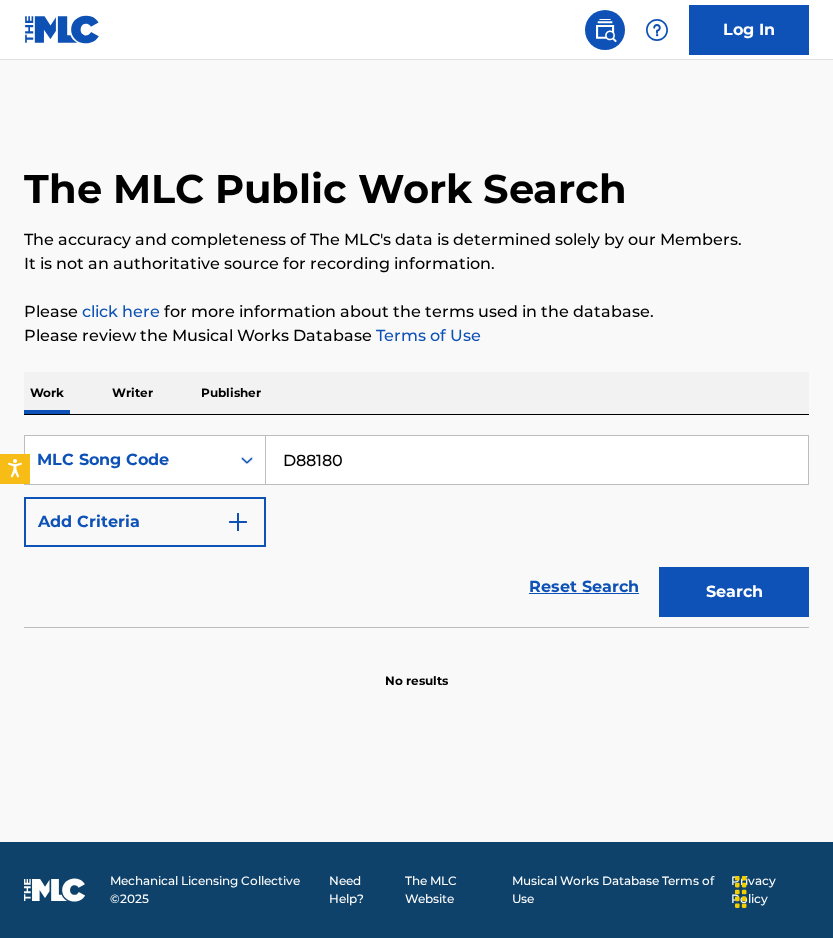 type on "D88180" 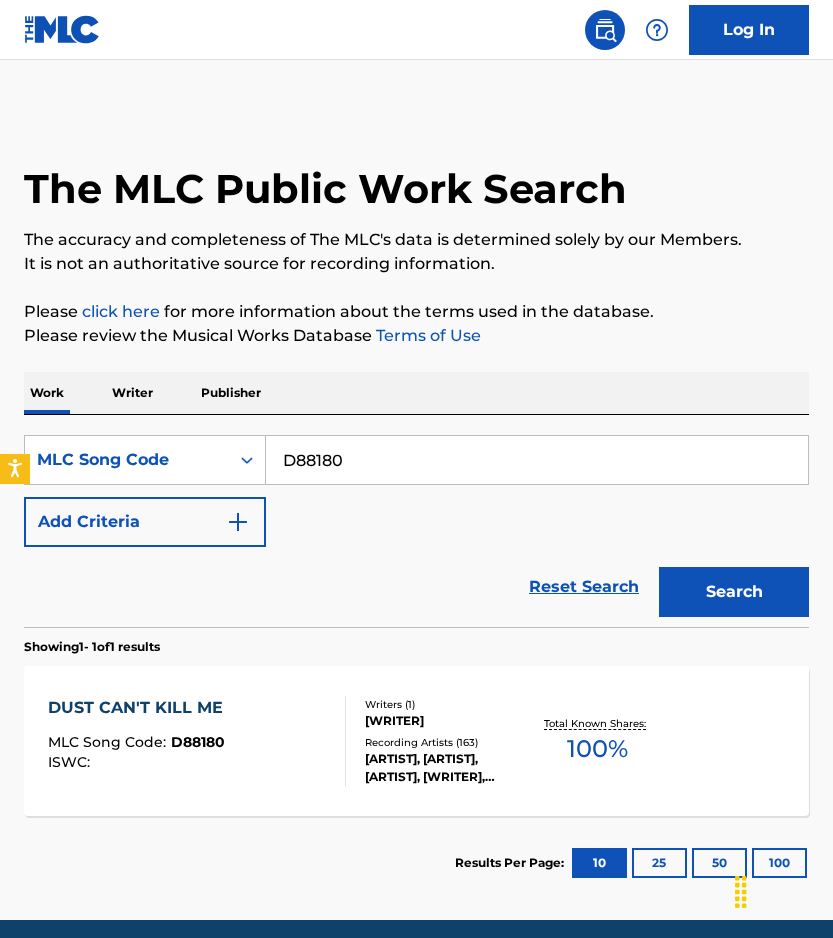 click on "DUST CAN'T KILL ME MLC Song Code : D88180 ISWC : Writers ( 1 ) WOODY GUTHRIE Recording Artists ( 163 ) THE SECRET SISTERS, VARIOUS ARTISTS, THE SECRET SISTERS, WOODY GUTHRIE, WOODY GUTHRIE Total Known Shares: 100 %" at bounding box center [416, 741] 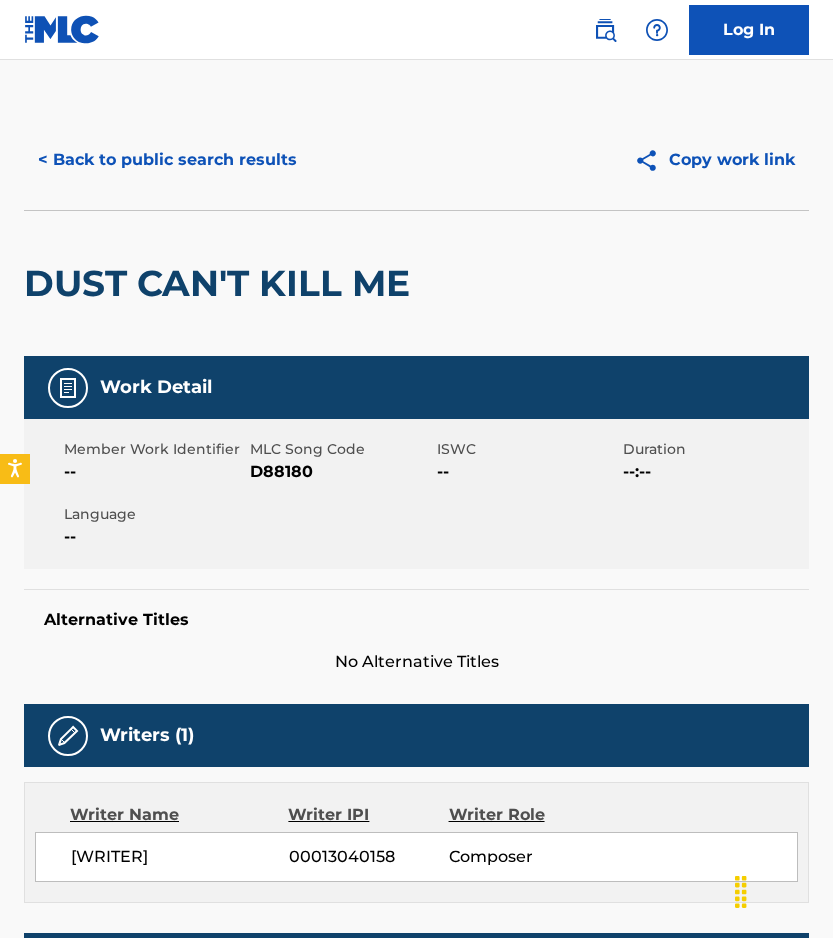 click on "D88180" at bounding box center [340, 472] 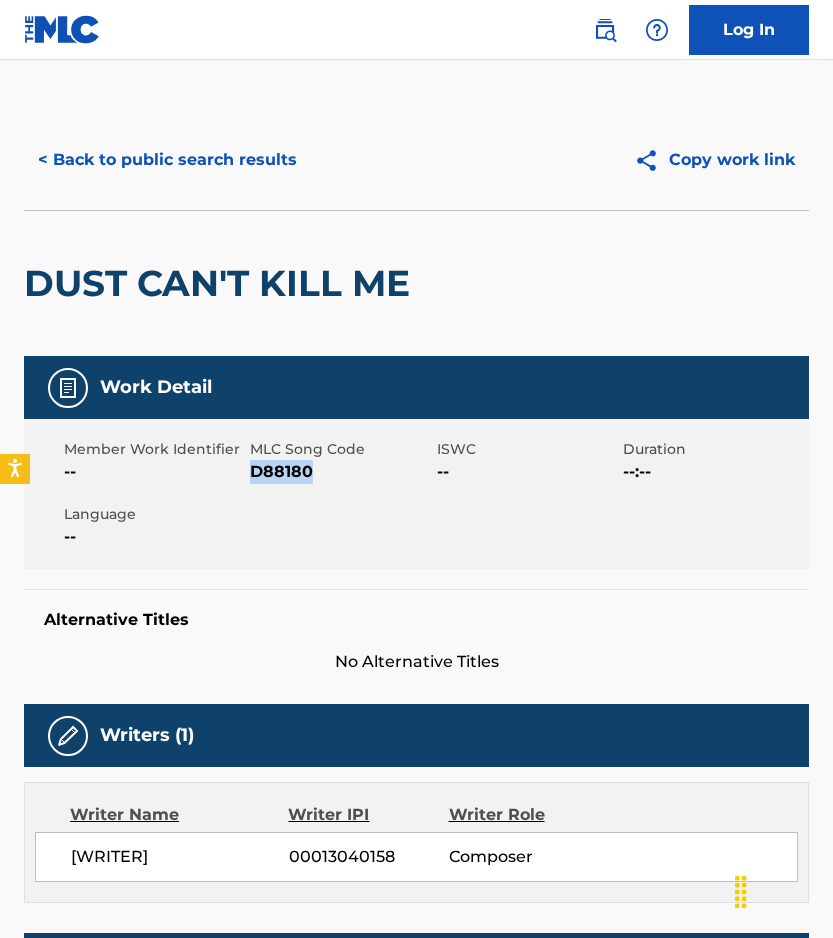 click on "D88180" at bounding box center [340, 472] 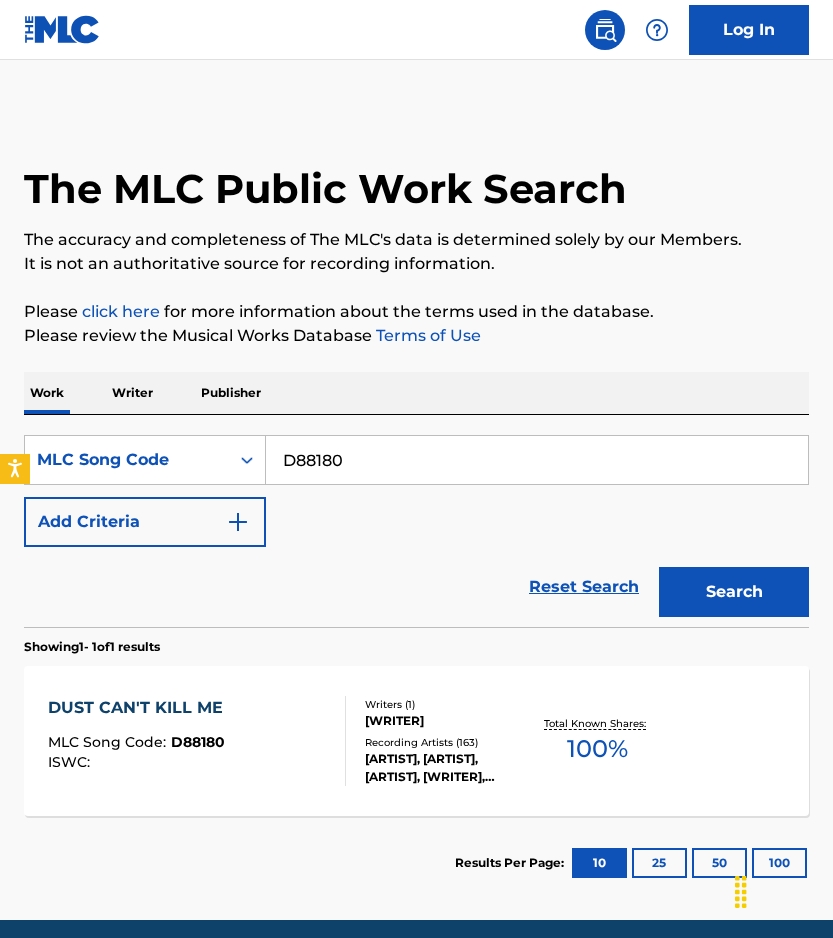 click on "D88180" at bounding box center (537, 460) 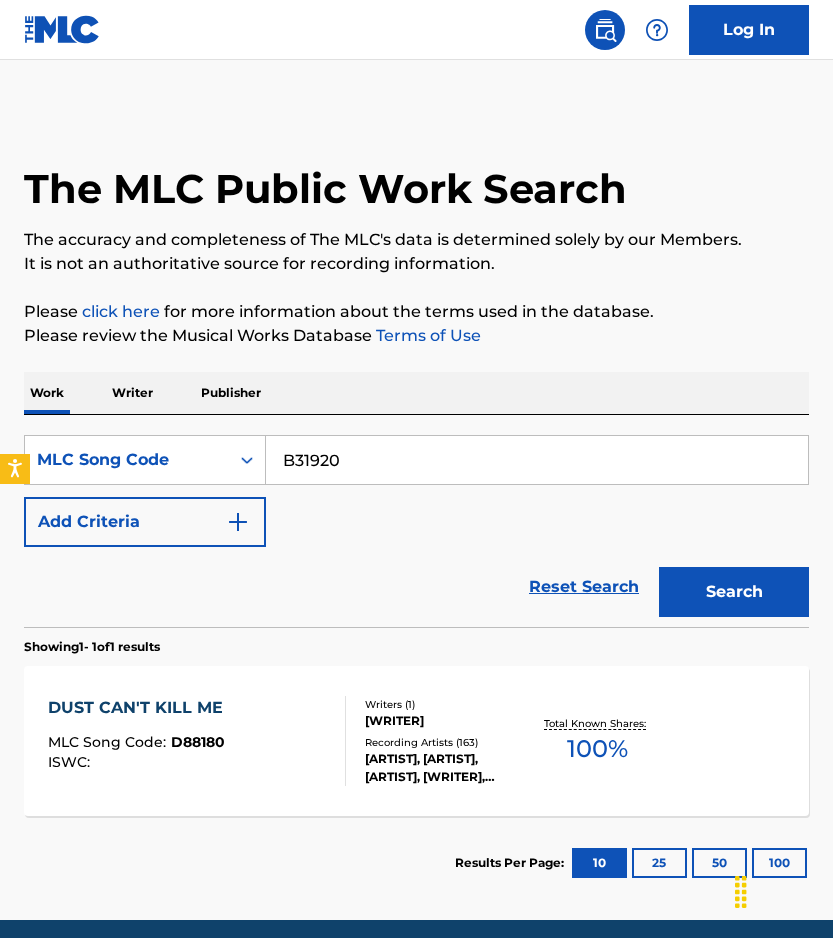 click on "Search" at bounding box center [734, 592] 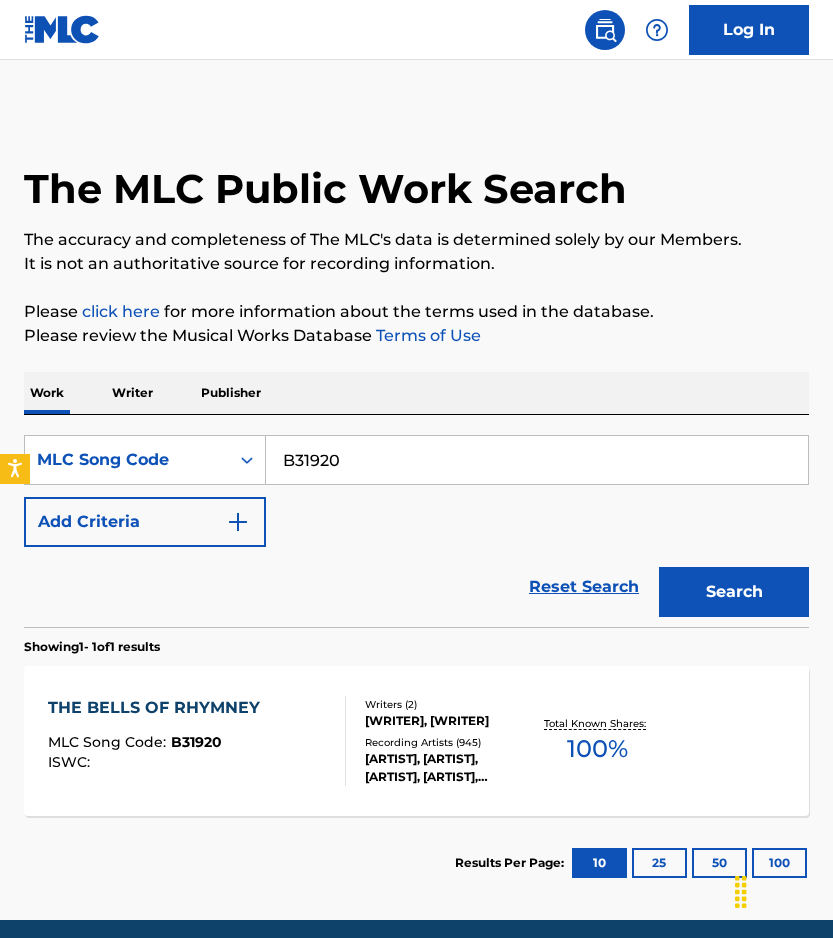click on "B31920" at bounding box center [537, 460] 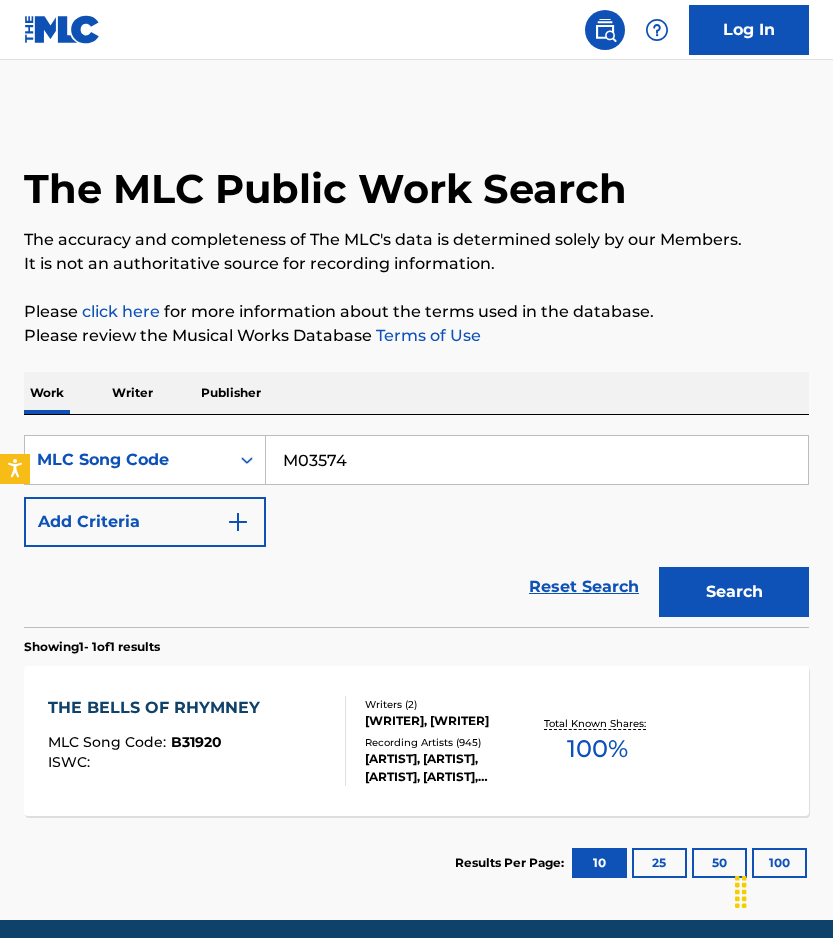 click on "Search" at bounding box center (734, 592) 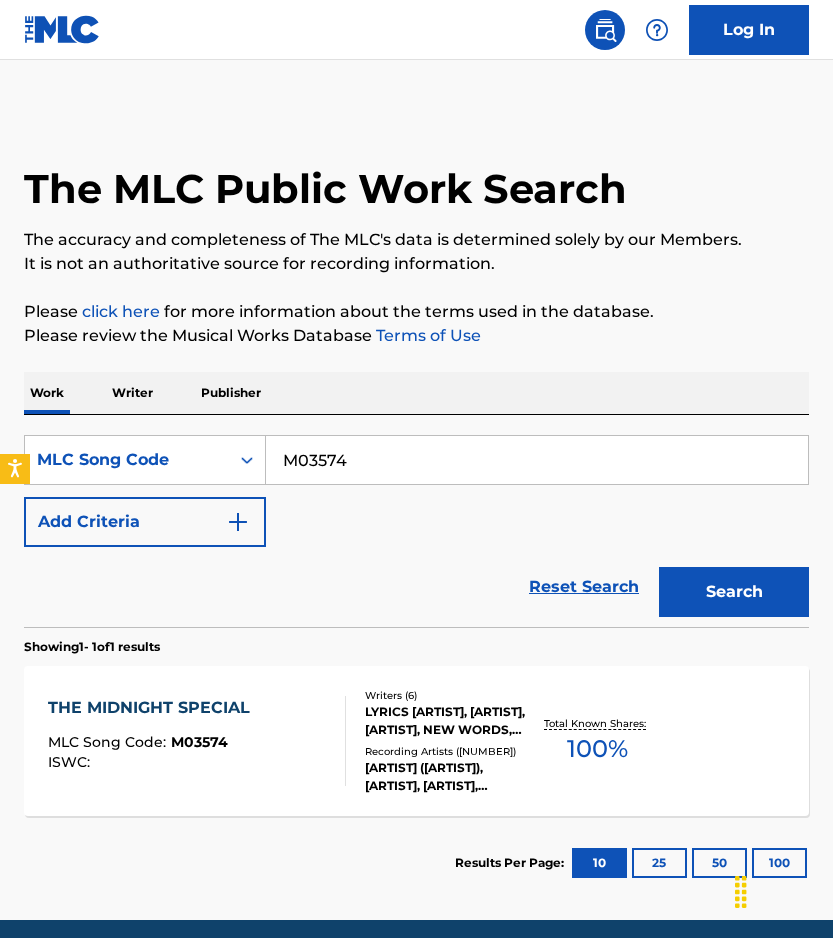 click on "M03574" at bounding box center (537, 460) 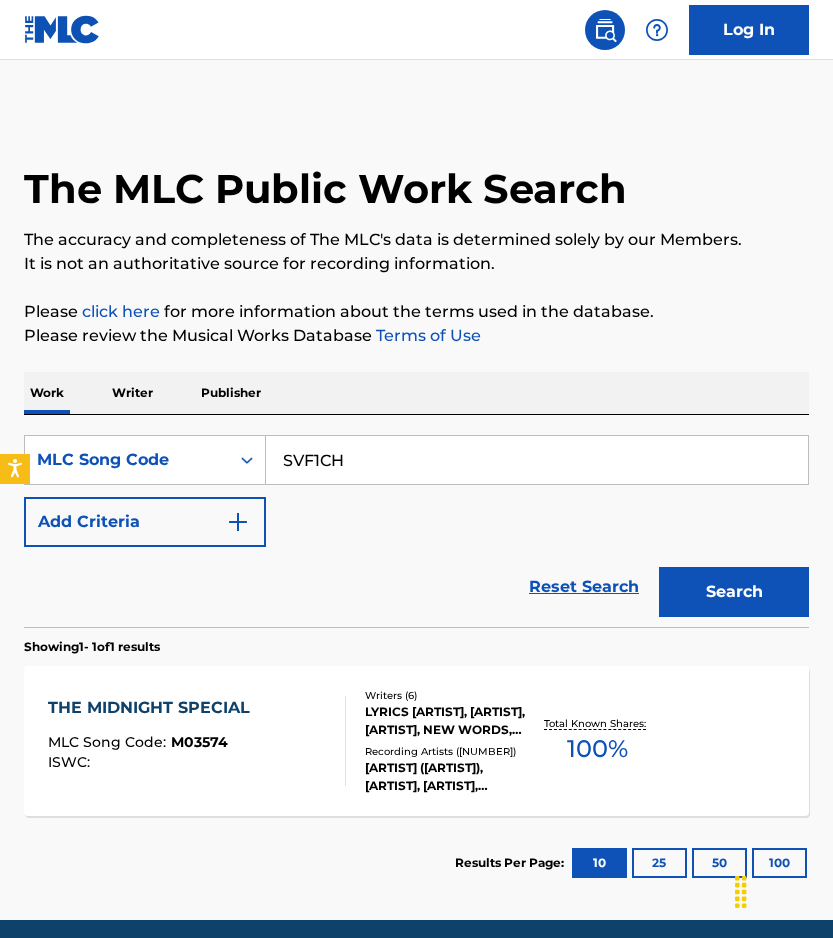 click on "Search" at bounding box center (734, 592) 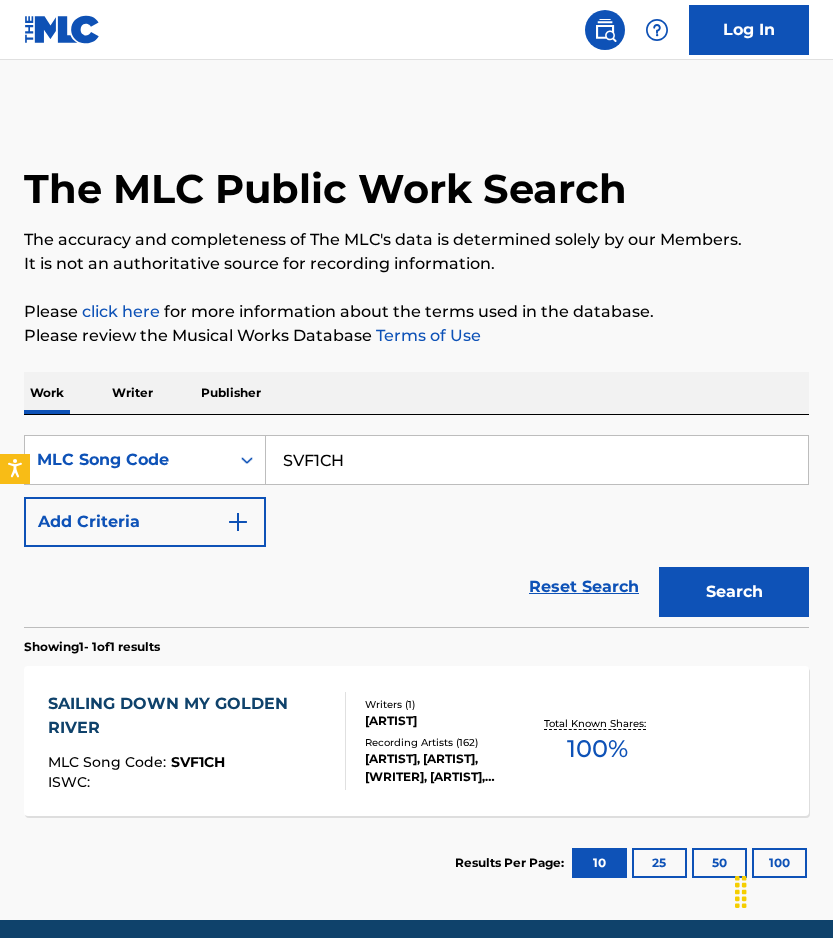 click on "SVF1CH" at bounding box center (537, 460) 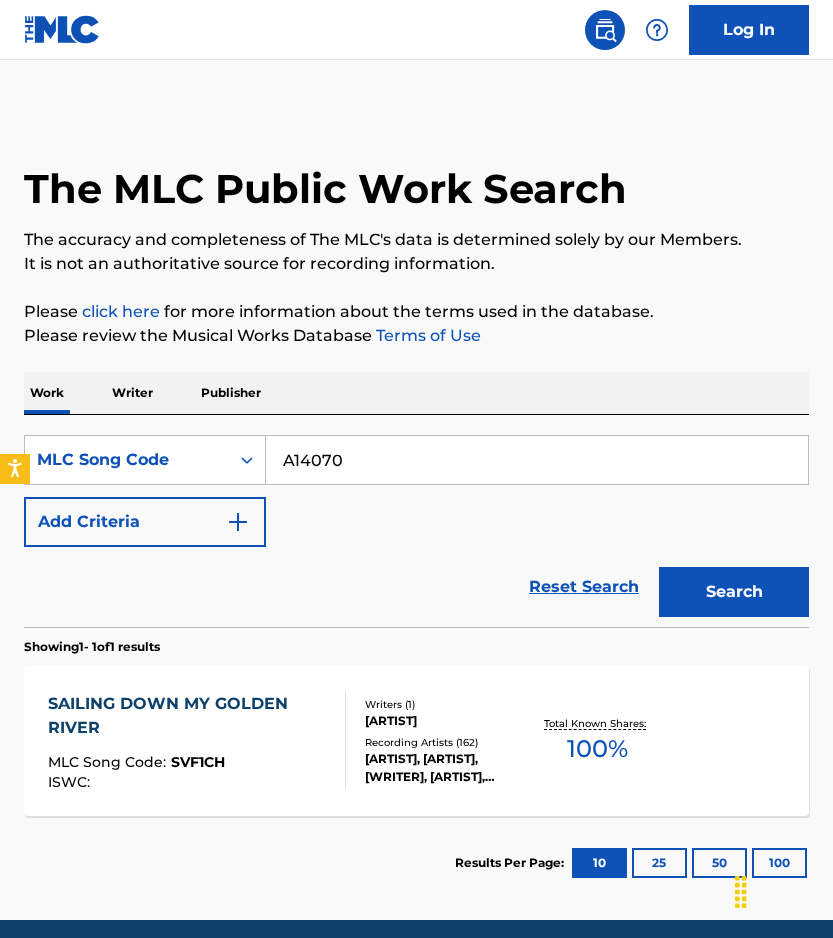 click on "Search" at bounding box center (734, 592) 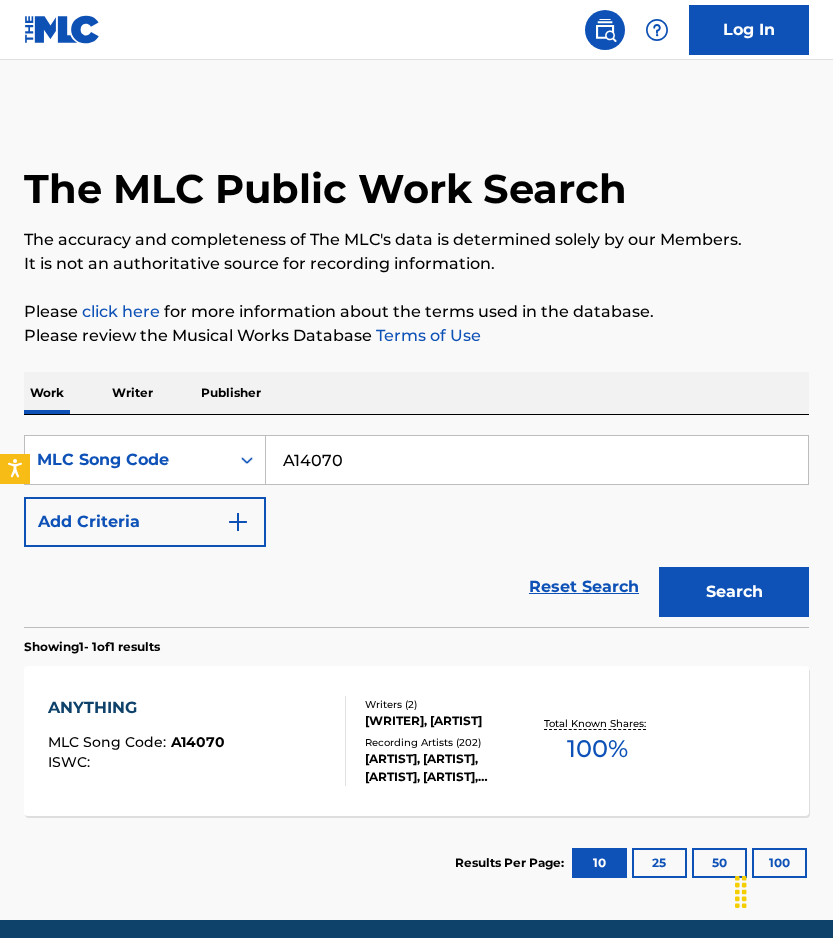 click on "A14070" at bounding box center [537, 460] 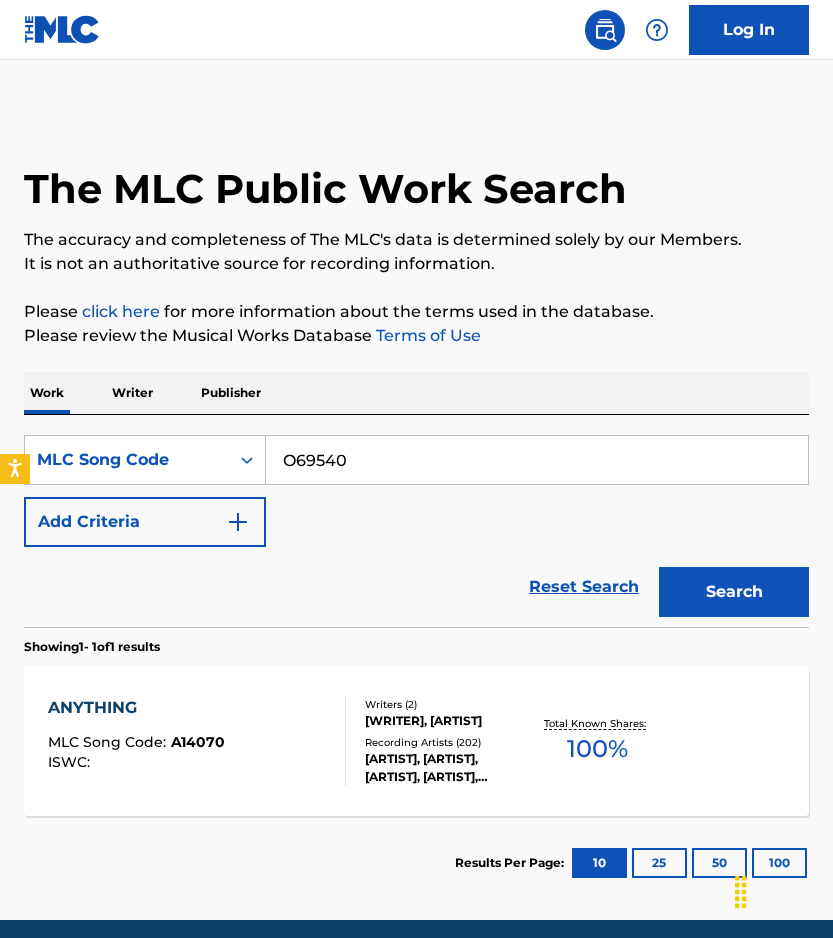 click on "Search" at bounding box center [734, 592] 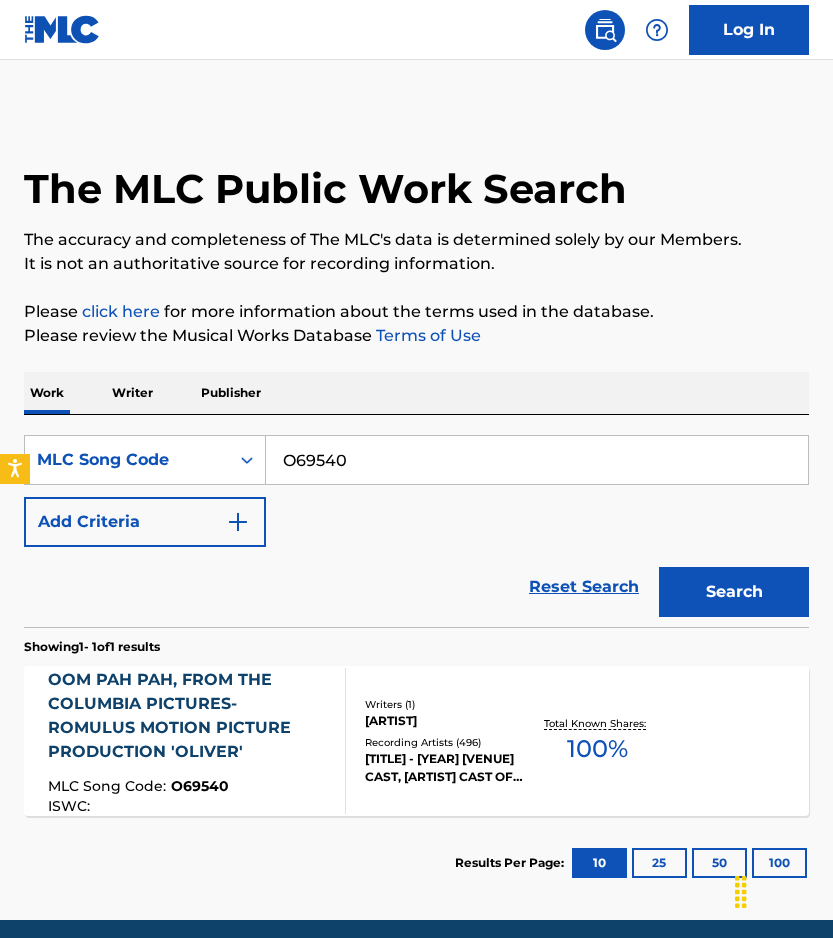 click on "O69540" at bounding box center (537, 460) 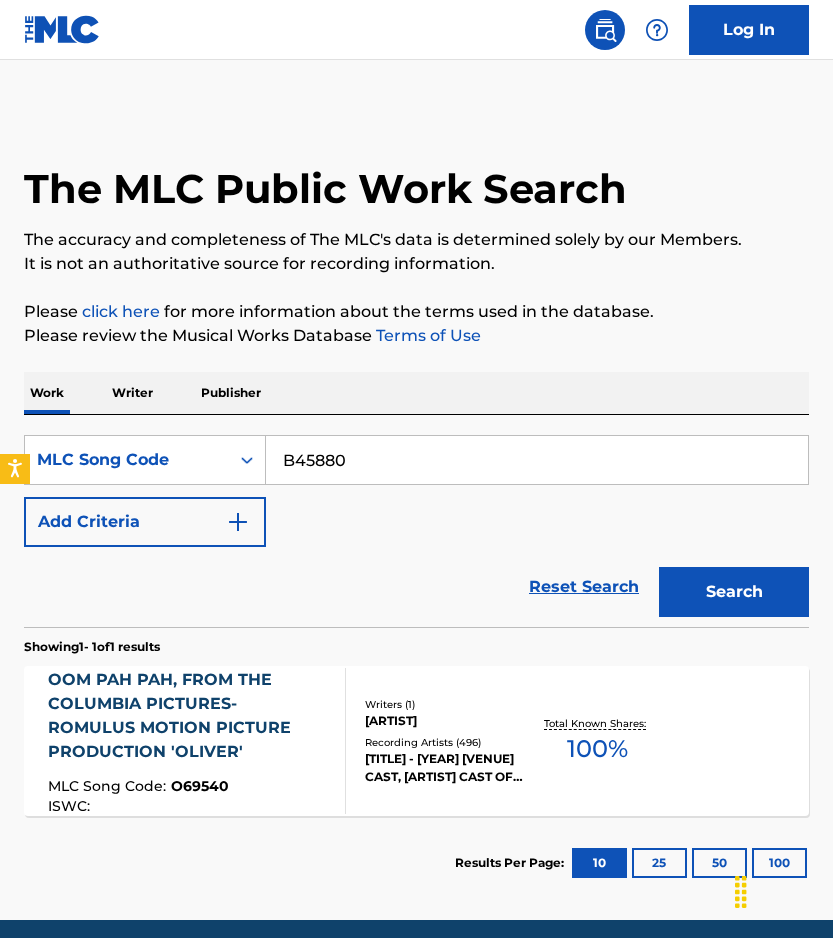 click on "Search" at bounding box center [734, 592] 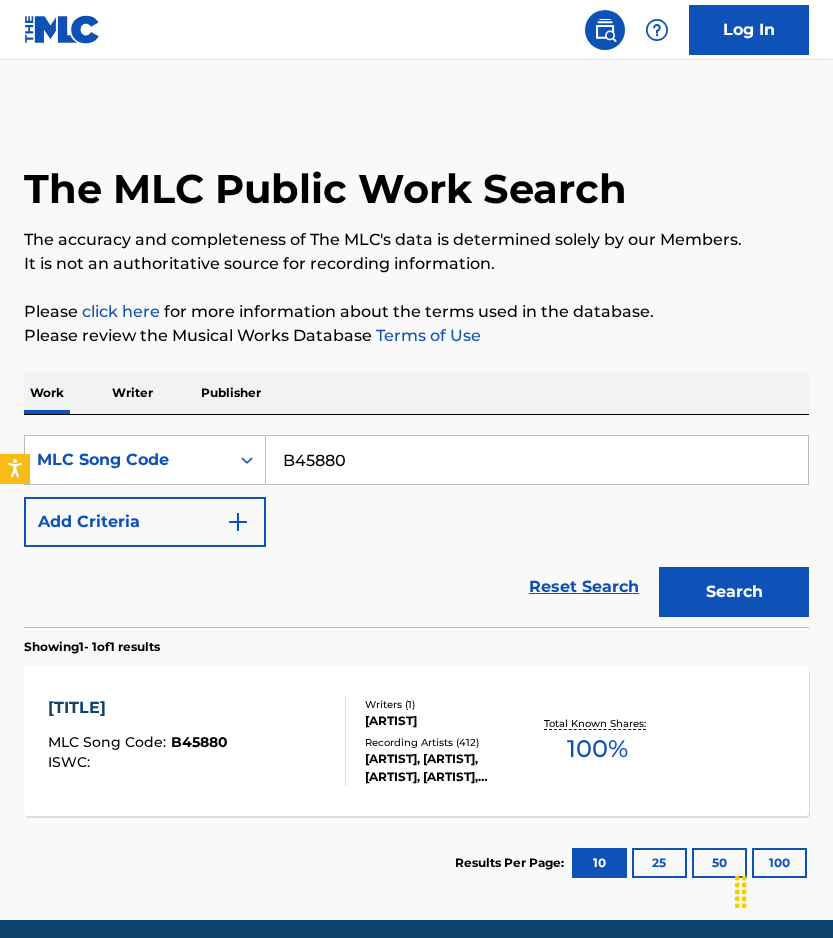 click on "B45880" at bounding box center [537, 460] 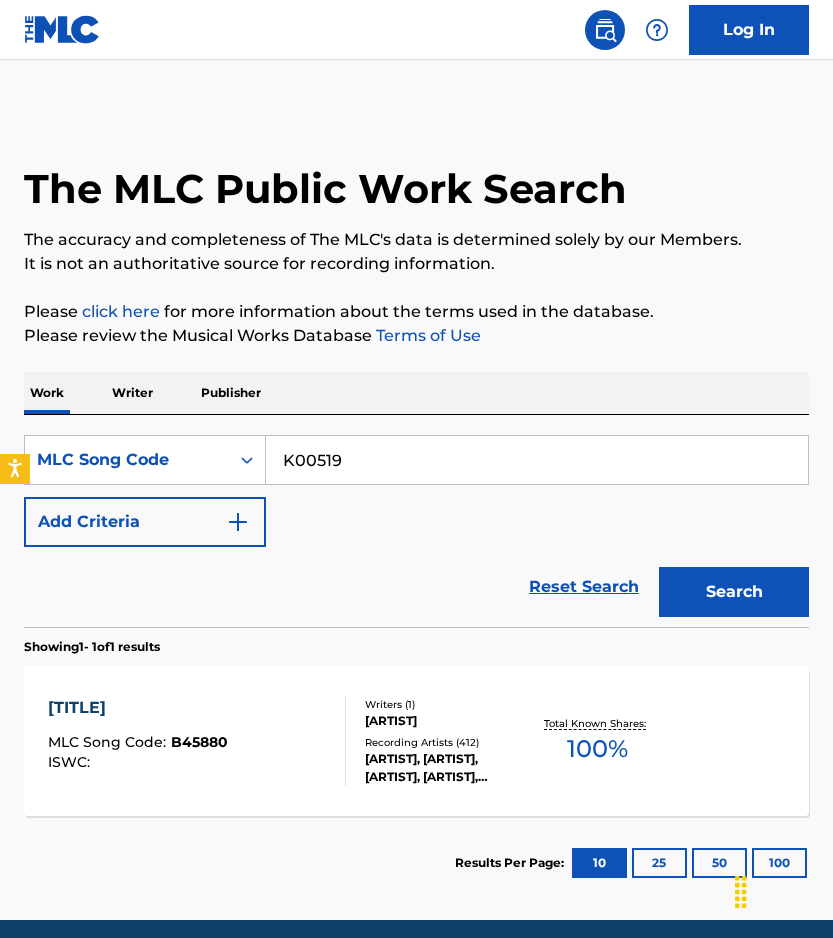 click on "Search" at bounding box center [734, 592] 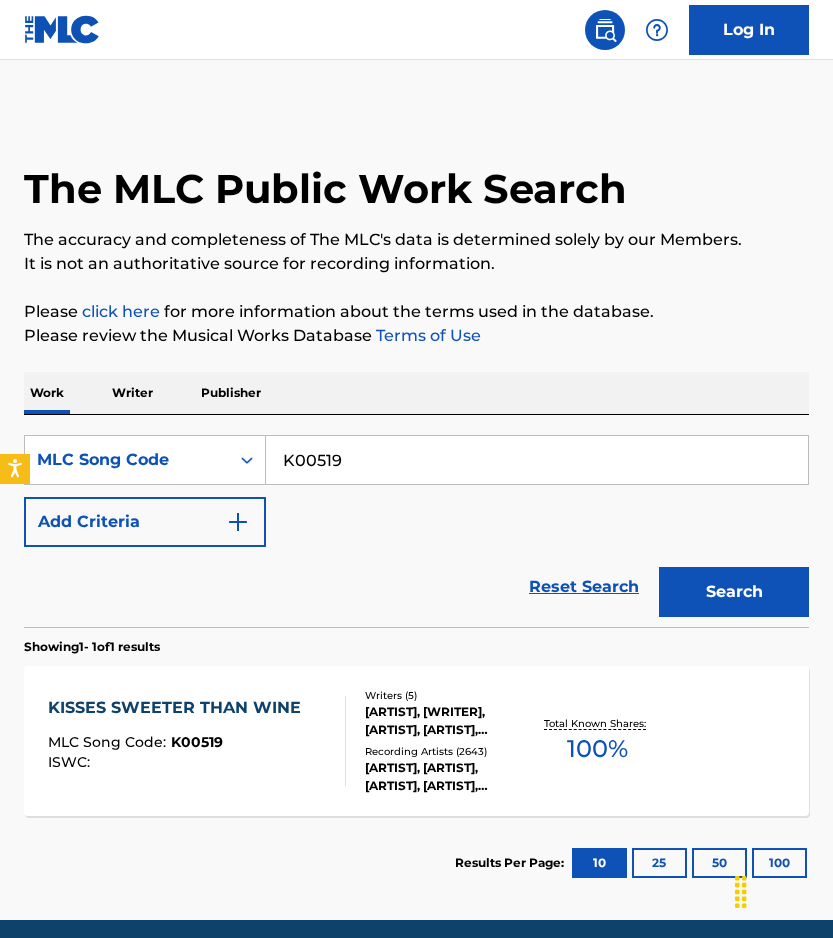 click on "Search" at bounding box center (734, 592) 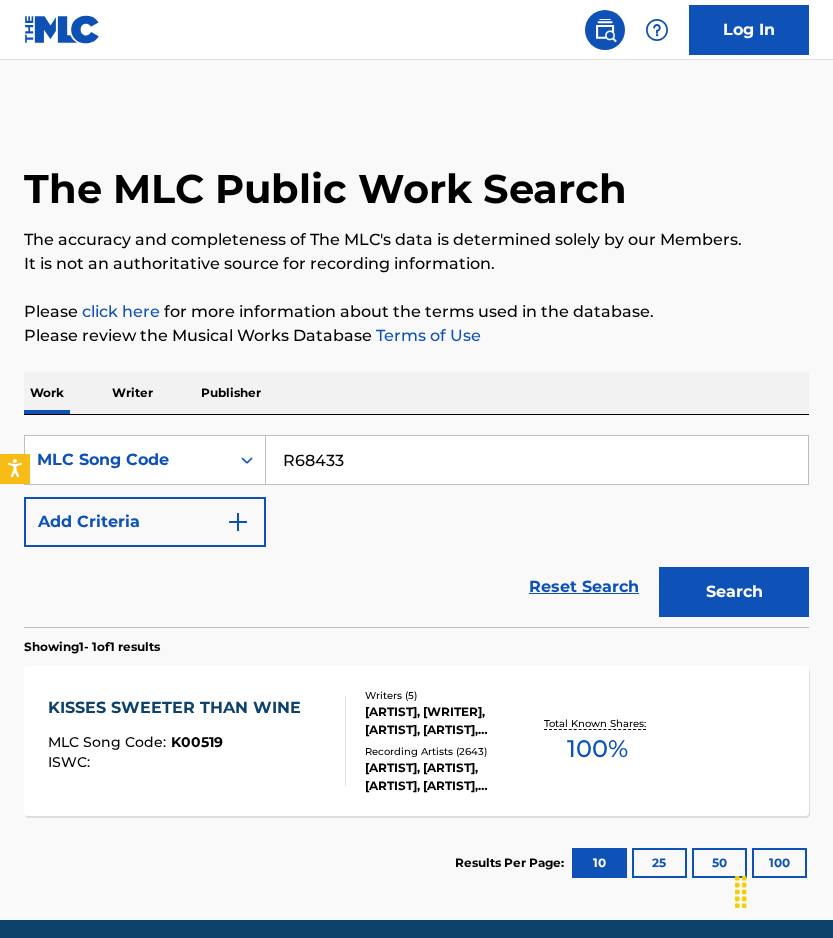 click on "Search" at bounding box center [734, 592] 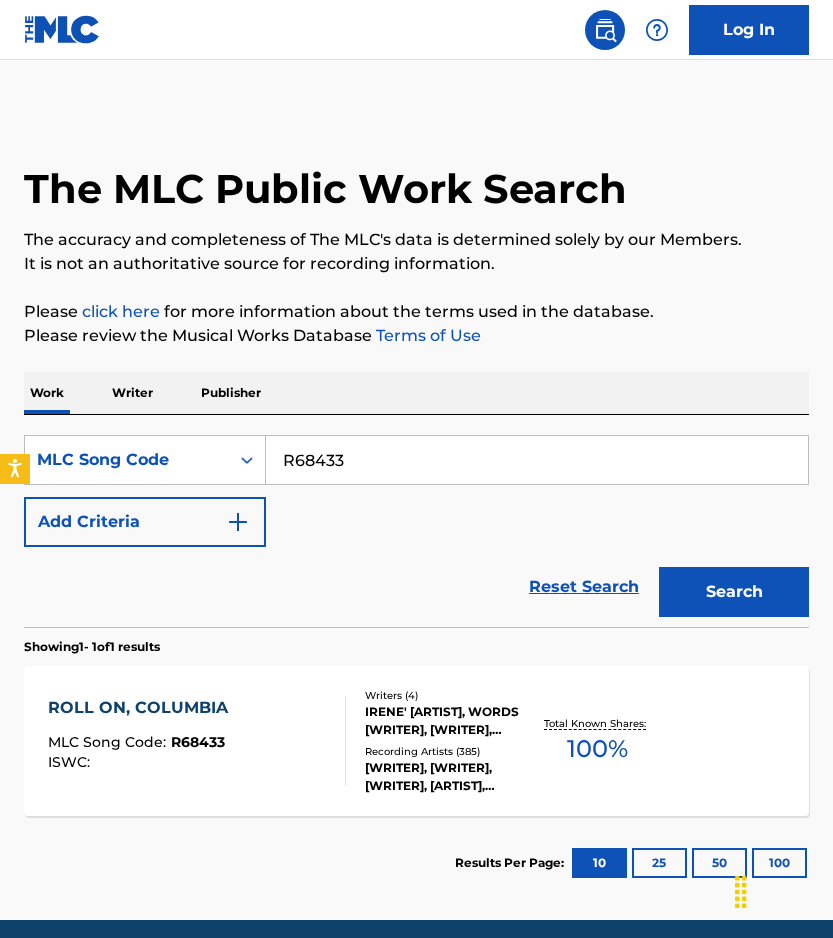click on "R68433" at bounding box center [537, 460] 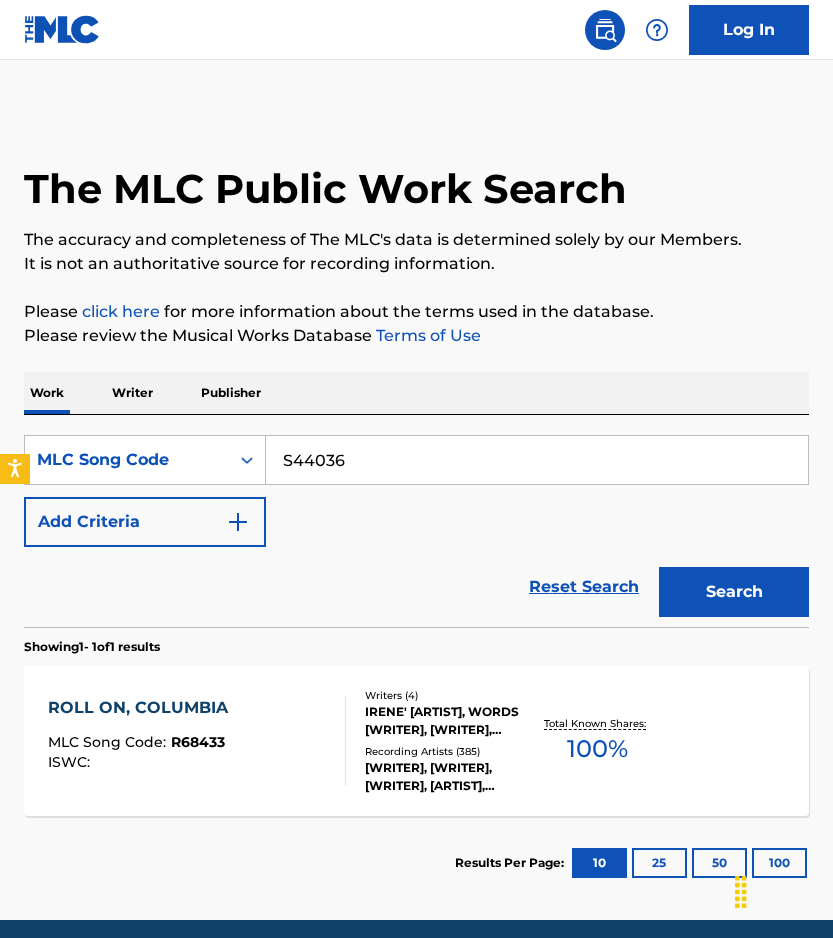 click on "Search" at bounding box center (734, 592) 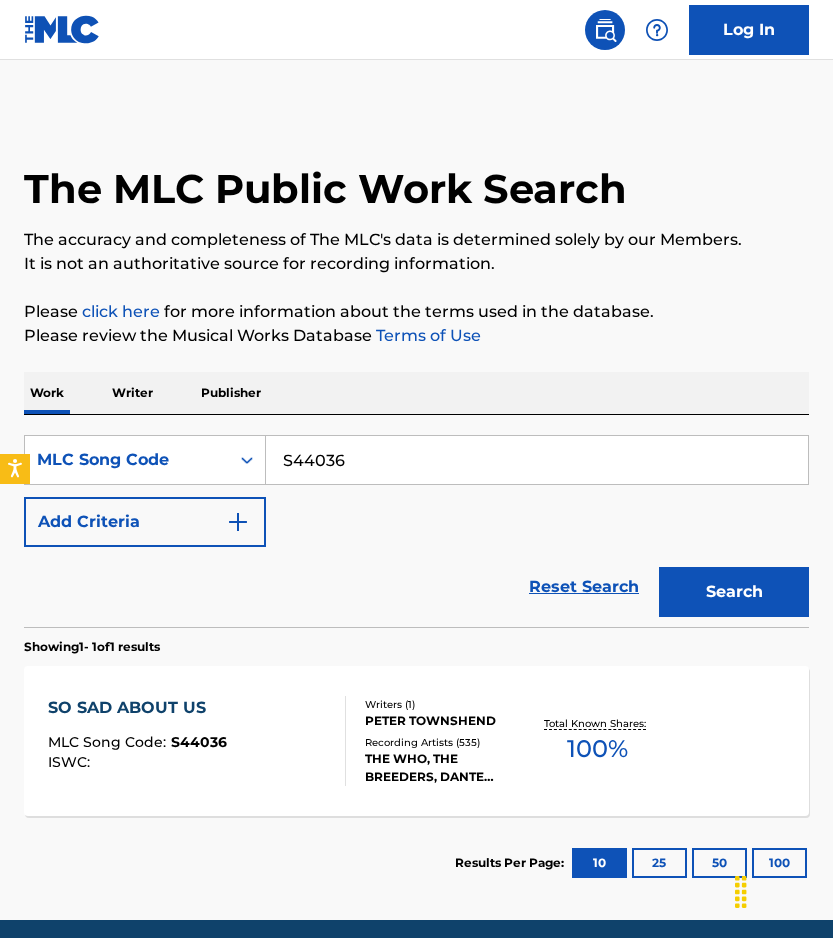 click on "S44036" at bounding box center (537, 460) 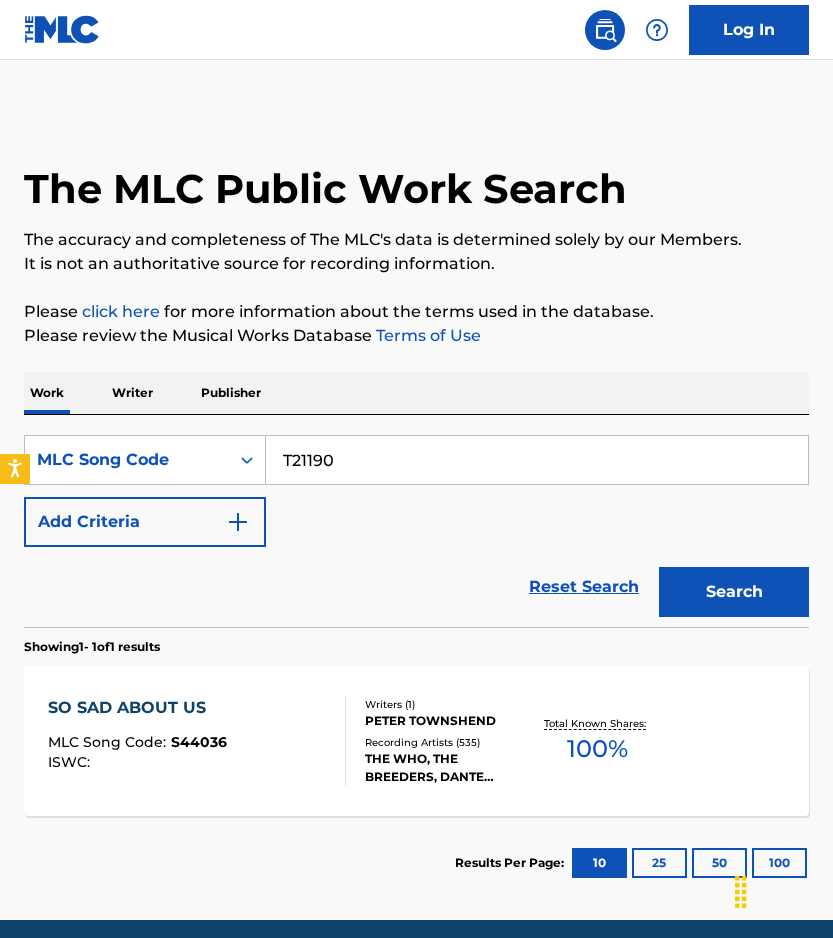 drag, startPoint x: 408, startPoint y: 367, endPoint x: 422, endPoint y: 367, distance: 14 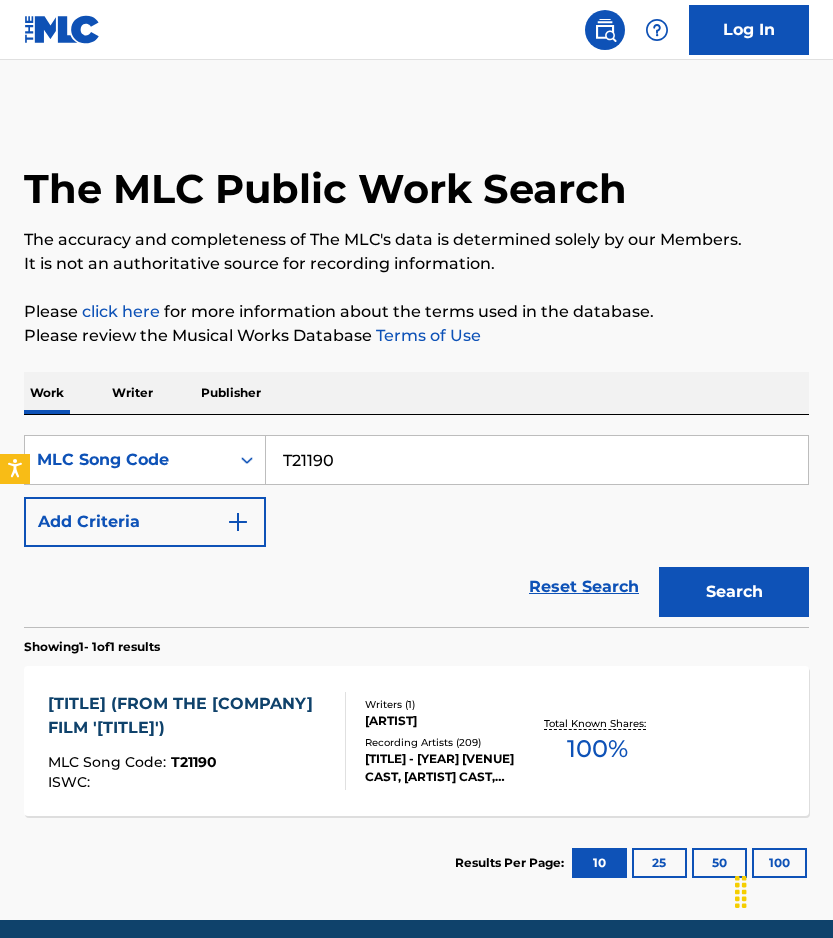 click on "T21190" at bounding box center (537, 460) 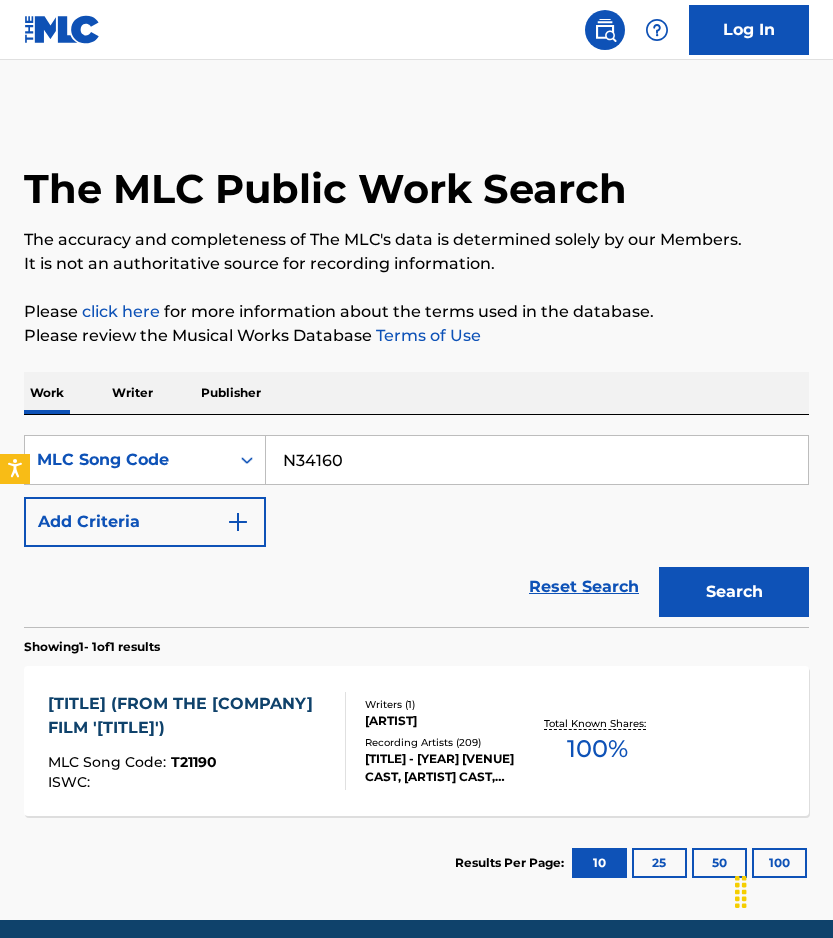 click on "Search" at bounding box center [734, 592] 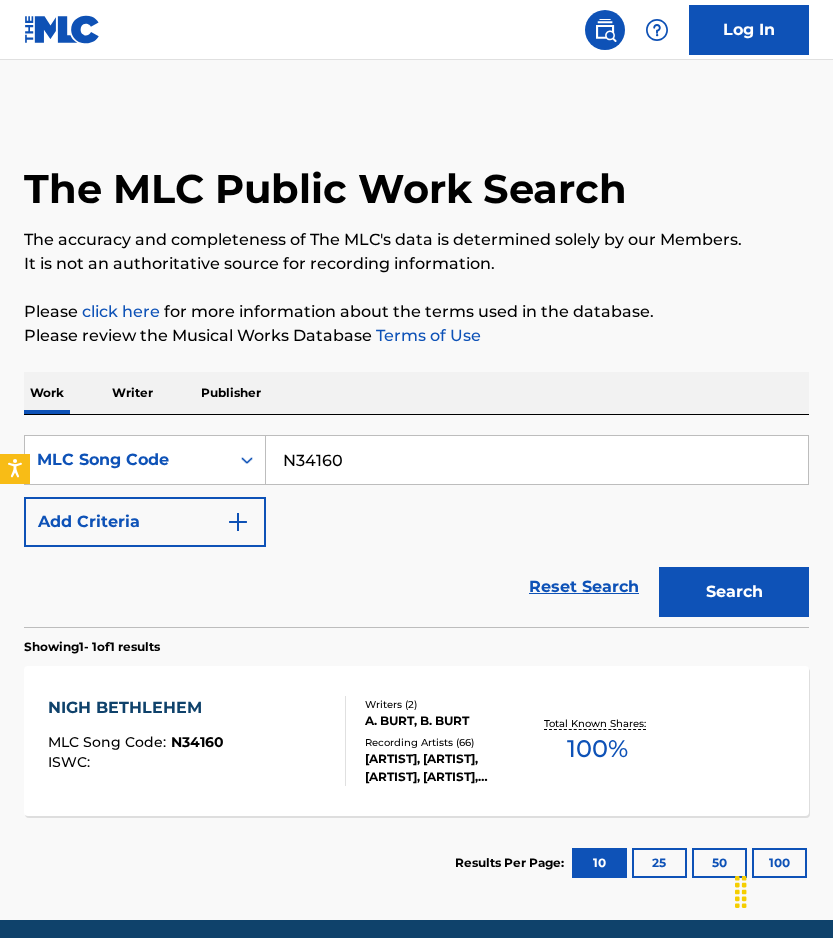 click on "N34160" at bounding box center [537, 460] 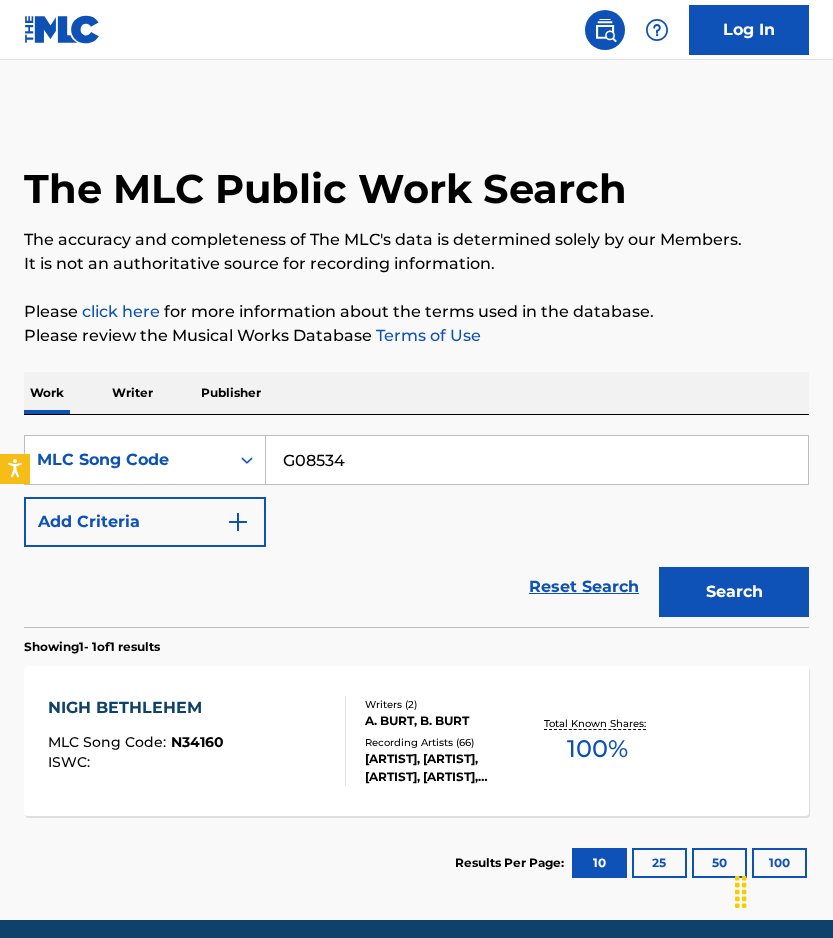 click on "Search" at bounding box center (734, 592) 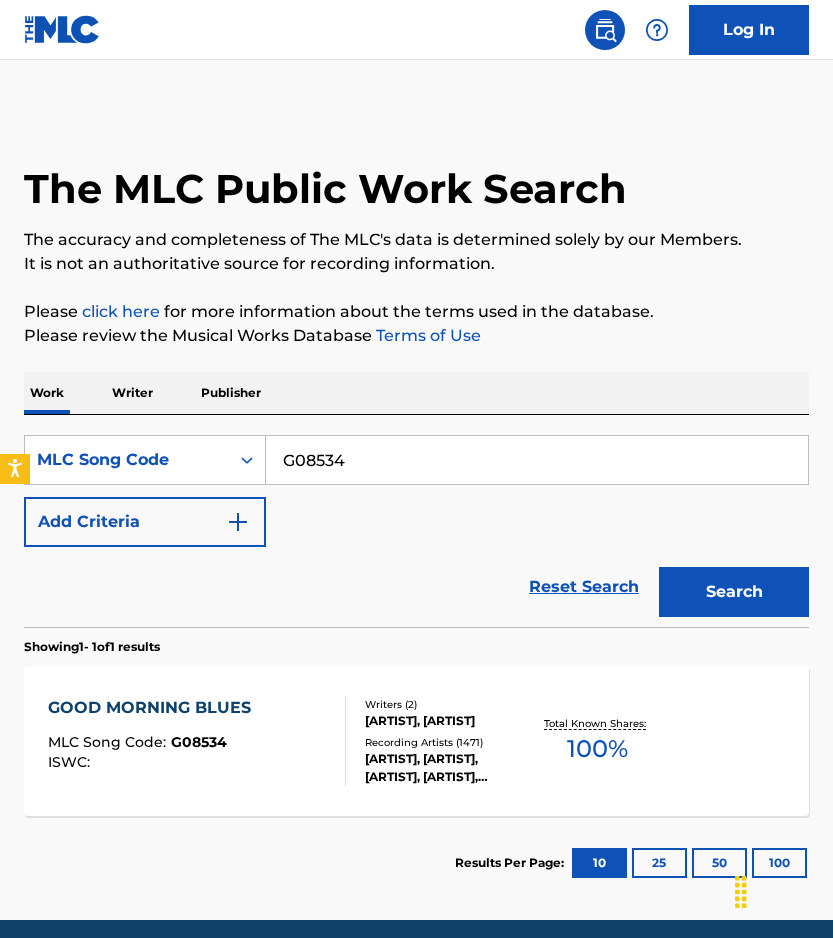 click on "G08534" at bounding box center [537, 460] 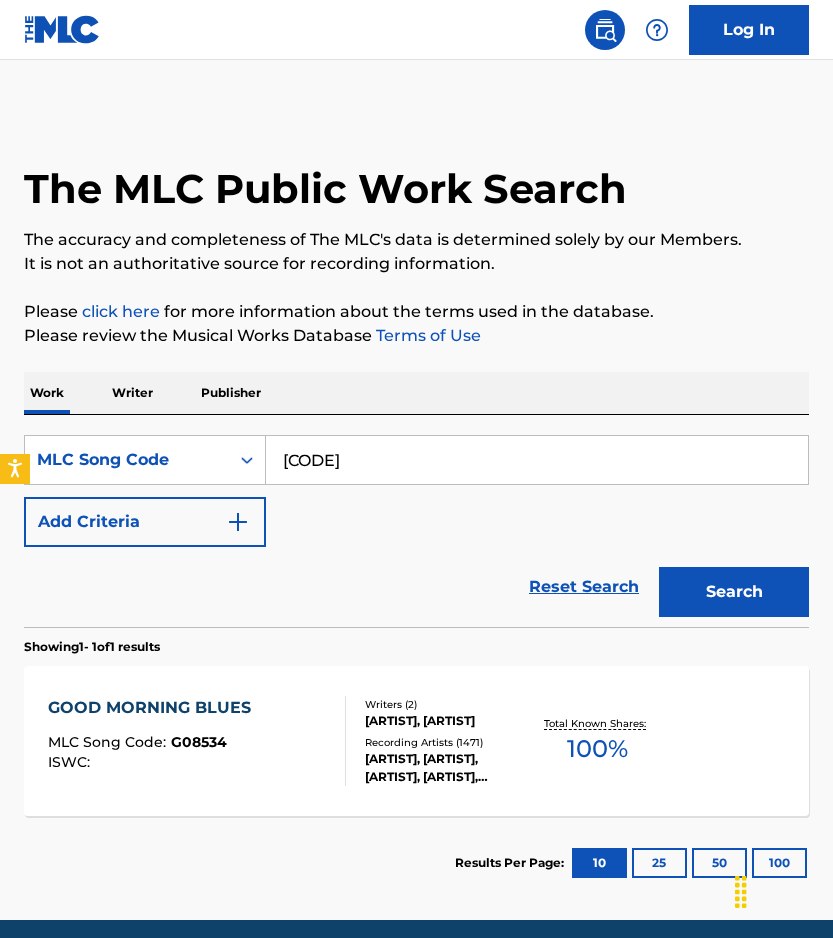 click on "Work Writer Publisher" at bounding box center (416, 393) 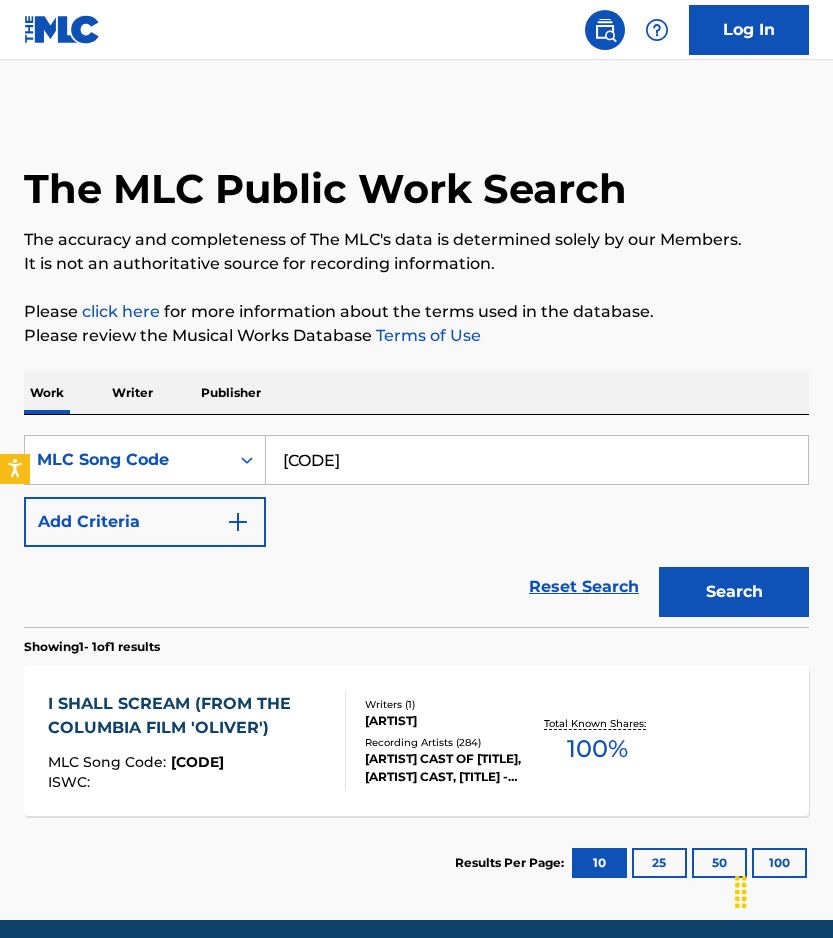 click on "I28711" at bounding box center (537, 460) 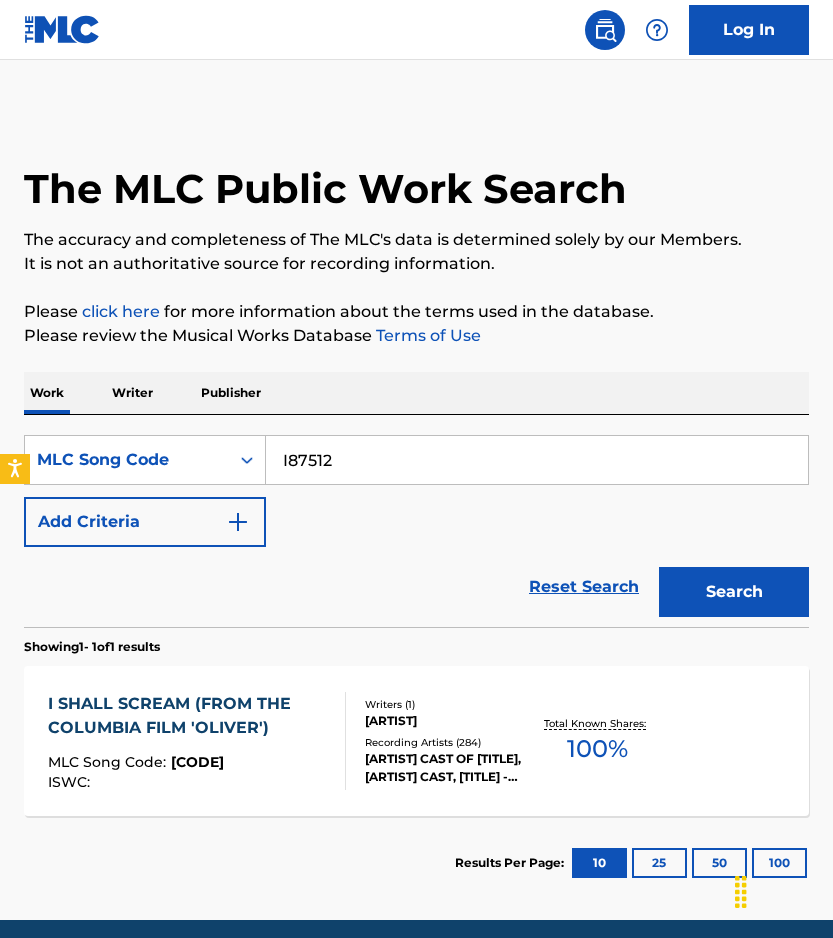 click on "Search" at bounding box center [734, 592] 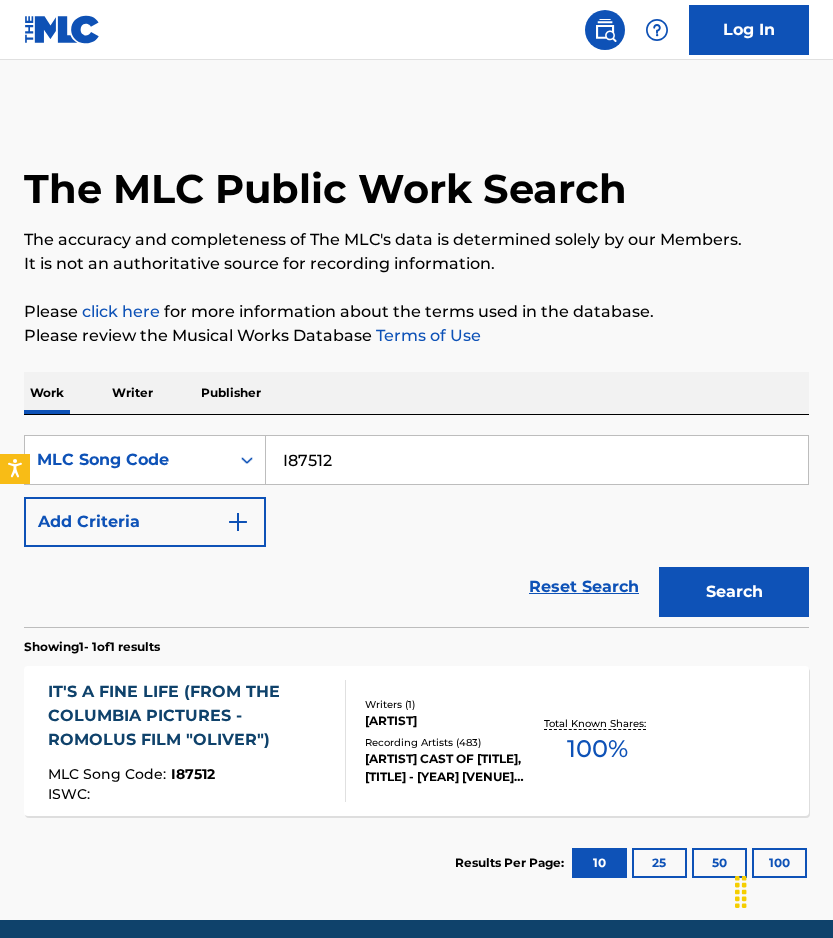 click on "I87512" at bounding box center [537, 460] 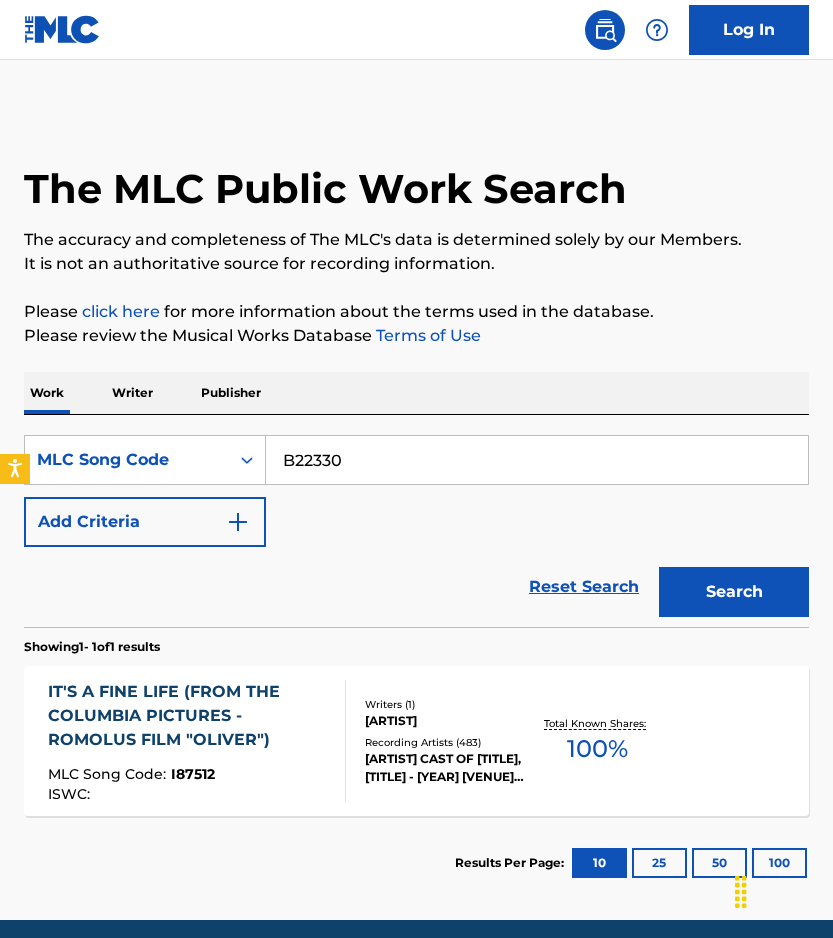 click on "Search" at bounding box center [729, 587] 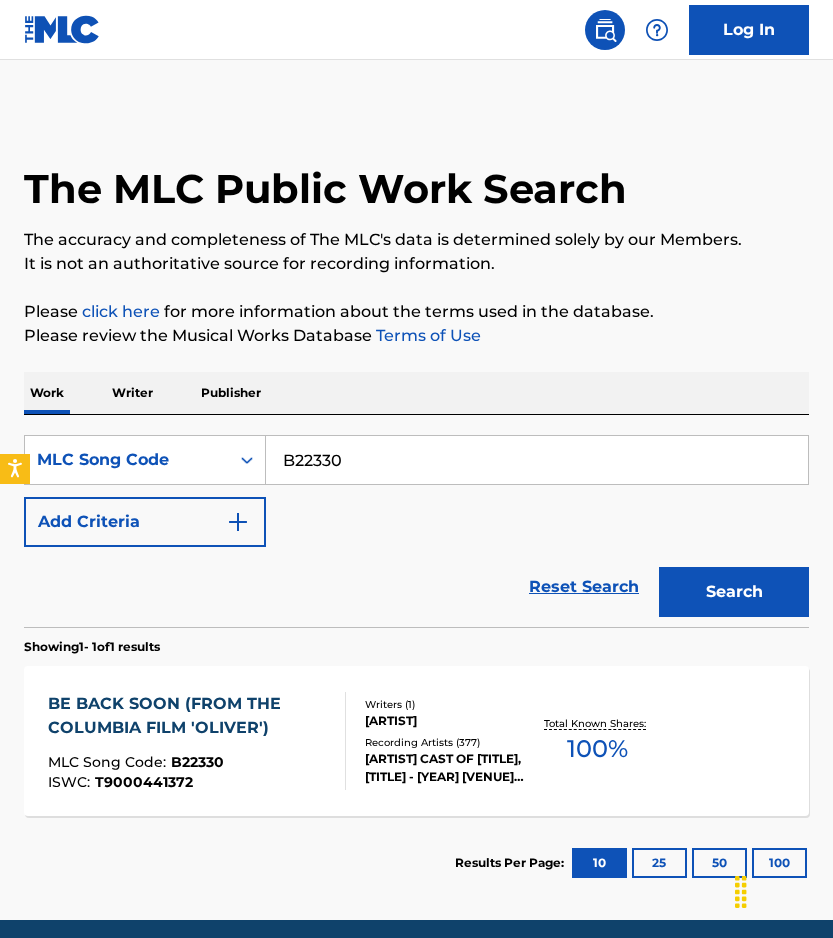 click on "B22330" at bounding box center (537, 460) 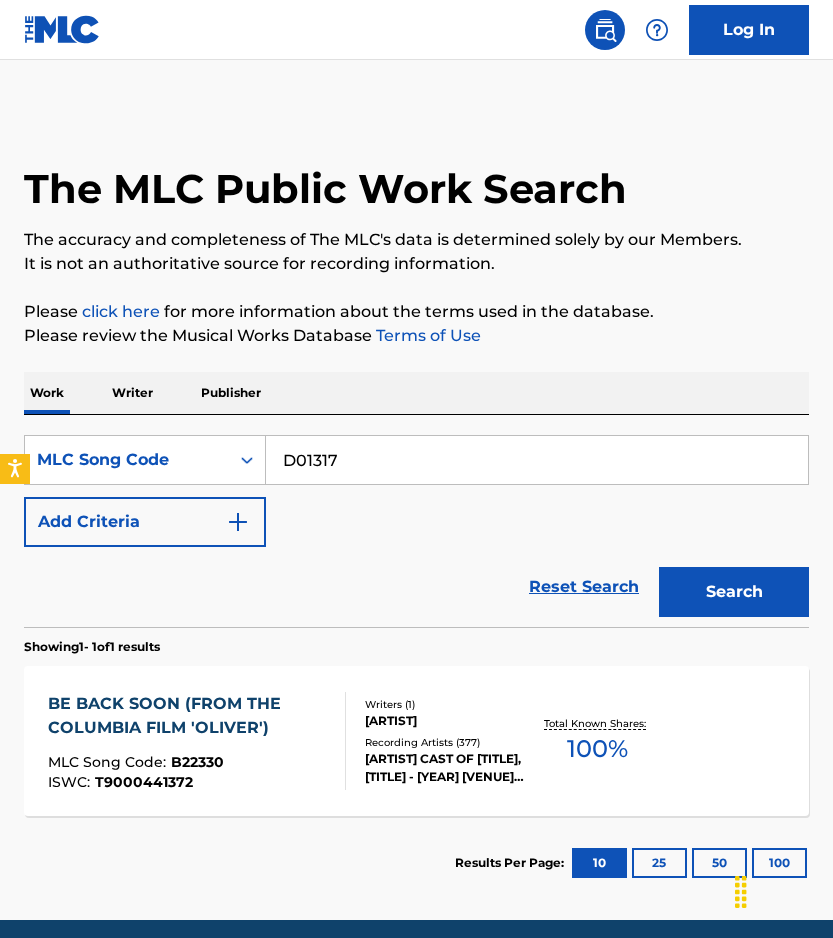 click on "Search" at bounding box center [734, 592] 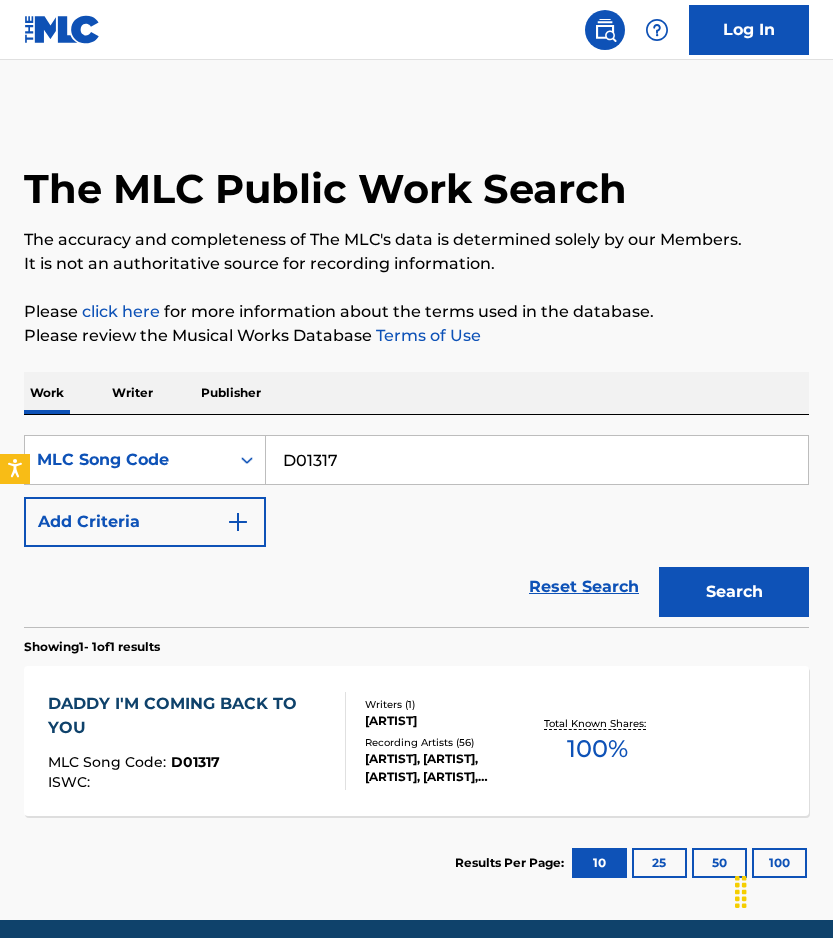 click on "D01317" at bounding box center (537, 460) 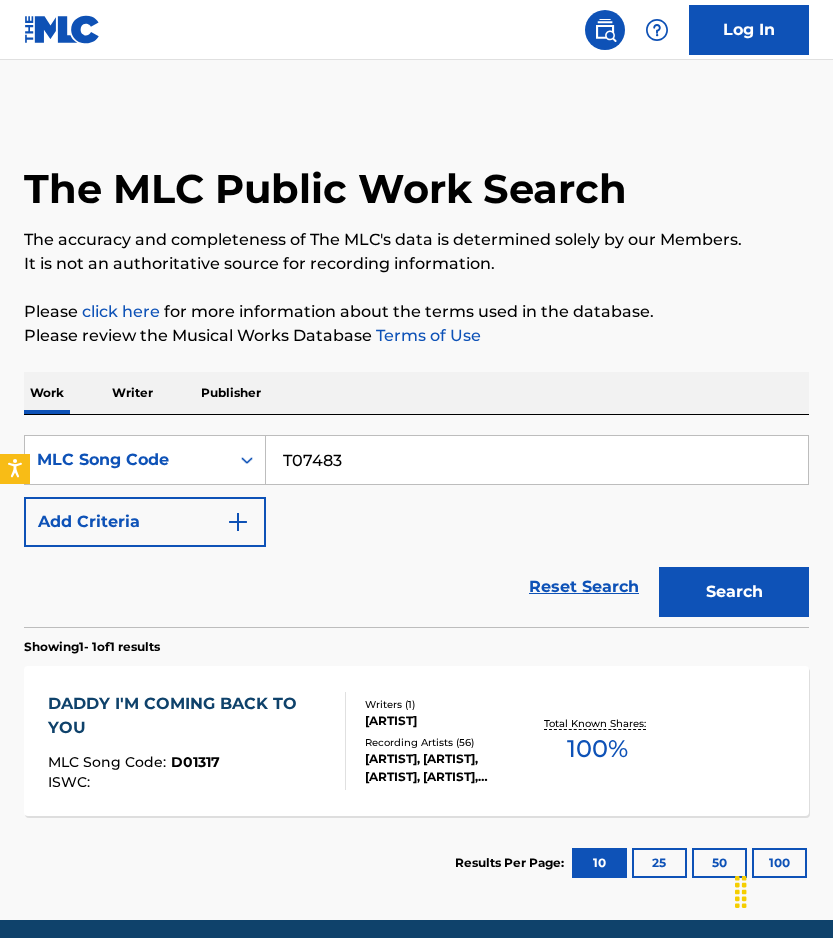 click on "Search" at bounding box center [734, 592] 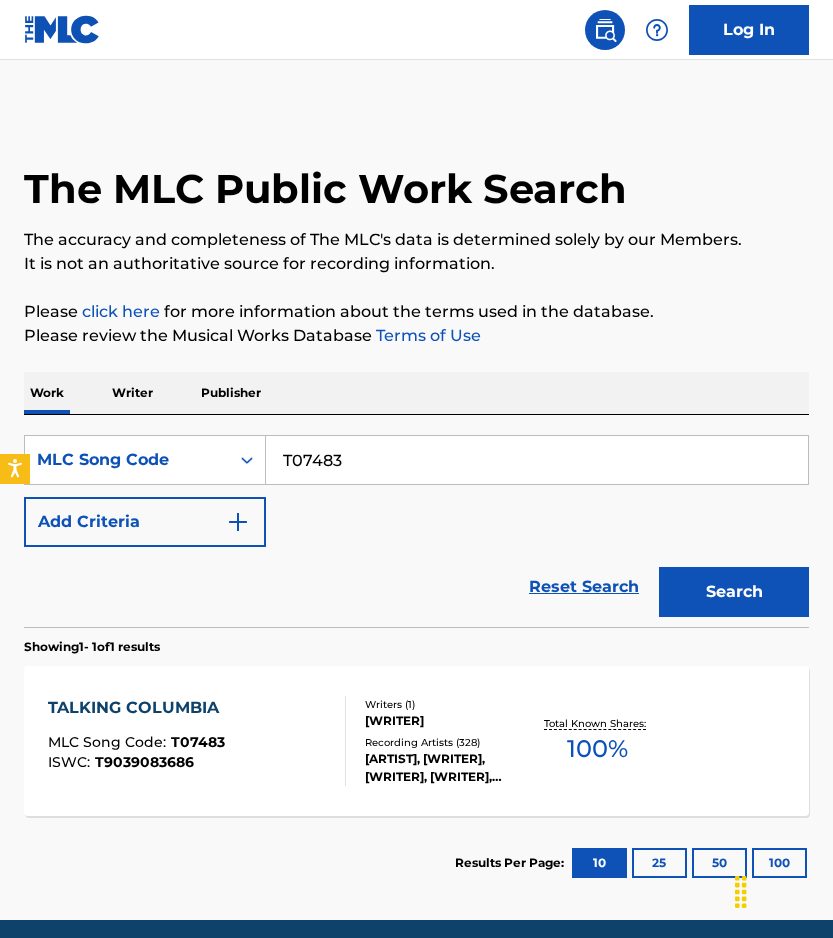 click on "T07483" at bounding box center (537, 460) 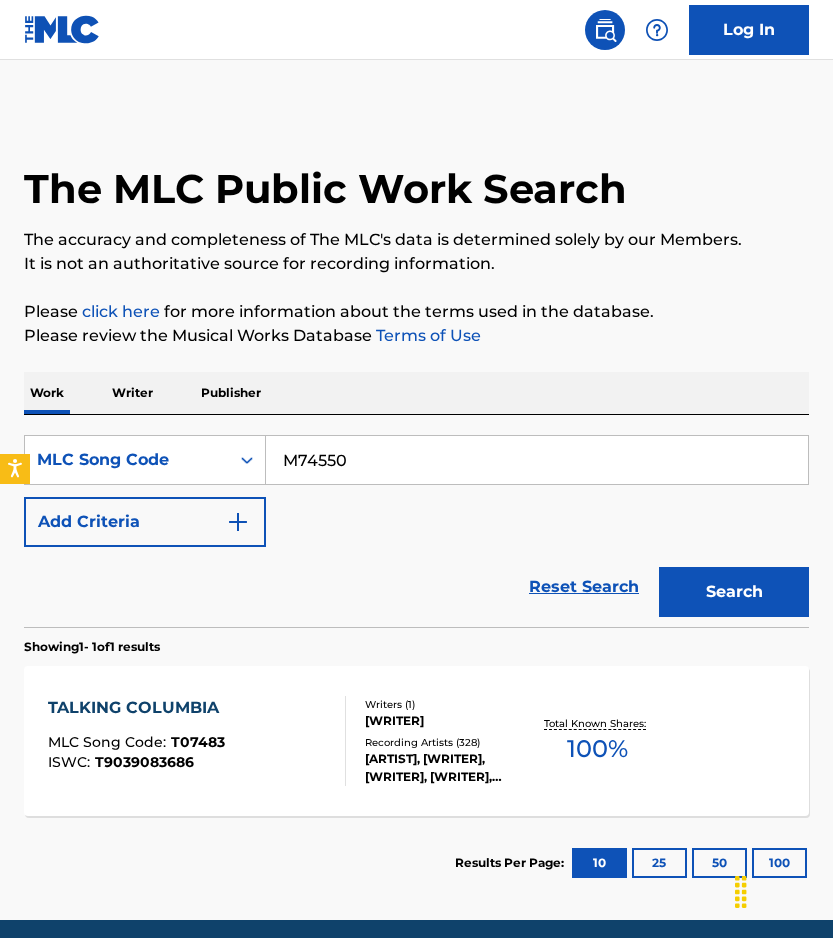 click on "Search" at bounding box center (734, 592) 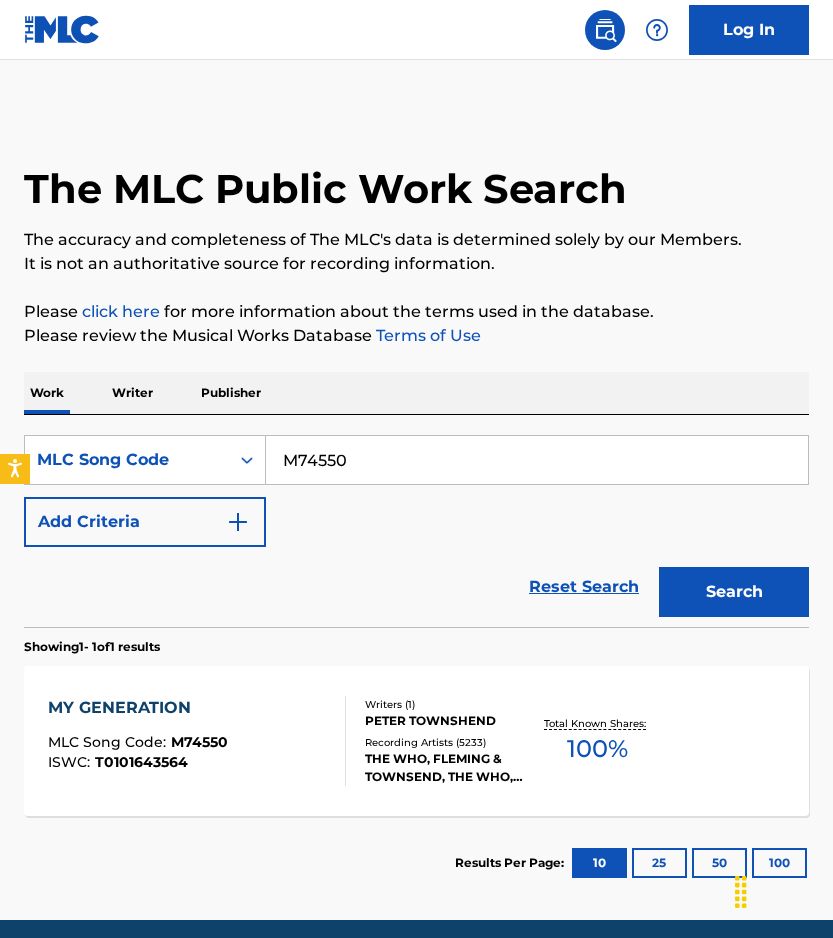 click on "M74550" at bounding box center (537, 460) 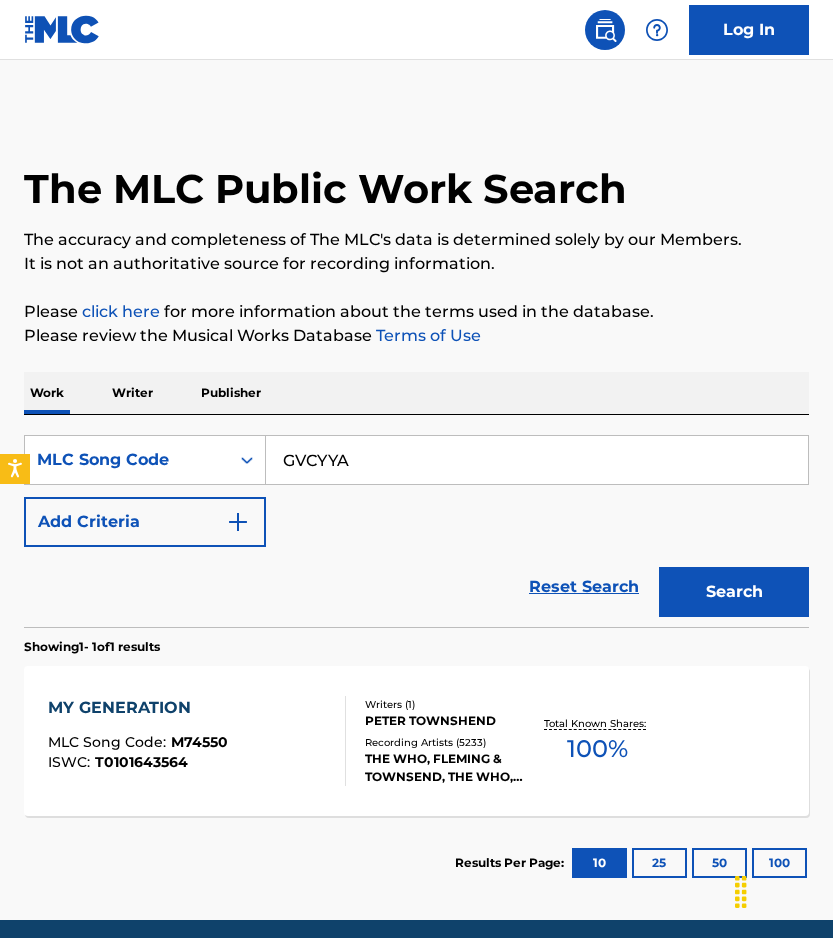 click on "Search" at bounding box center [734, 592] 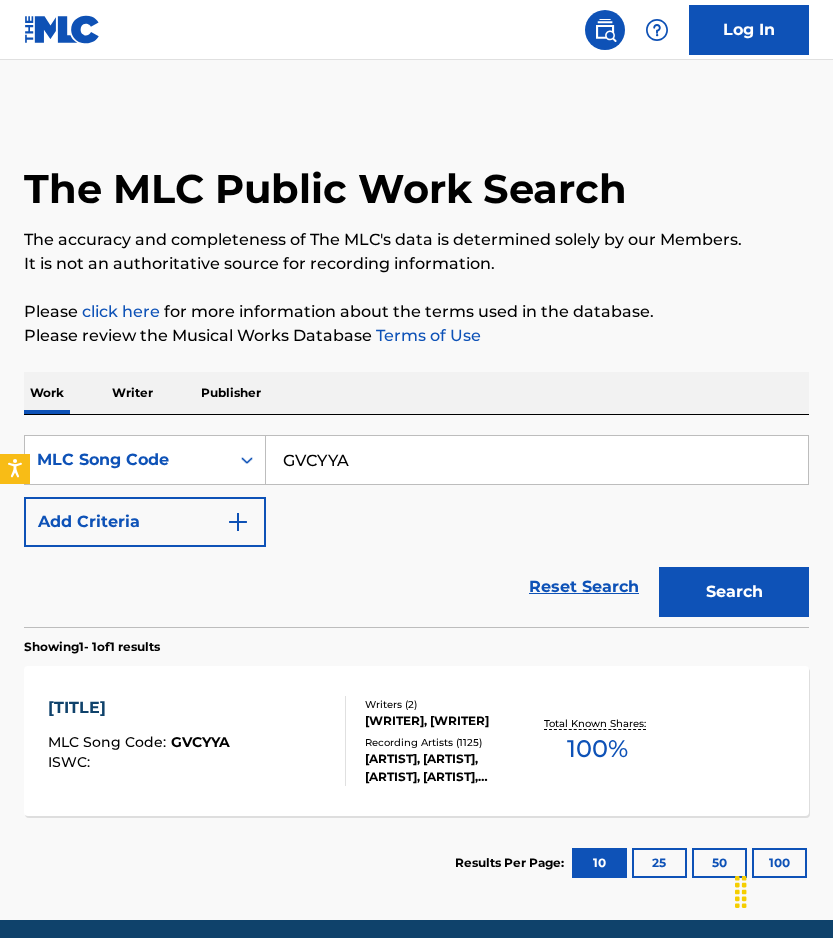 click on "GVCYYA" at bounding box center (537, 460) 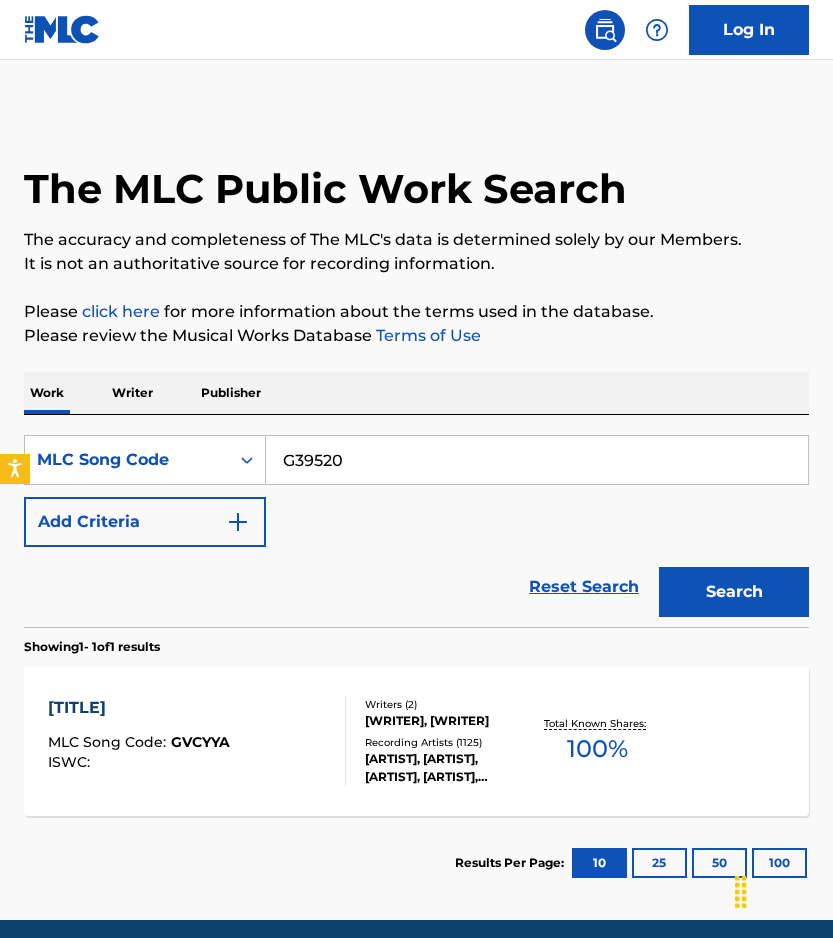 click on "The MLC Public Work Search The accuracy and completeness of The MLC's data is determined solely by our Members. It is not an authoritative source for recording information. Please   click here   for more information about the terms used in the database. Please review the Musical Works Database   Terms of Use Work Writer Publisher SearchWithCriteriac482e6b4-70b2-4ec5-b5db-1f0de09a5464 MLC Song Code G39520 Add Criteria Reset Search Search Showing  1  -   1  of  1   results   GONNA BUILD A MOUNTAIN MLC Song Code : GVCYYA ISWC : Writers ( 2 ) ANTHONY NEWLEY, LESLIE BRICUSSE Recording Artists ( 1125 ) LADY GAGA, LADY GAGA, SAMMY DAVIS JR., SAMMY DAVIS, JR., SAMMY DAVIS, JR. Total Known Shares: 100 % Results Per Page: 10 25 50 100" at bounding box center [416, 510] 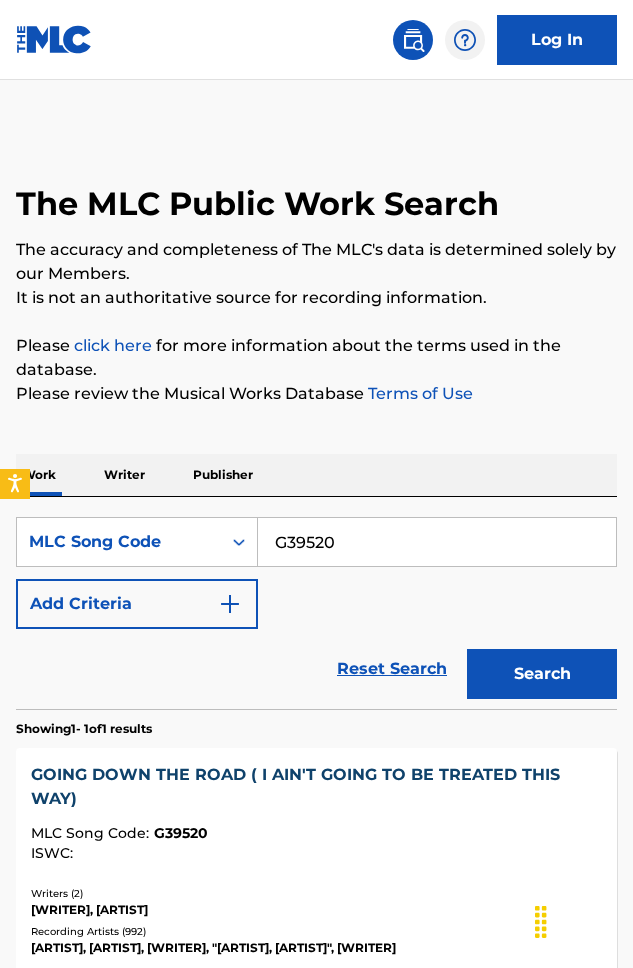 click on "G39520" at bounding box center [437, 542] 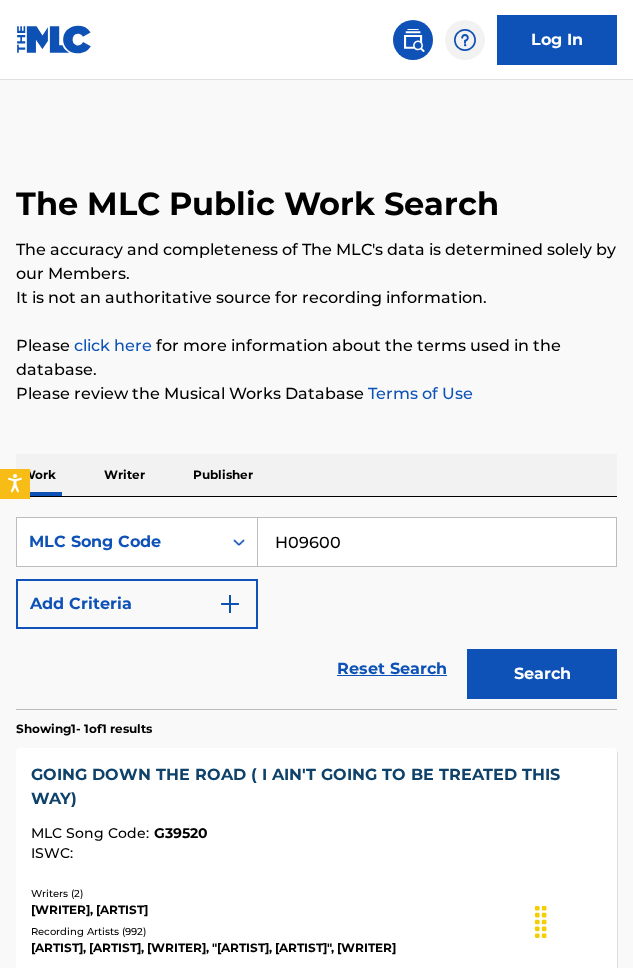 click on "Search" at bounding box center (542, 674) 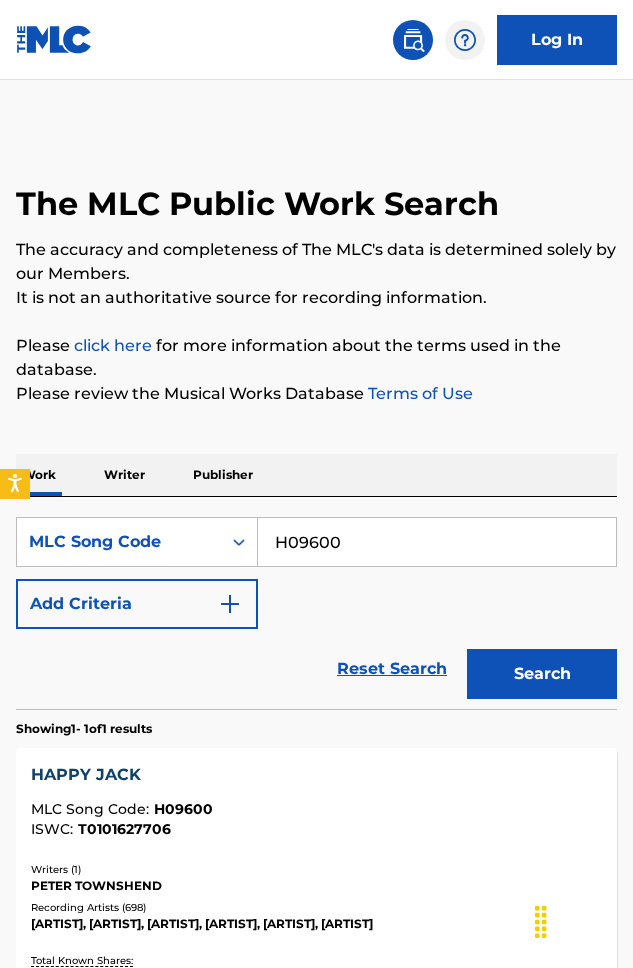 click on "H09600" at bounding box center (437, 542) 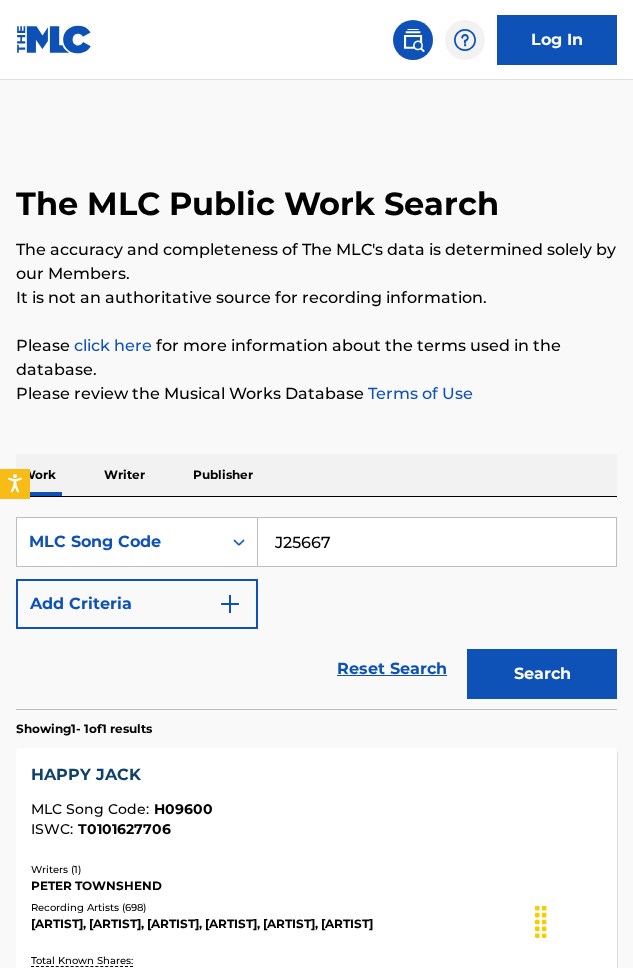 click on "Search" at bounding box center [542, 674] 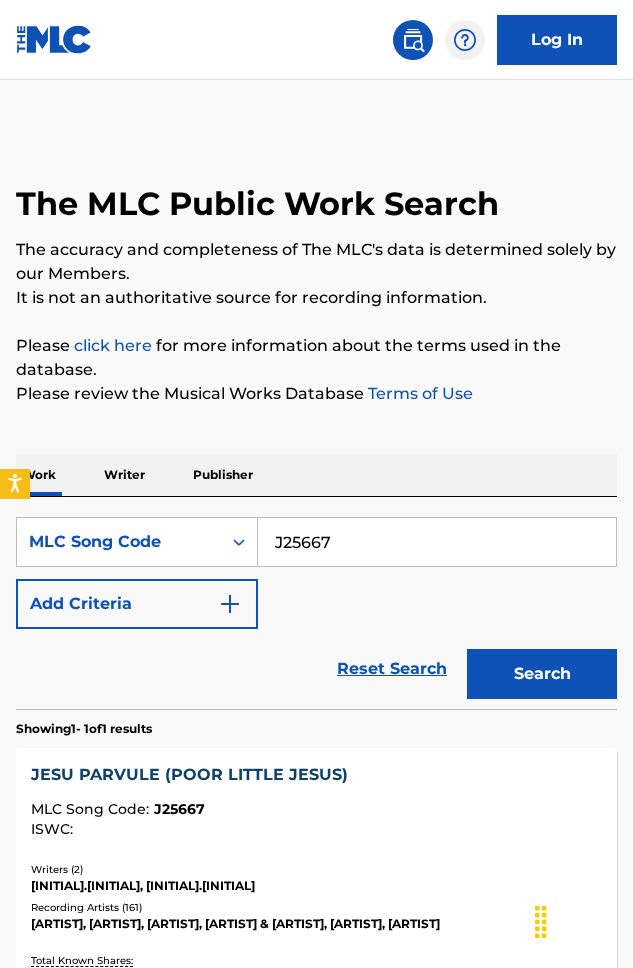 click on "J25667" at bounding box center (437, 542) 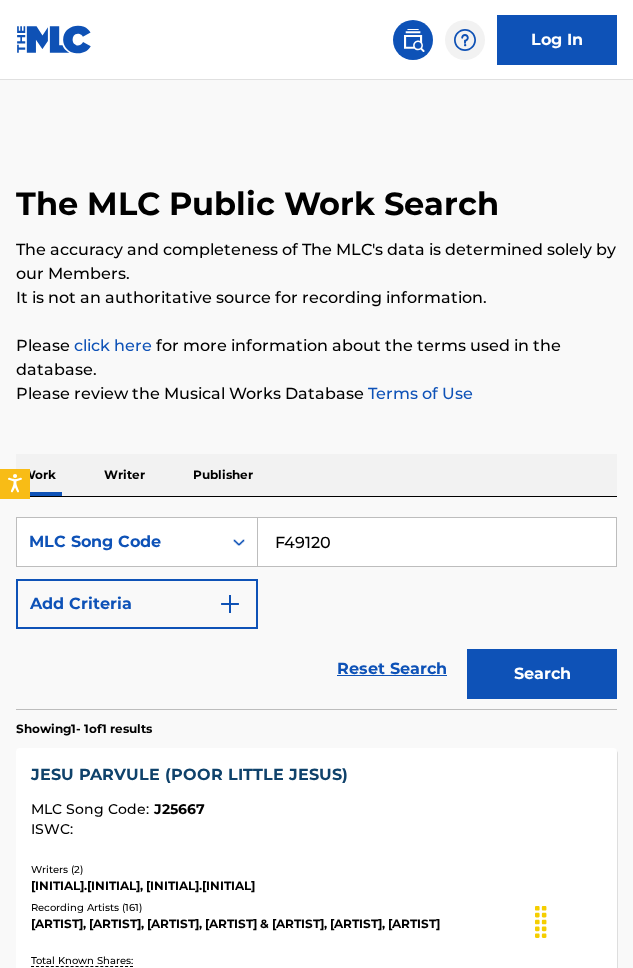 click on "Search" at bounding box center (542, 674) 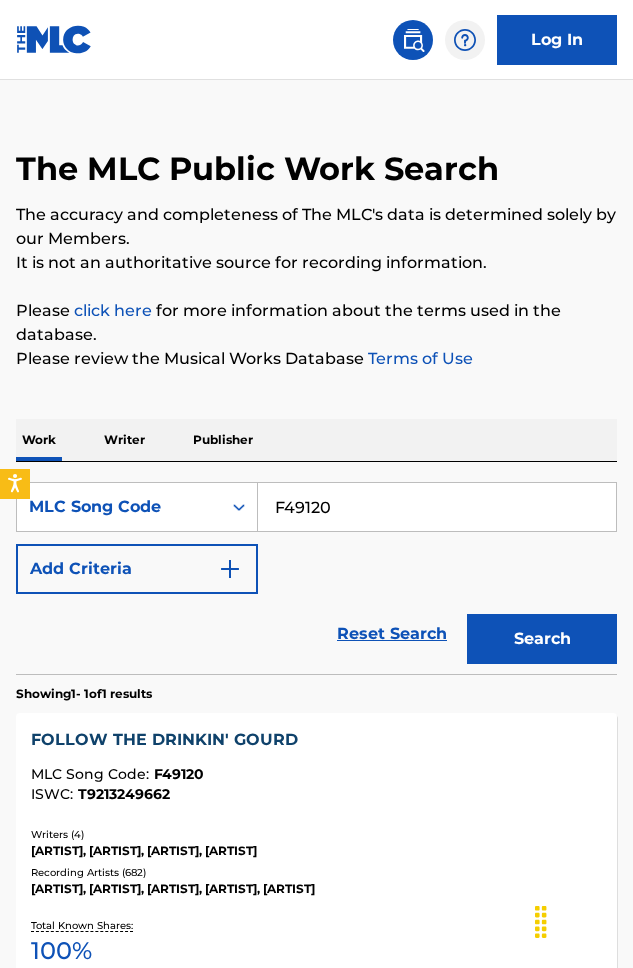 scroll, scrollTop: 40, scrollLeft: 0, axis: vertical 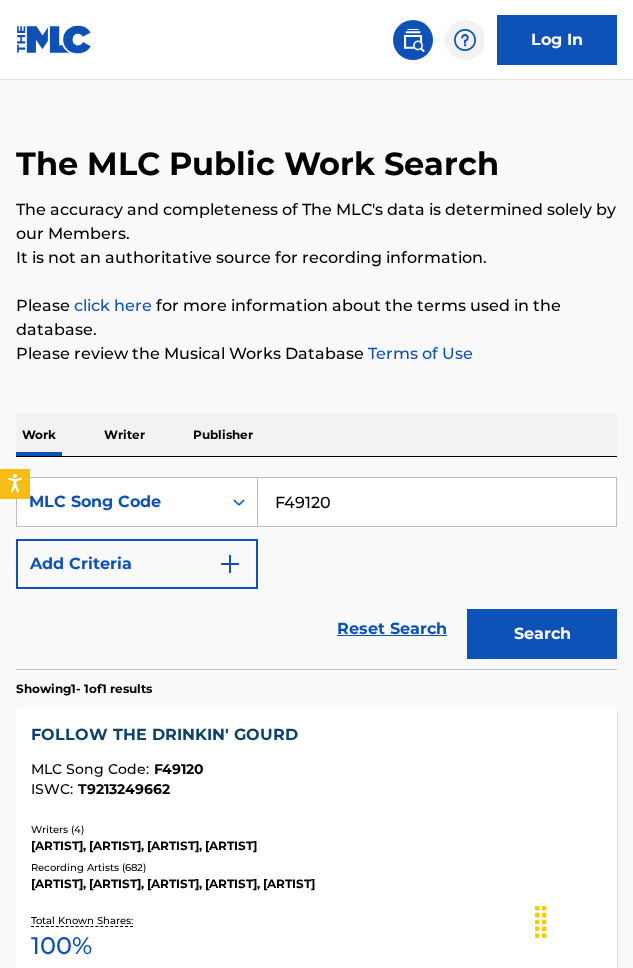 click on "F49120" at bounding box center (437, 502) 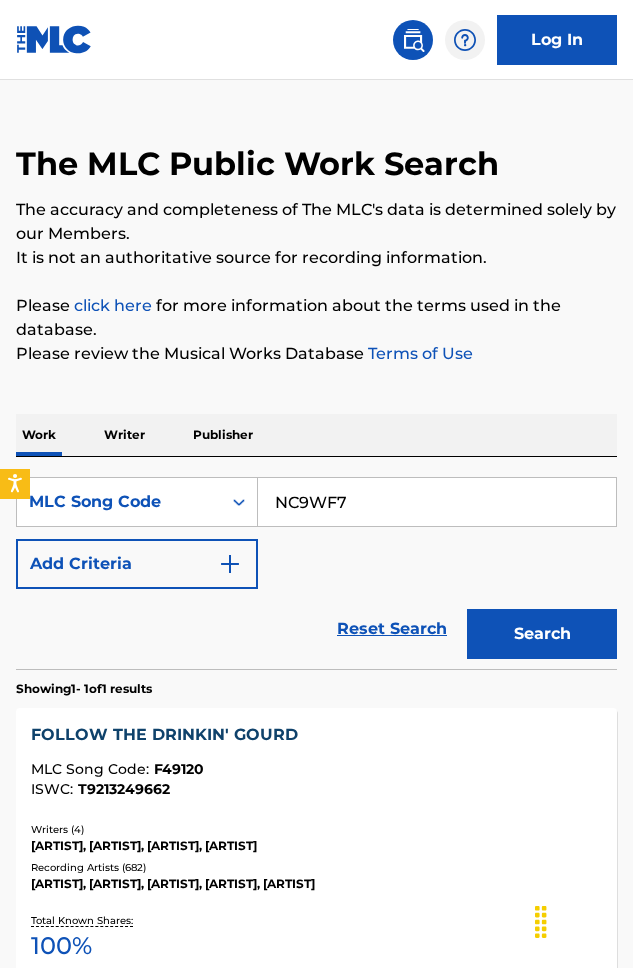 click on "Search" at bounding box center (542, 634) 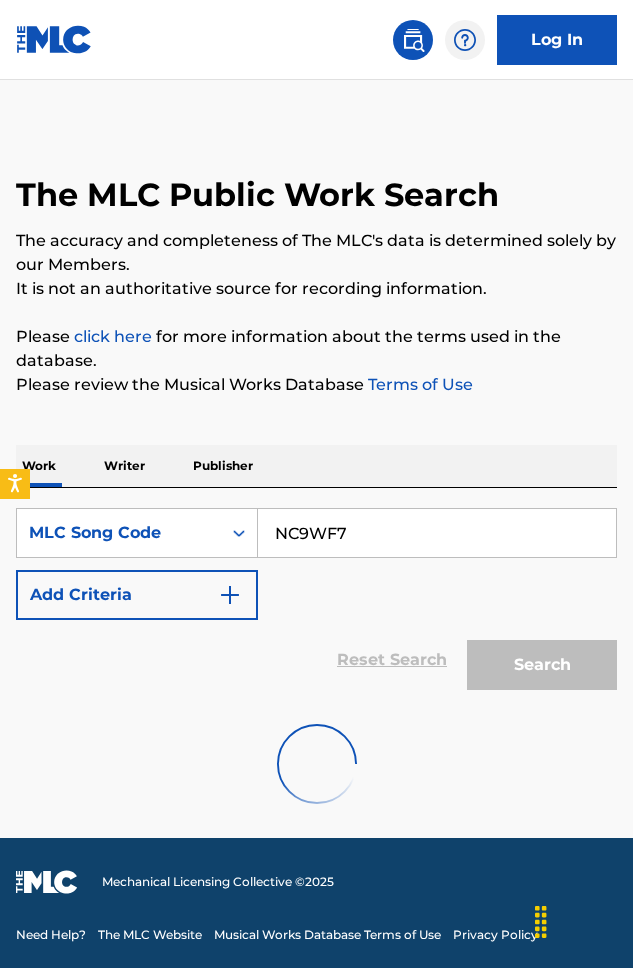 scroll, scrollTop: 40, scrollLeft: 0, axis: vertical 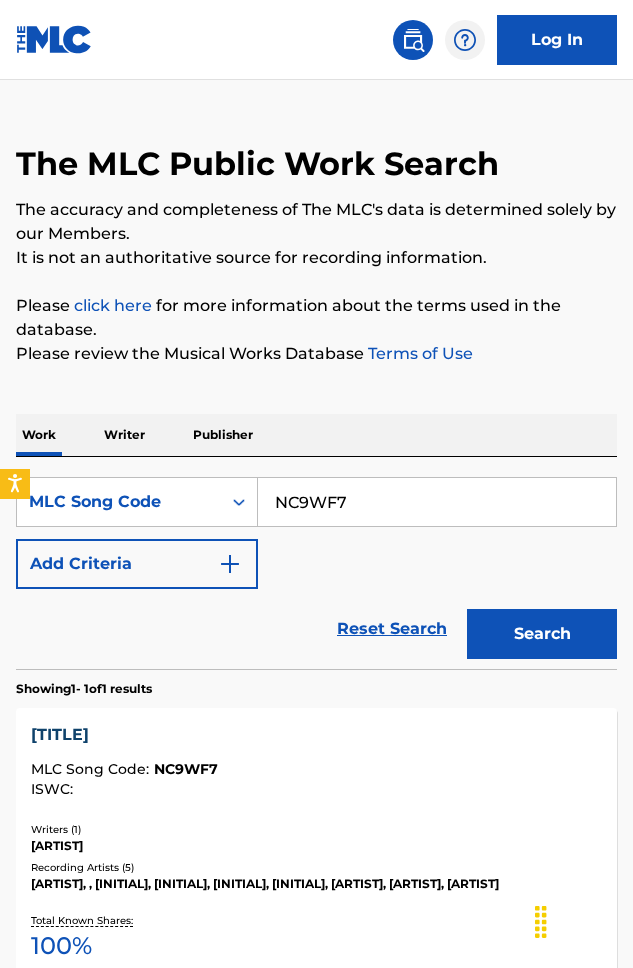 click on "NC9WF7" at bounding box center (437, 502) 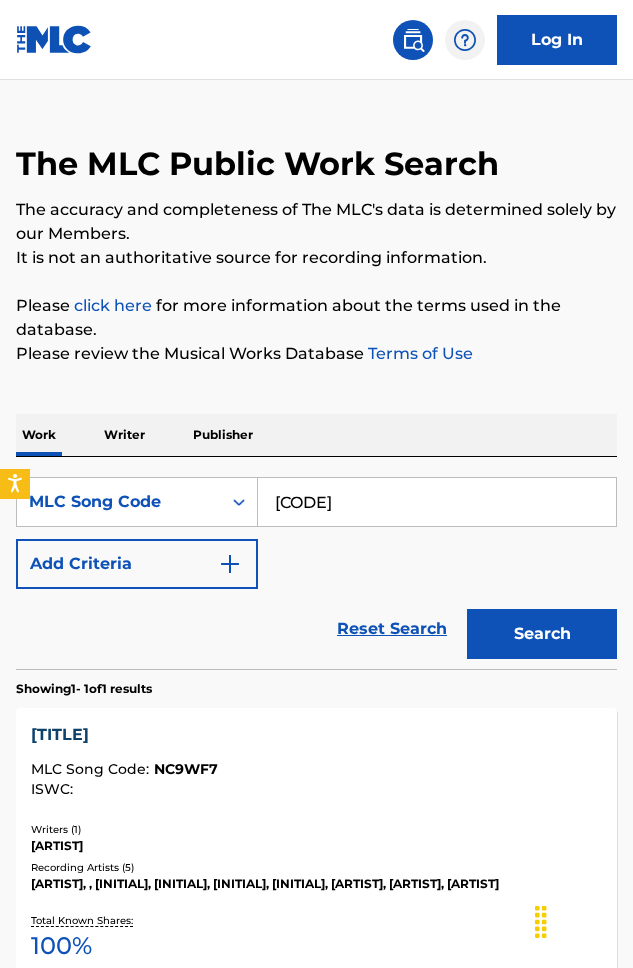 click on "Search" at bounding box center [542, 634] 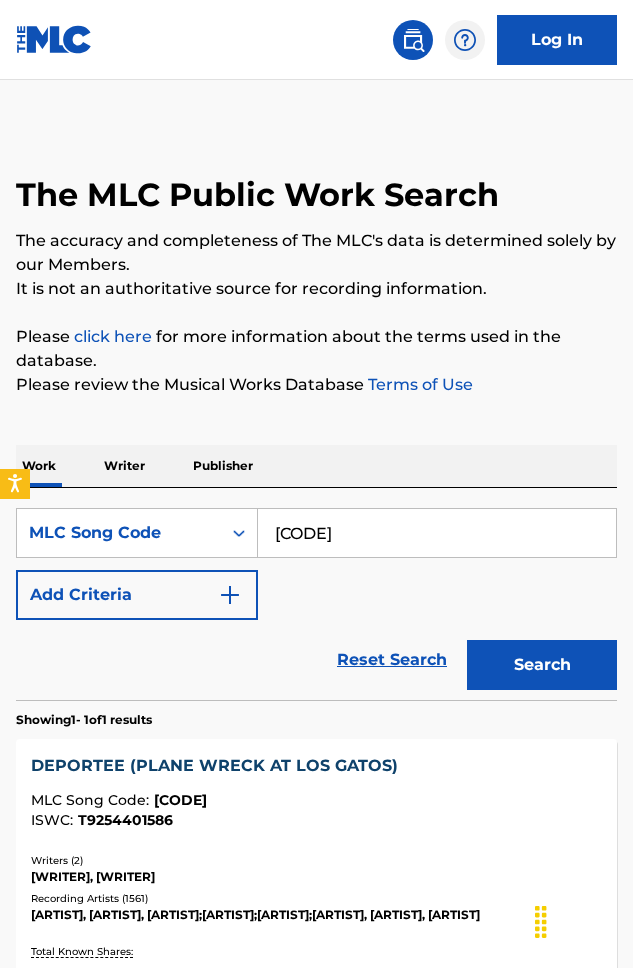 scroll, scrollTop: 40, scrollLeft: 0, axis: vertical 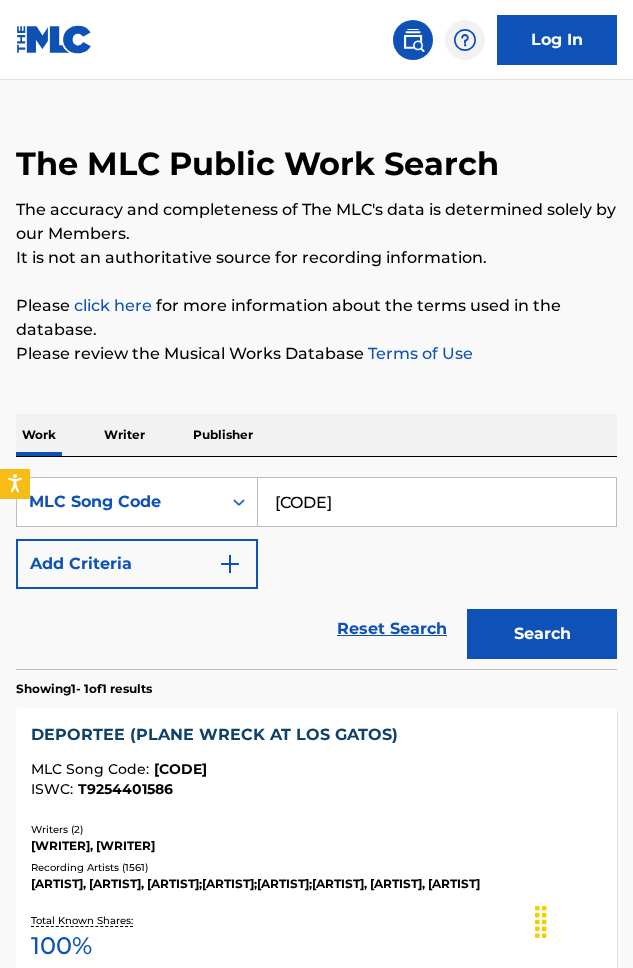 click on "D23200" at bounding box center [437, 502] 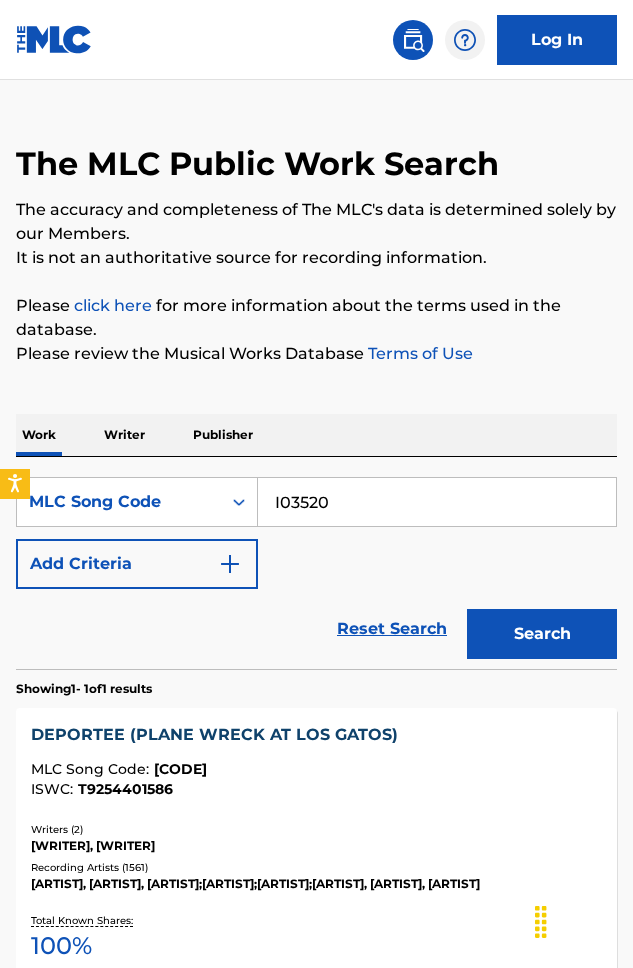 click on "Search" at bounding box center [542, 634] 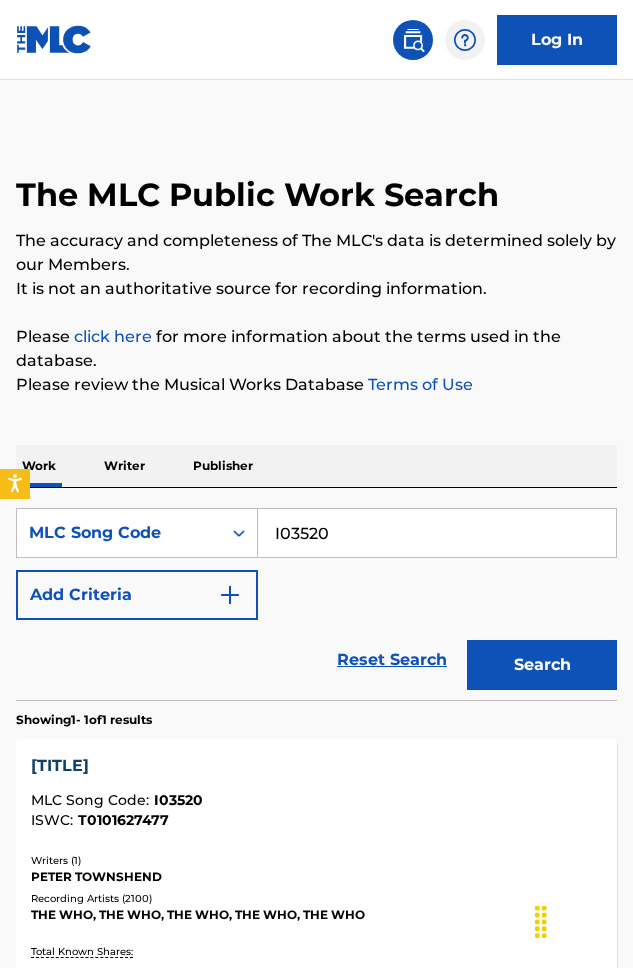 scroll, scrollTop: 40, scrollLeft: 0, axis: vertical 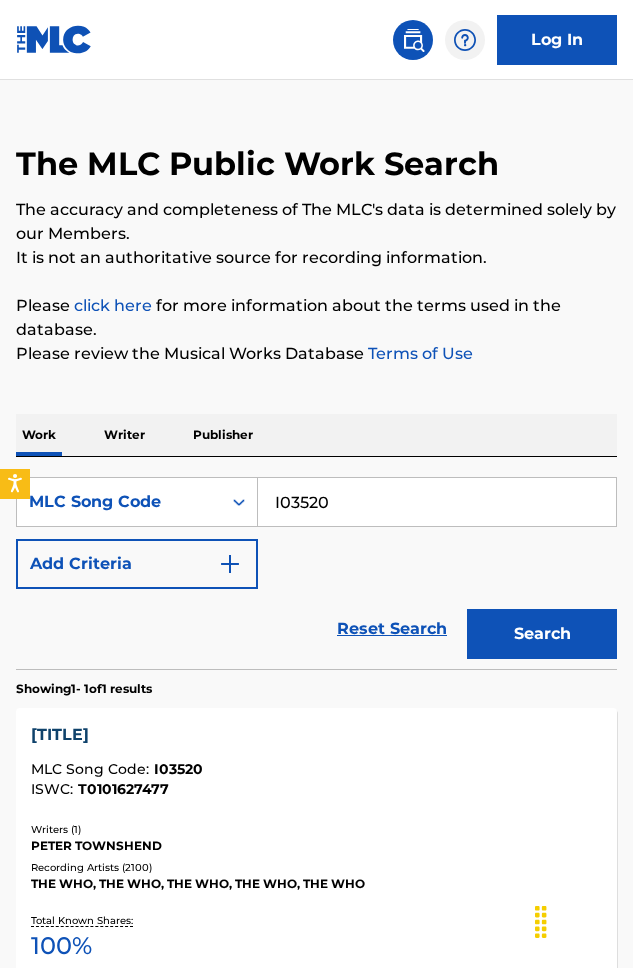 click on "I03520" at bounding box center (437, 502) 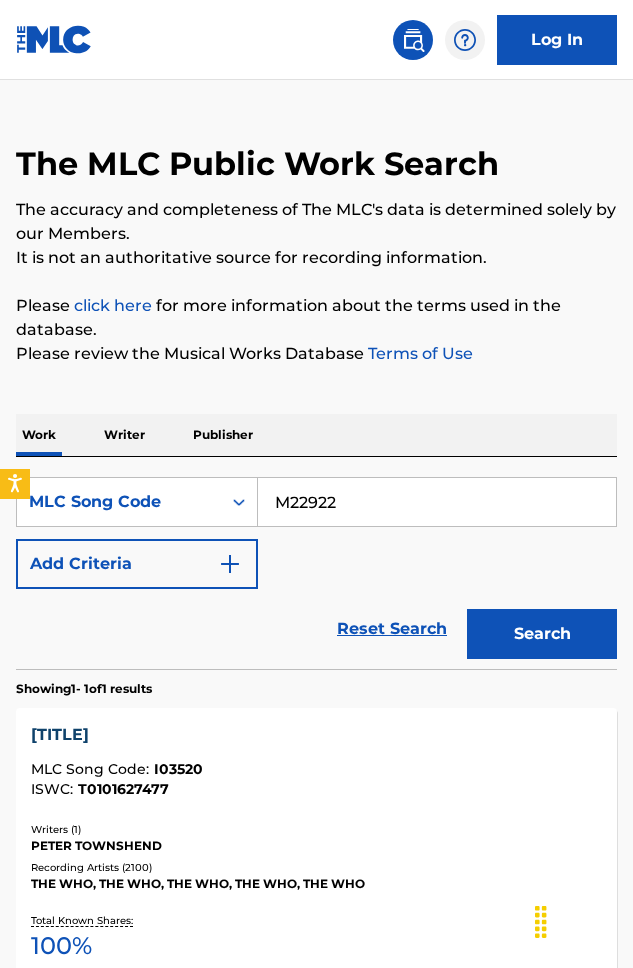 click on "Search" at bounding box center (542, 634) 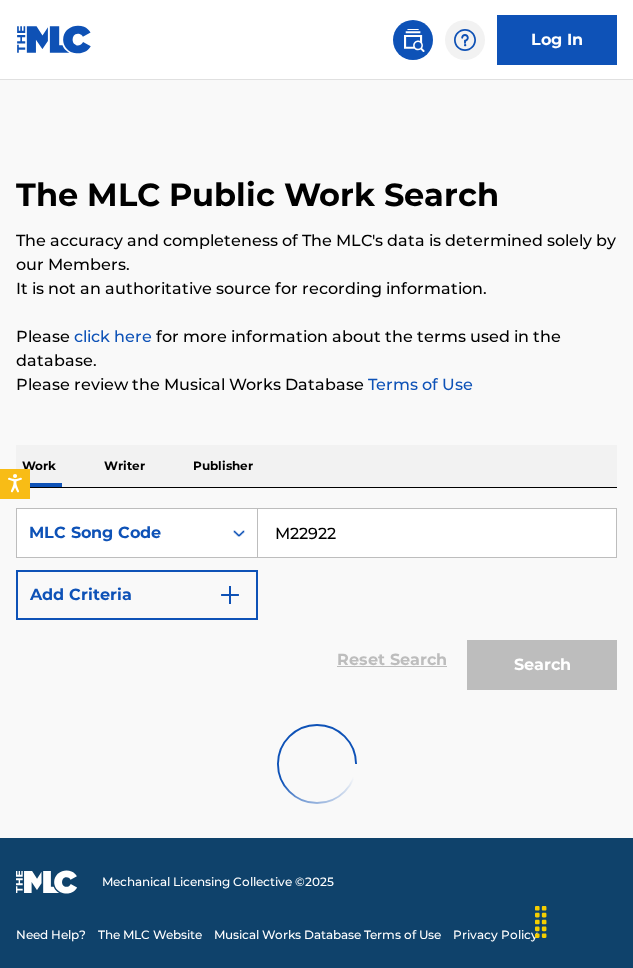 scroll, scrollTop: 0, scrollLeft: 0, axis: both 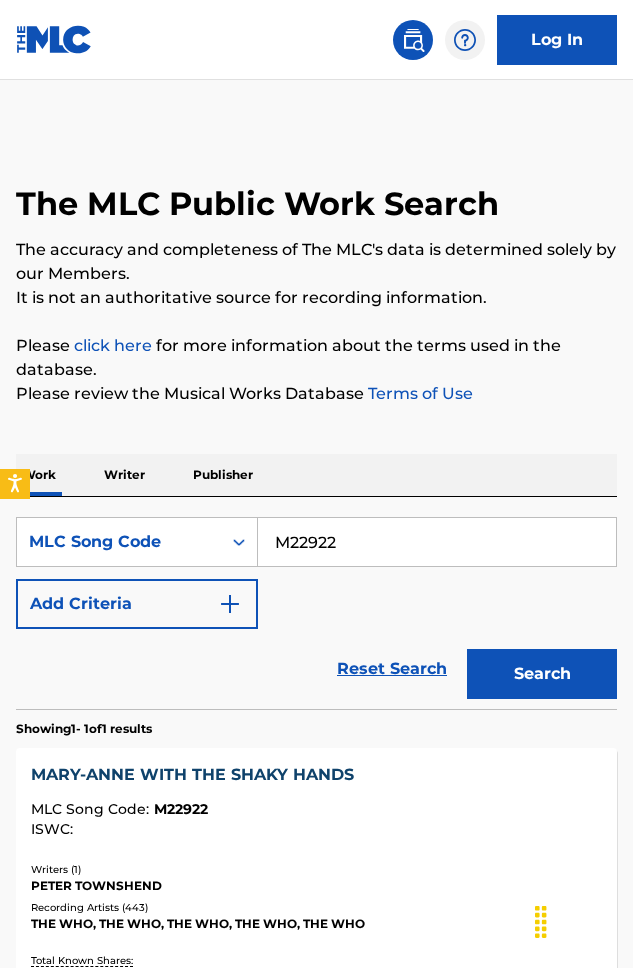 click on "M22922" at bounding box center [437, 542] 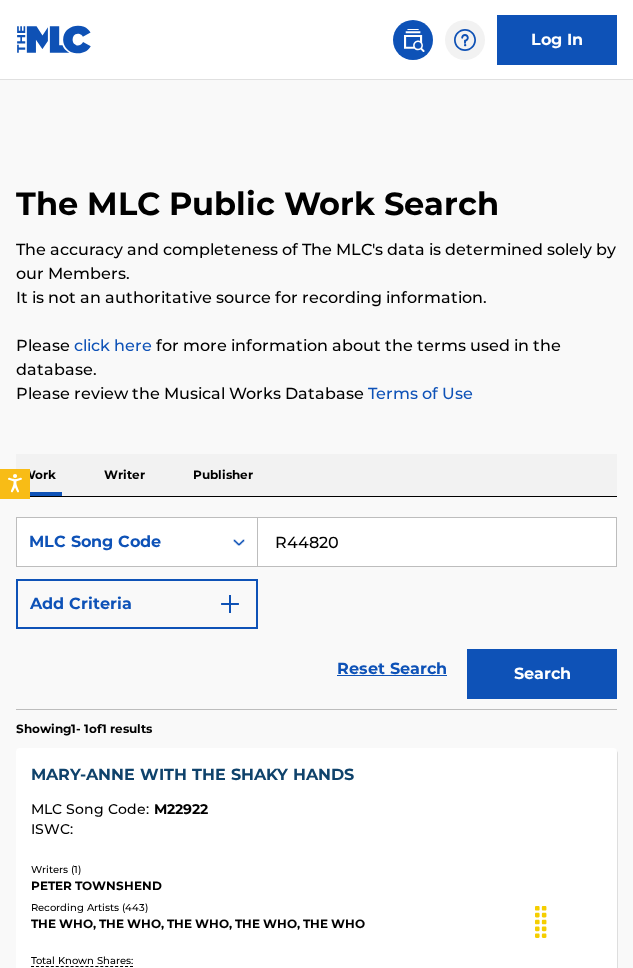 click on "Search" at bounding box center [542, 674] 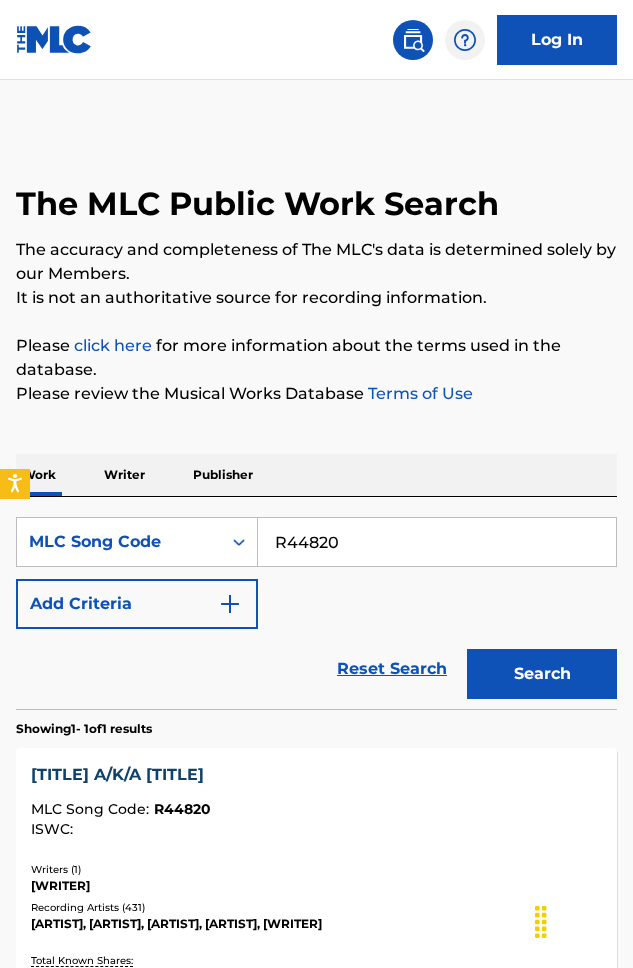 scroll, scrollTop: 70, scrollLeft: 0, axis: vertical 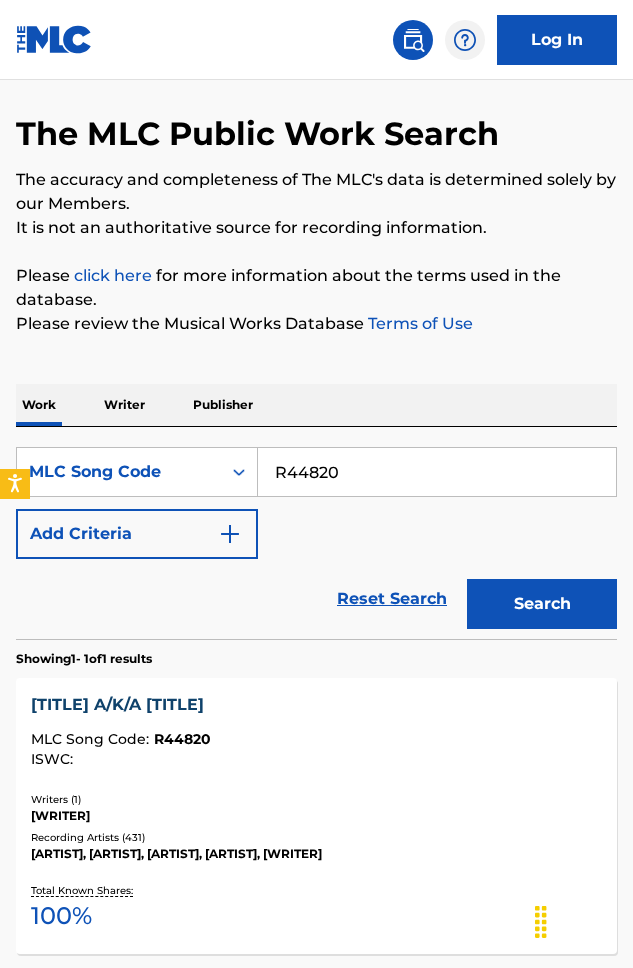 click on "R44820" at bounding box center (437, 472) 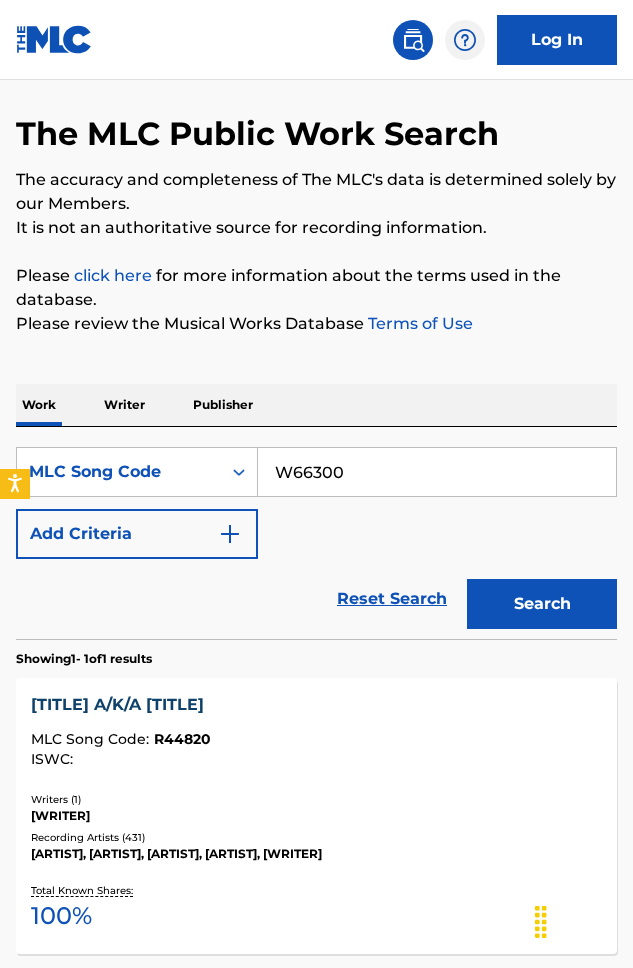 click on "Search" at bounding box center (542, 604) 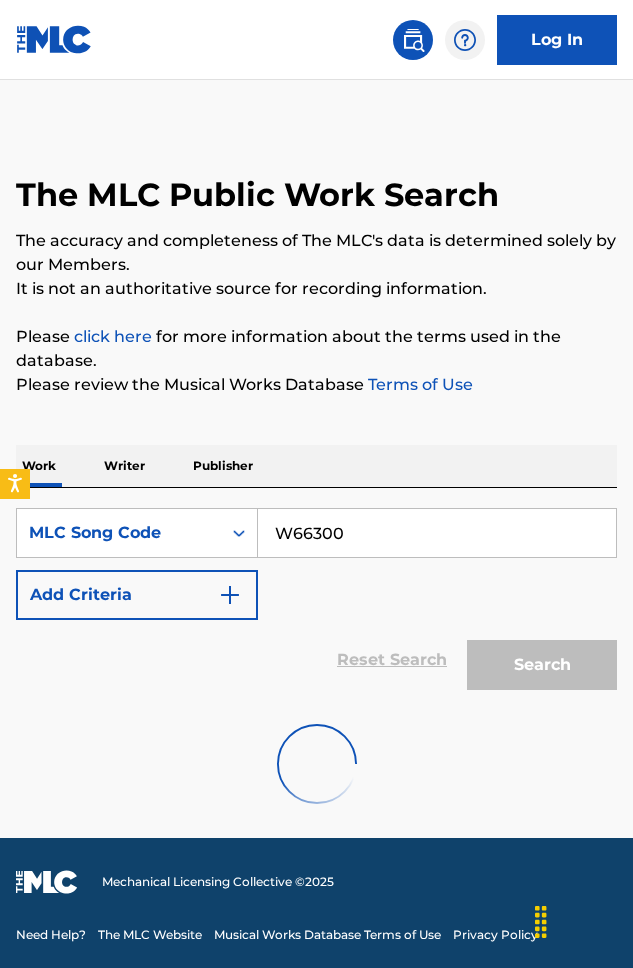 scroll, scrollTop: 70, scrollLeft: 0, axis: vertical 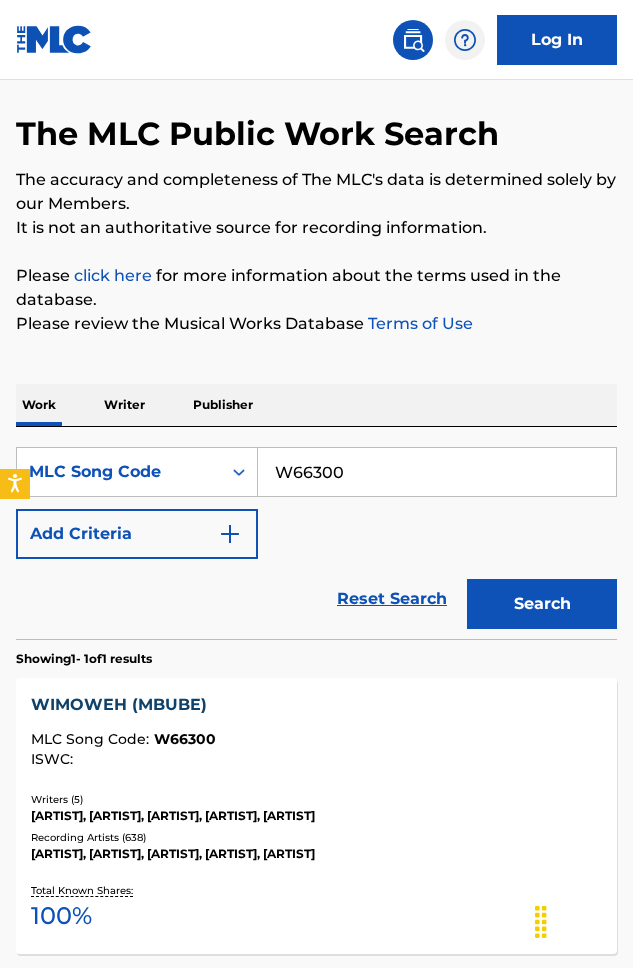 click on "W66300" at bounding box center (437, 472) 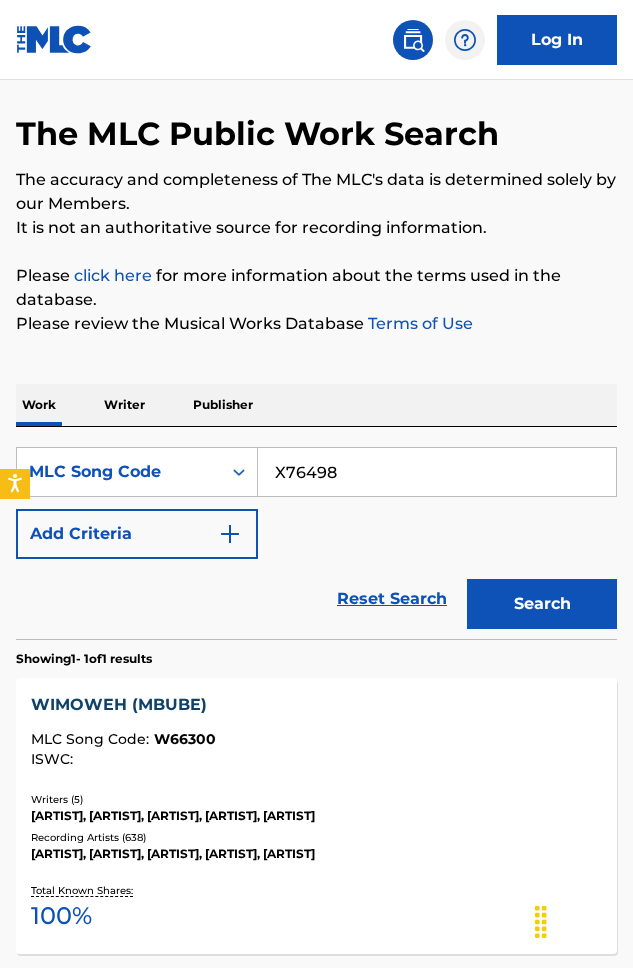 click on "Search" at bounding box center [542, 604] 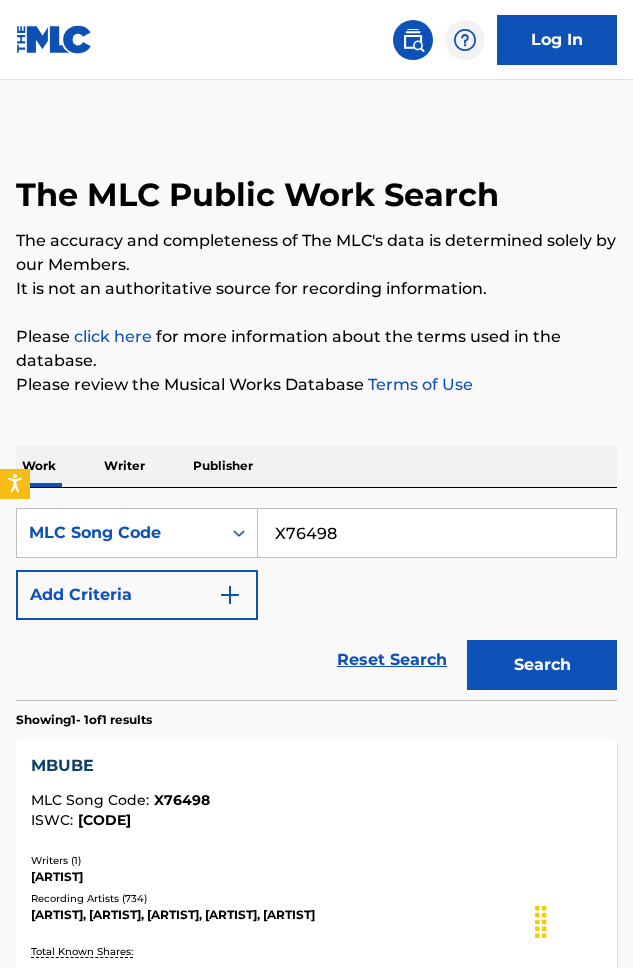 scroll, scrollTop: 70, scrollLeft: 0, axis: vertical 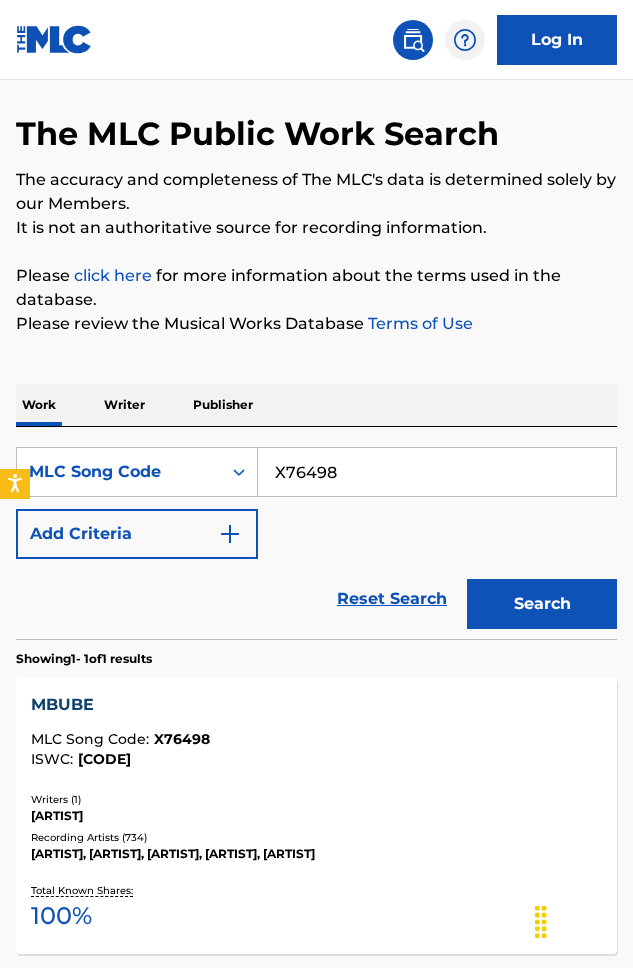 click on "X76498" at bounding box center [437, 472] 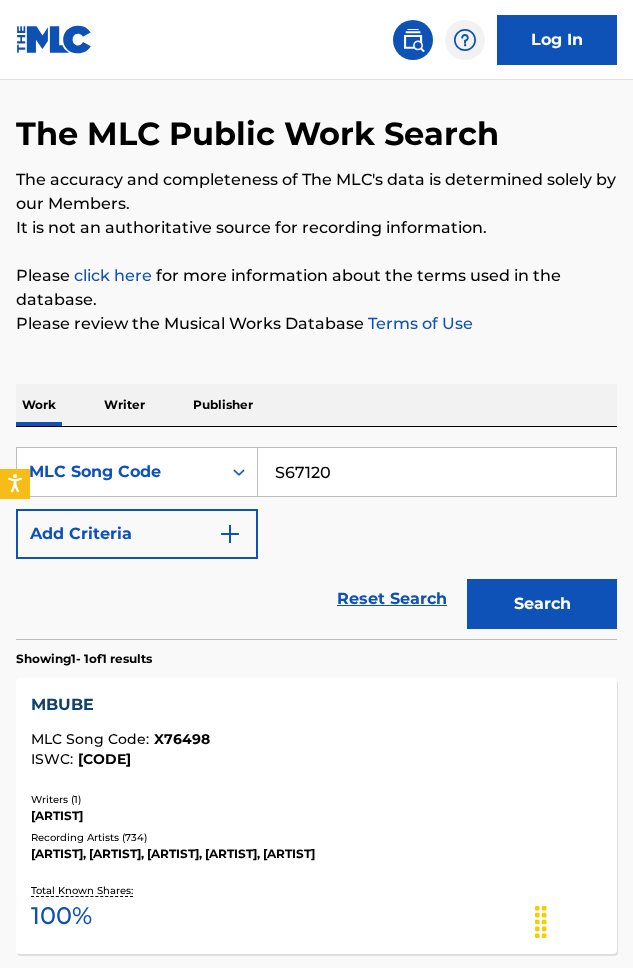 click on "Search" at bounding box center (542, 604) 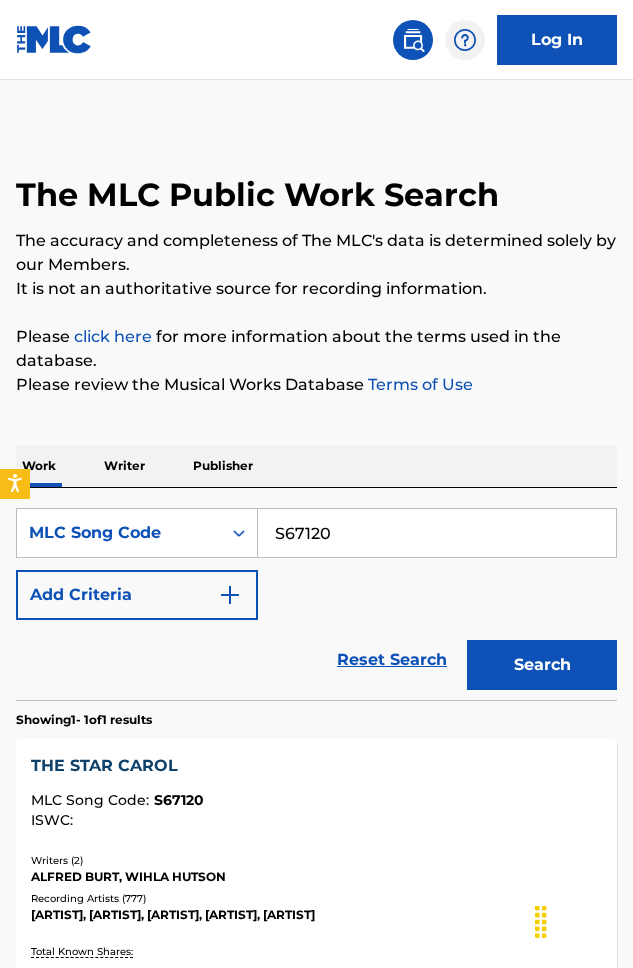 scroll, scrollTop: 70, scrollLeft: 0, axis: vertical 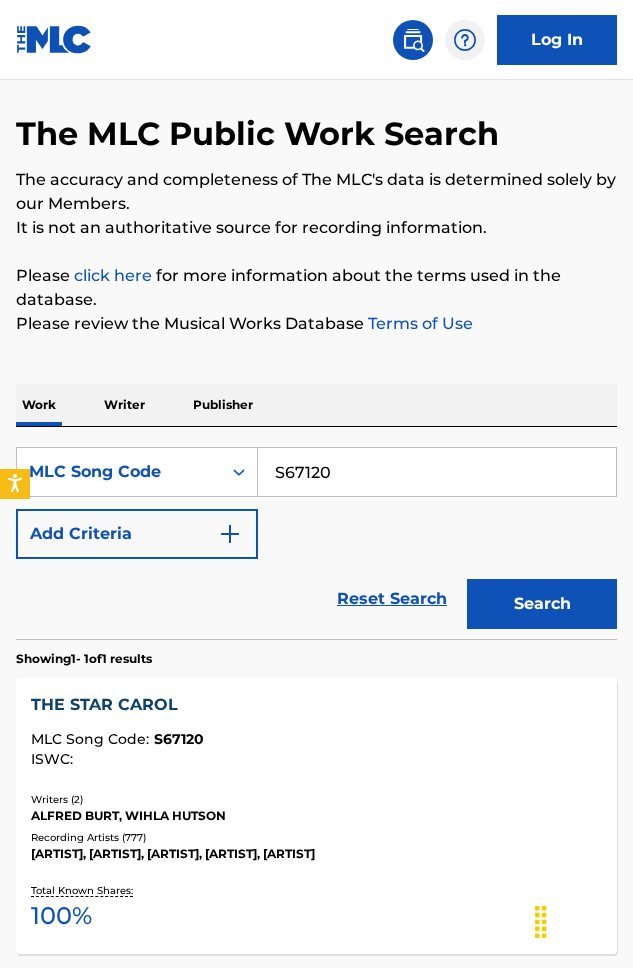 click on "S67120" at bounding box center (437, 472) 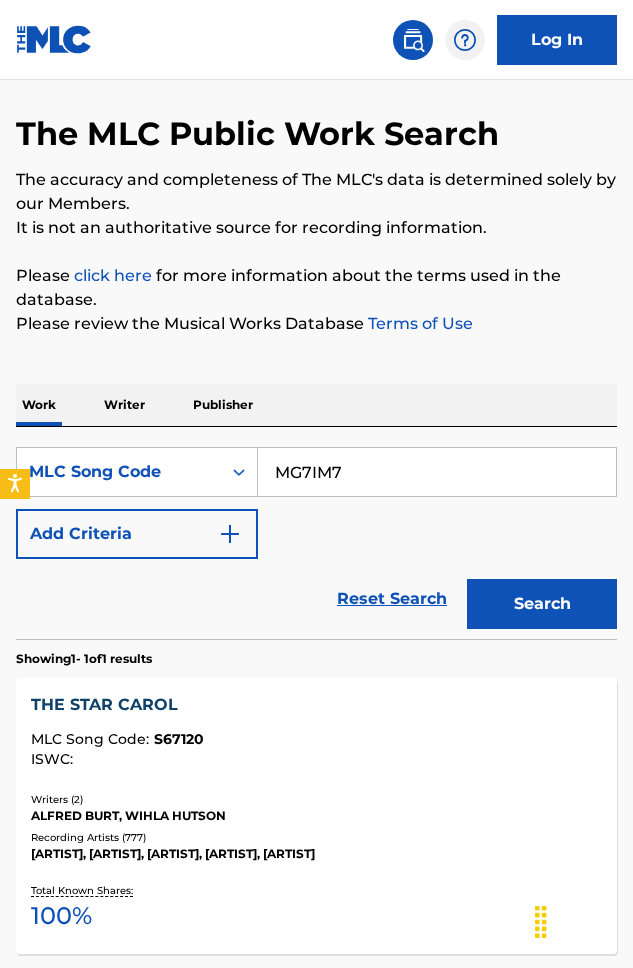 click on "Search" at bounding box center (542, 604) 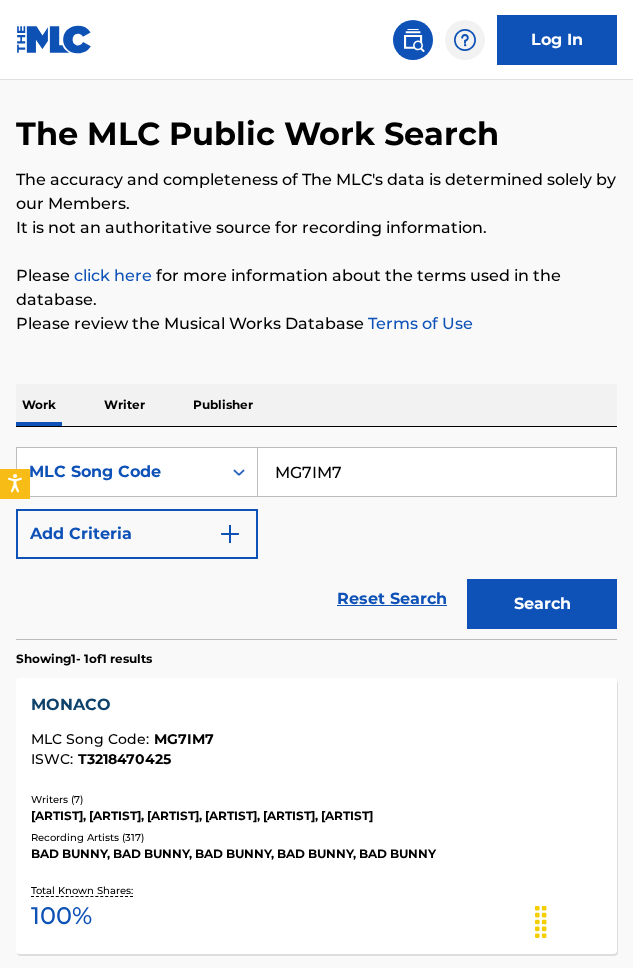 scroll, scrollTop: 148, scrollLeft: 0, axis: vertical 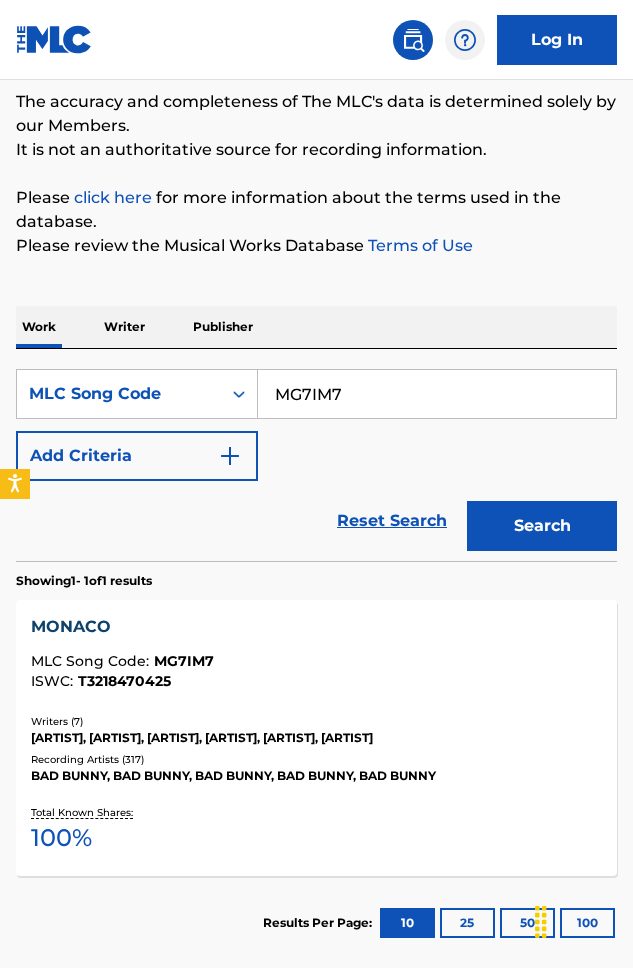paste on "Q52850" 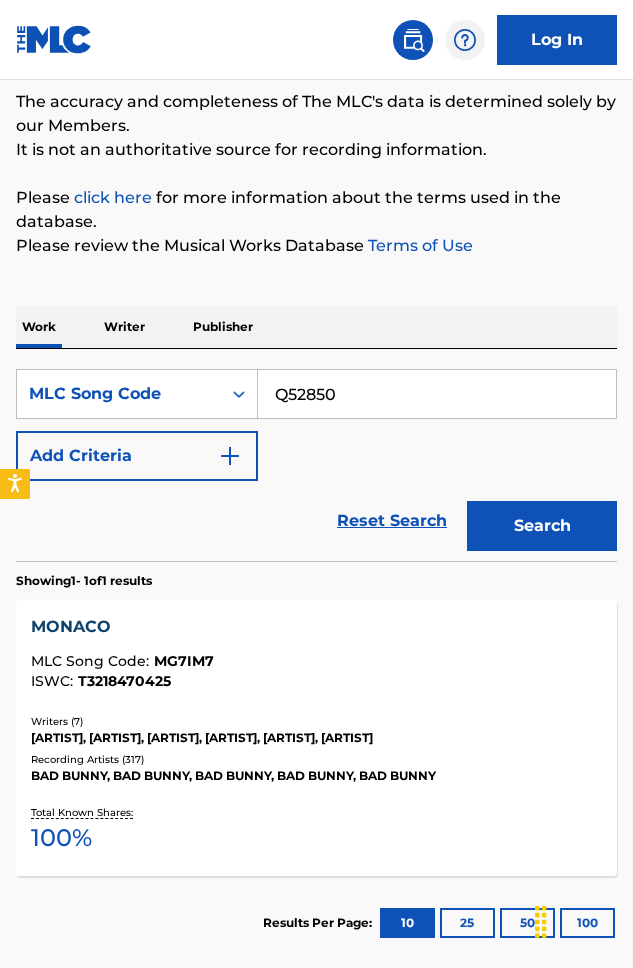 click on "Search" at bounding box center [542, 526] 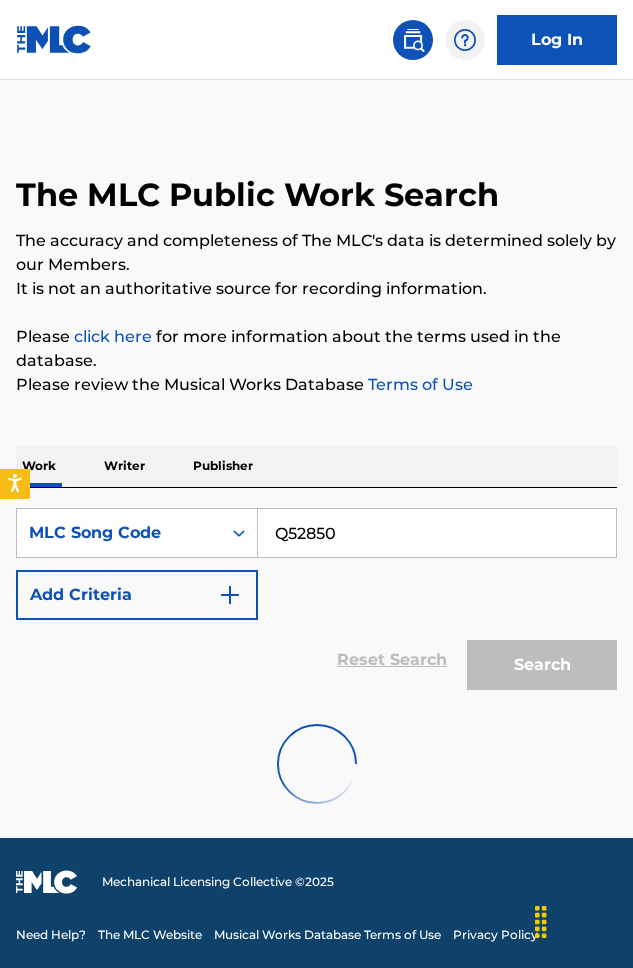 scroll, scrollTop: 148, scrollLeft: 0, axis: vertical 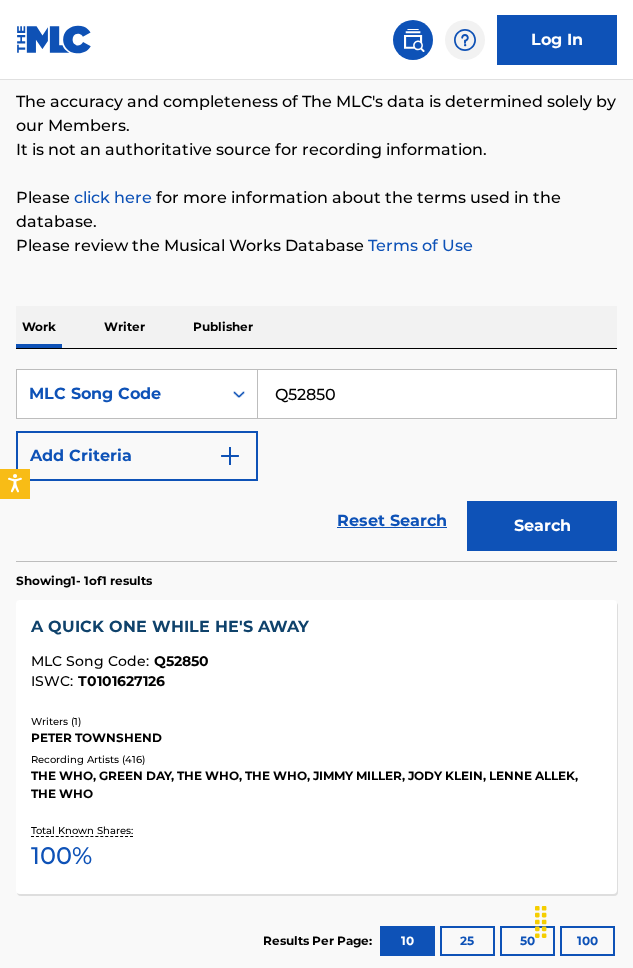 click on "Q52850" at bounding box center (437, 394) 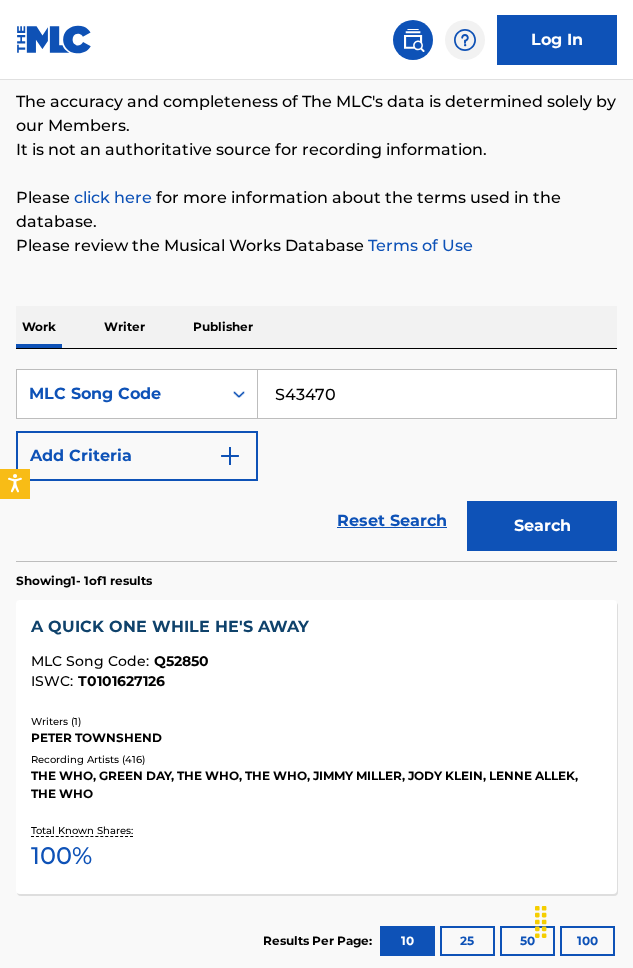 click on "Search" at bounding box center [542, 526] 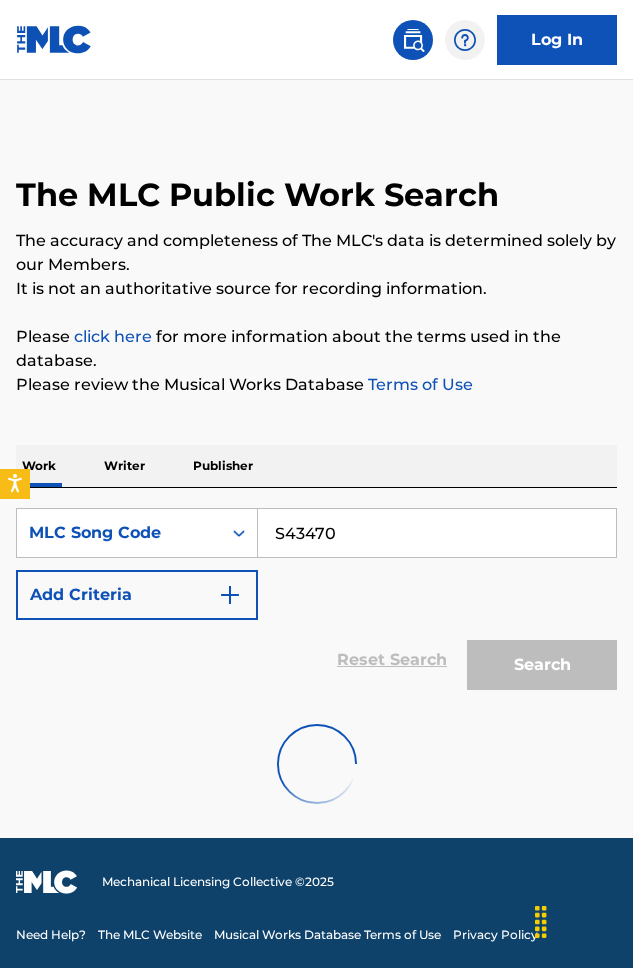 scroll, scrollTop: 148, scrollLeft: 0, axis: vertical 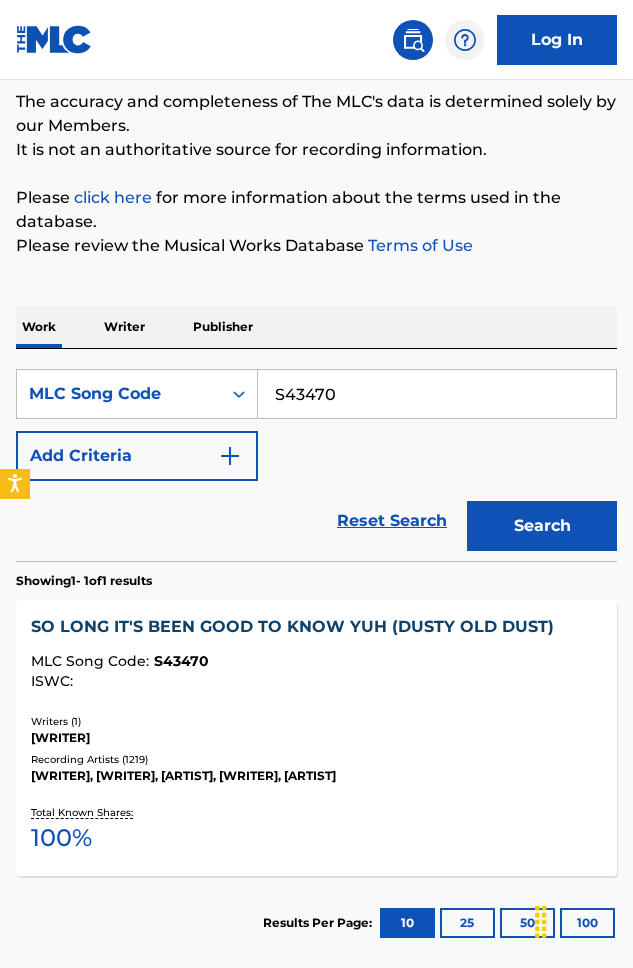 paste on "GVCYYA" 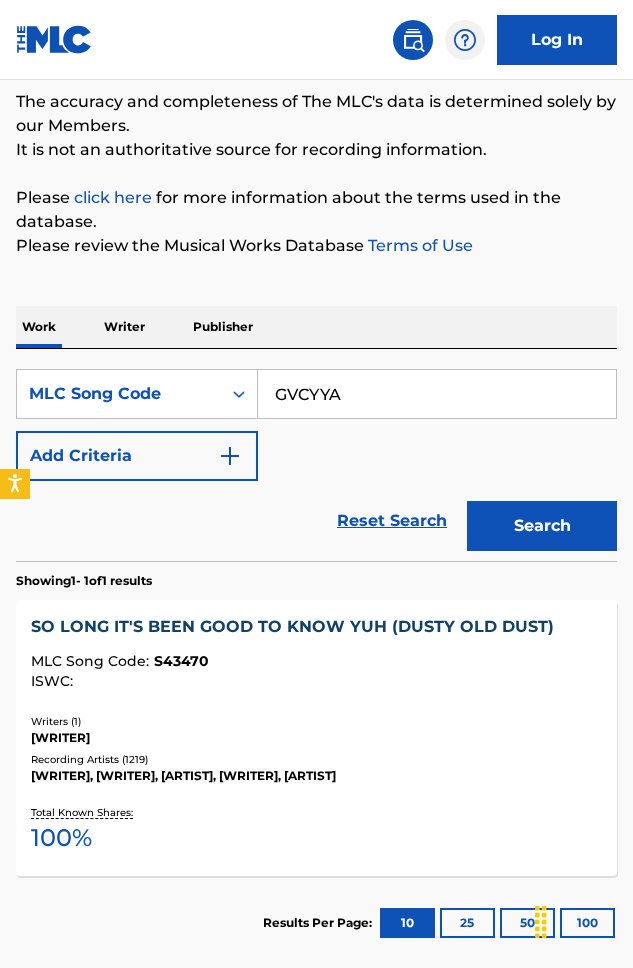 click on "Search" at bounding box center [542, 526] 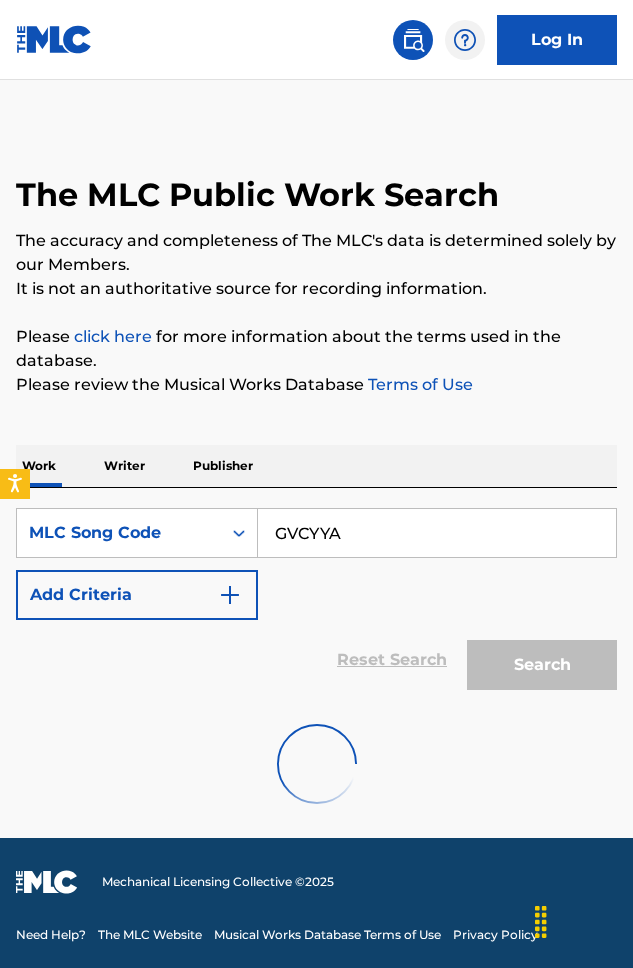 scroll, scrollTop: 148, scrollLeft: 0, axis: vertical 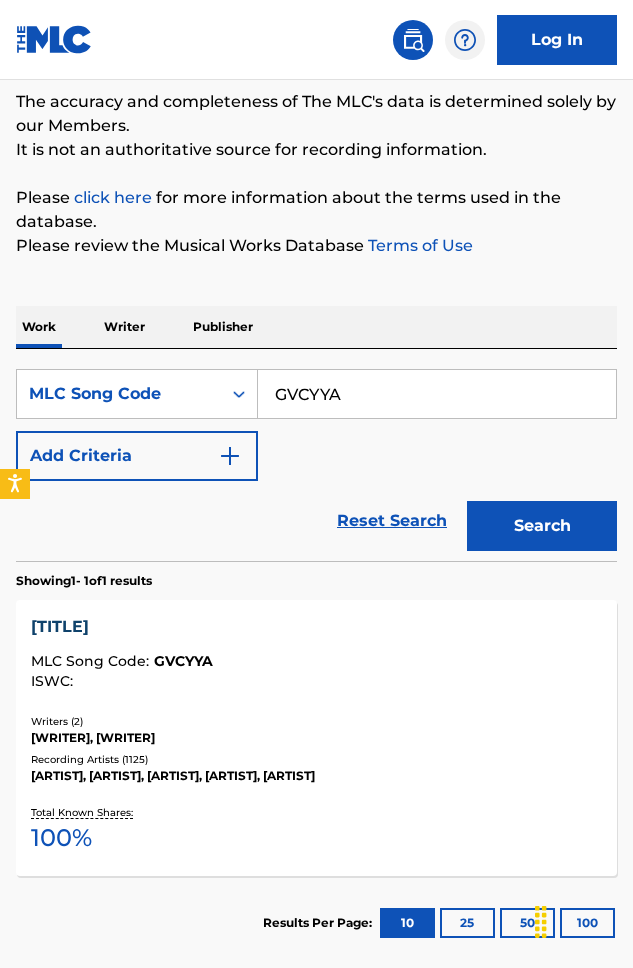 click on "GVCYYA" at bounding box center [437, 394] 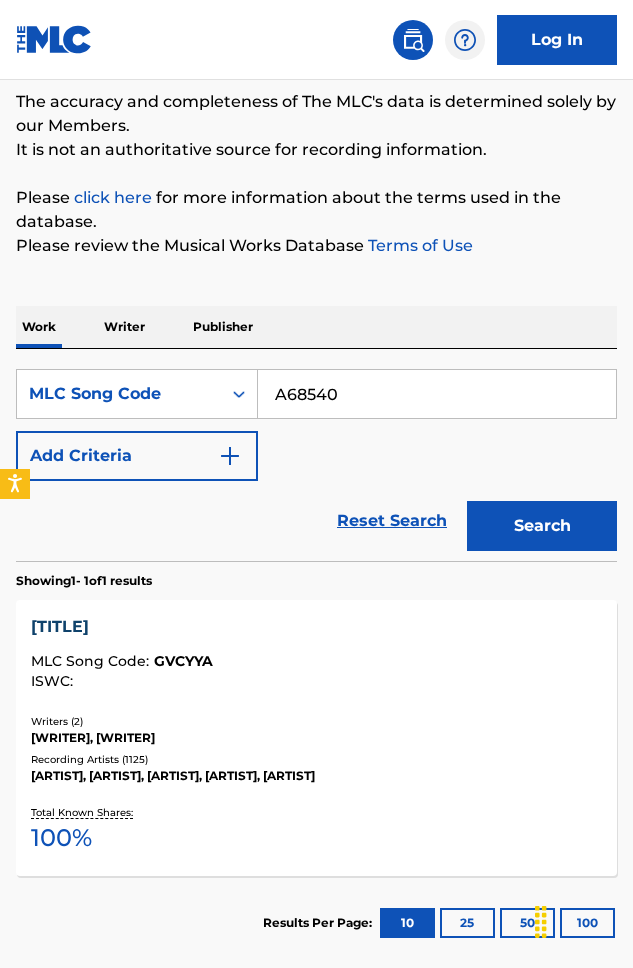 click on "Search" at bounding box center (542, 526) 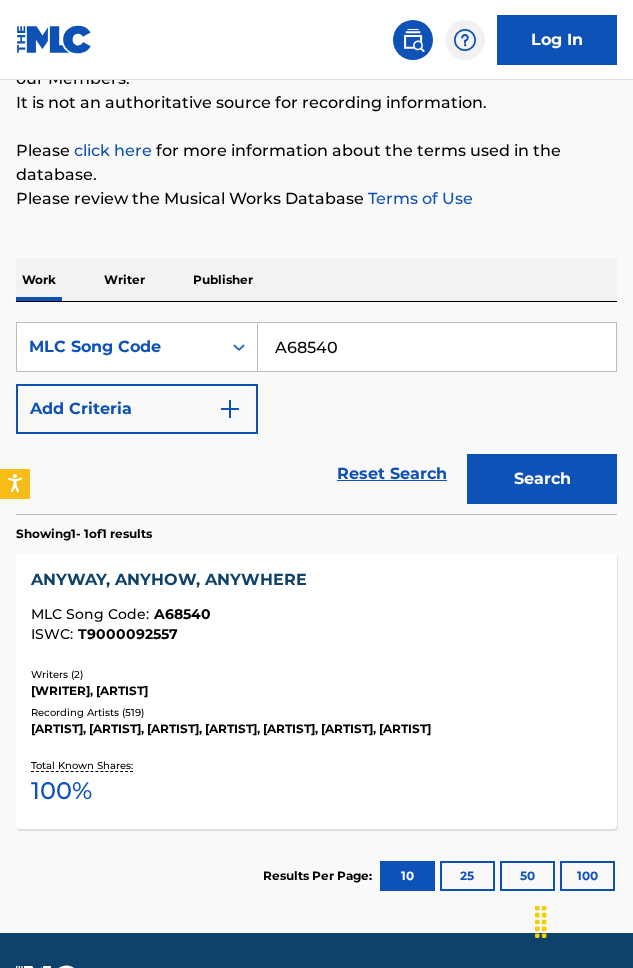 scroll, scrollTop: 198, scrollLeft: 0, axis: vertical 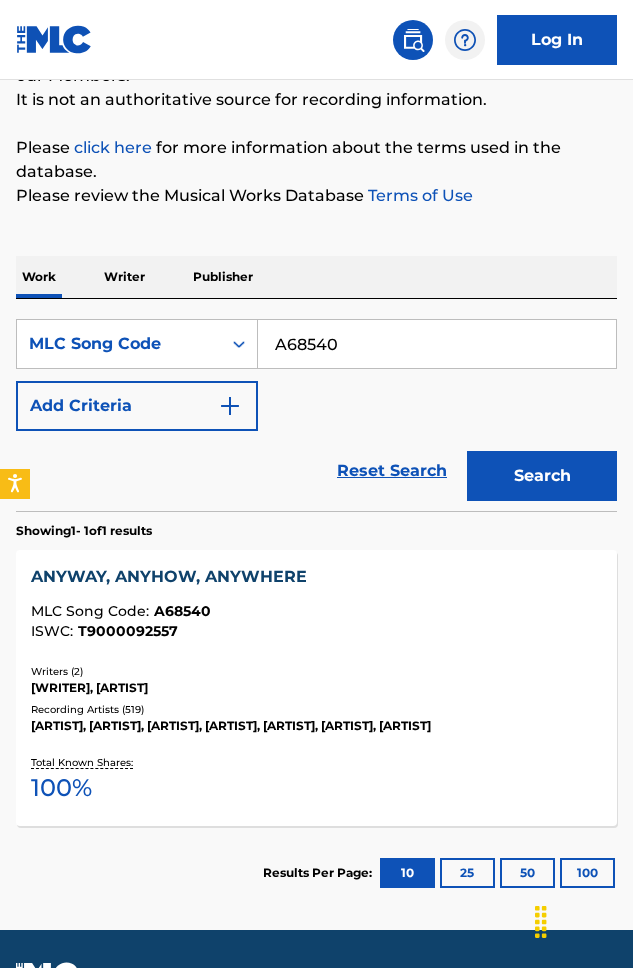click on "A68540" at bounding box center (437, 344) 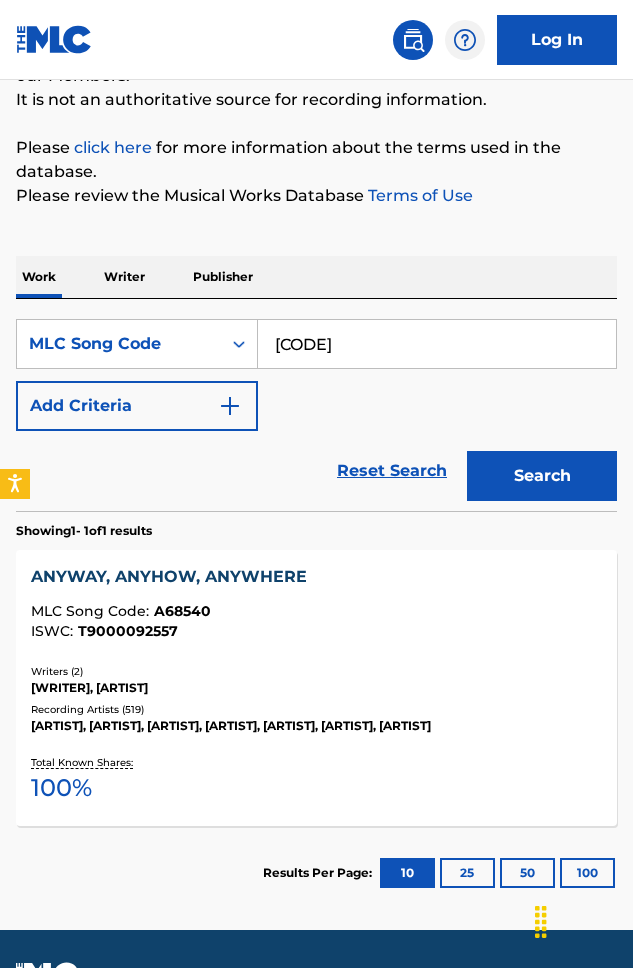 click on "Search" at bounding box center (542, 476) 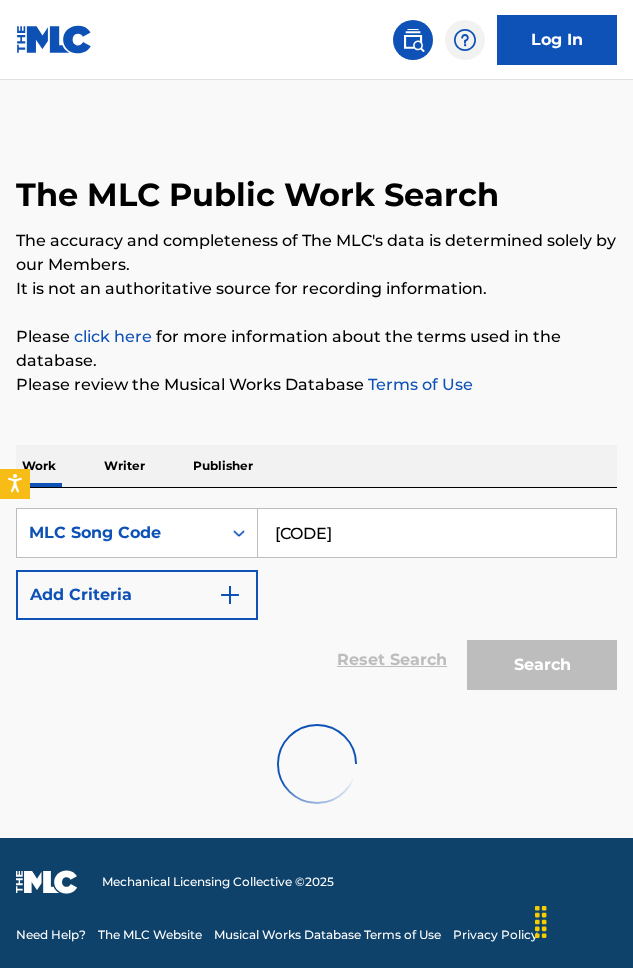 scroll, scrollTop: 198, scrollLeft: 0, axis: vertical 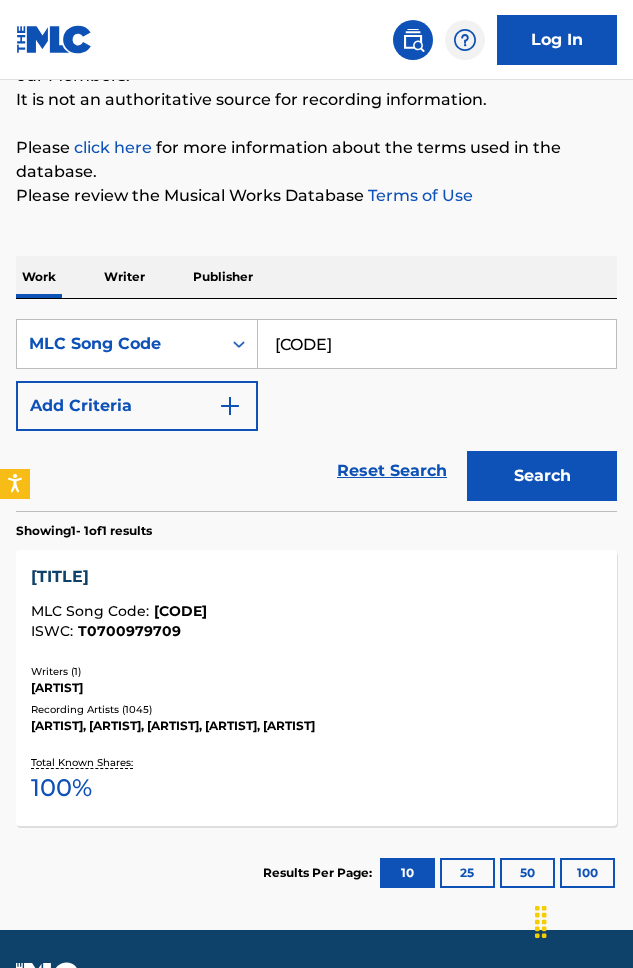 click on "L14400" at bounding box center [437, 344] 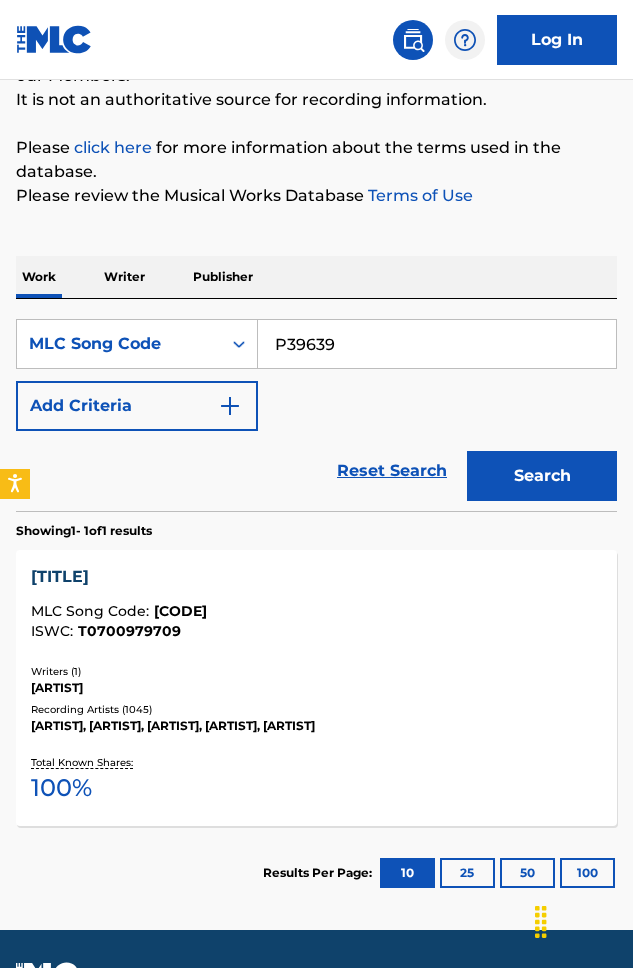 click on "Search" at bounding box center [542, 476] 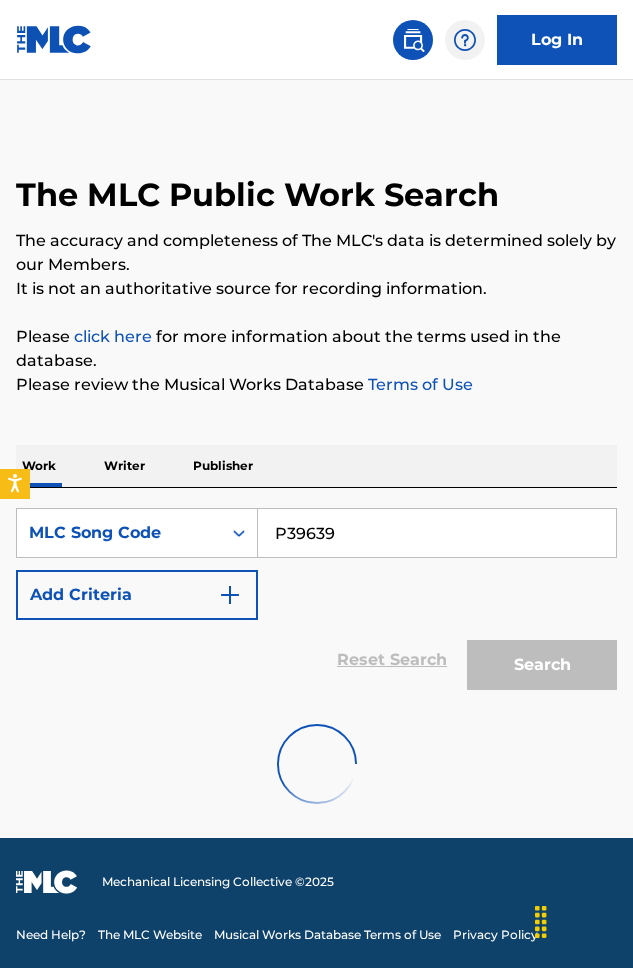 scroll, scrollTop: 0, scrollLeft: 0, axis: both 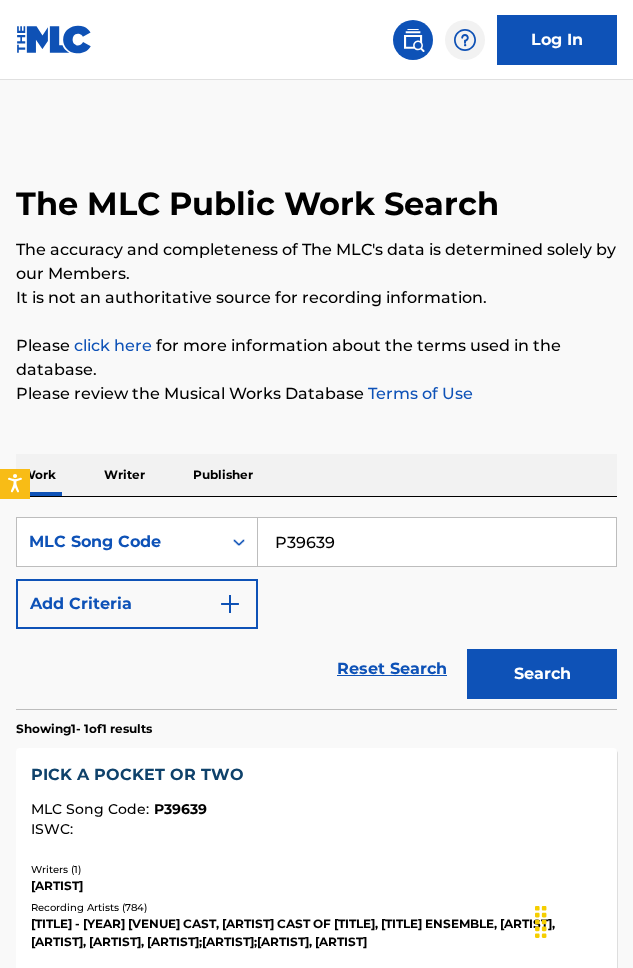 click on "P39639" at bounding box center [437, 542] 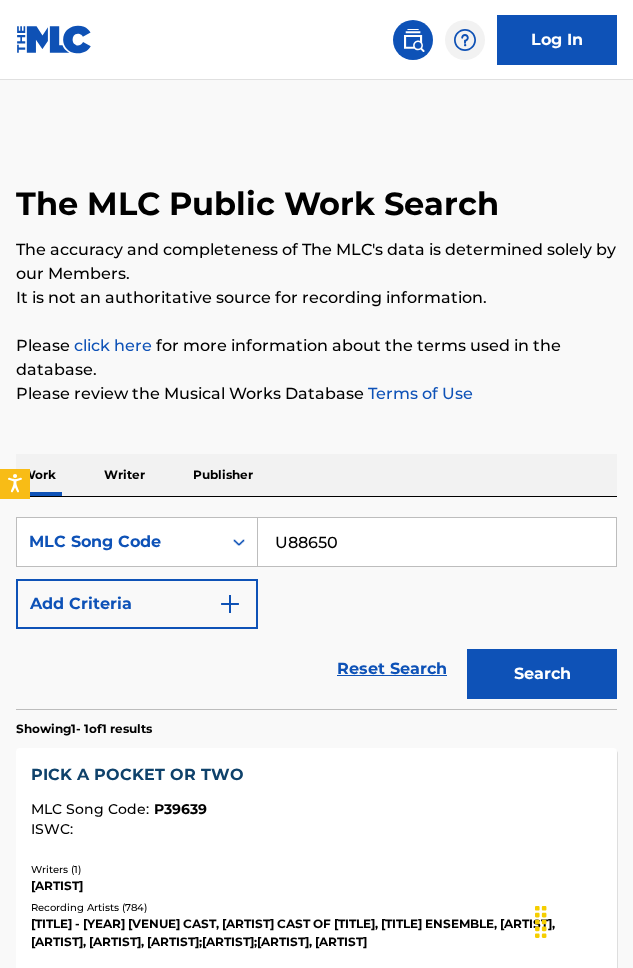 type on "U88650" 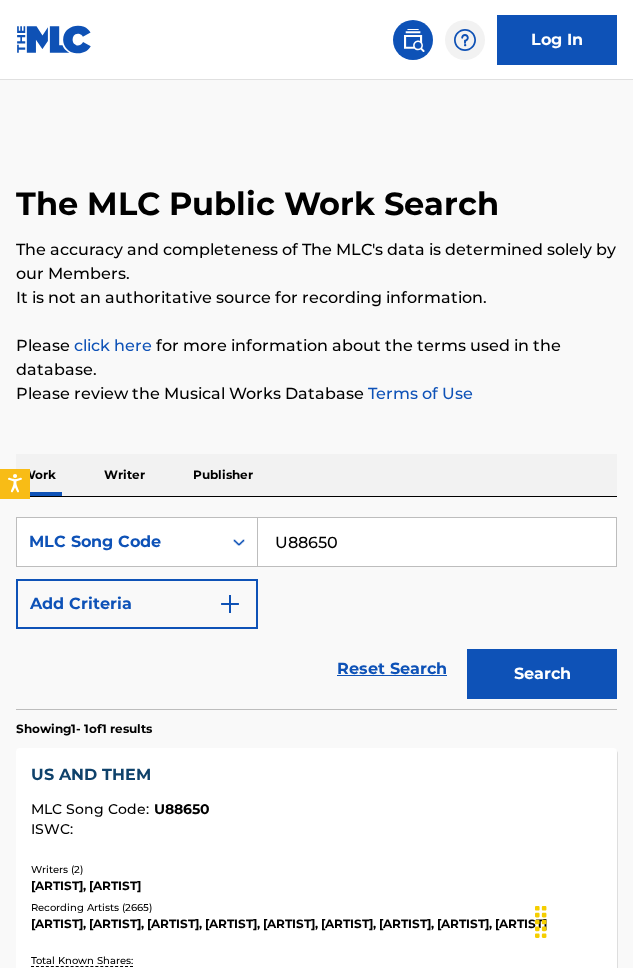 click on "MLC Song Code : U88650" at bounding box center (316, 812) 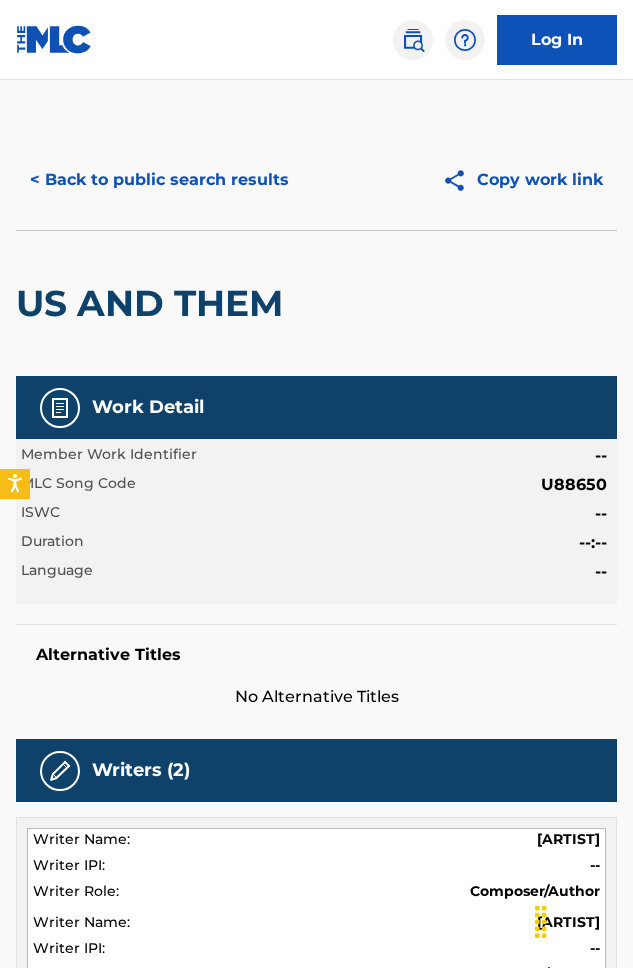 click on "U88650" at bounding box center [574, 485] 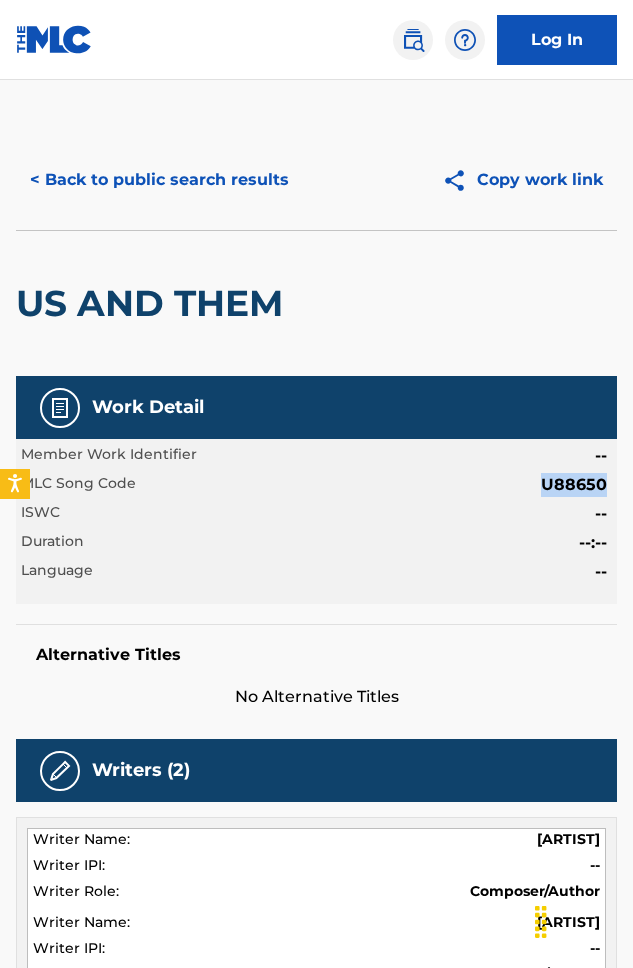 click on "U88650" at bounding box center [574, 485] 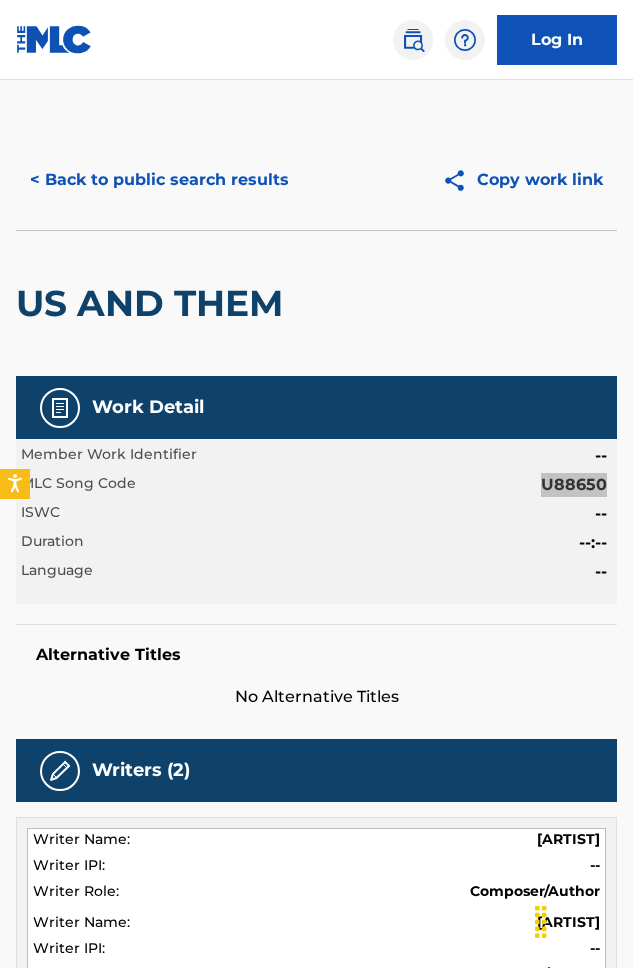 scroll, scrollTop: 58, scrollLeft: 0, axis: vertical 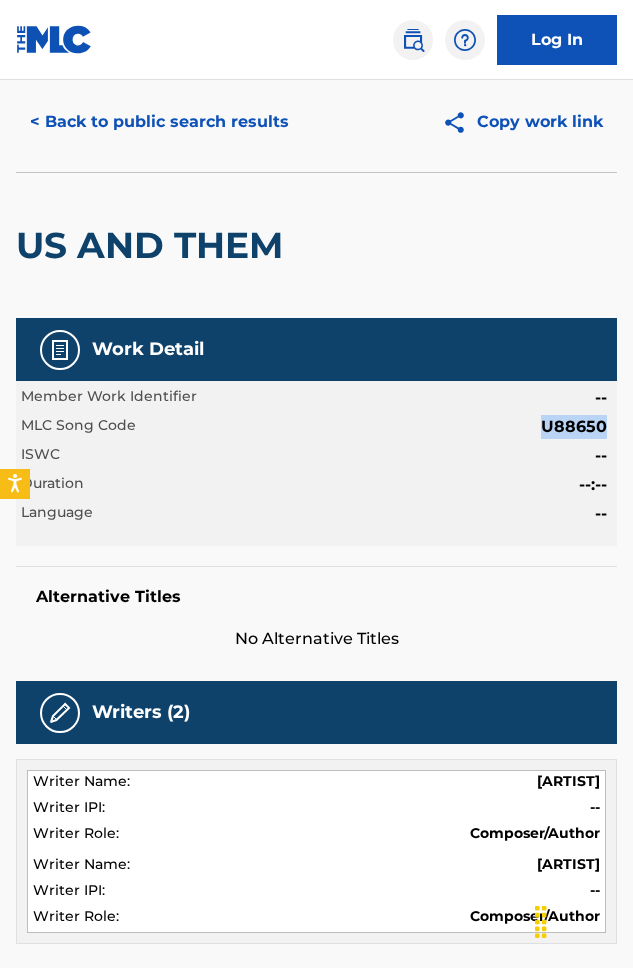 click on "< Back to public search results" at bounding box center (159, 122) 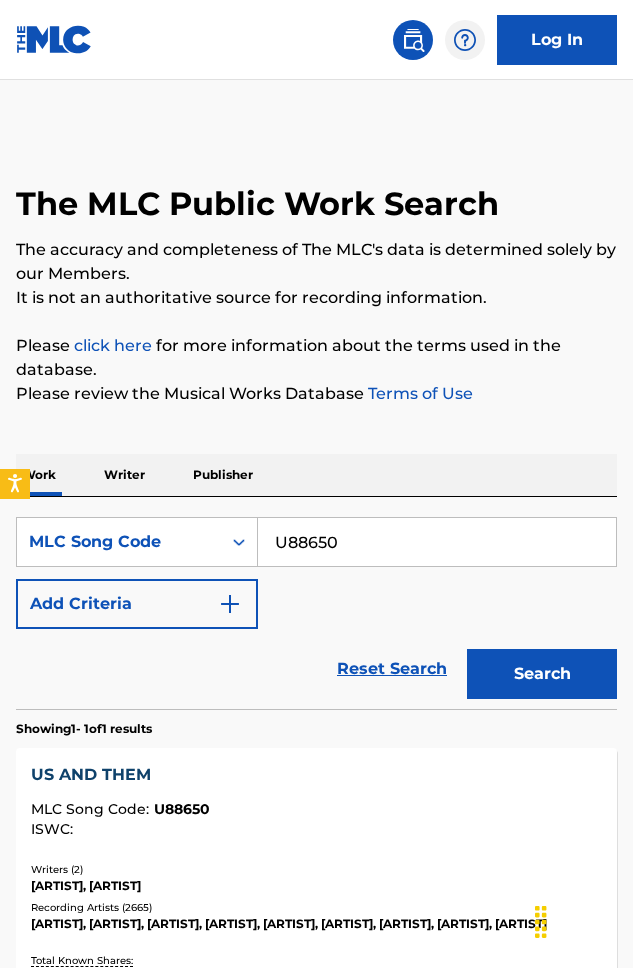 click on "SearchWithCriteriac482e6b4-70b2-4ec5-b5db-1f0de09a5464 MLC Song Code U88650 Add Criteria" at bounding box center [316, 573] 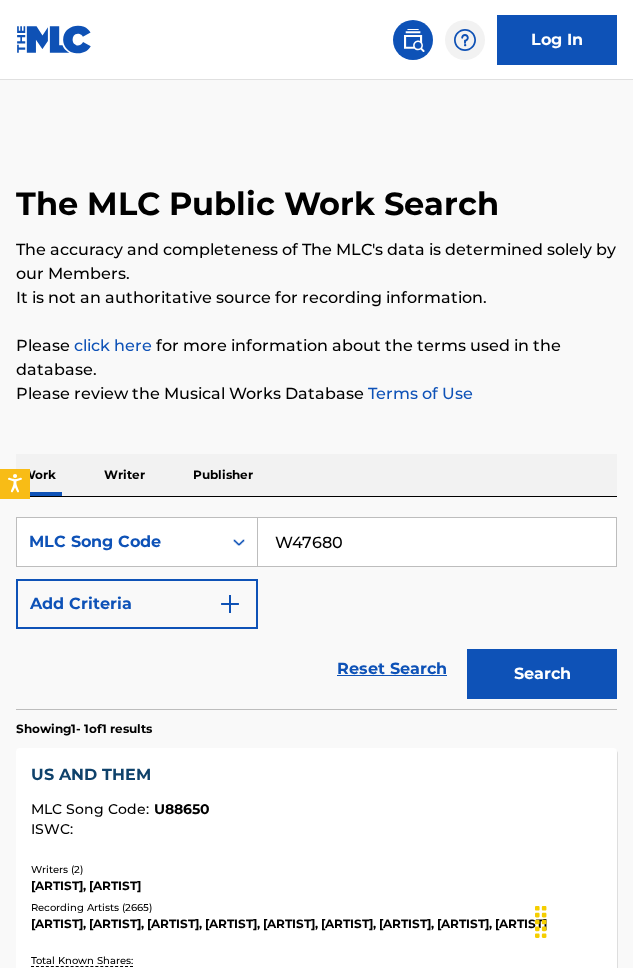 click on "Search" at bounding box center [542, 674] 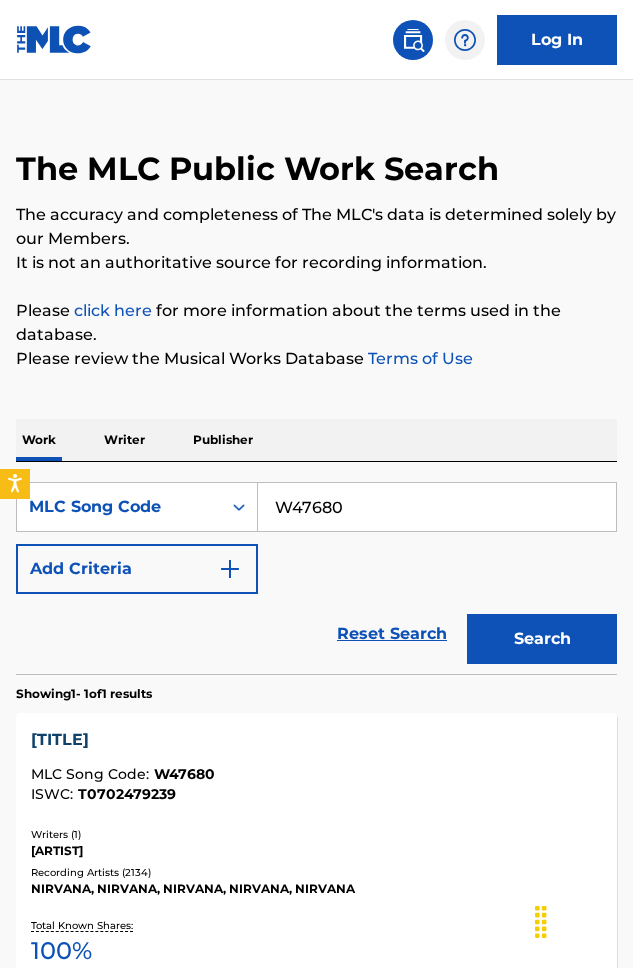 scroll, scrollTop: 39, scrollLeft: 0, axis: vertical 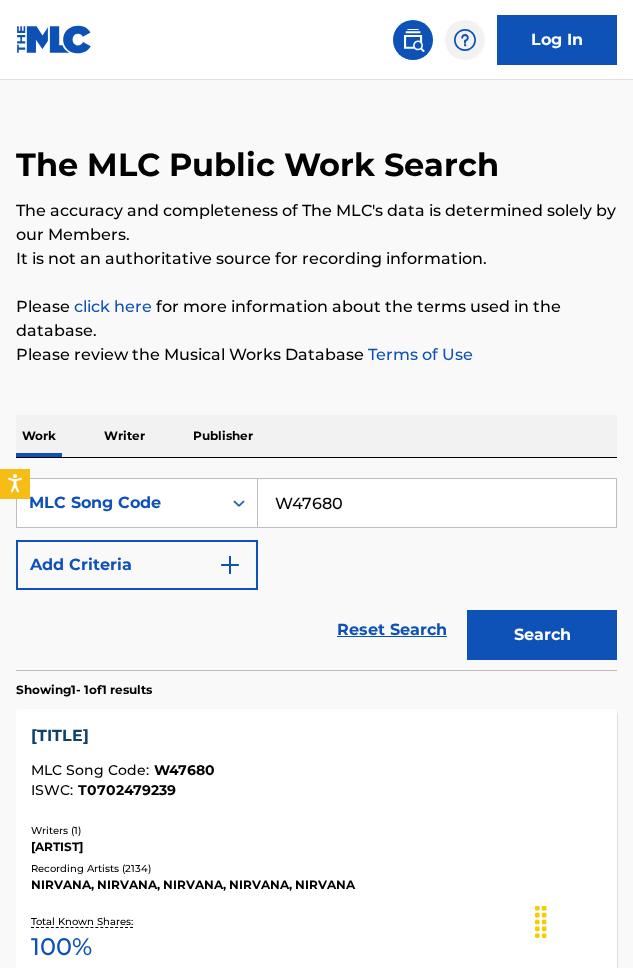 click on "W47680" at bounding box center [437, 503] 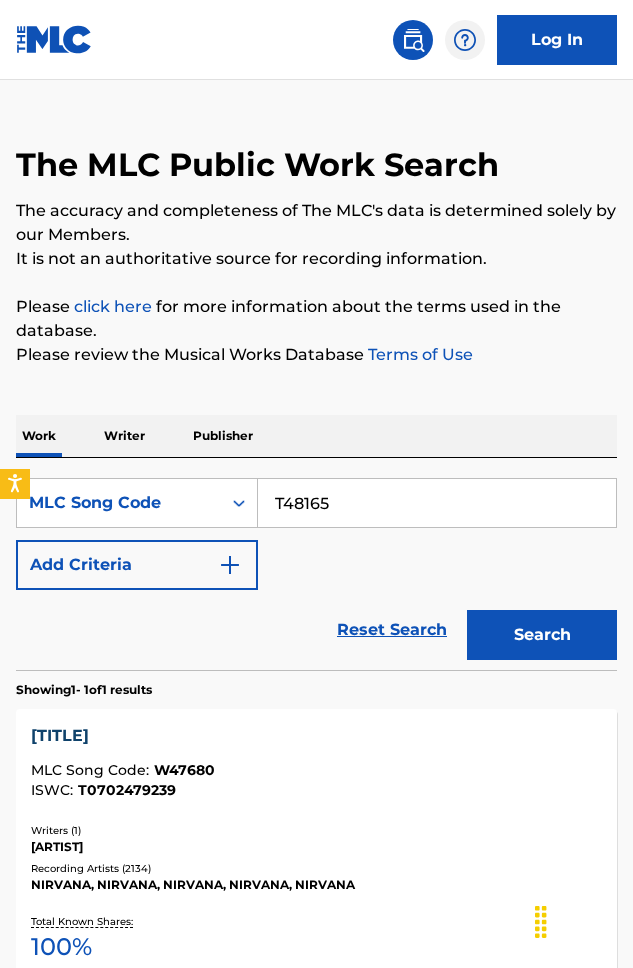 click on "Search" at bounding box center (542, 635) 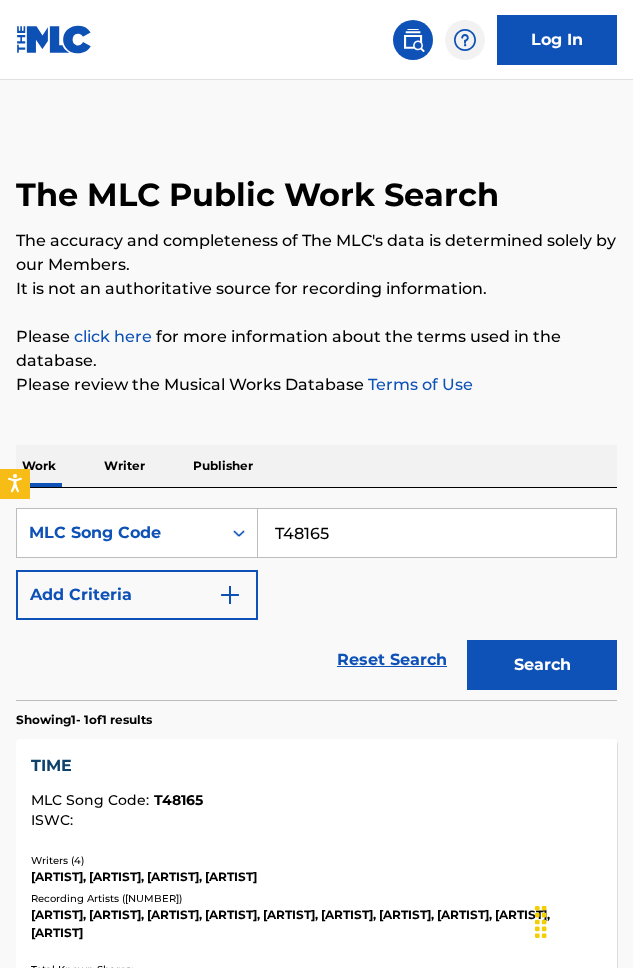 scroll, scrollTop: 39, scrollLeft: 0, axis: vertical 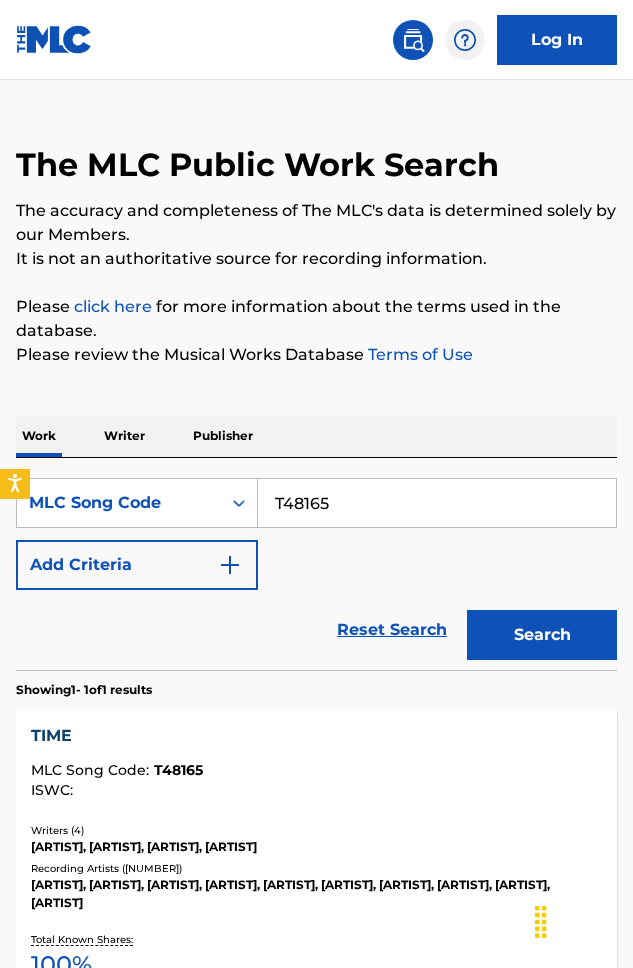 click on "T48165" at bounding box center (437, 503) 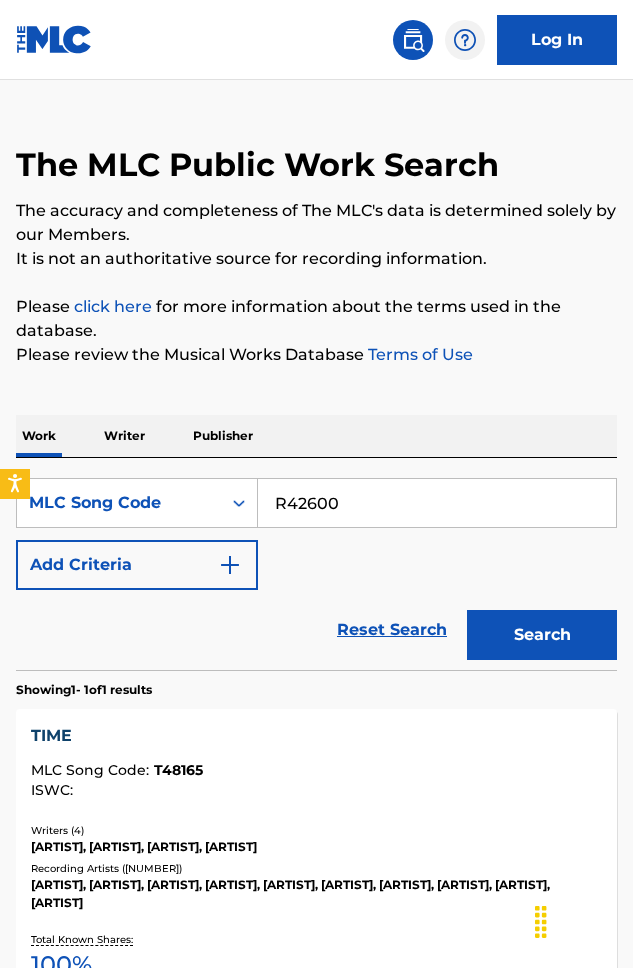 click on "Search" at bounding box center [542, 635] 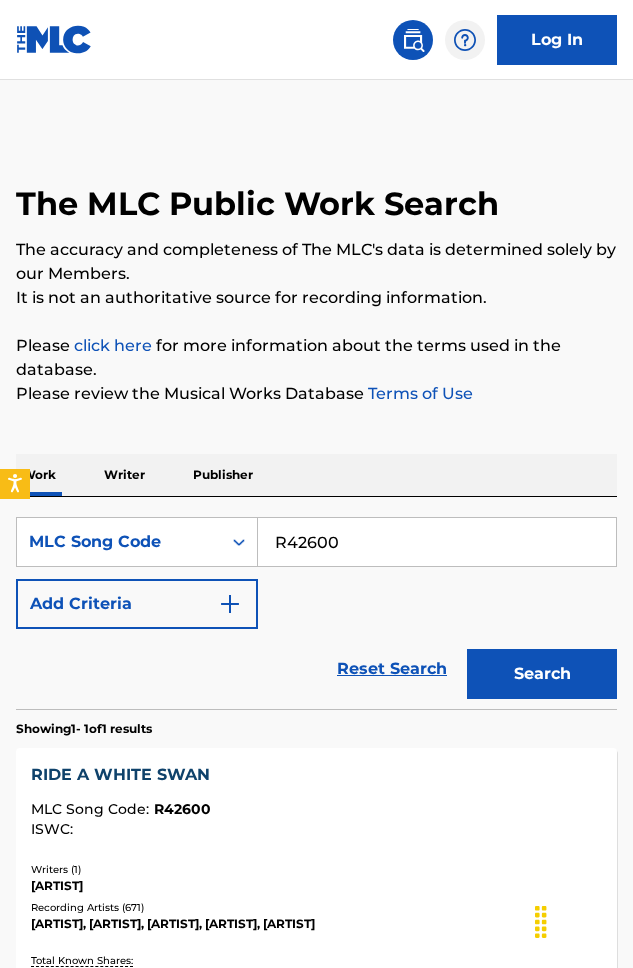 click on "R42600" at bounding box center (437, 542) 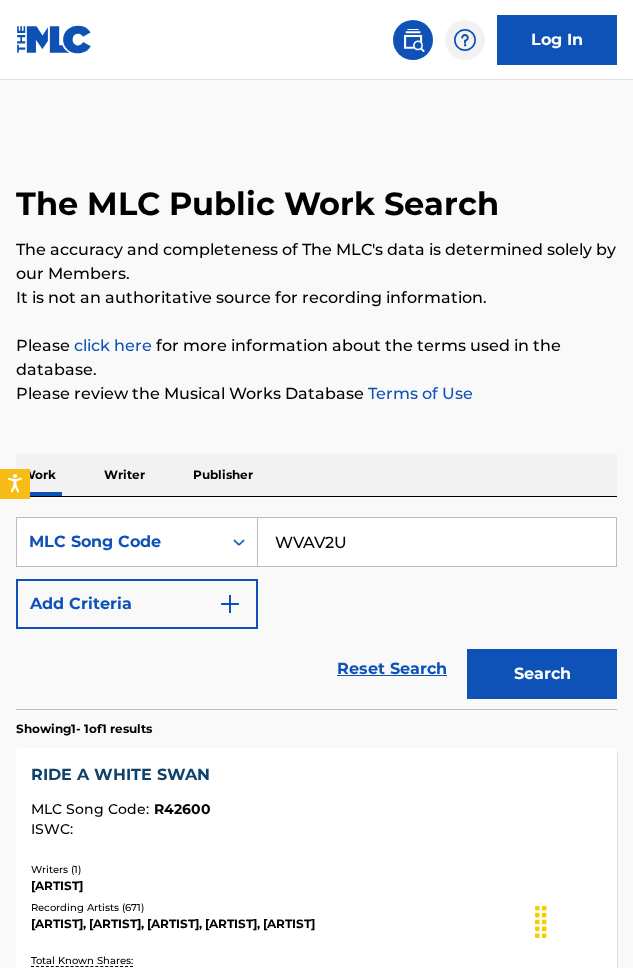 click on "Search" at bounding box center (542, 674) 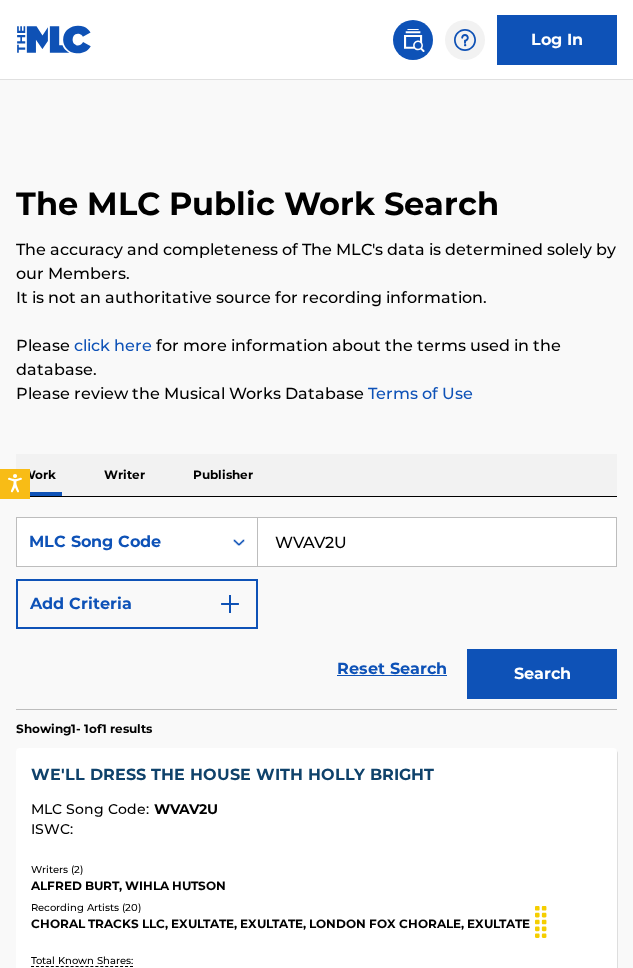 click on "WVAV2U" at bounding box center [437, 542] 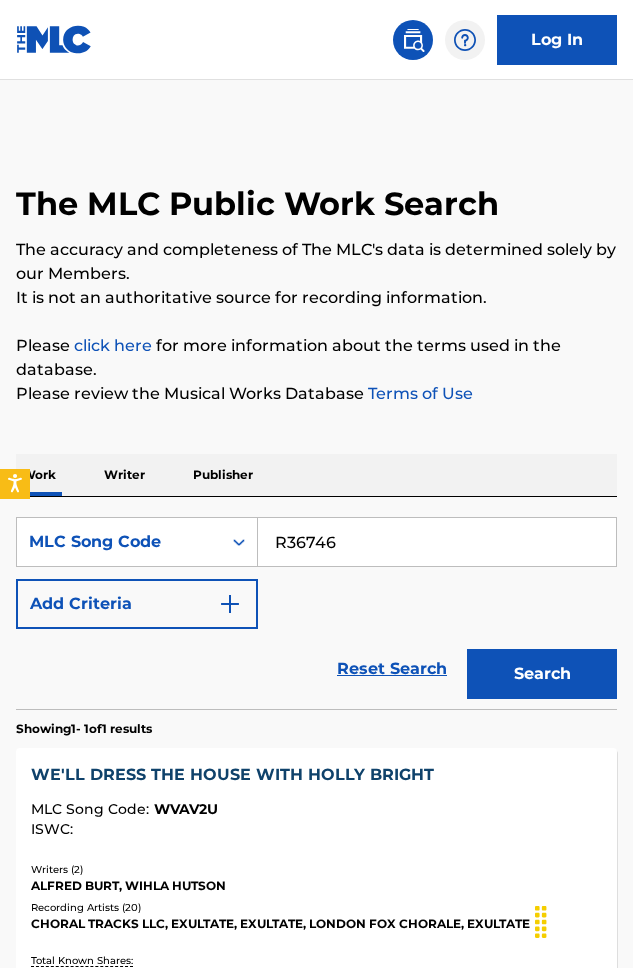 click on "Search" at bounding box center (542, 674) 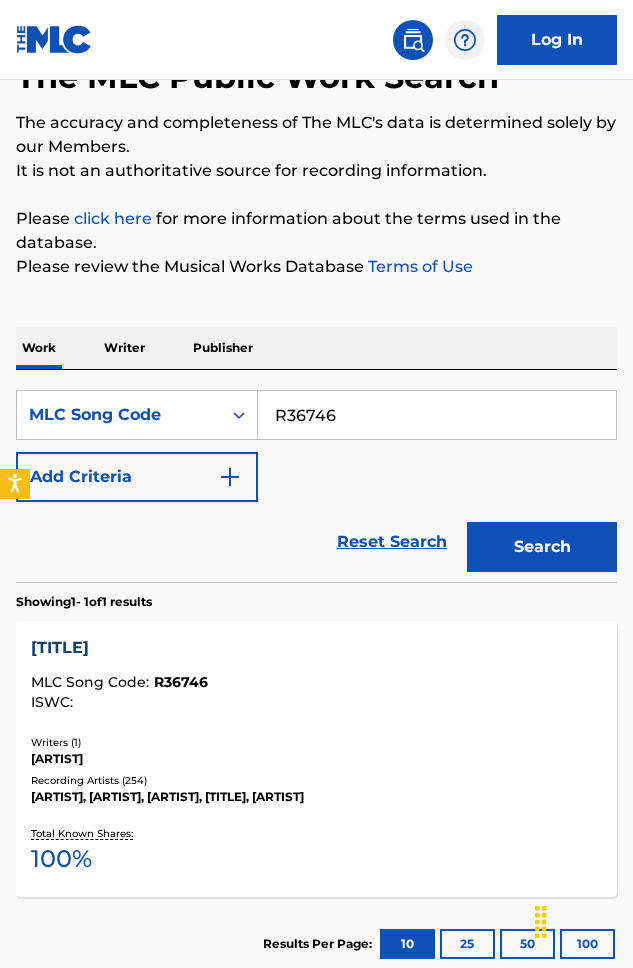 scroll, scrollTop: 134, scrollLeft: 0, axis: vertical 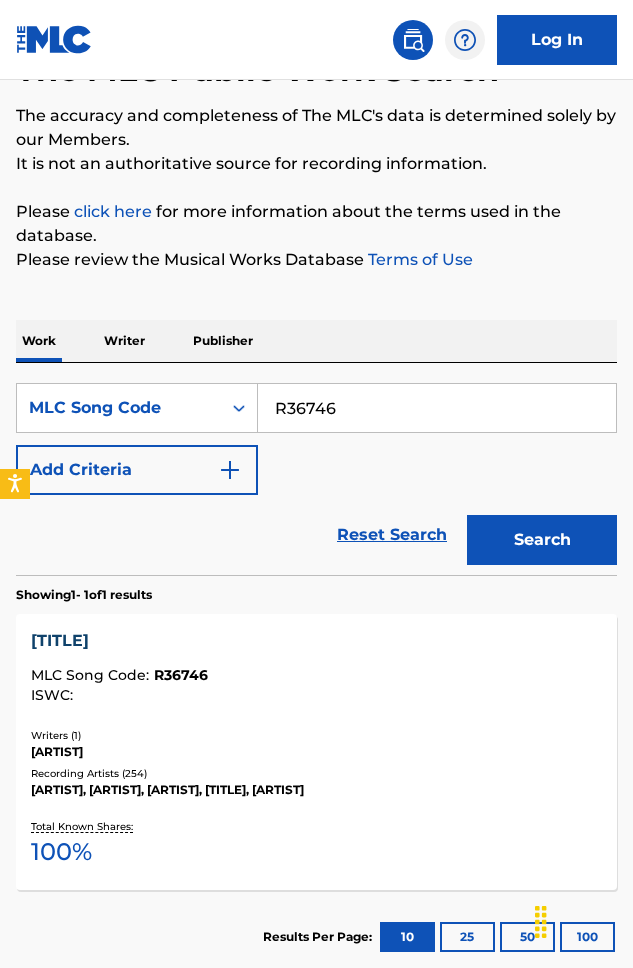 click on "R36746" at bounding box center [437, 408] 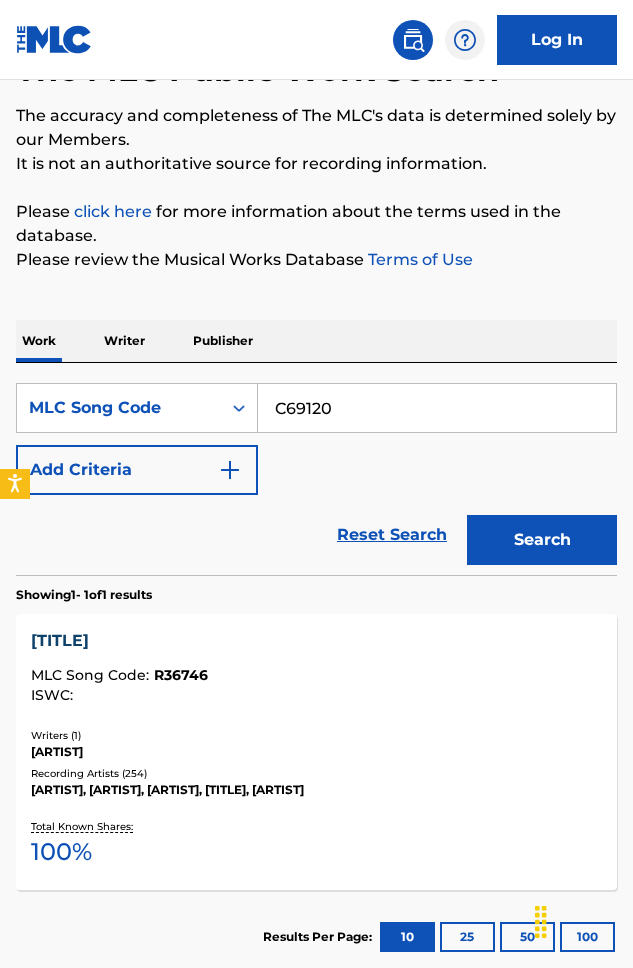 click on "Search" at bounding box center [542, 540] 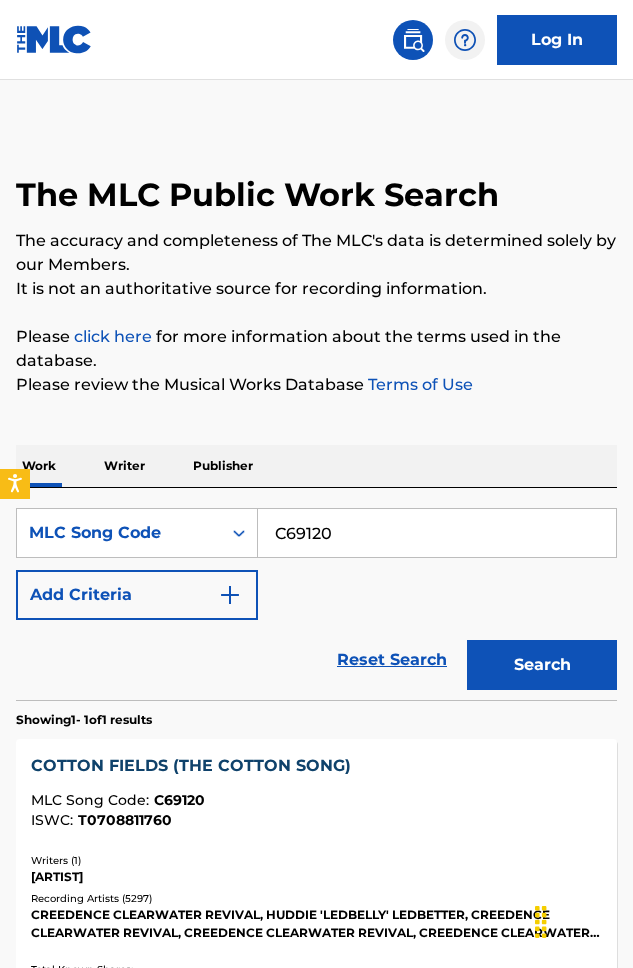 scroll, scrollTop: 134, scrollLeft: 0, axis: vertical 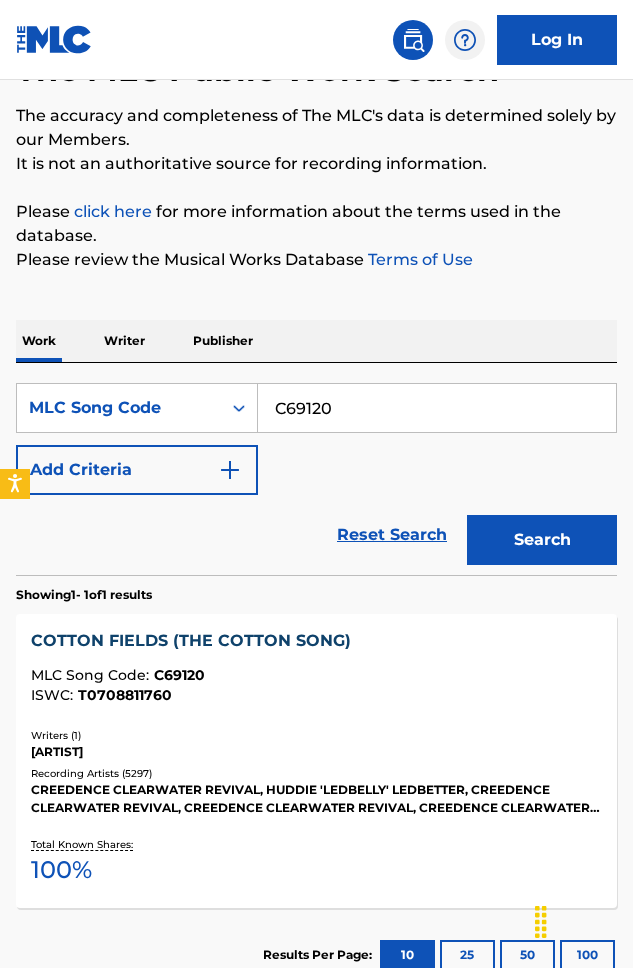 click on "C69120" at bounding box center (437, 408) 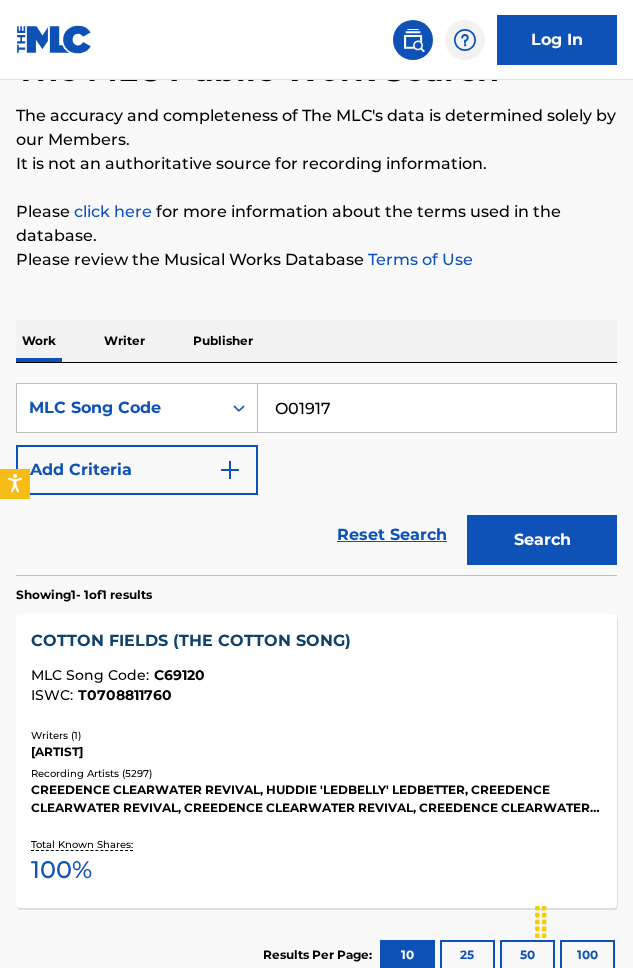 click on "Search" at bounding box center (542, 540) 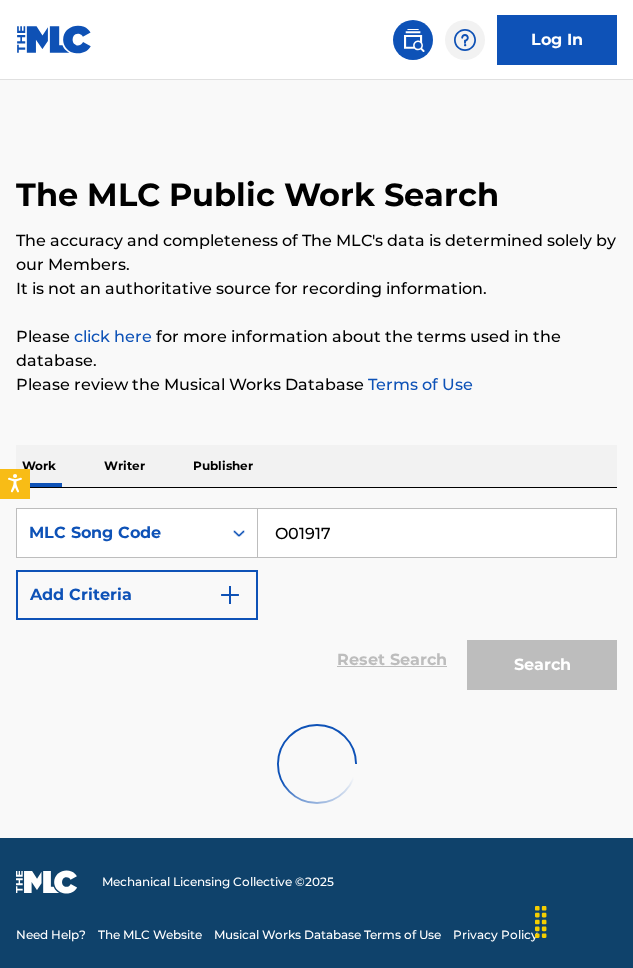scroll, scrollTop: 134, scrollLeft: 0, axis: vertical 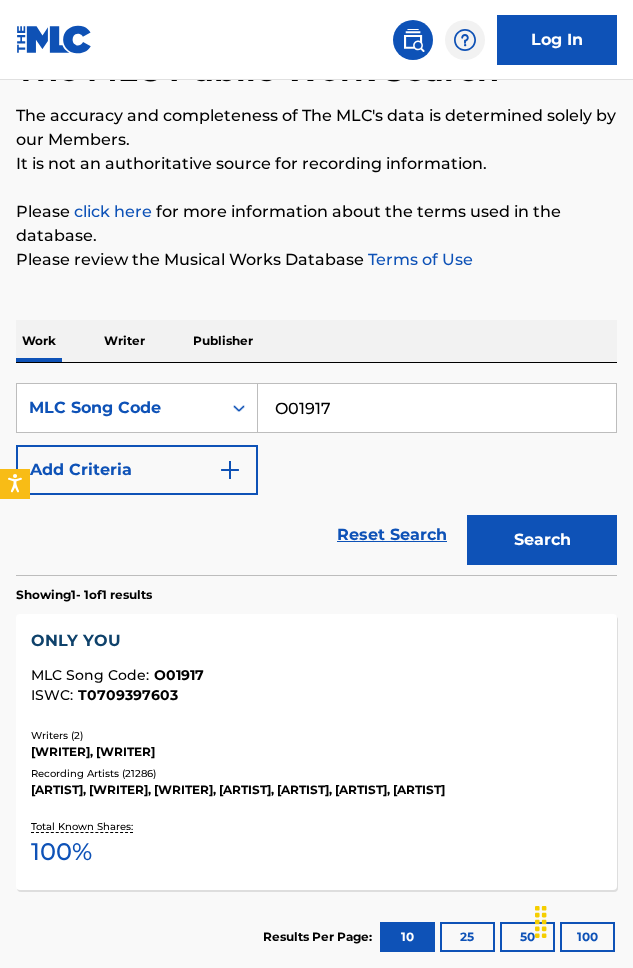 click on "O01917" at bounding box center [437, 408] 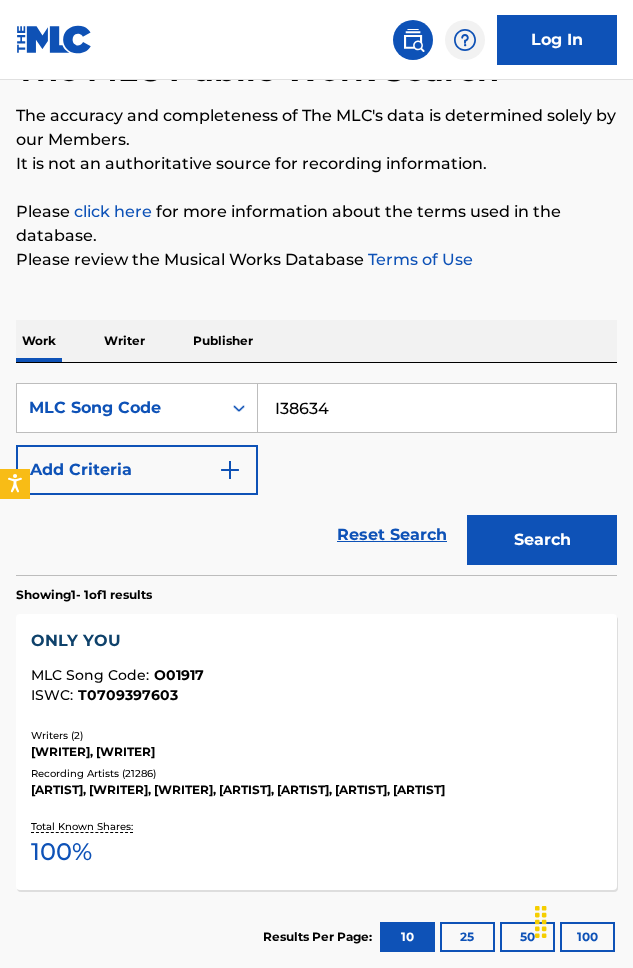 type on "I38634" 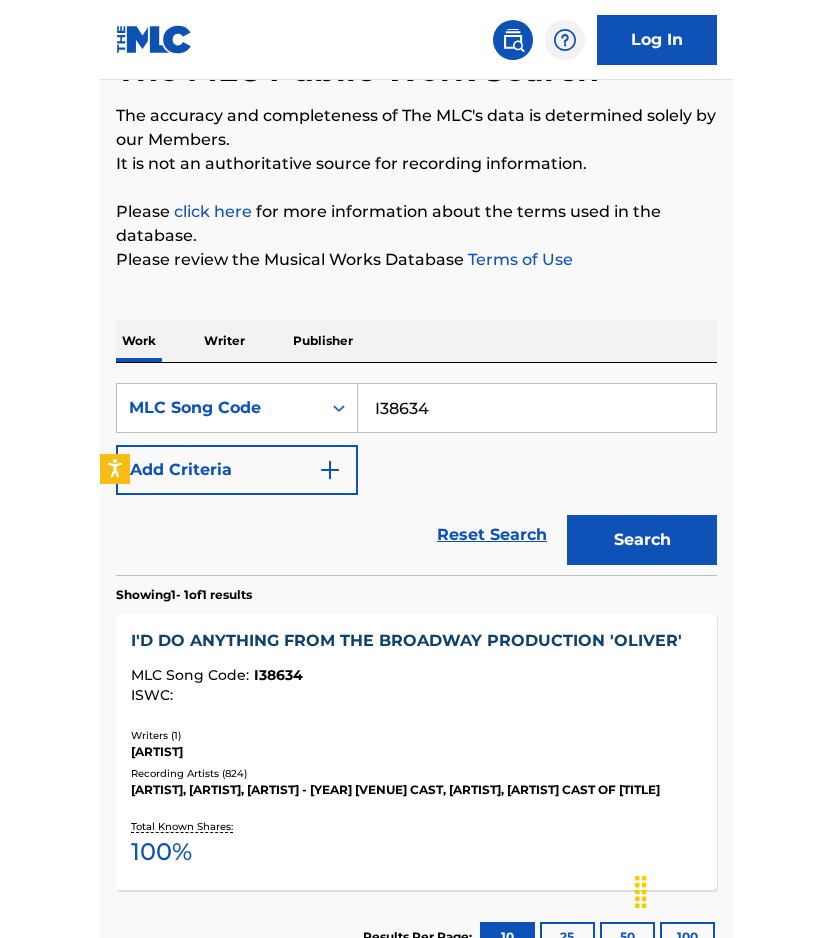 scroll, scrollTop: 78, scrollLeft: 0, axis: vertical 